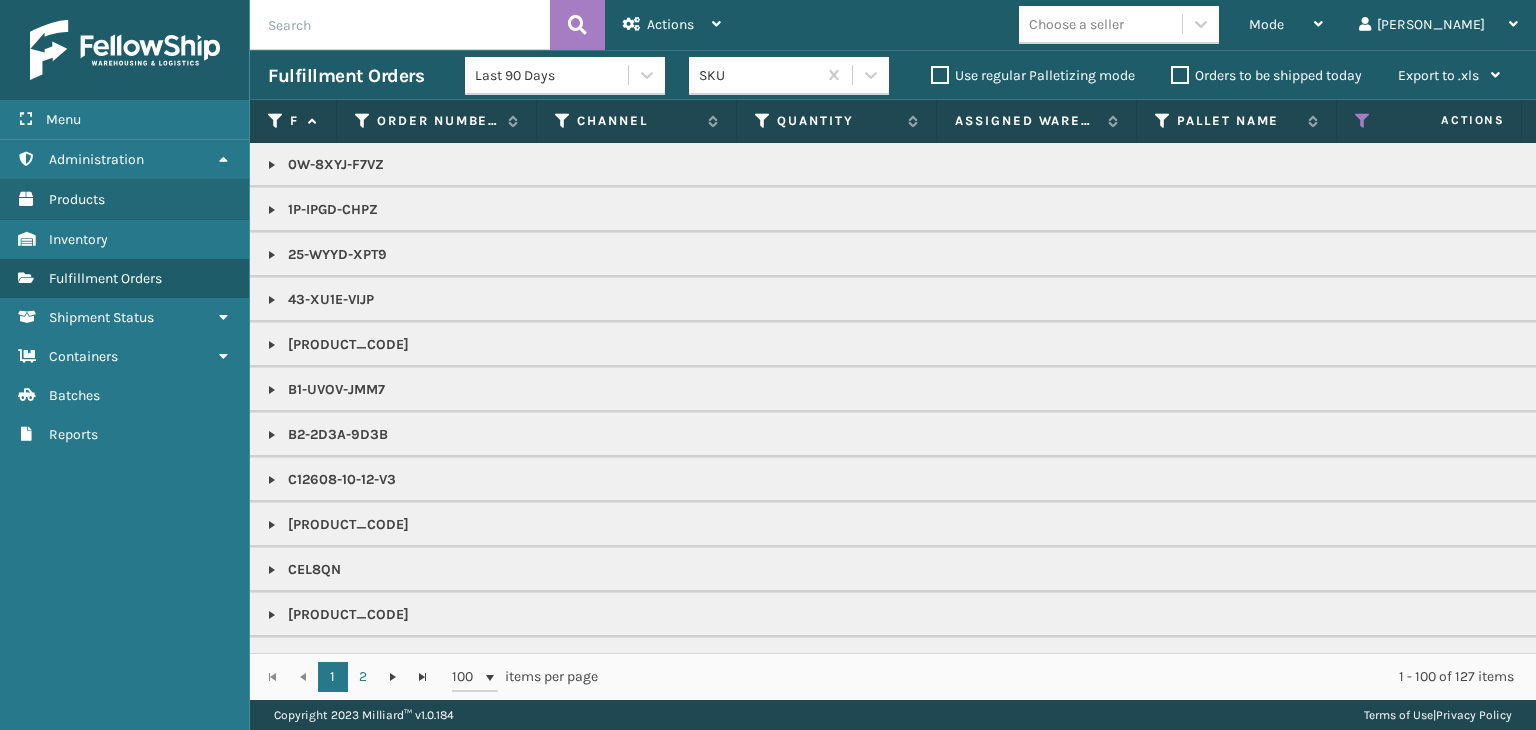 scroll, scrollTop: 0, scrollLeft: 0, axis: both 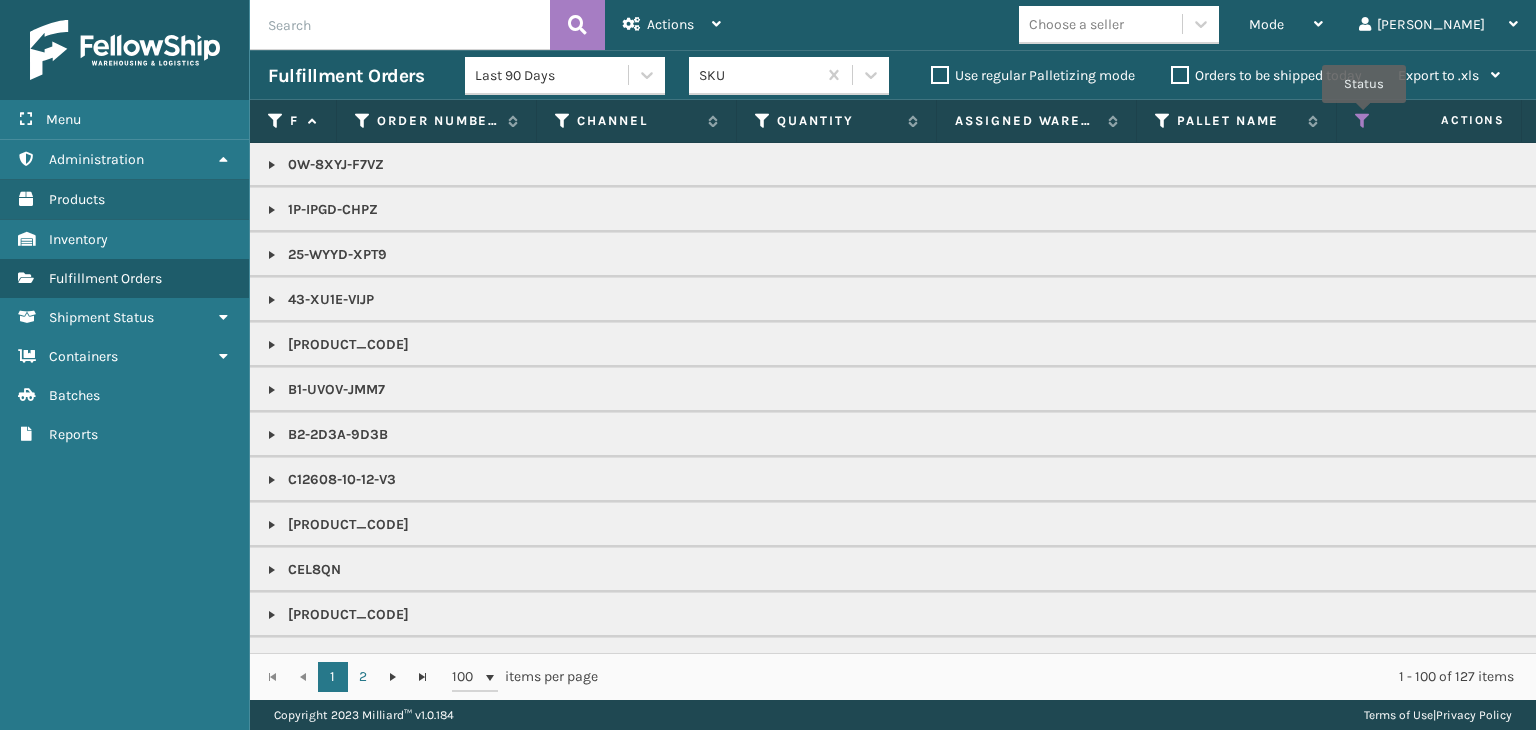 click at bounding box center (1363, 121) 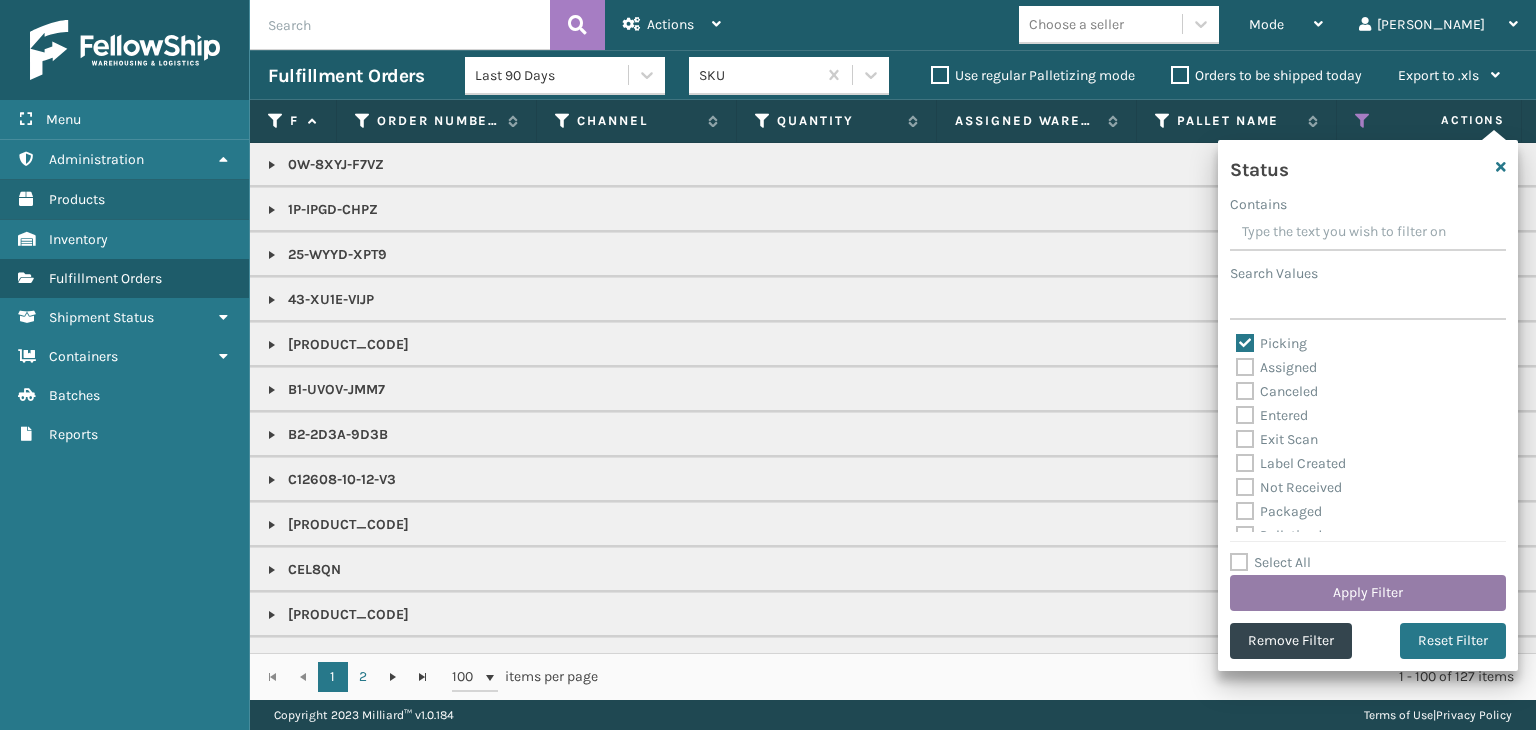 click on "Apply Filter" at bounding box center (1368, 593) 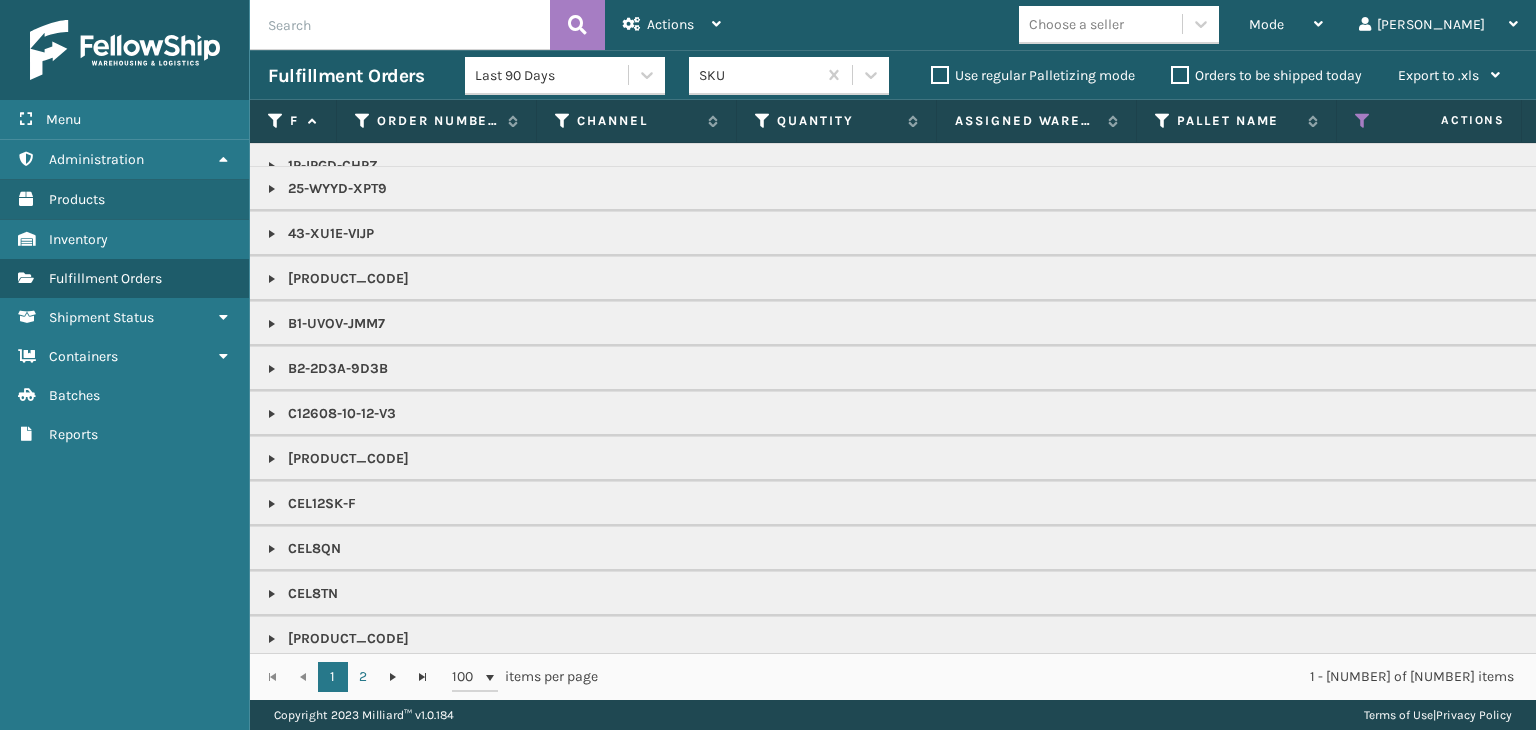 scroll, scrollTop: 600, scrollLeft: 0, axis: vertical 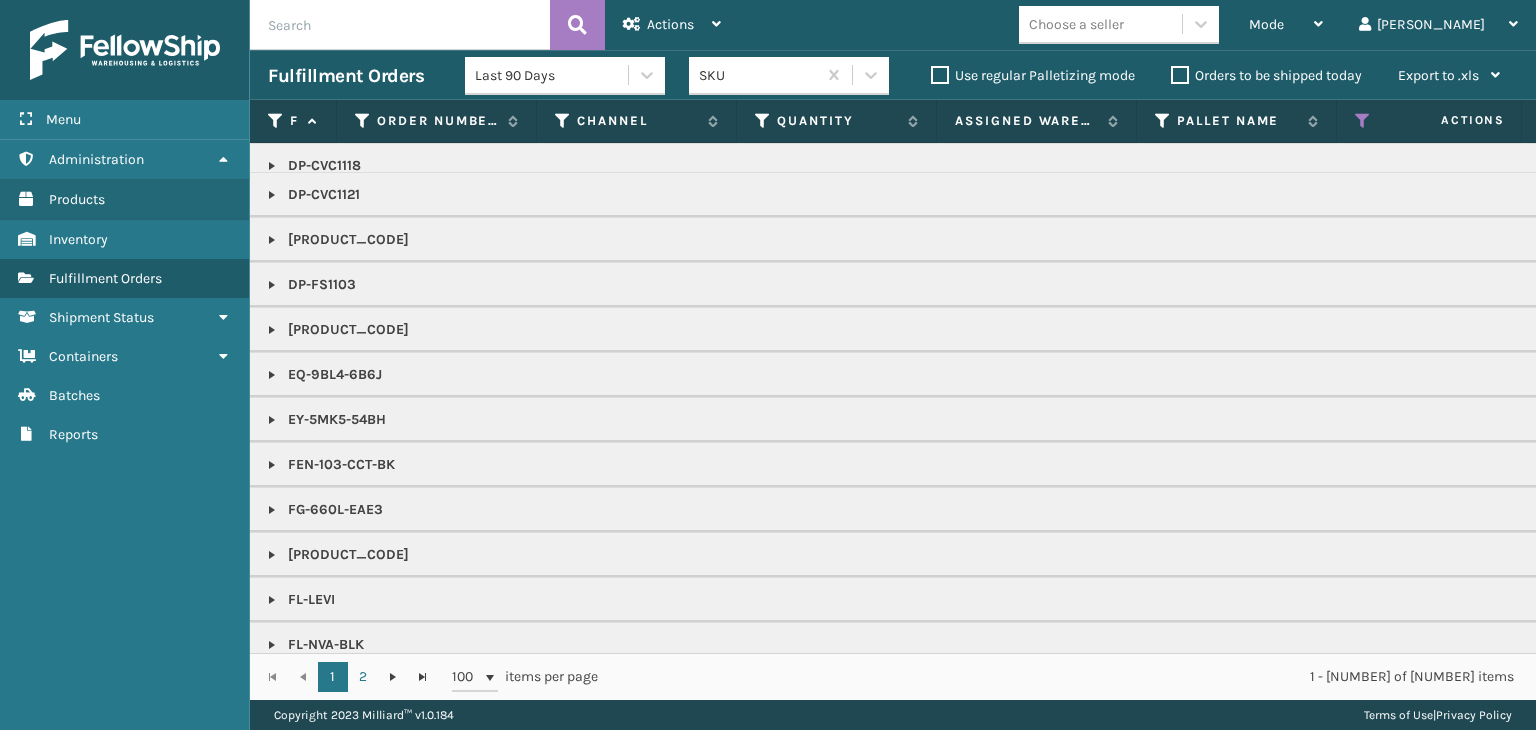 click on "Last 90 Days   SKU Use regular Palletizing mode Orders to be shipped today Export to .xls Use ship by date Starting shipping date   Ending shipping date   Save Changes" at bounding box center [991, 76] 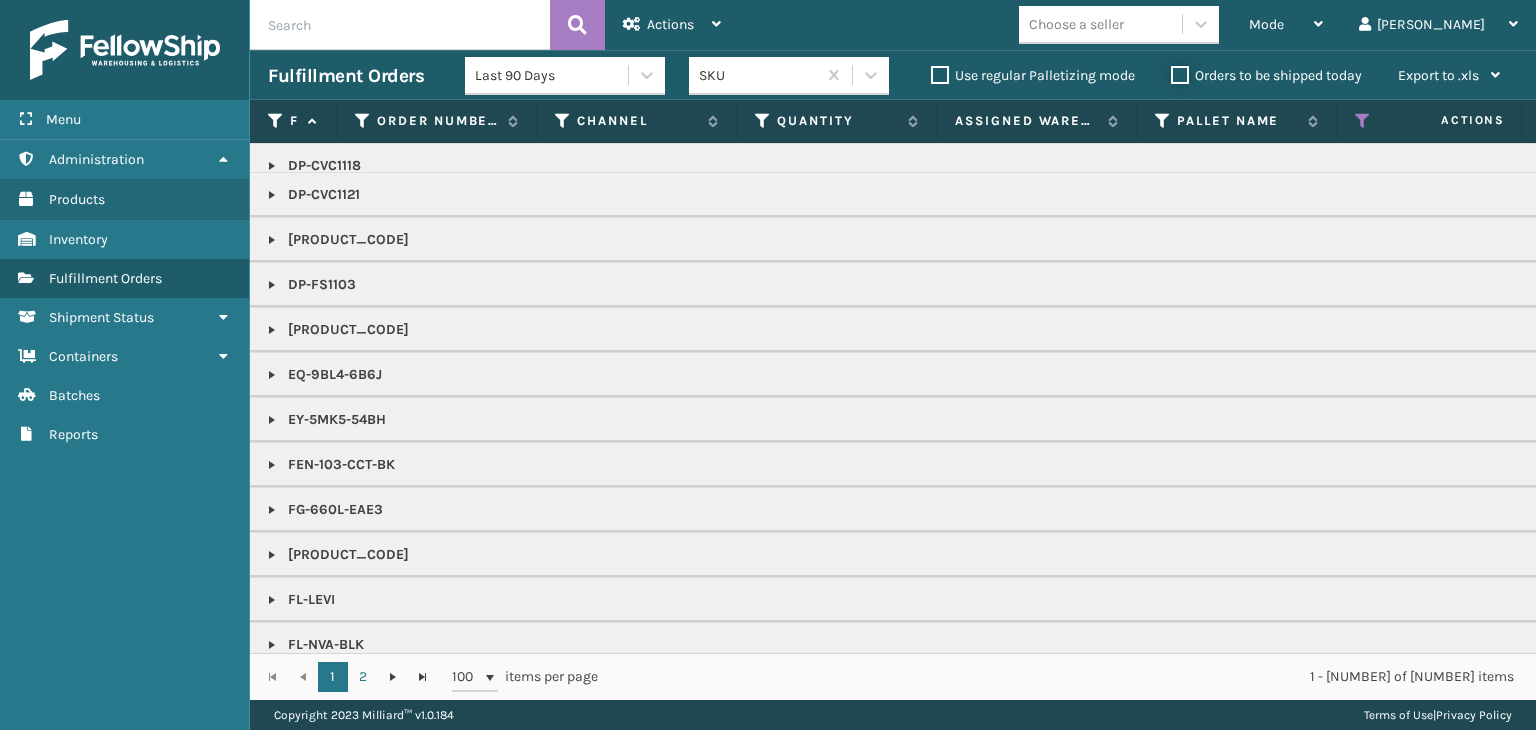 click on "Orders to be shipped today" at bounding box center (1171, 70) 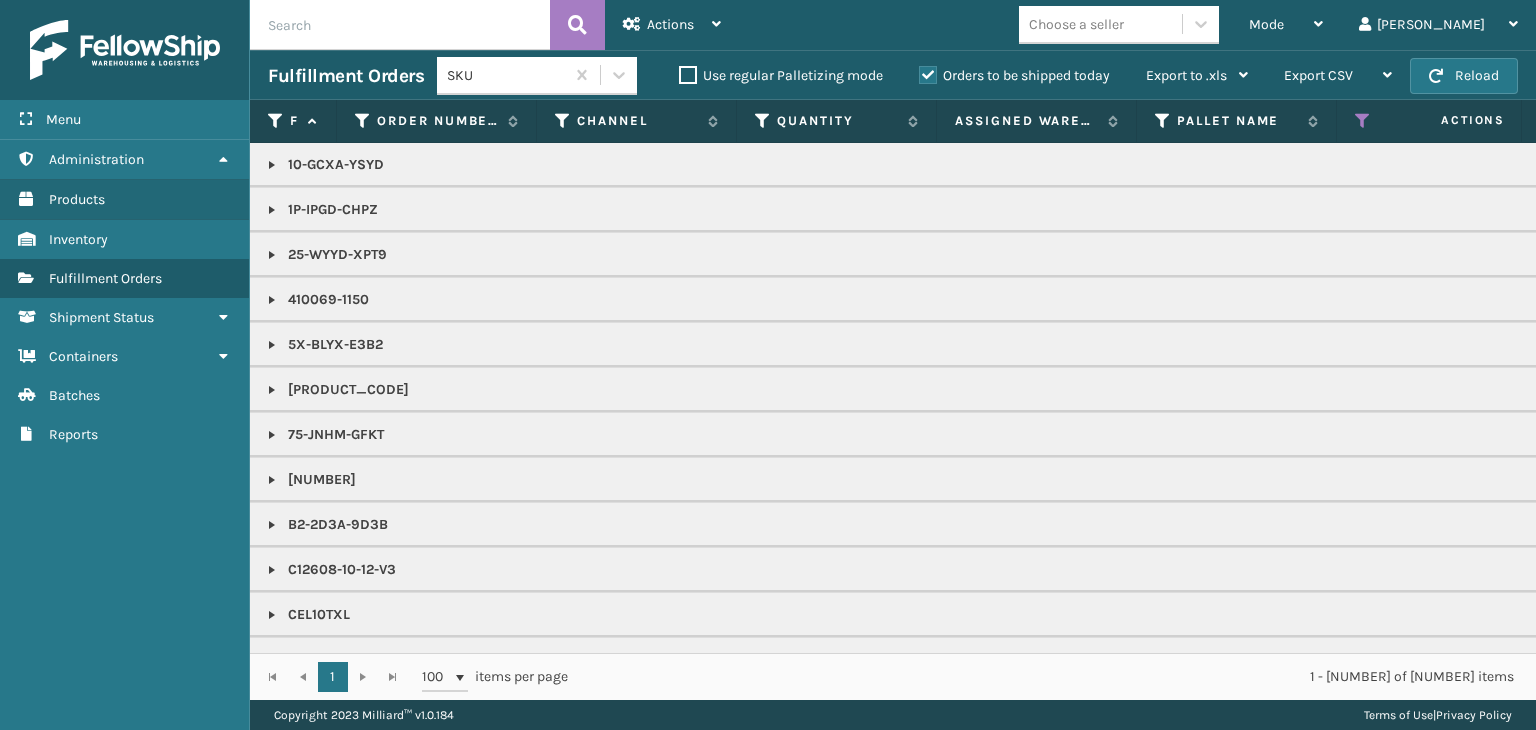 click on "Orders to be shipped today" at bounding box center [1014, 75] 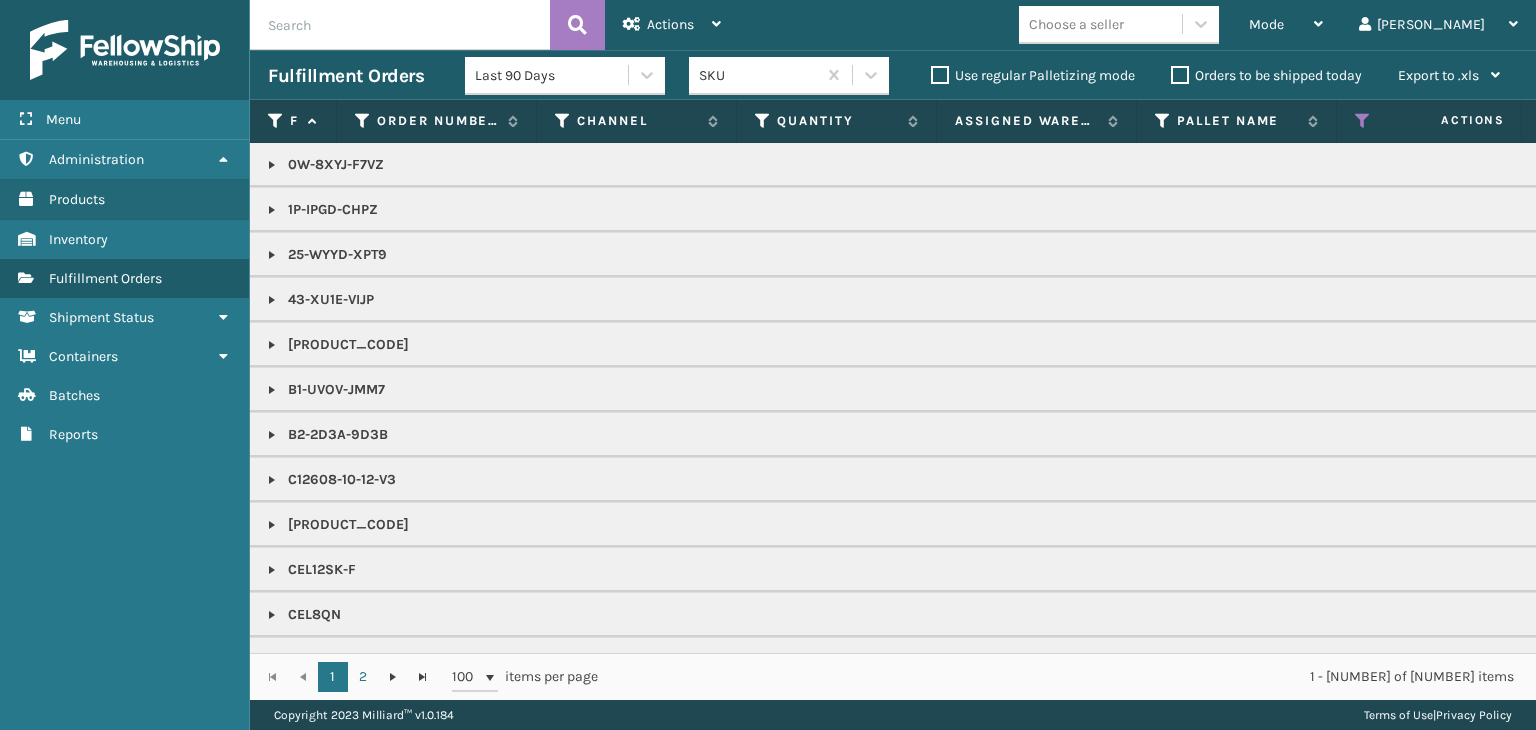 click at bounding box center [1363, 121] 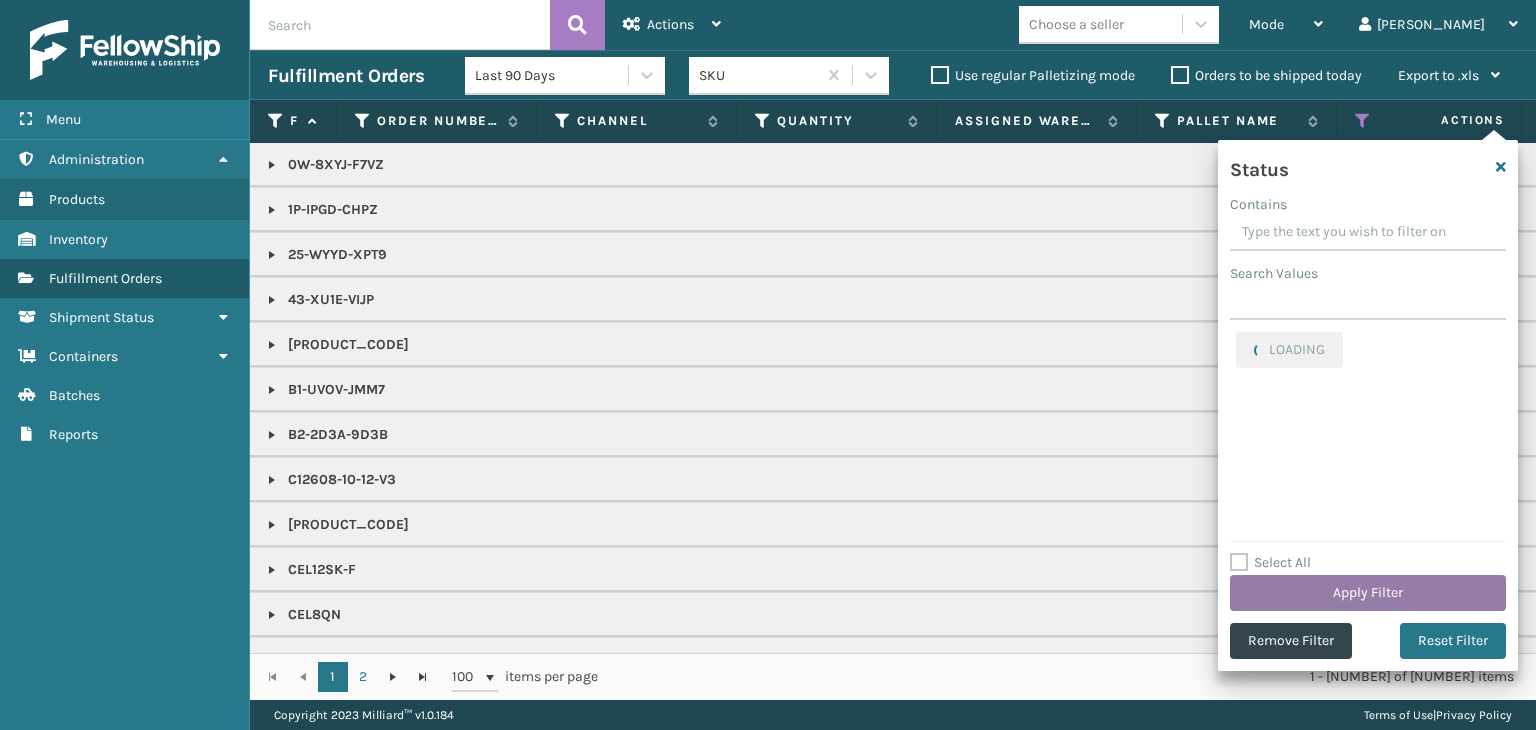 click on "Apply Filter" at bounding box center [1368, 593] 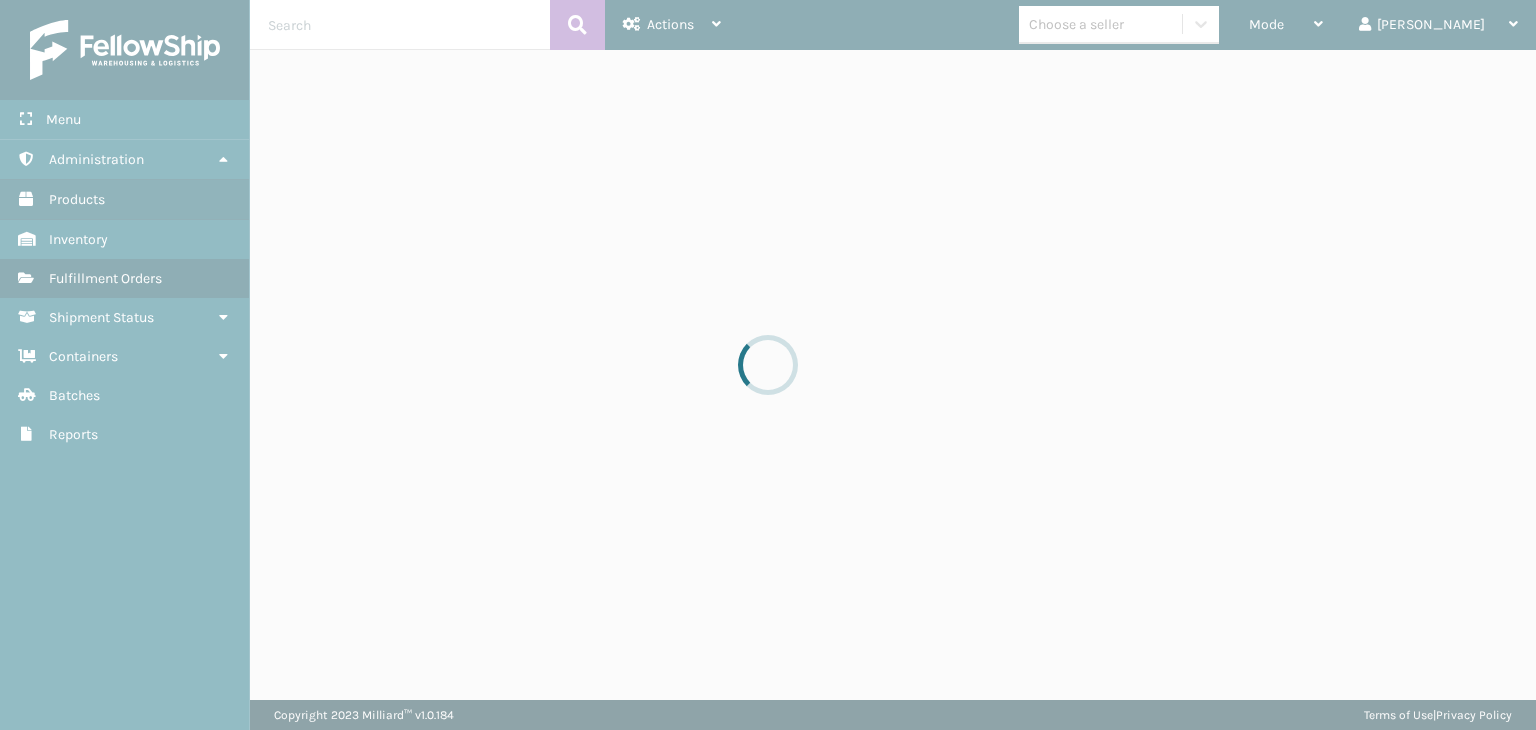 click at bounding box center [768, 365] 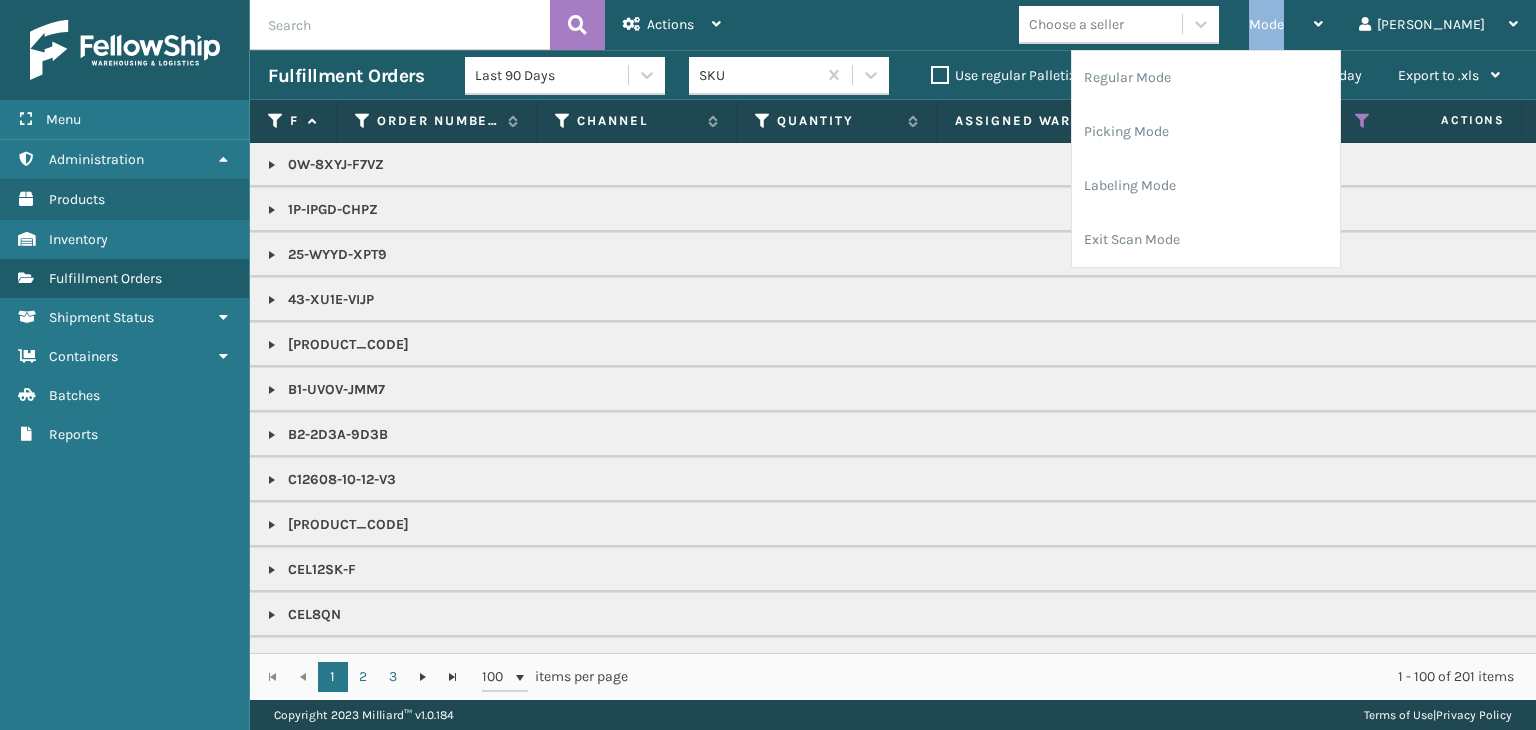 click on "Mode" at bounding box center (1286, 25) 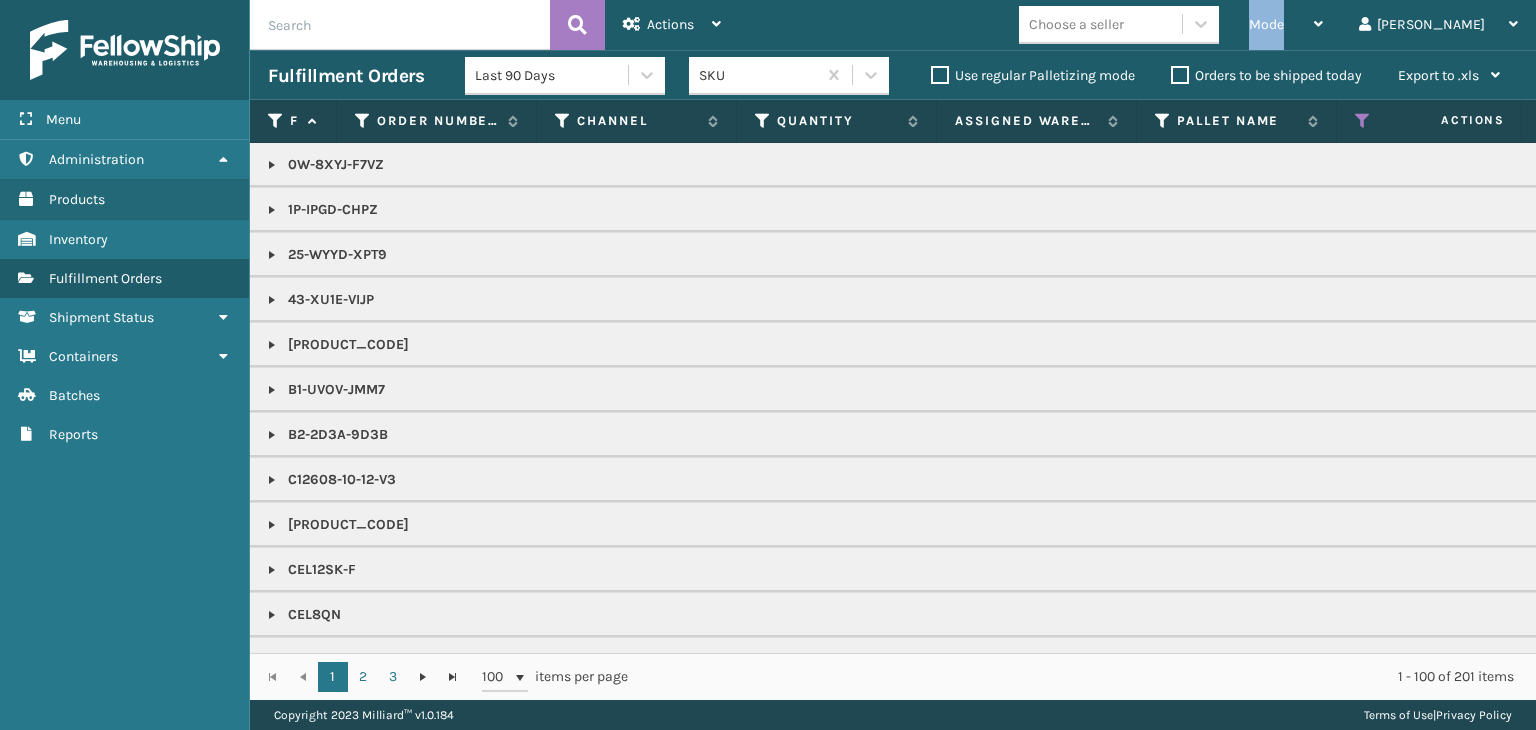 click on "Mode" at bounding box center [1286, 25] 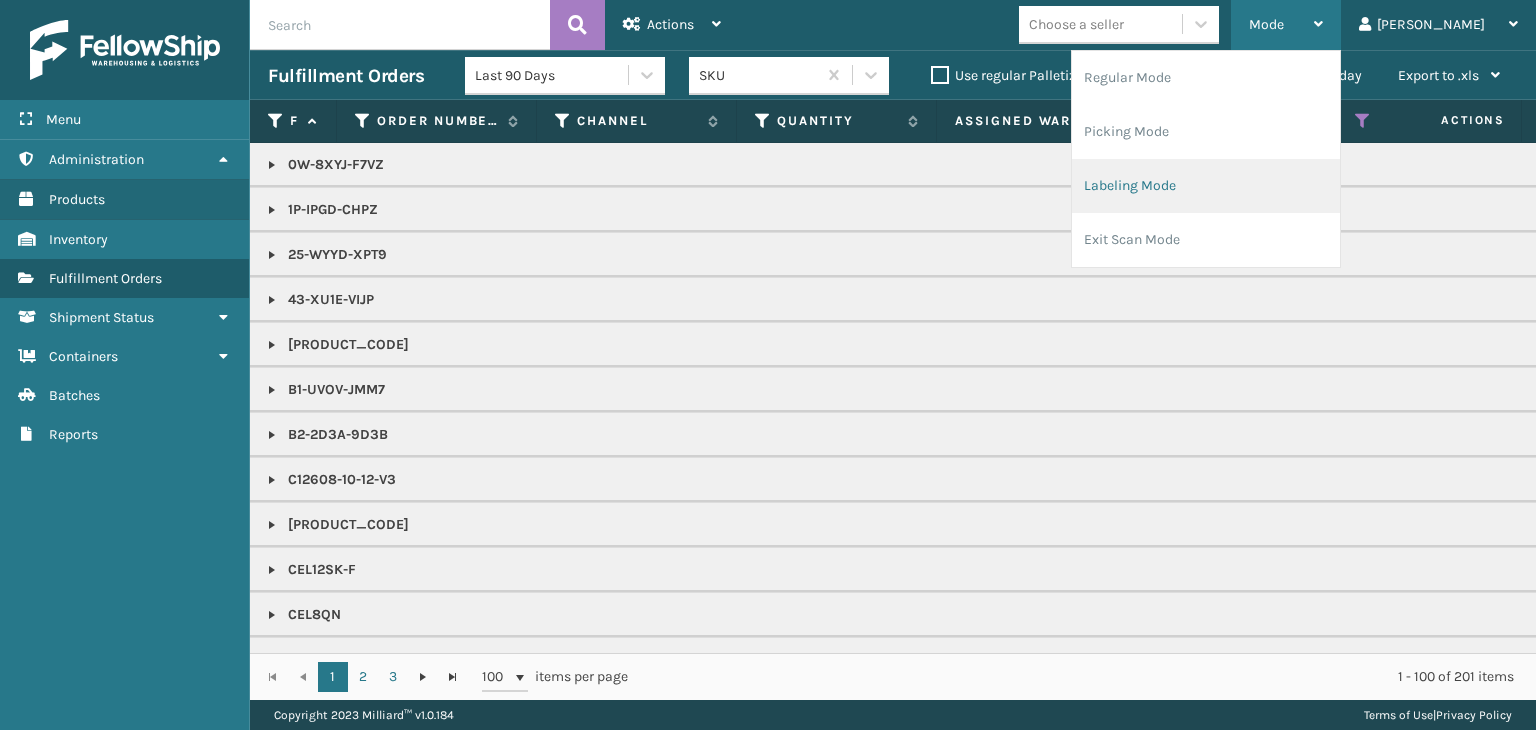 click on "Labeling Mode" at bounding box center [1206, 186] 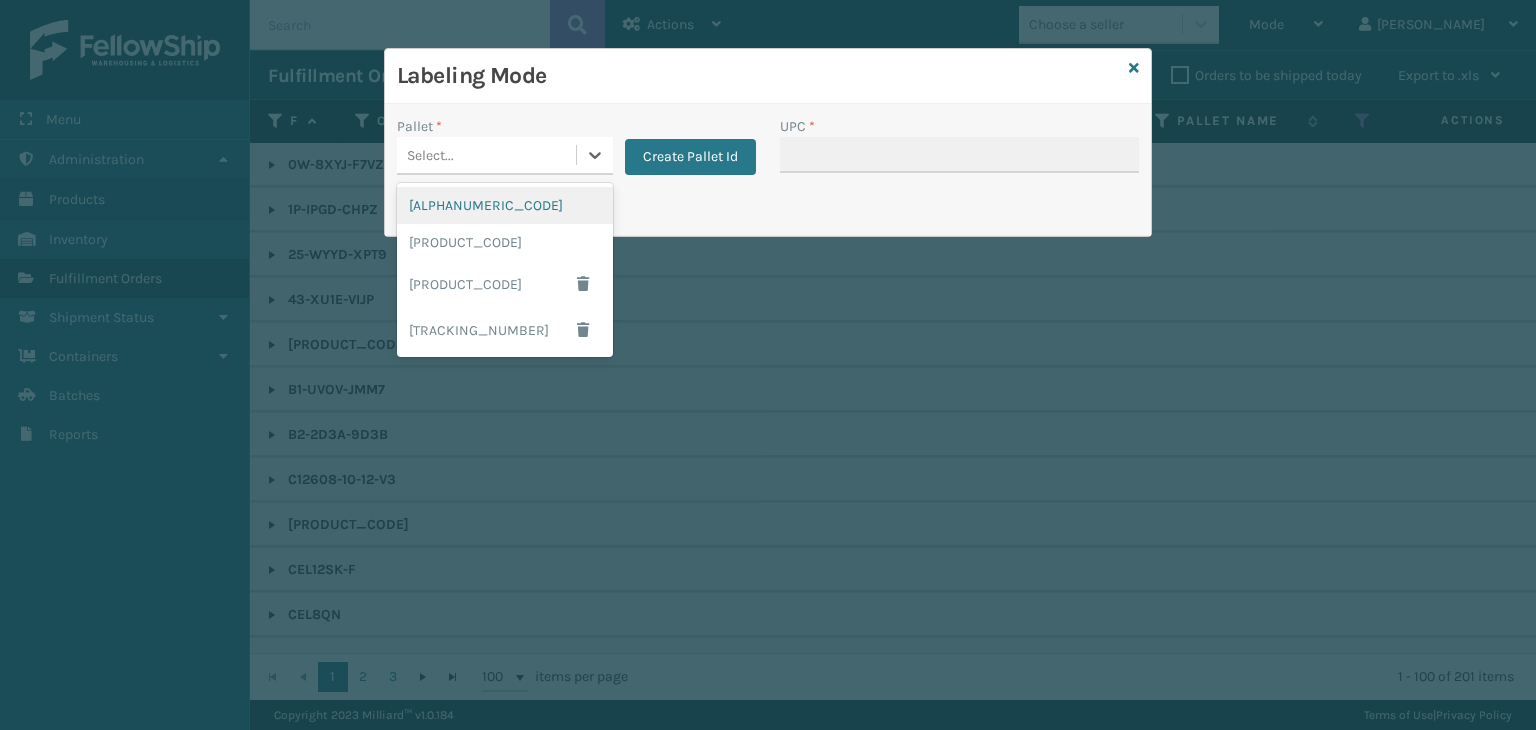 click on "Select..." at bounding box center [486, 155] 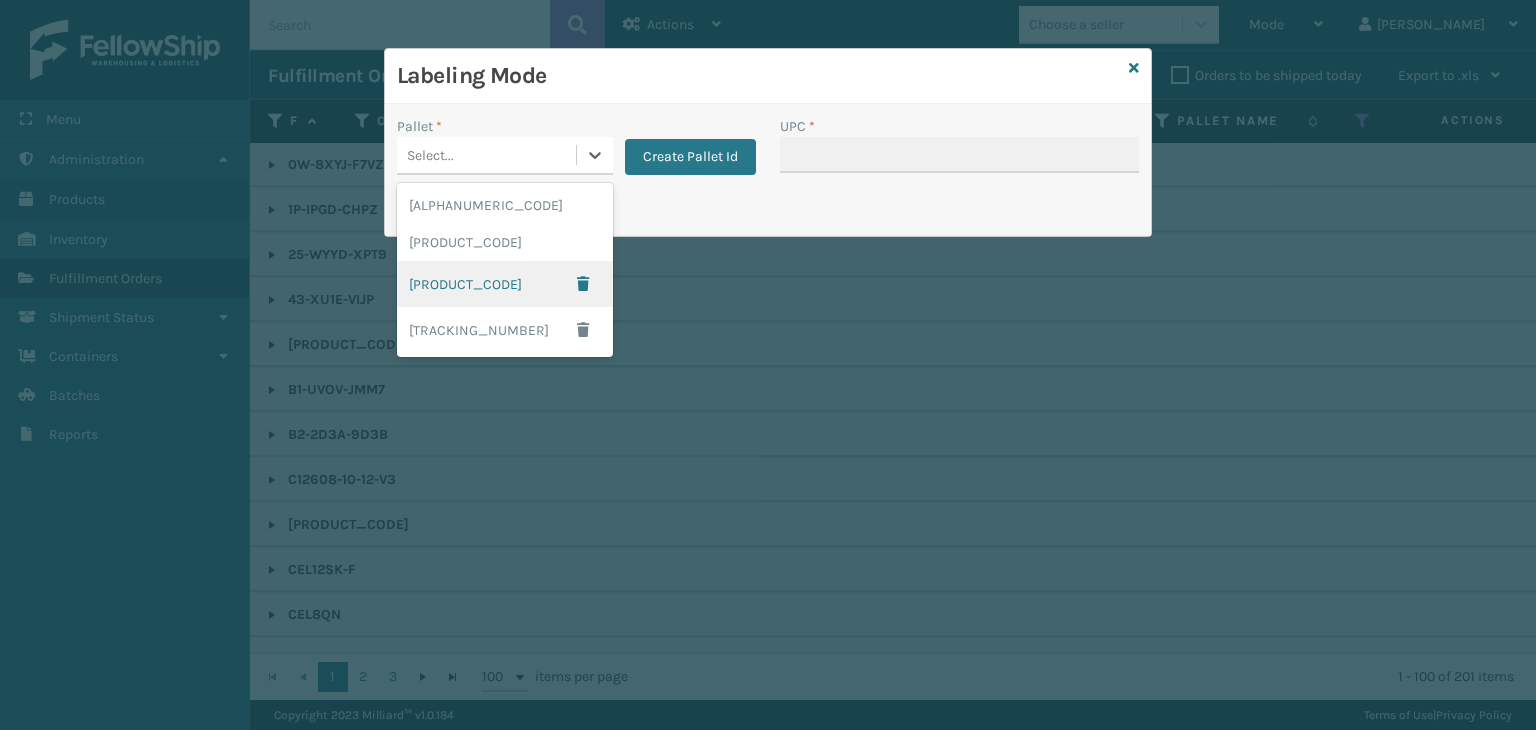 click on "[PRODUCT_CODE]" at bounding box center (505, 284) 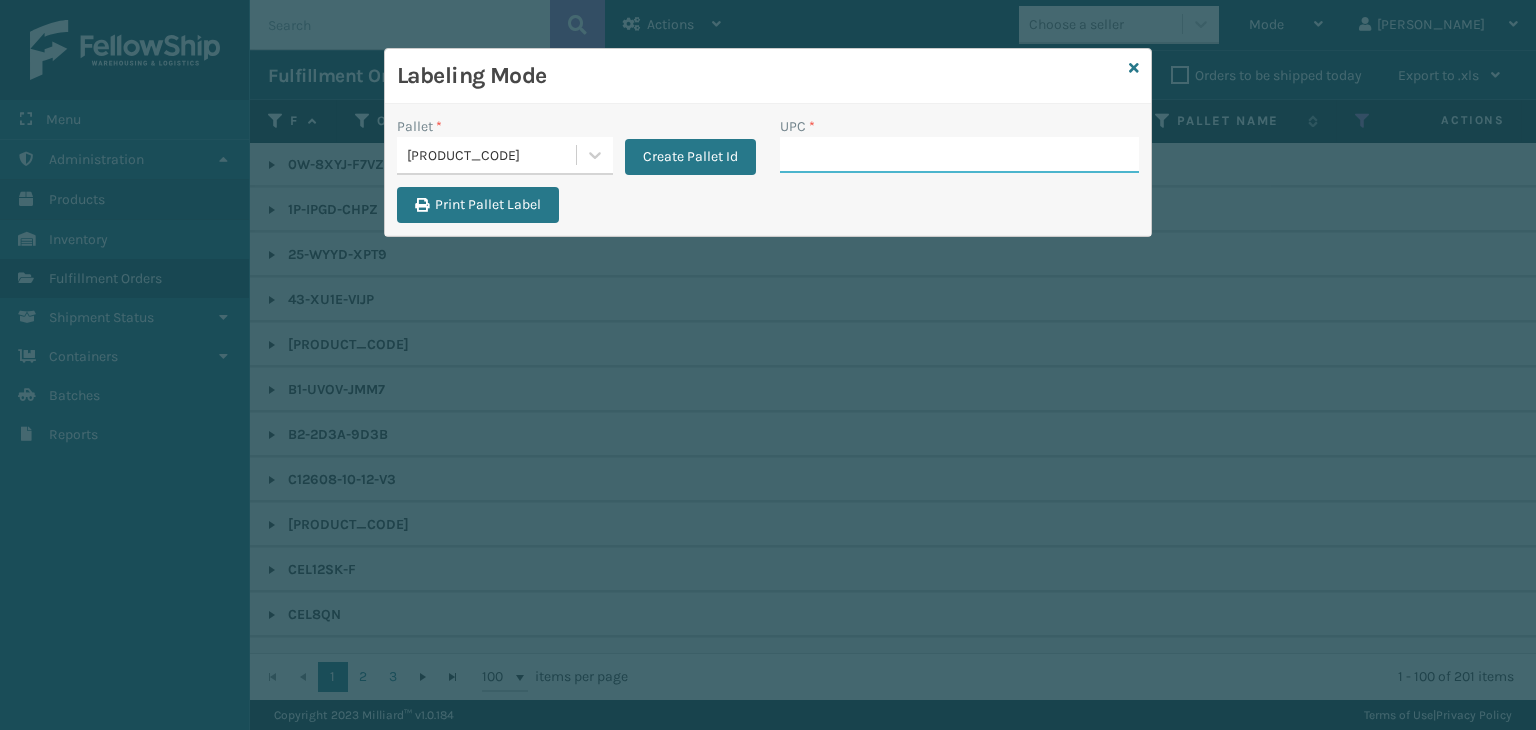 click on "UPC   *" at bounding box center [959, 155] 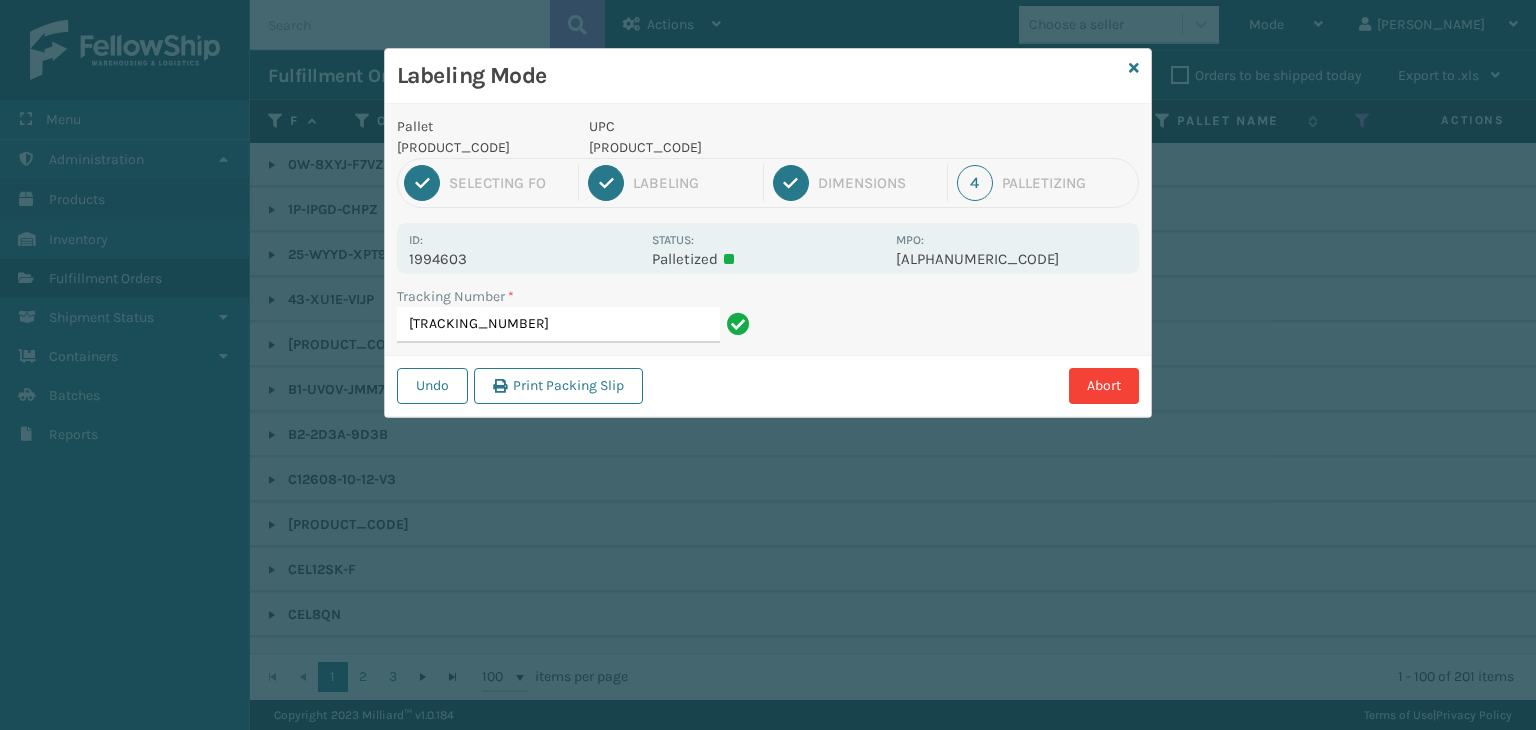 type on "[TRACKING_NUMBER]" 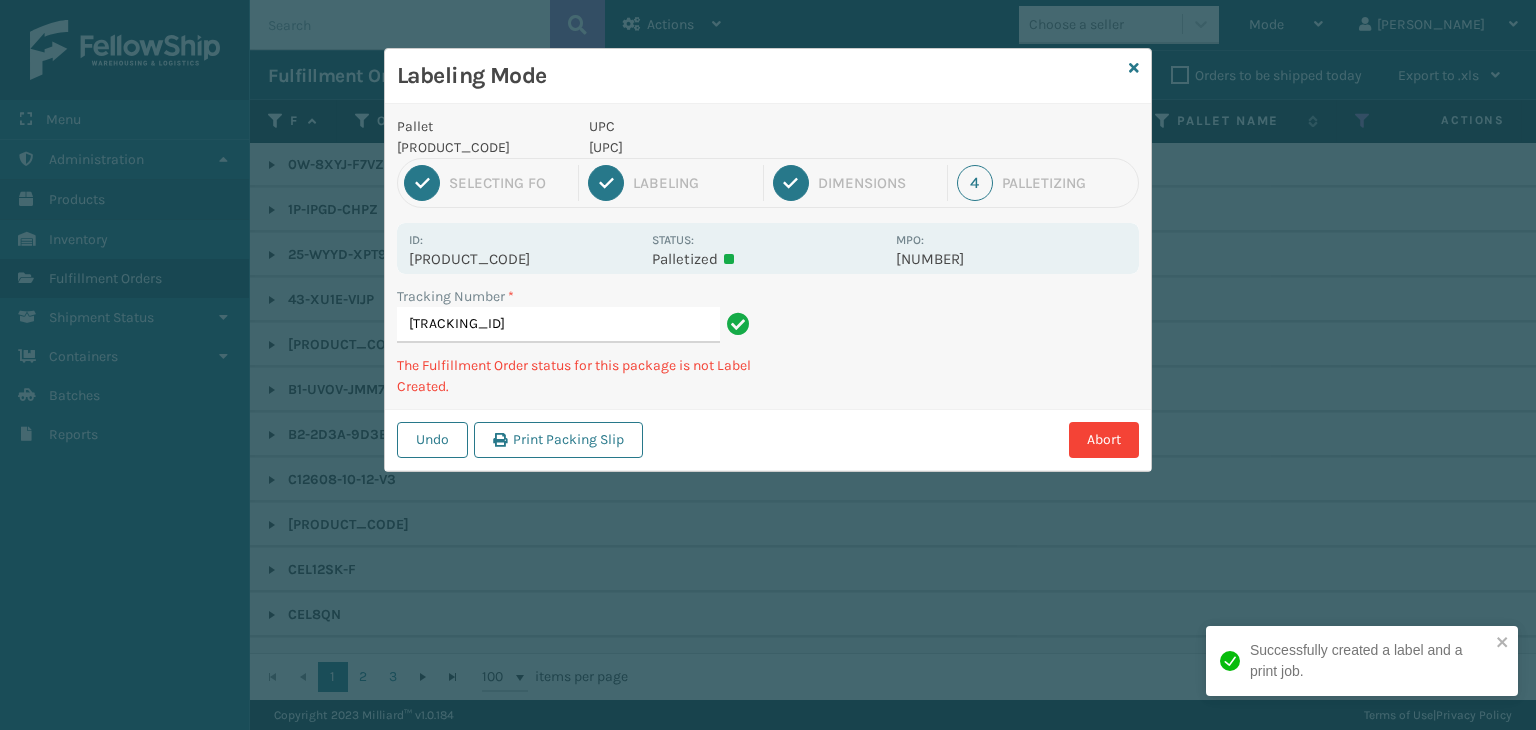 type on "[PRODUCT_CODE]" 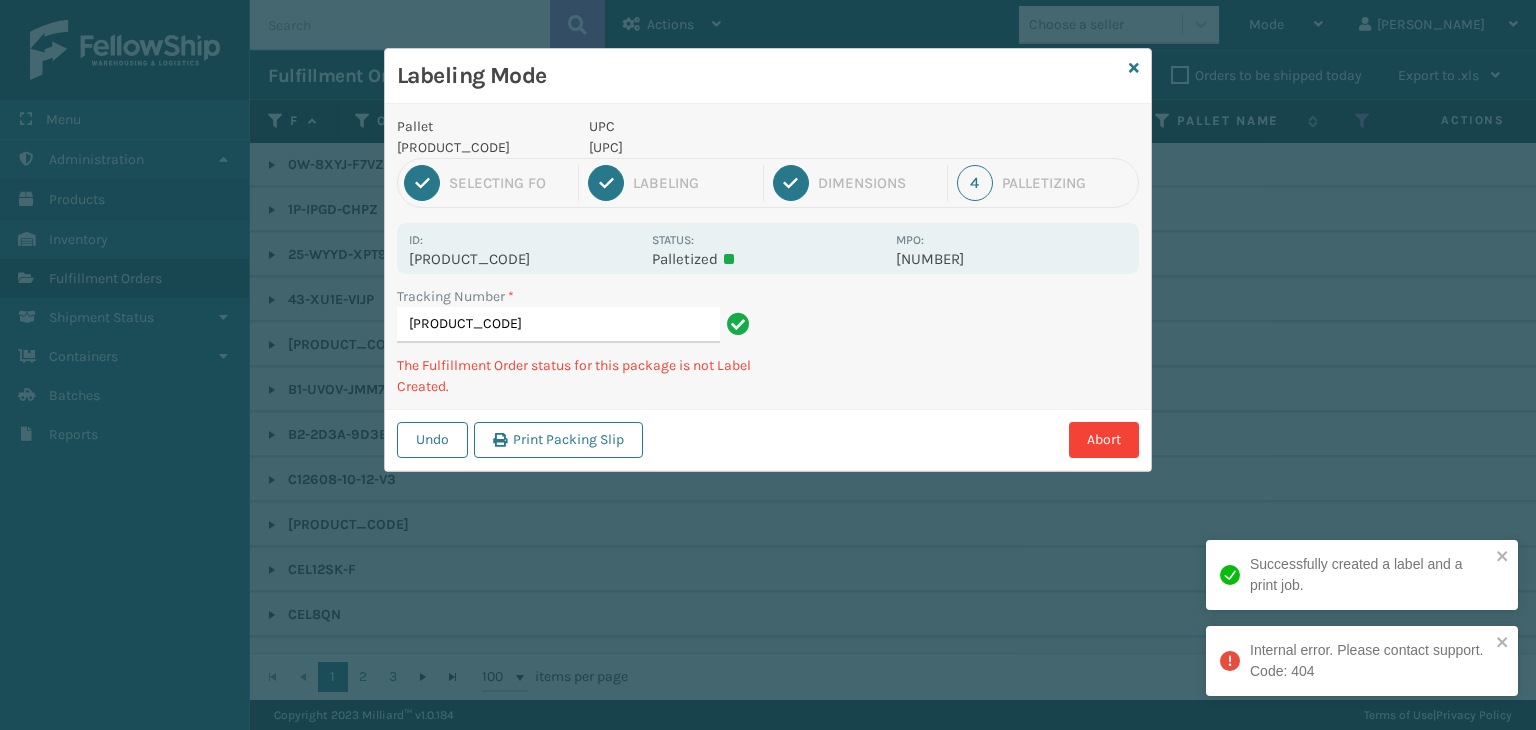 scroll, scrollTop: 0, scrollLeft: 14, axis: horizontal 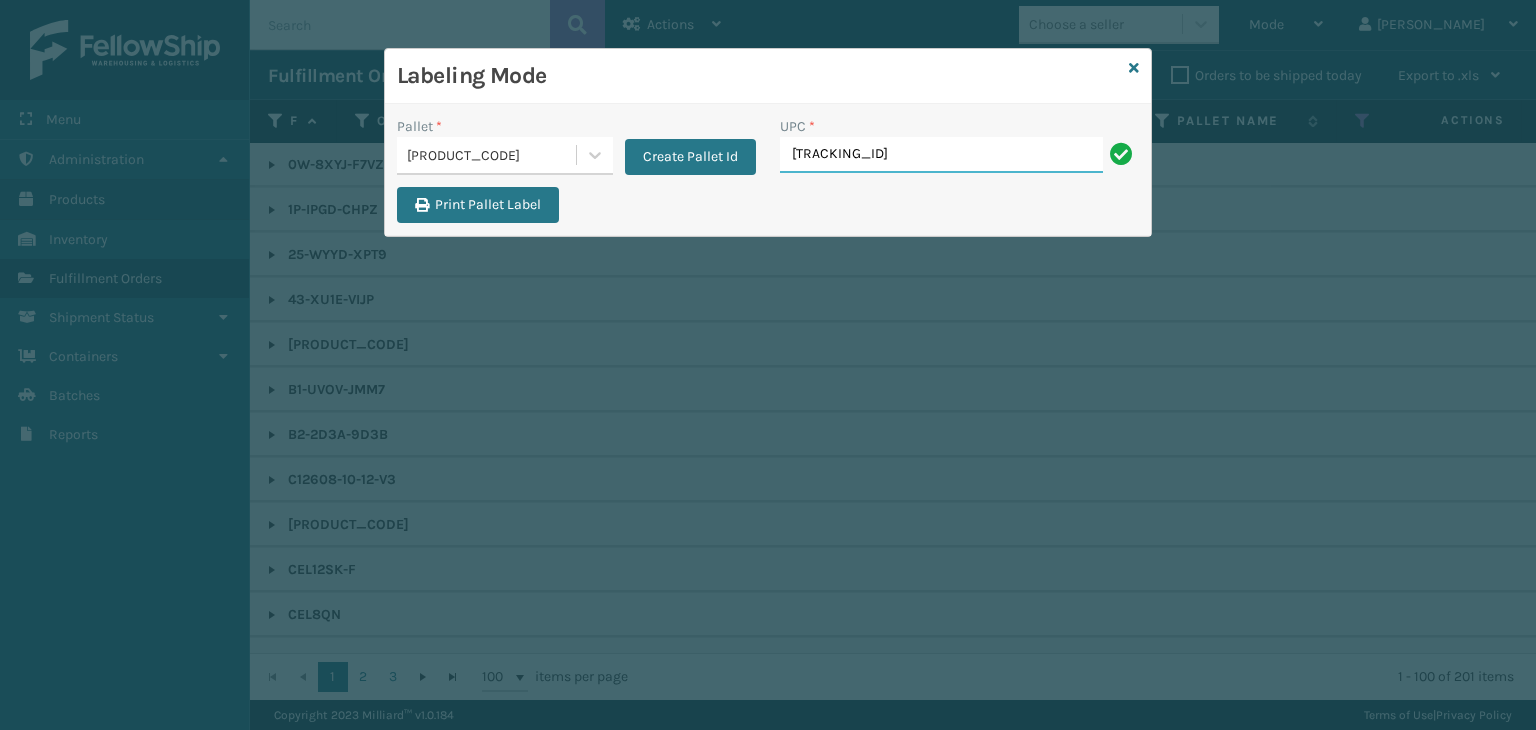 type on "81009093217" 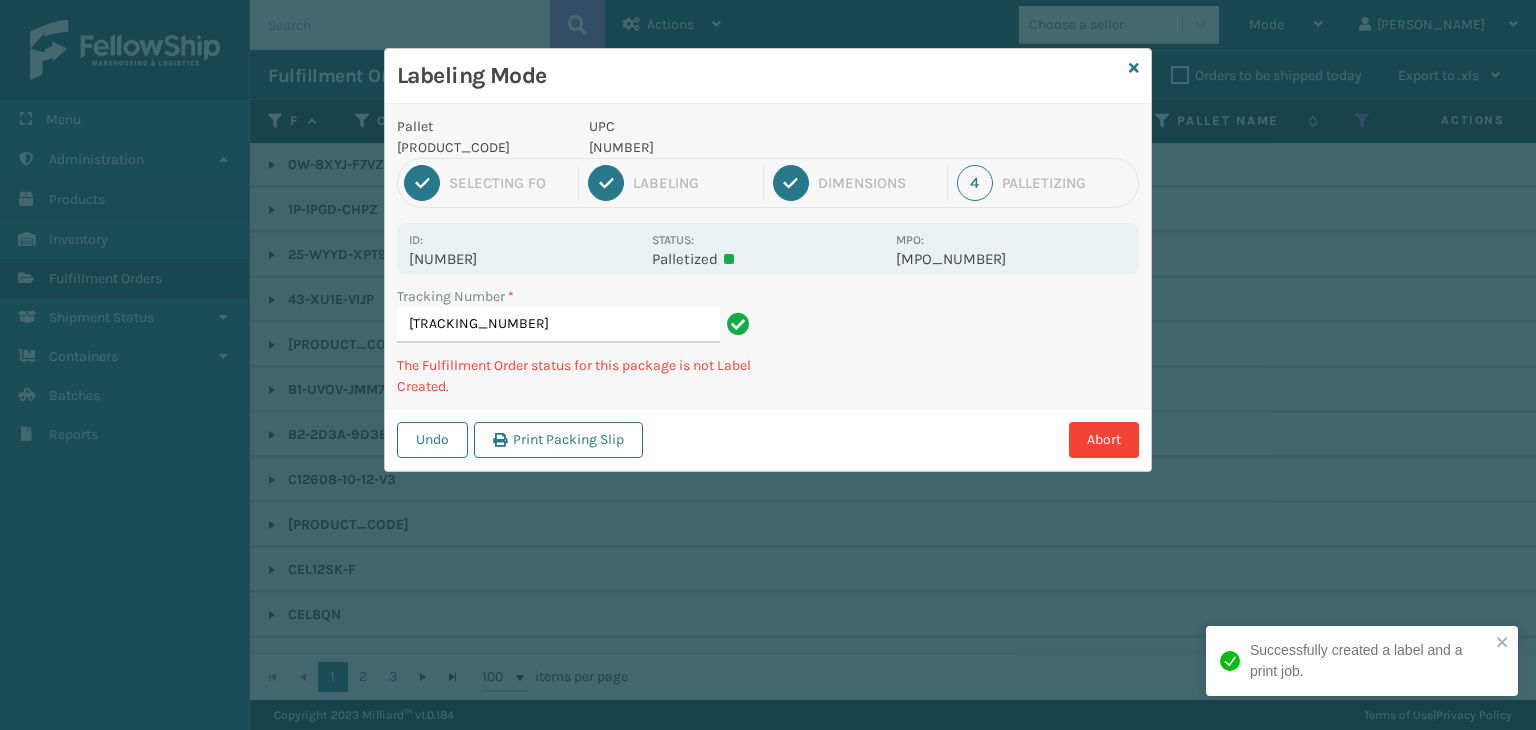 type on "[TRACKING_NUMBER]" 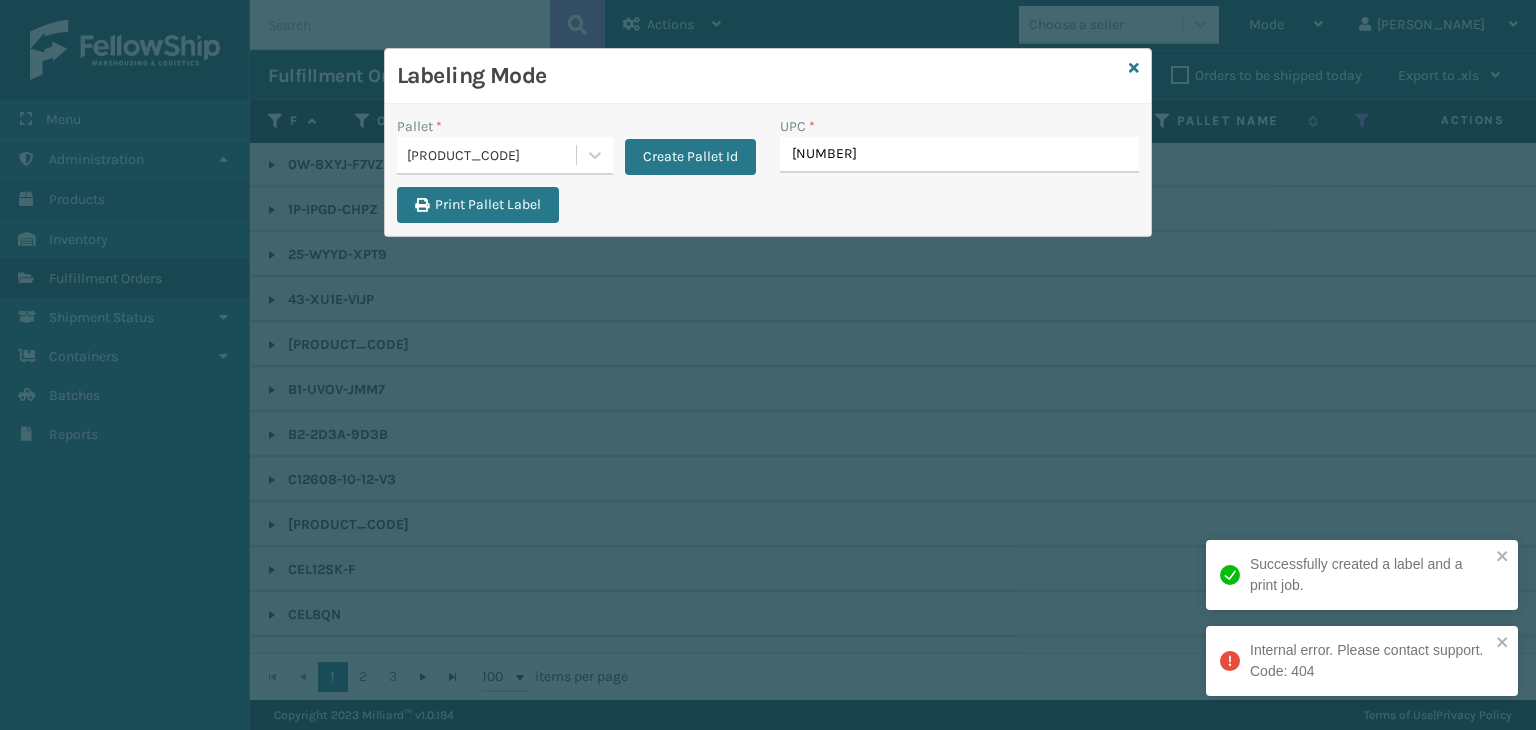 type on "[NUMBER]" 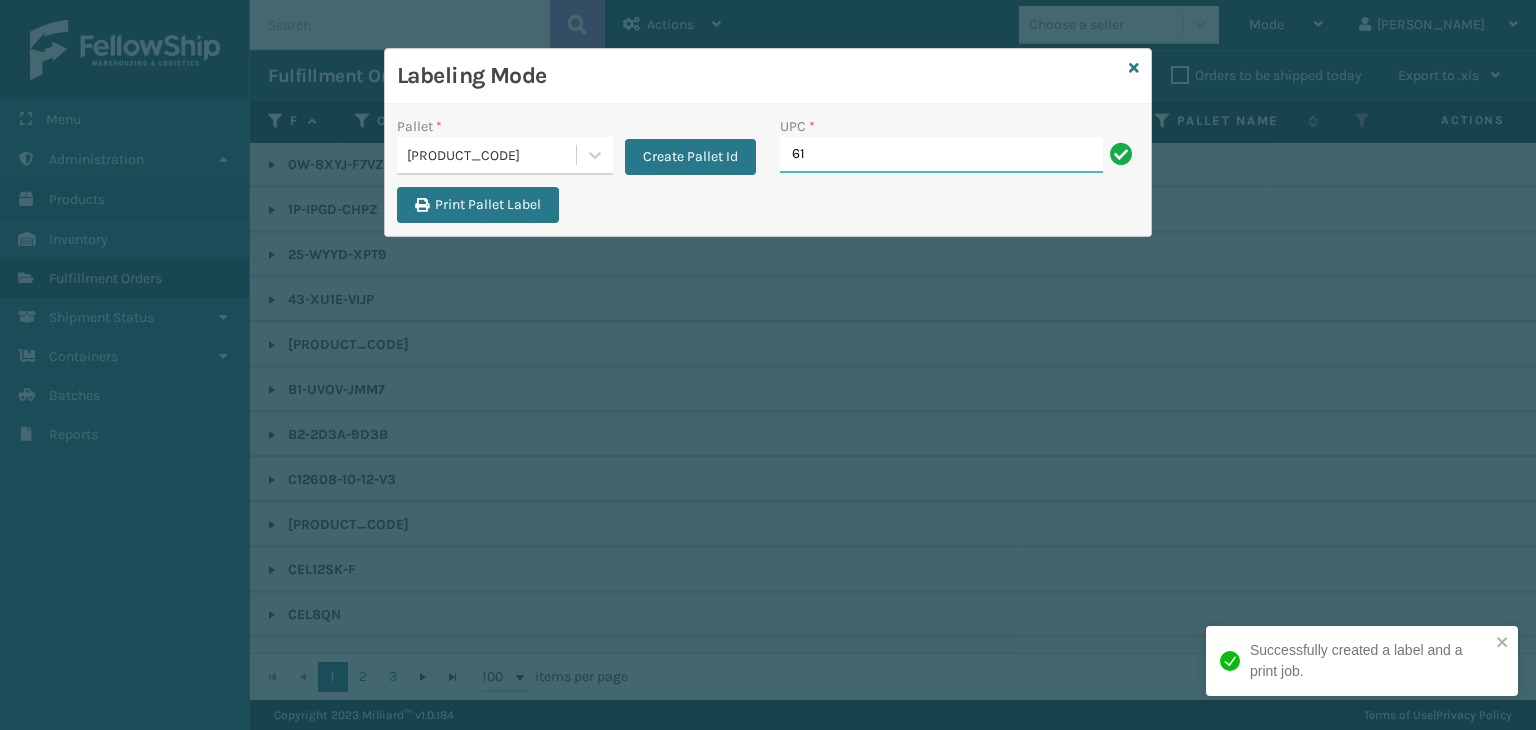 click on "61" at bounding box center [941, 155] 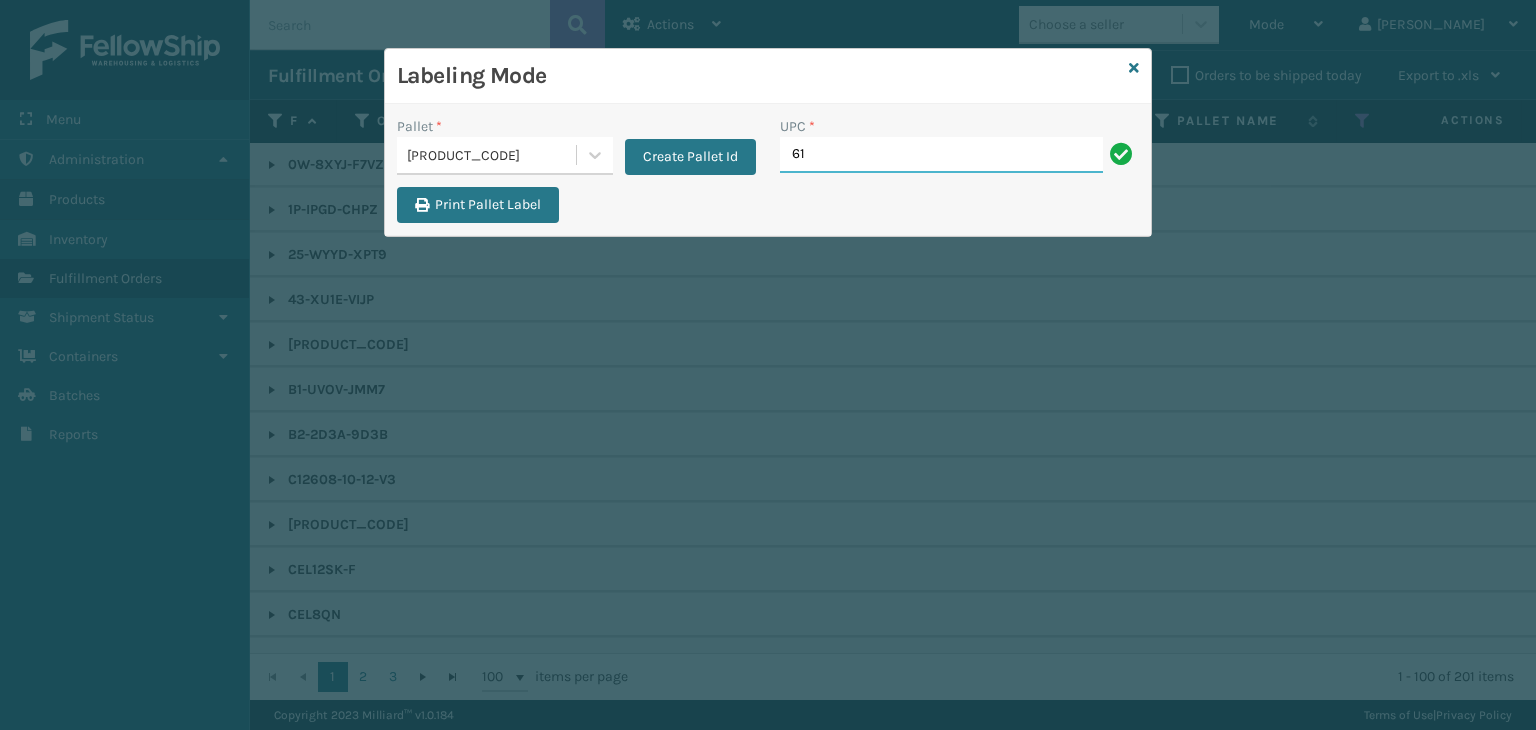 click on "61" at bounding box center (941, 155) 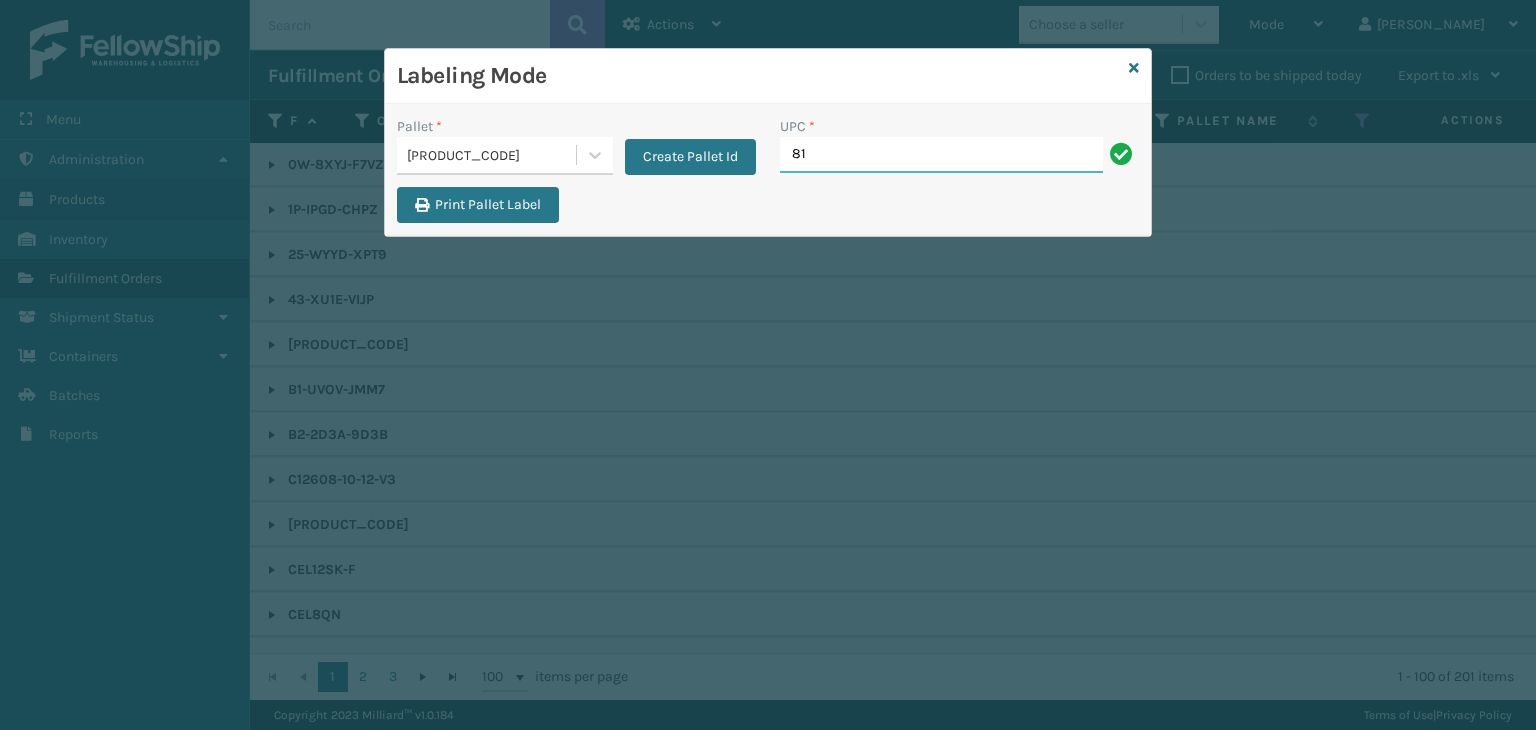 click on "81" at bounding box center (941, 155) 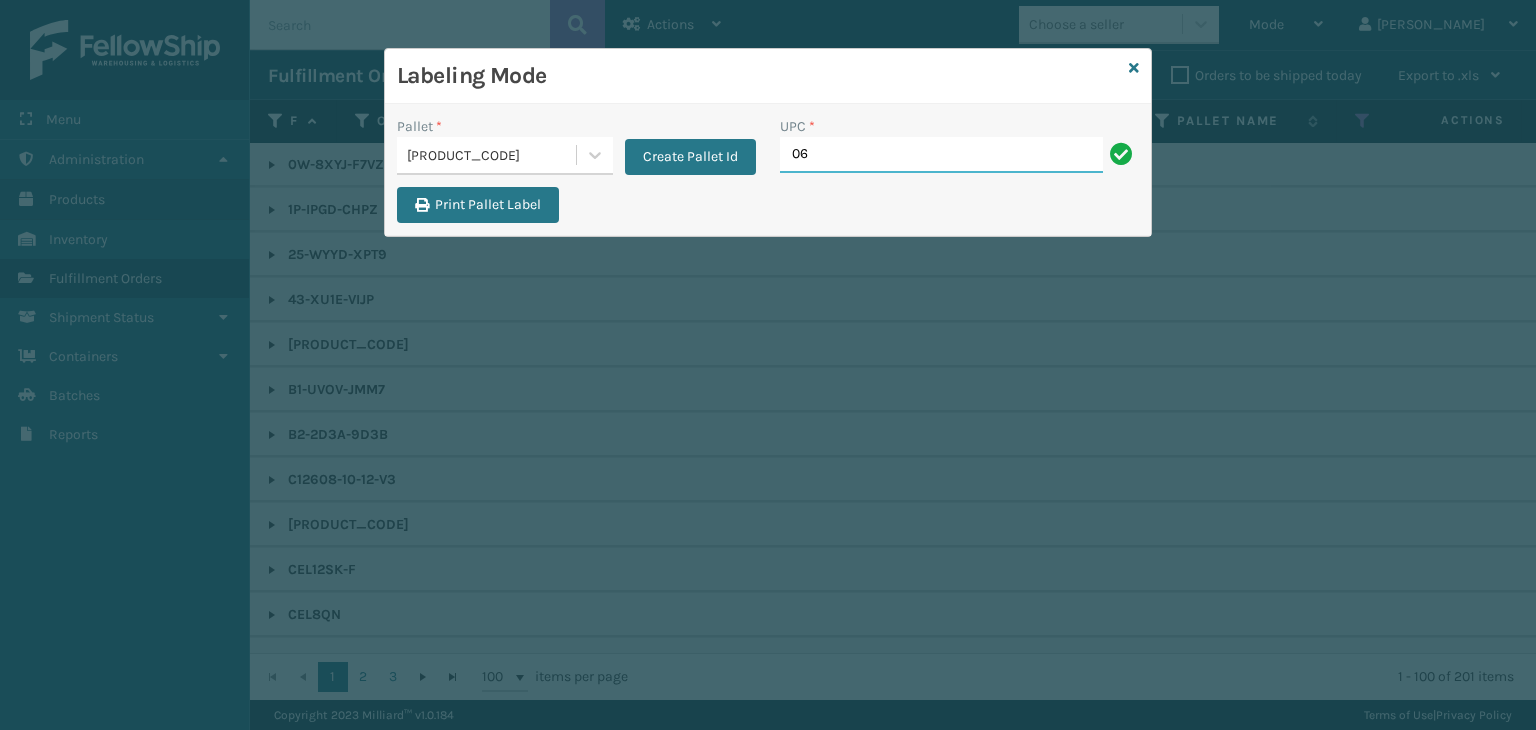 type on "0" 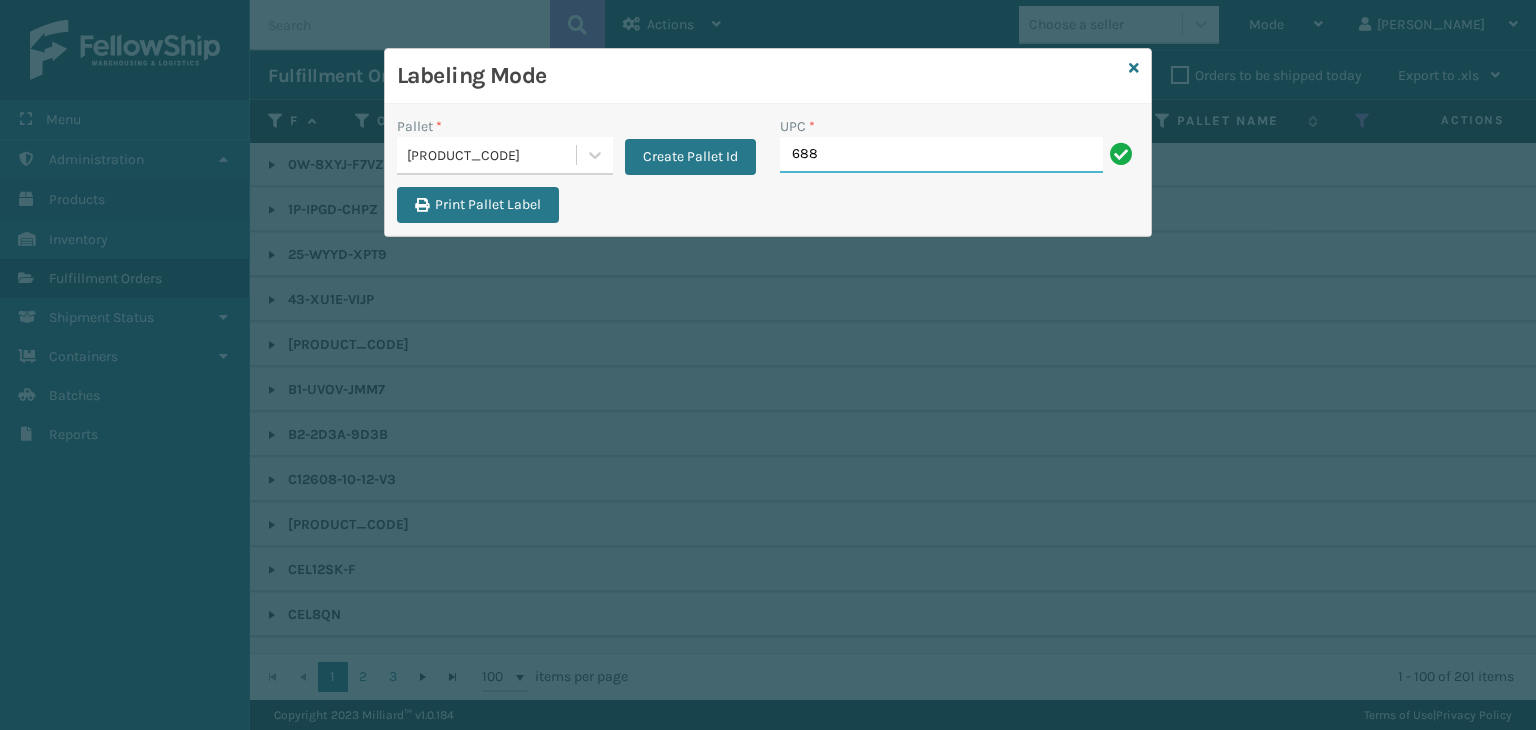 type on "[NUMBER]" 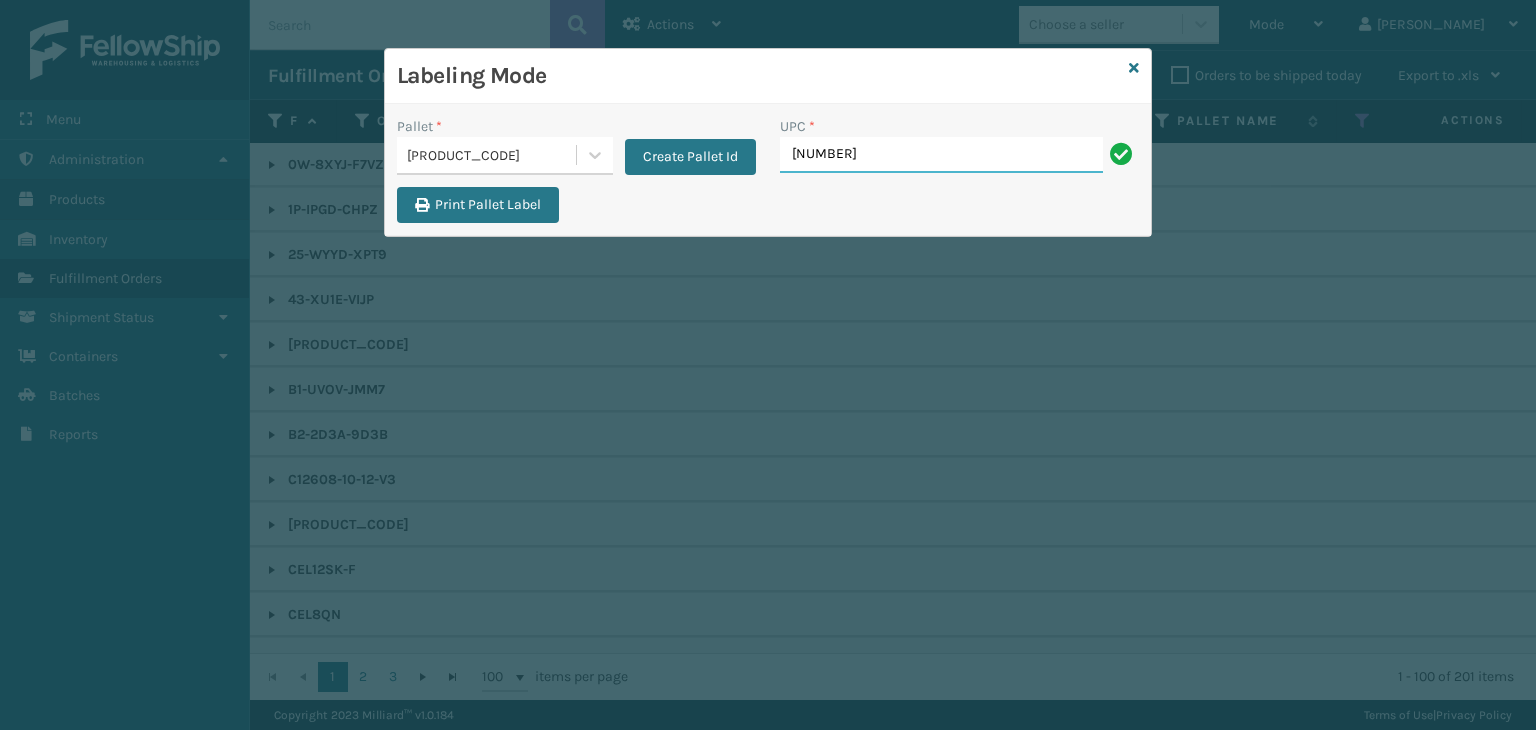 drag, startPoint x: 899, startPoint y: 163, endPoint x: 292, endPoint y: 164, distance: 607.0008 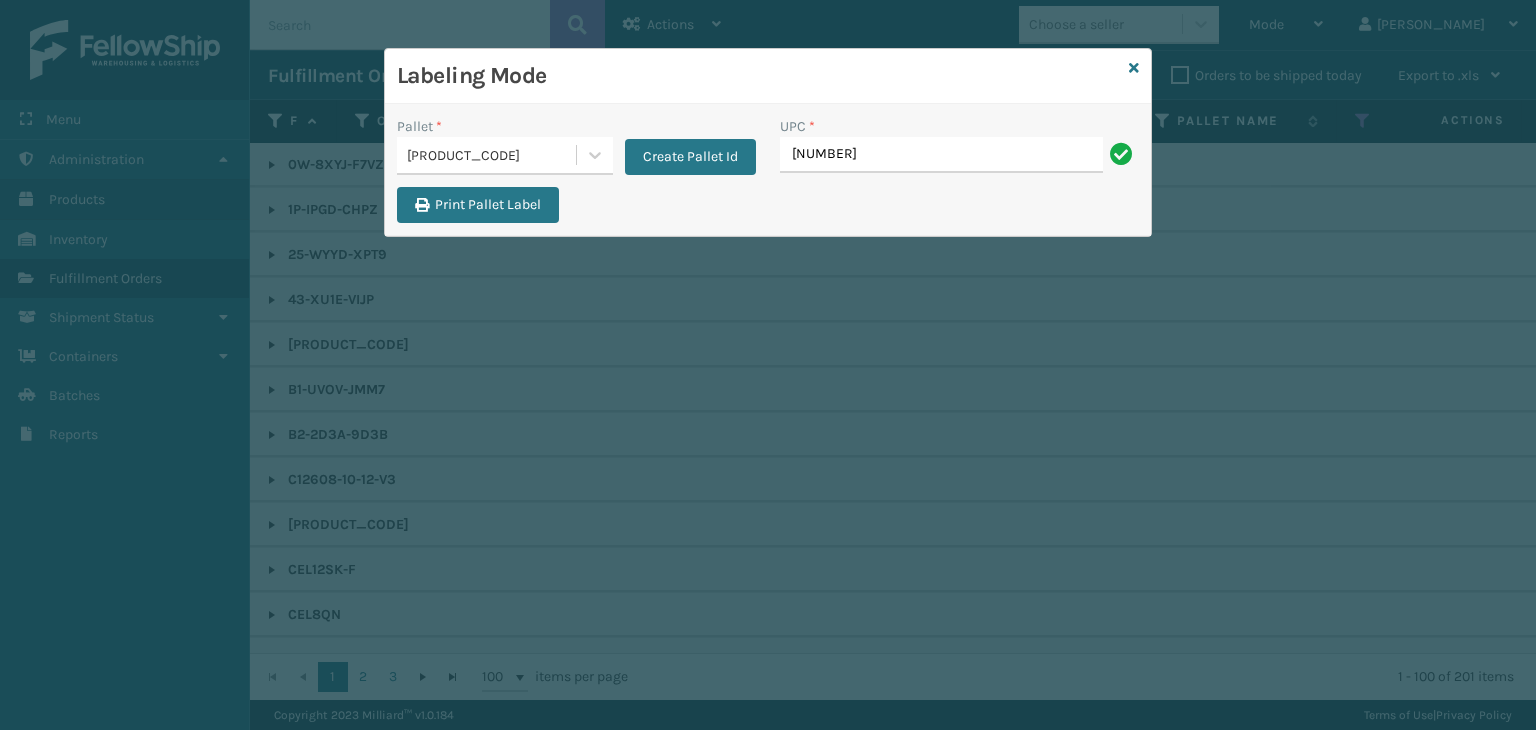 type on "[NUMBER]" 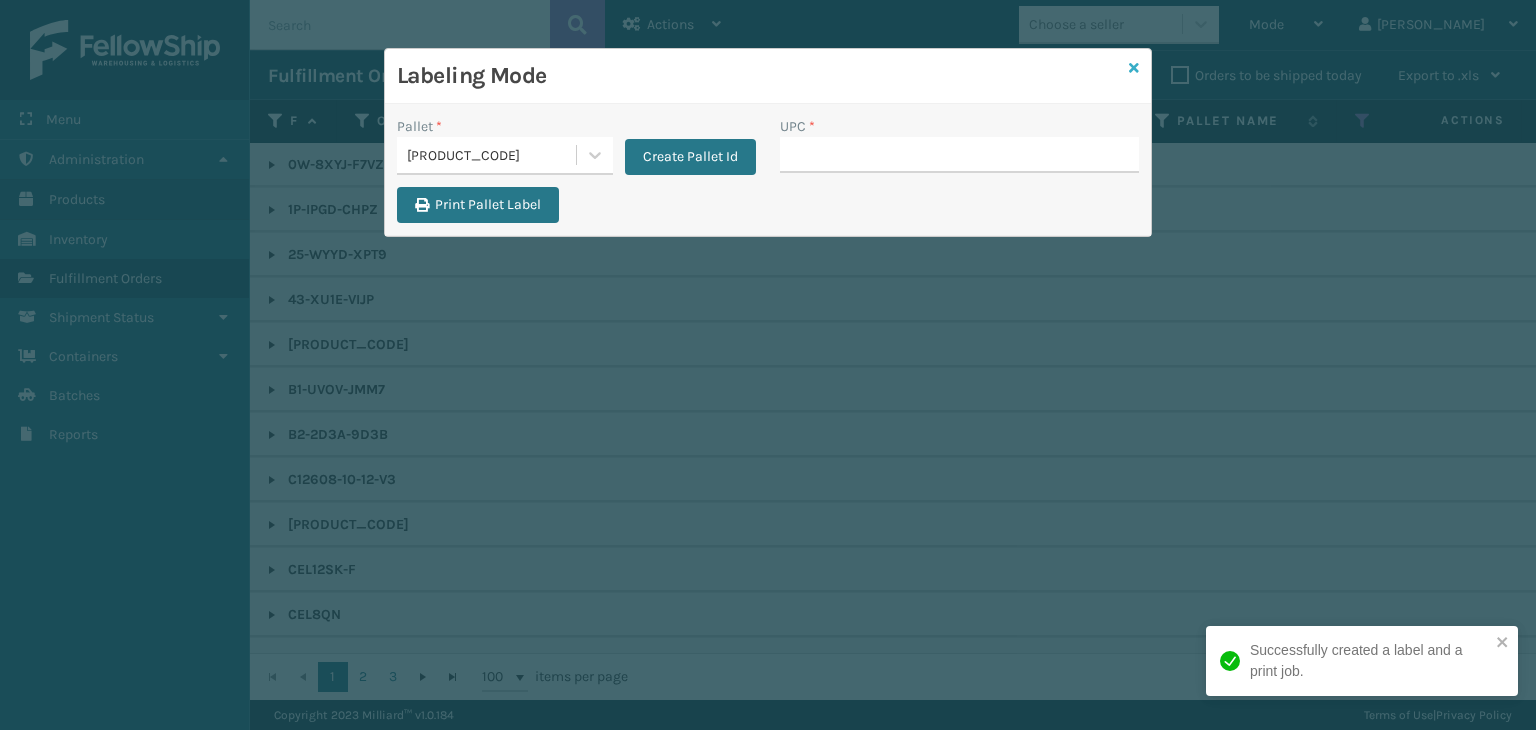 click at bounding box center [1134, 68] 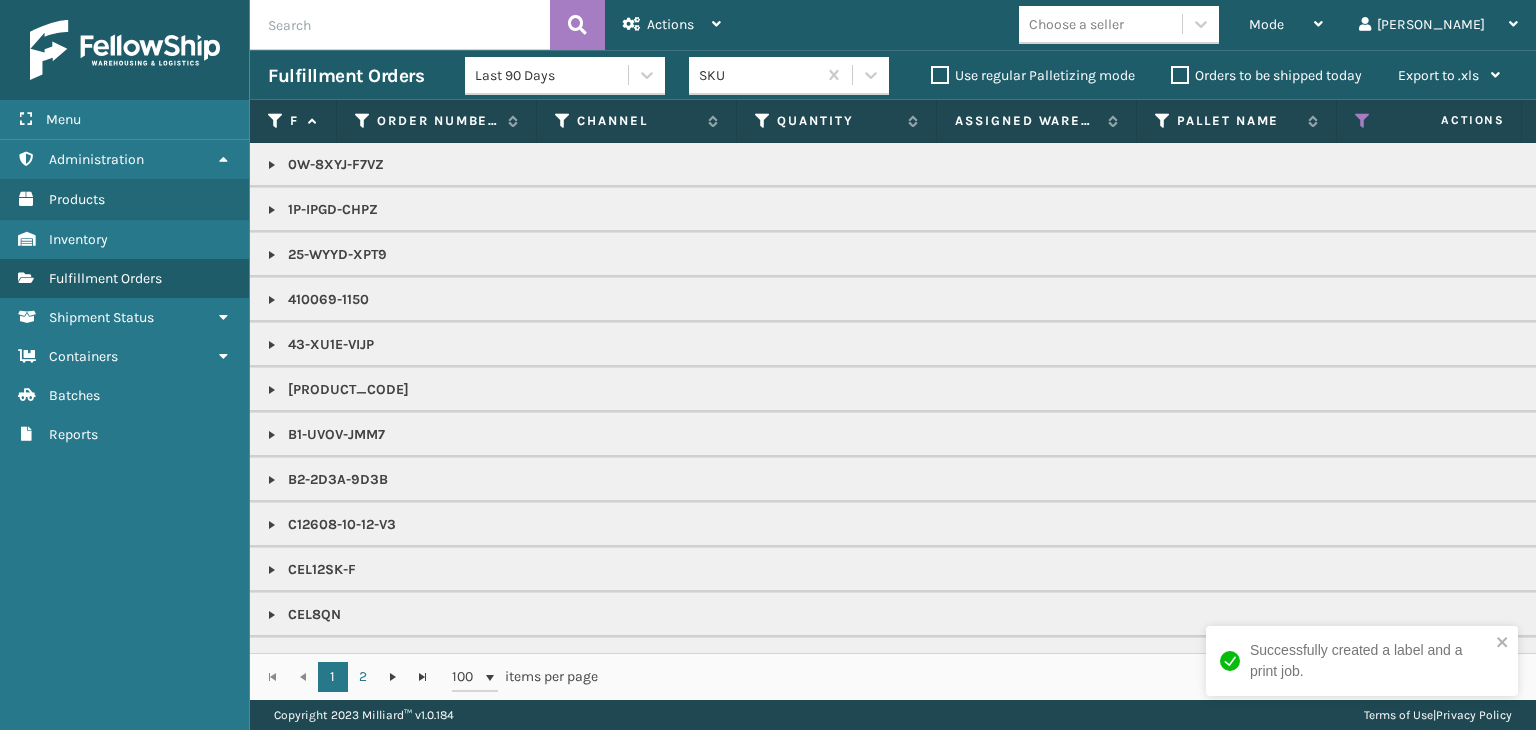 click on "Successfully created a label and a print job." at bounding box center [1362, 661] 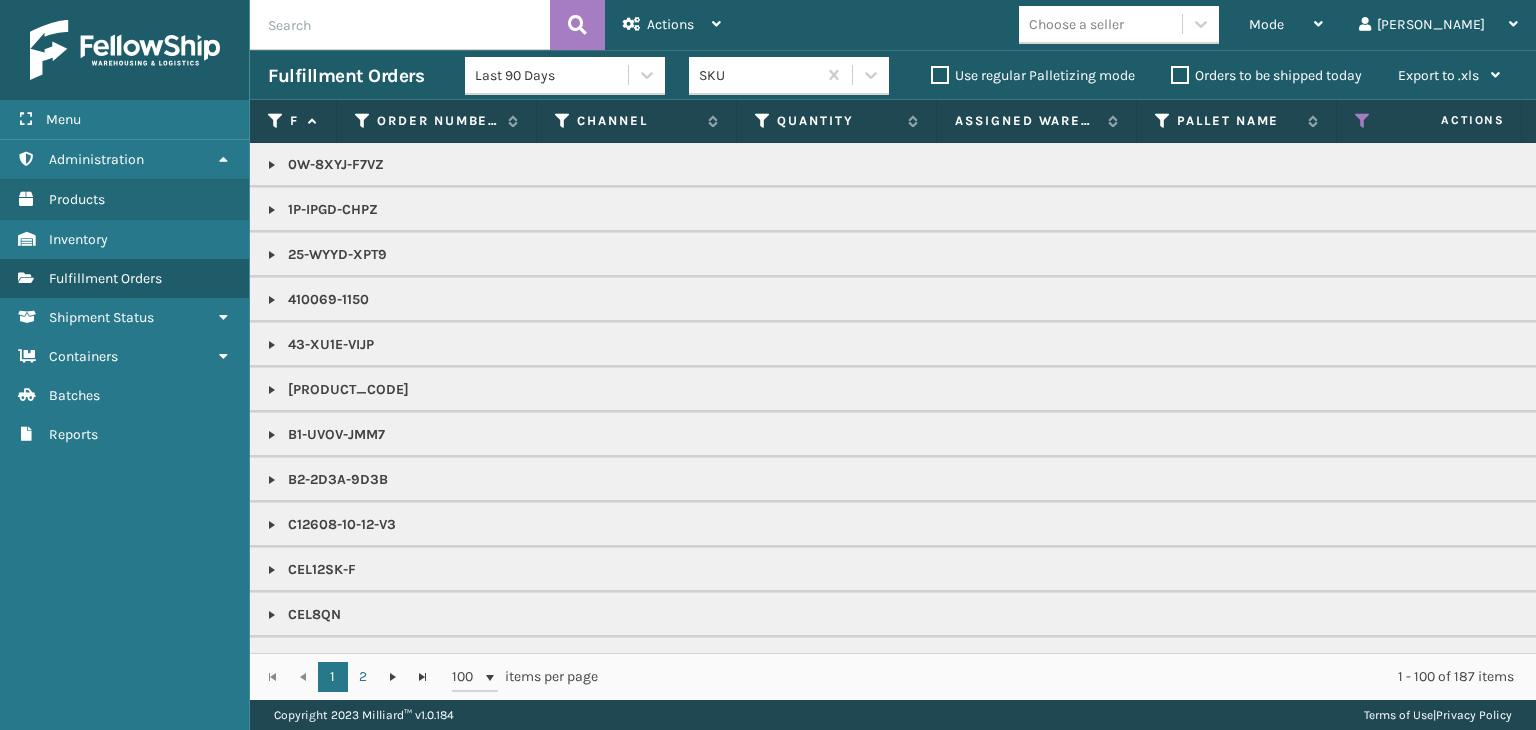 click on "Orders to be shipped today" at bounding box center (1266, 75) 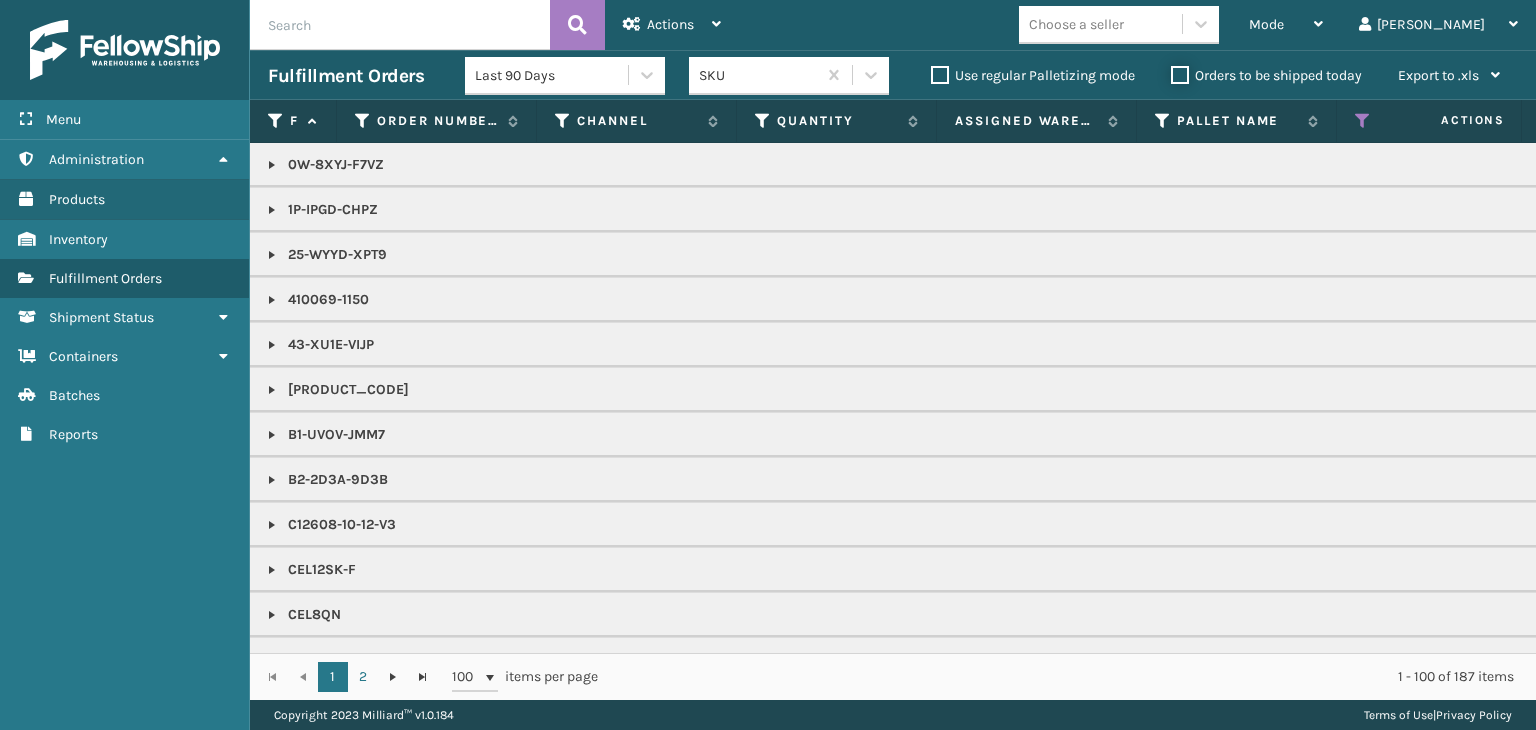 click on "Orders to be shipped today" at bounding box center [1171, 70] 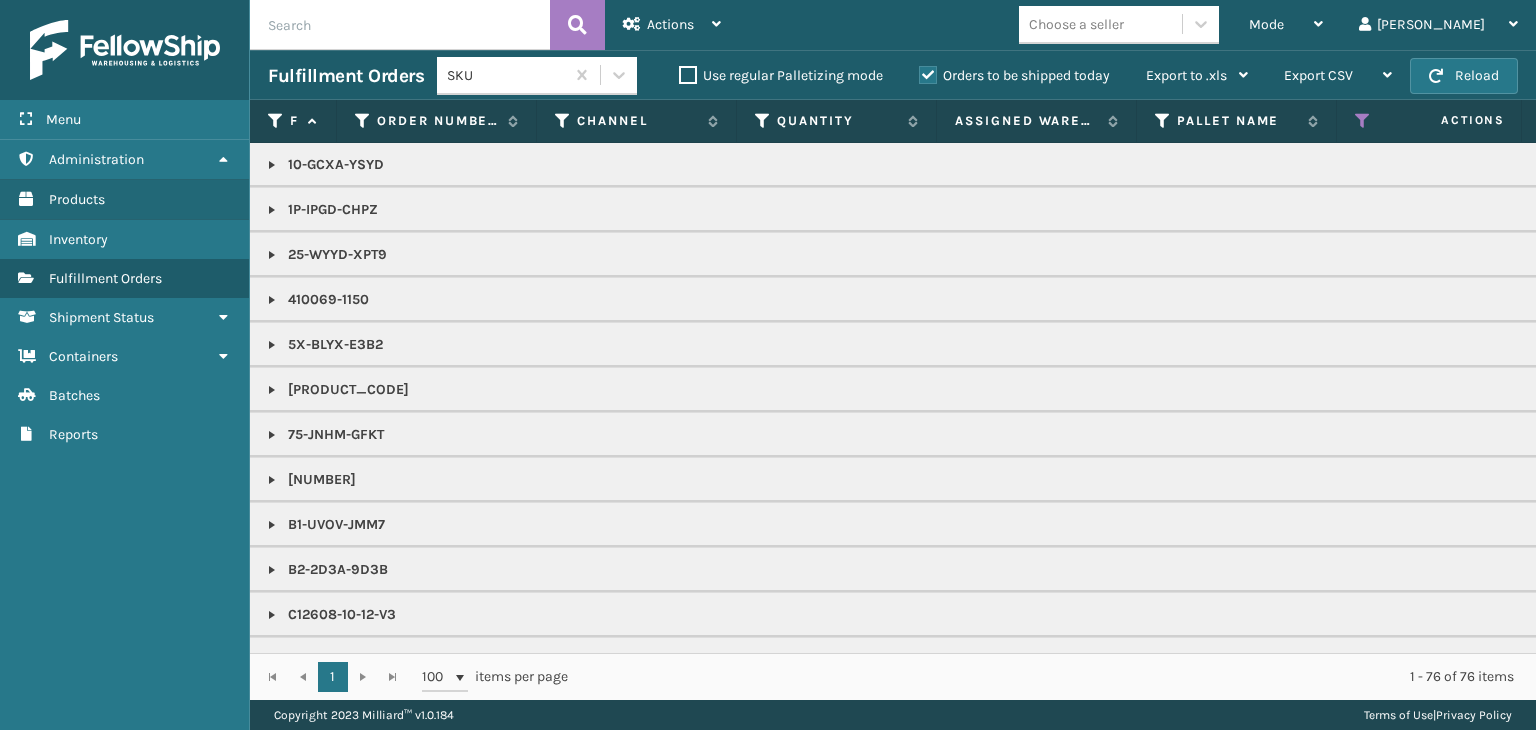 click on "Orders to be shipped today" at bounding box center (1014, 75) 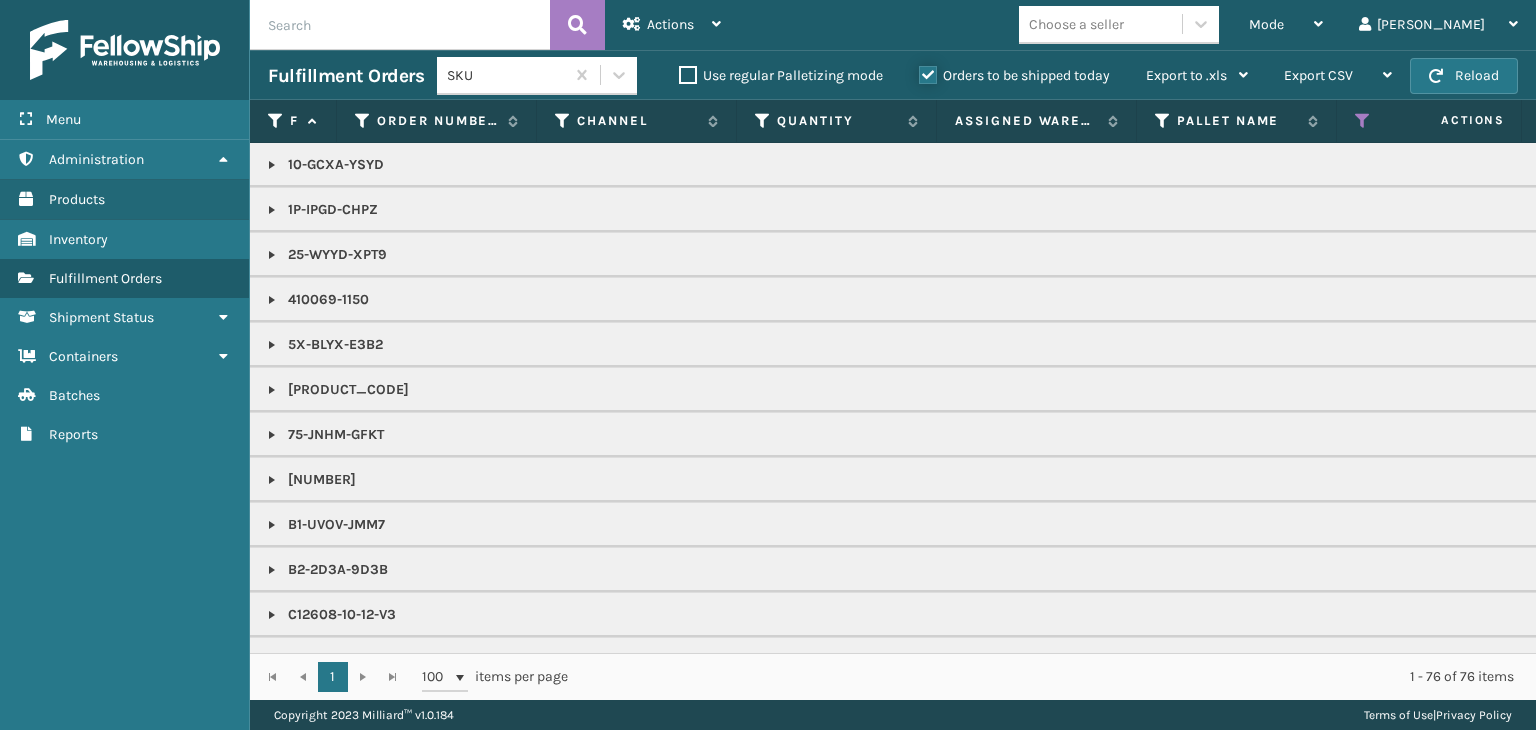 click on "Orders to be shipped today" at bounding box center [919, 70] 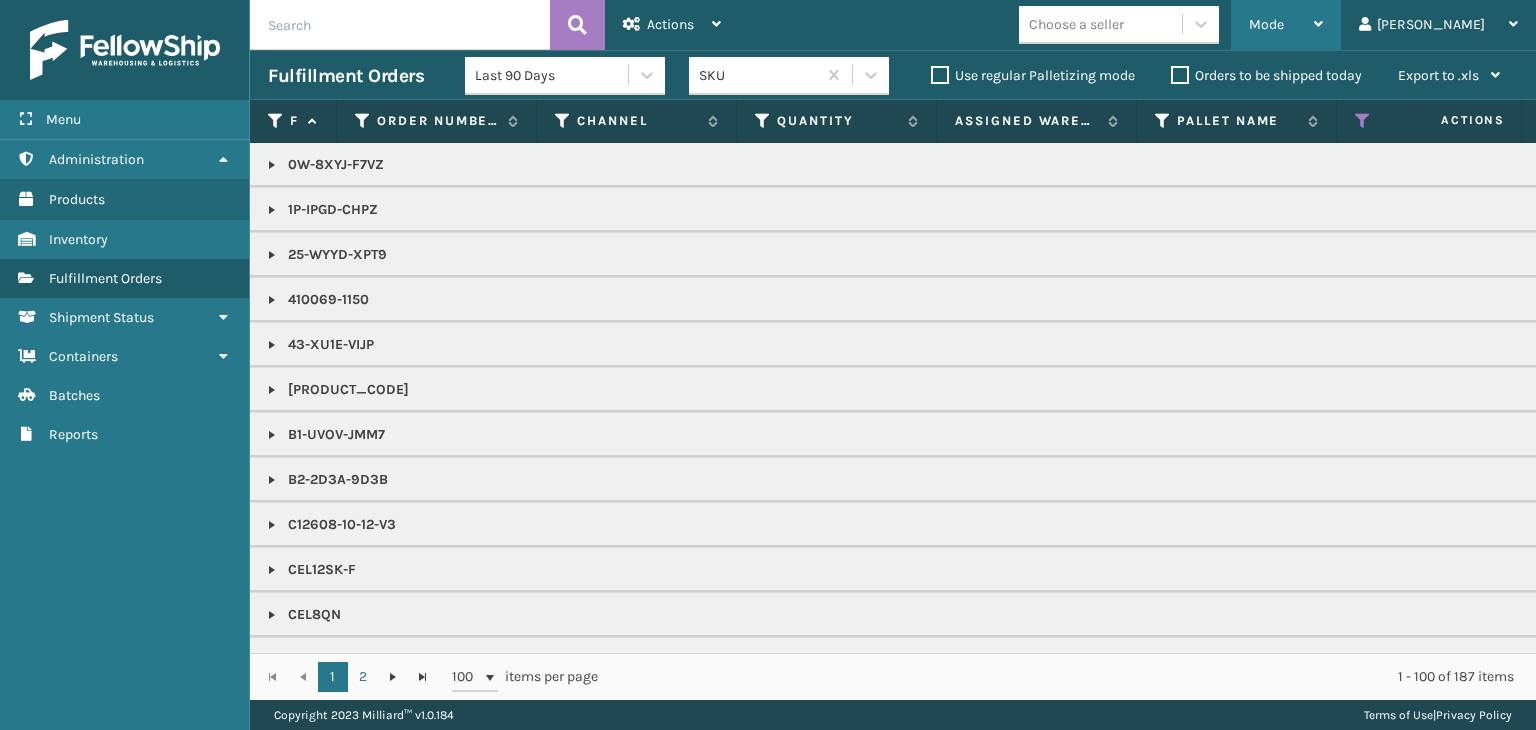 click on "Mode" at bounding box center [1286, 25] 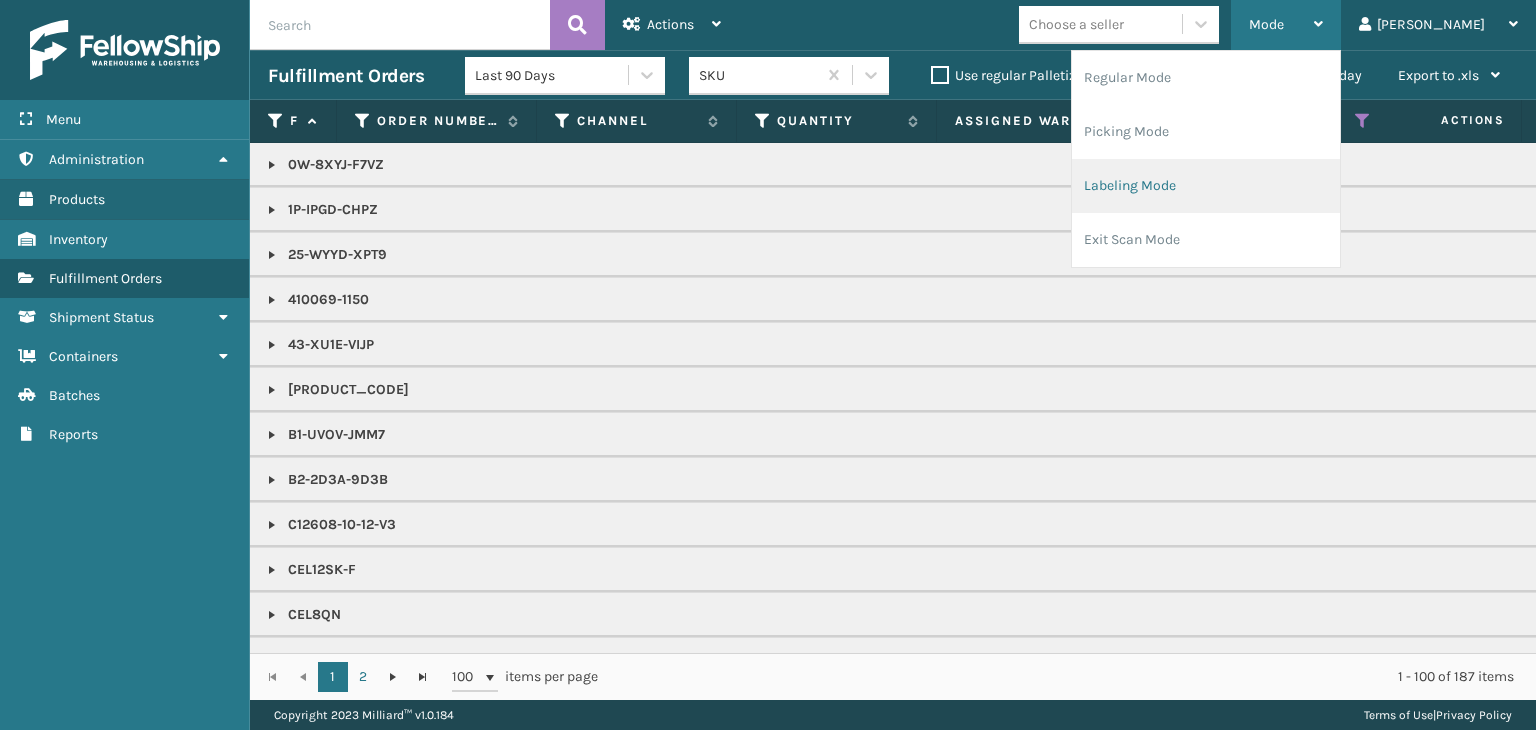 click on "Labeling Mode" at bounding box center [1206, 186] 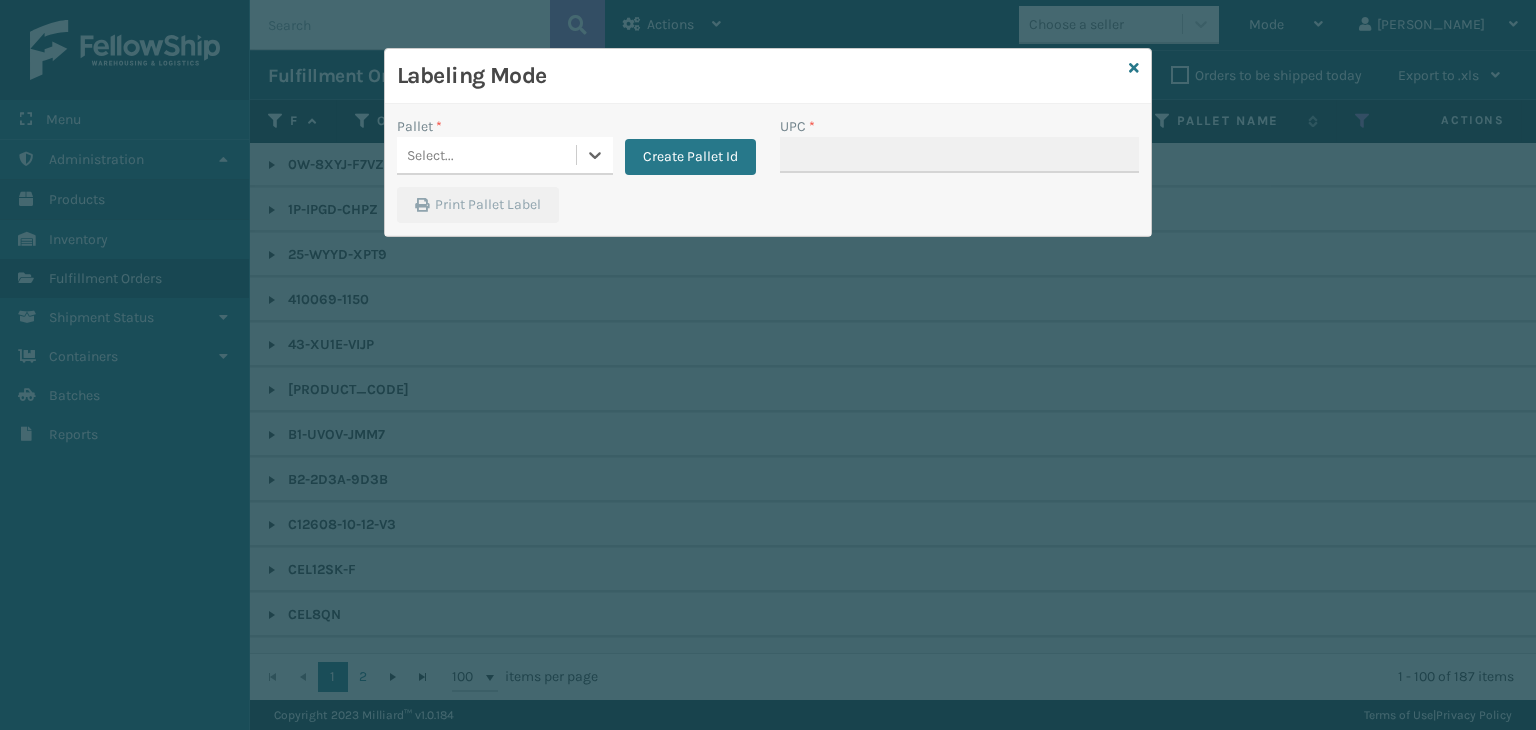 click on "Select..." at bounding box center (430, 155) 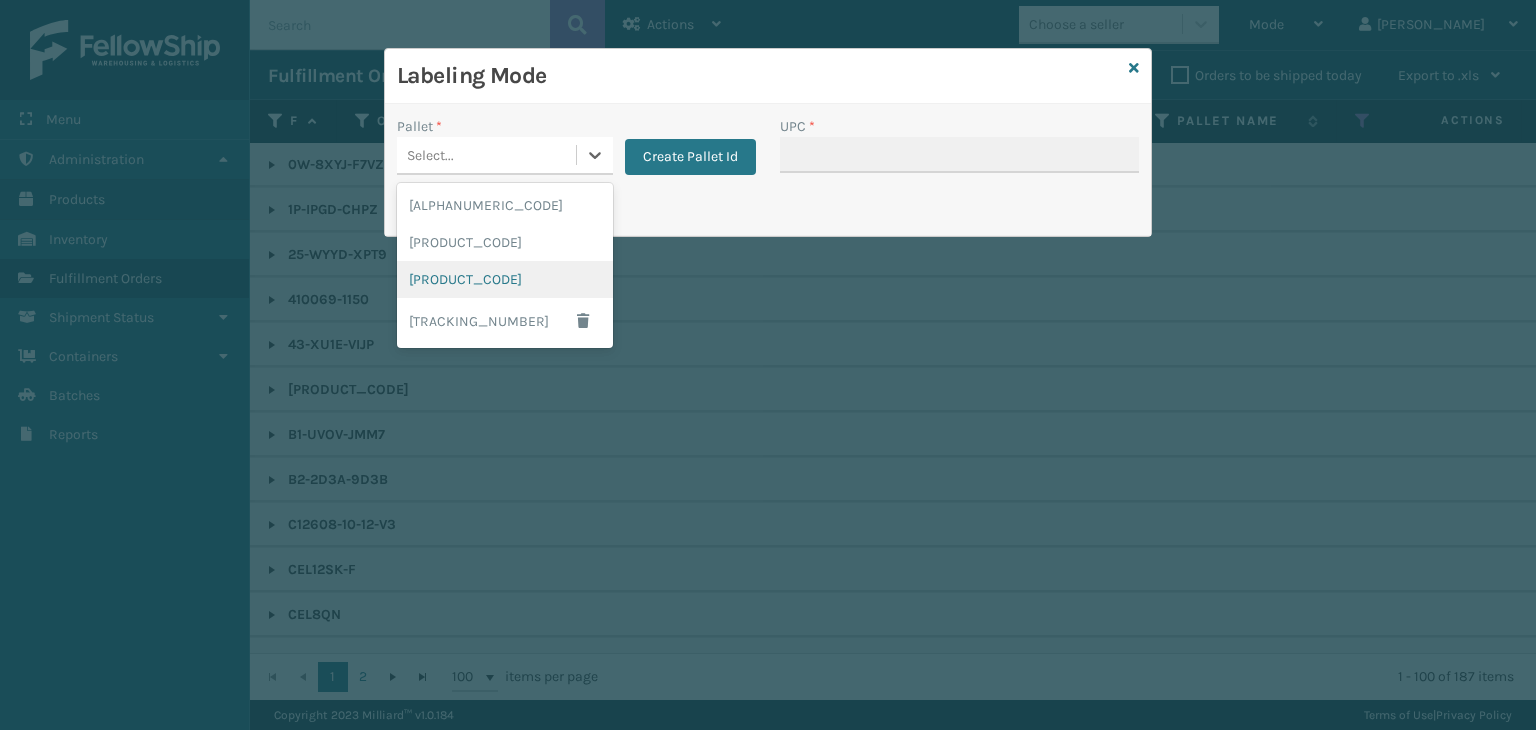 click on "[PRODUCT_CODE]" at bounding box center [505, 279] 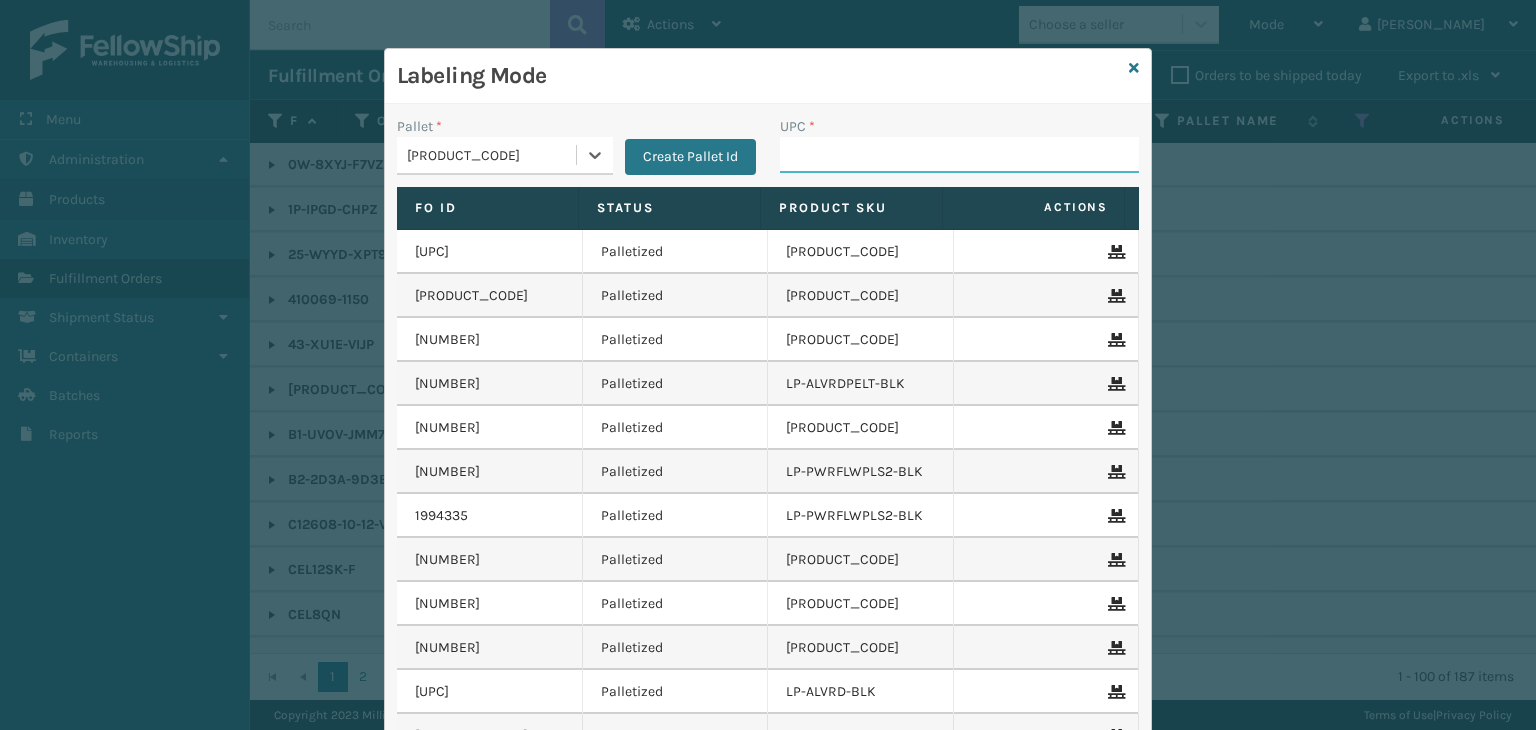click on "UPC   *" at bounding box center (959, 155) 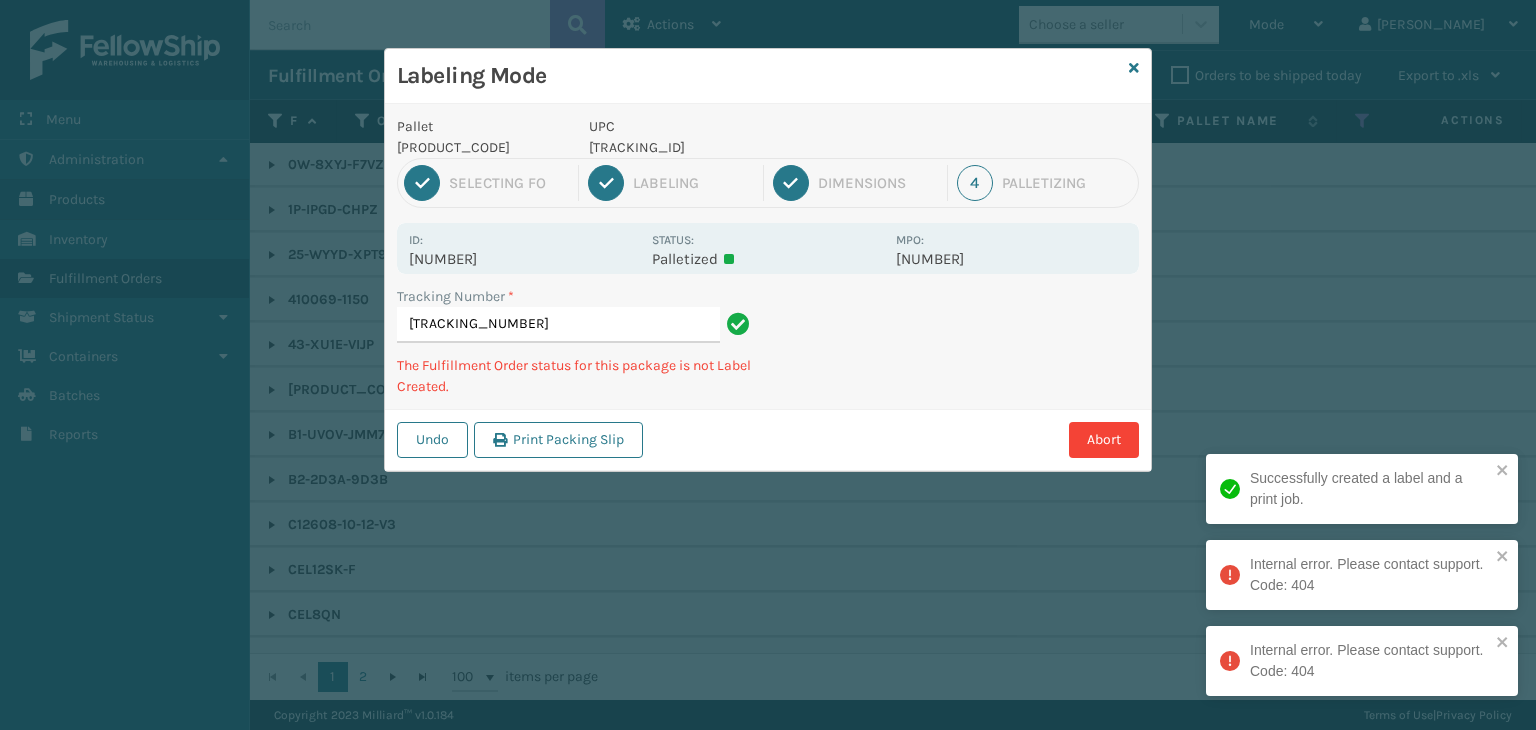 type on "[TRACKING_NUMBER]" 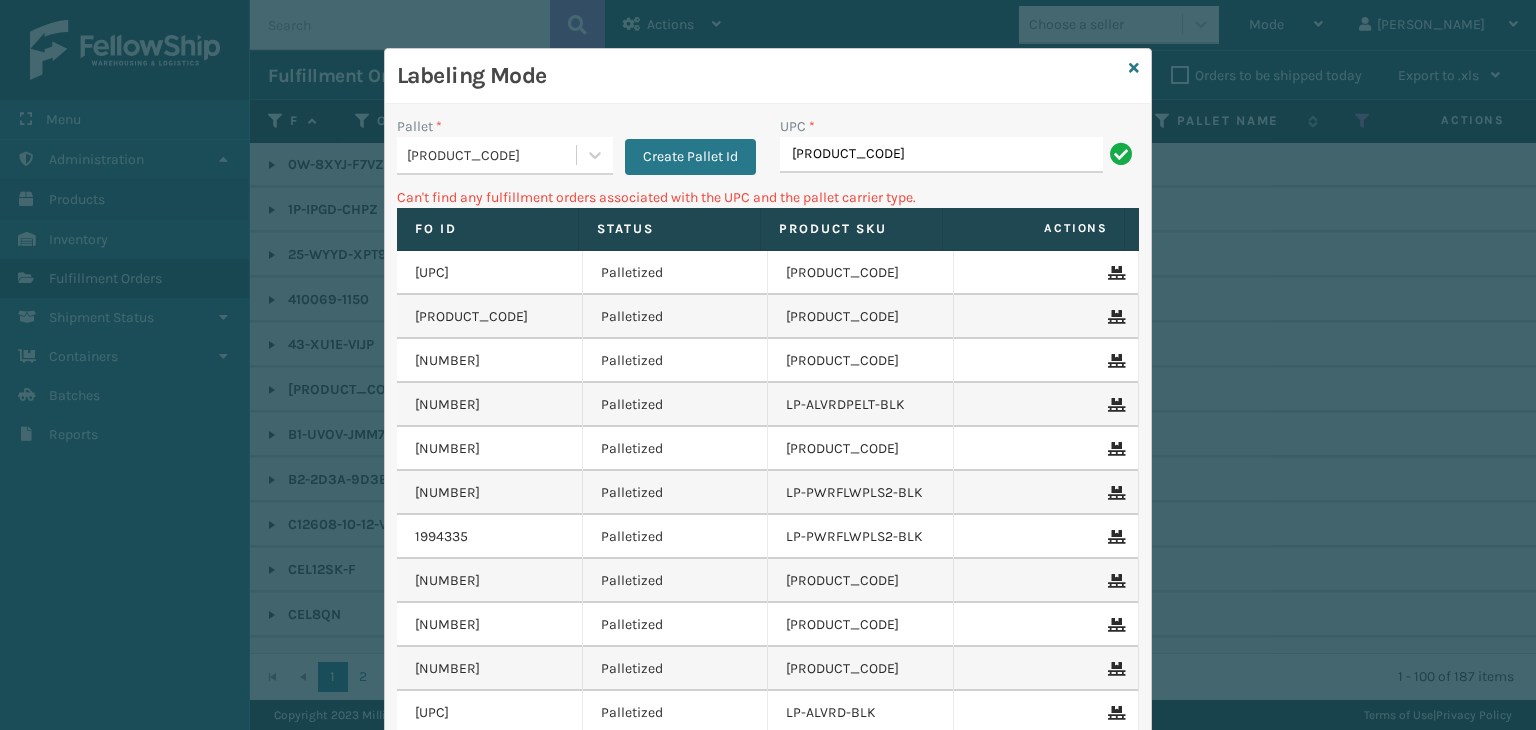 click on "[PRODUCT_CODE]" at bounding box center [941, 155] 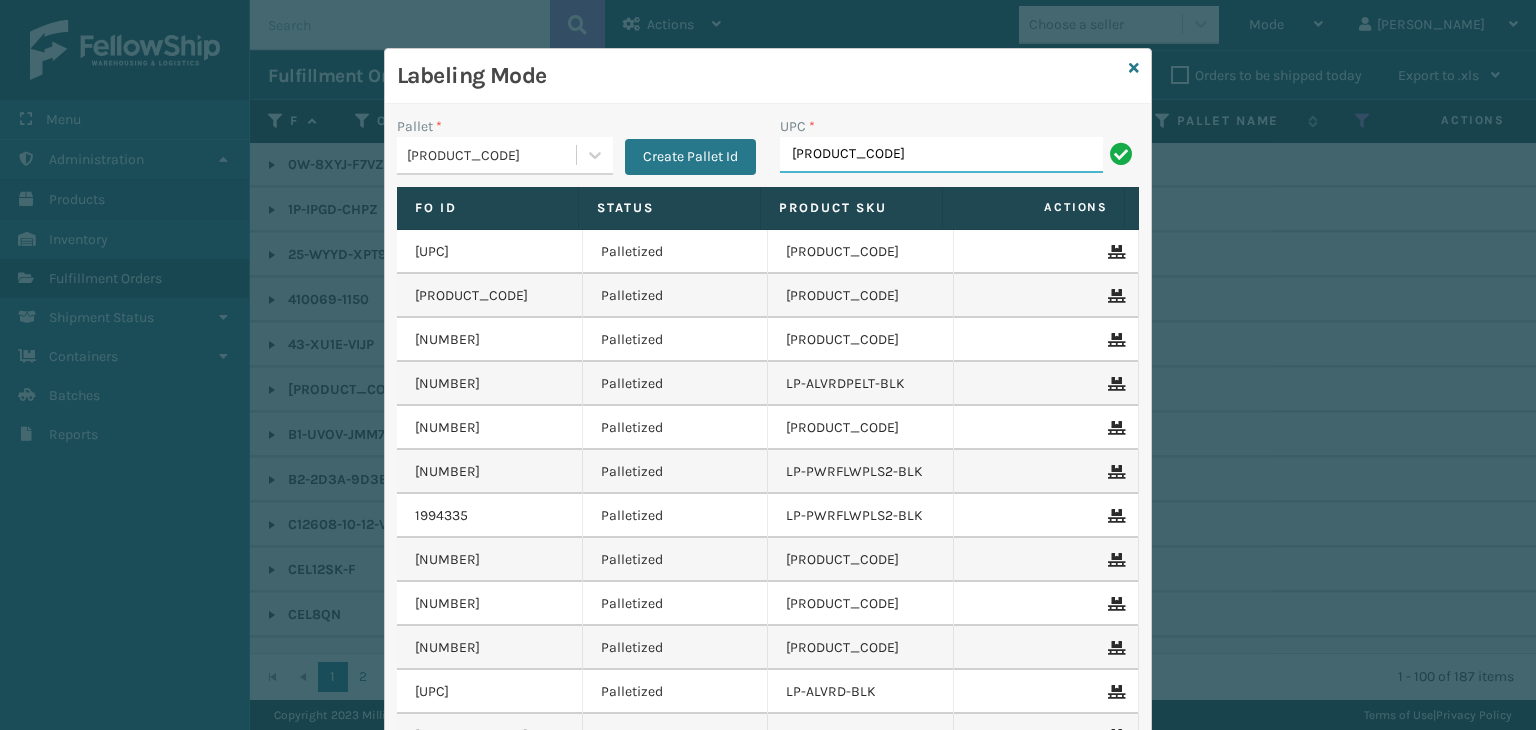 type on "LP-RMXPLS-BLK" 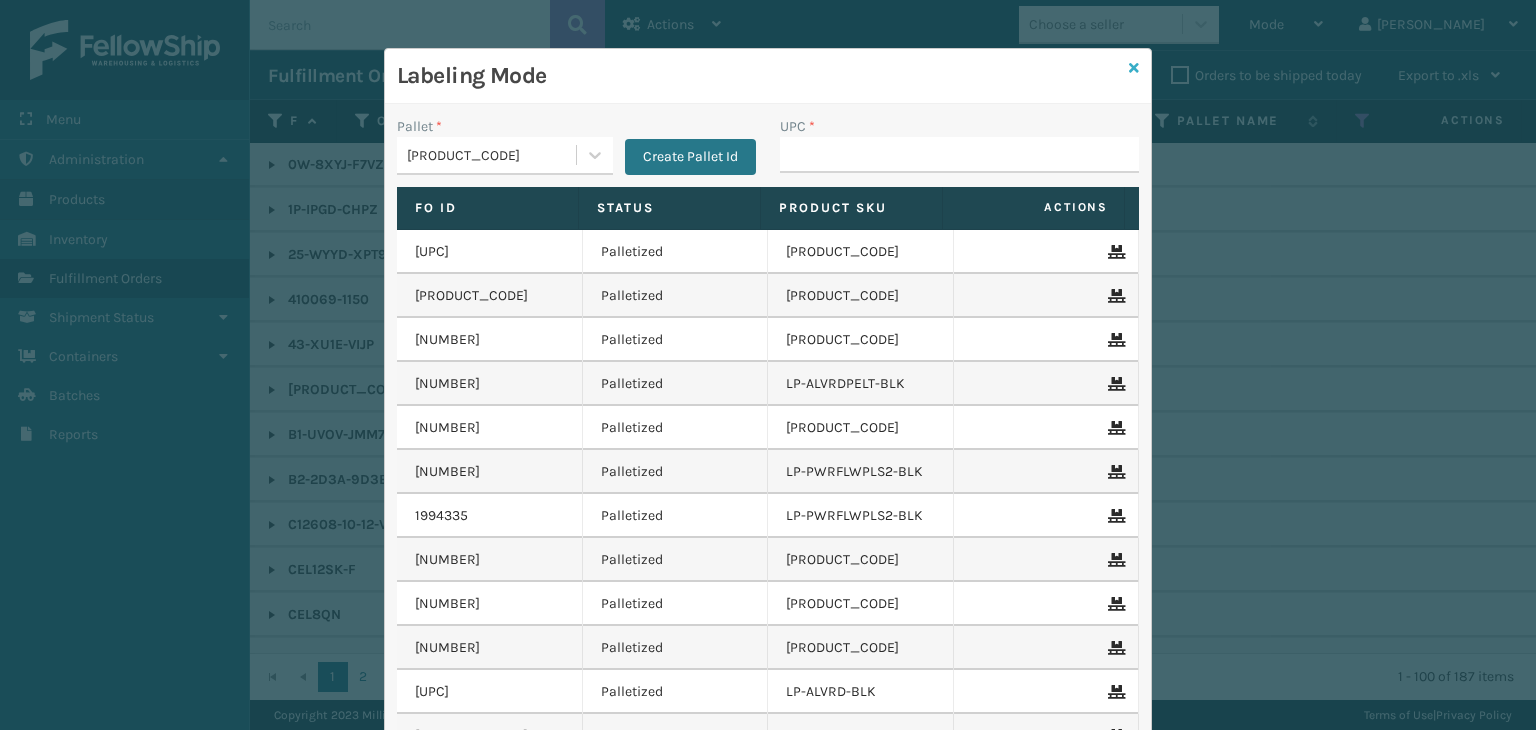click at bounding box center [1134, 68] 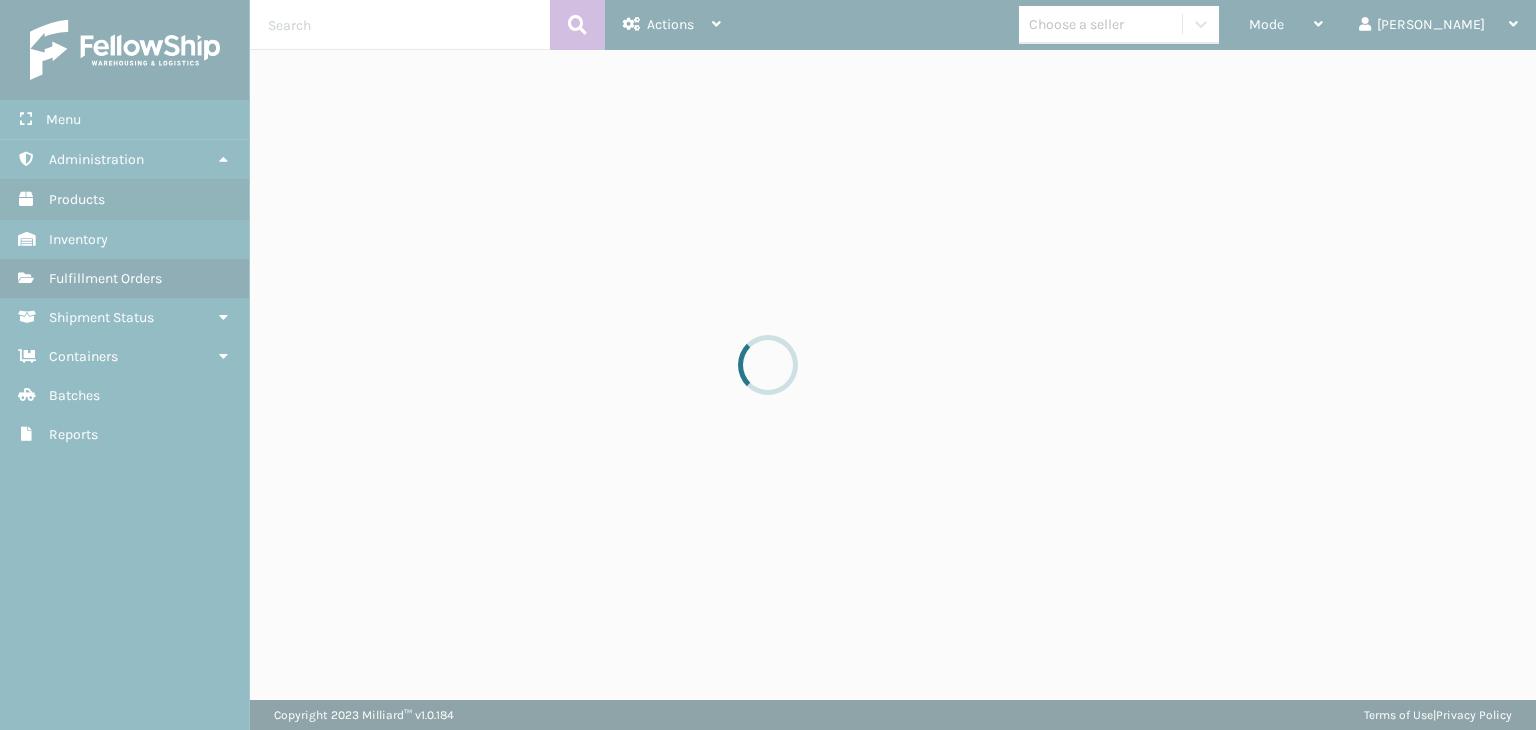 click at bounding box center (768, 365) 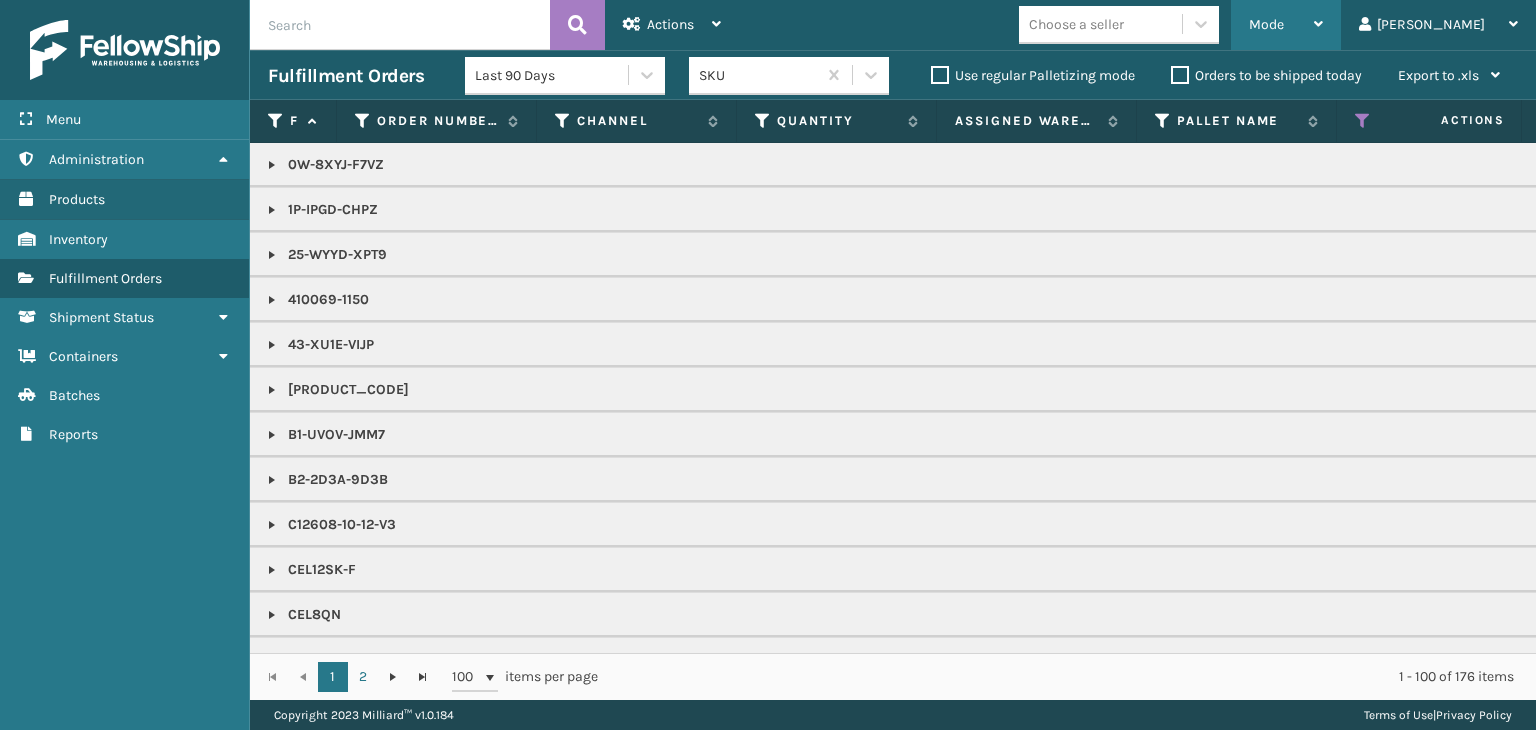 click on "Mode Regular Mode Picking Mode Labeling Mode Exit Scan Mode" at bounding box center [1286, 25] 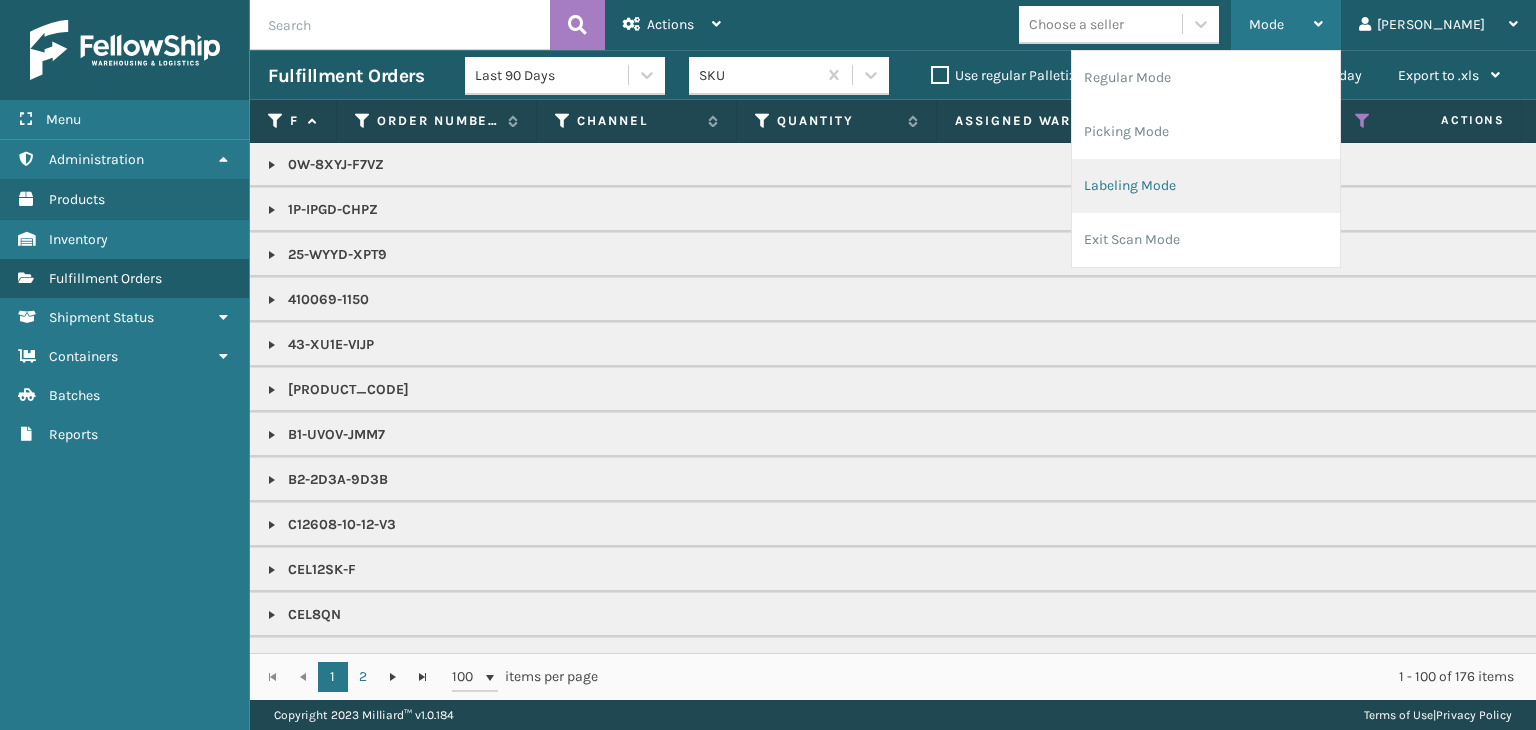 click on "Labeling Mode" at bounding box center (1206, 186) 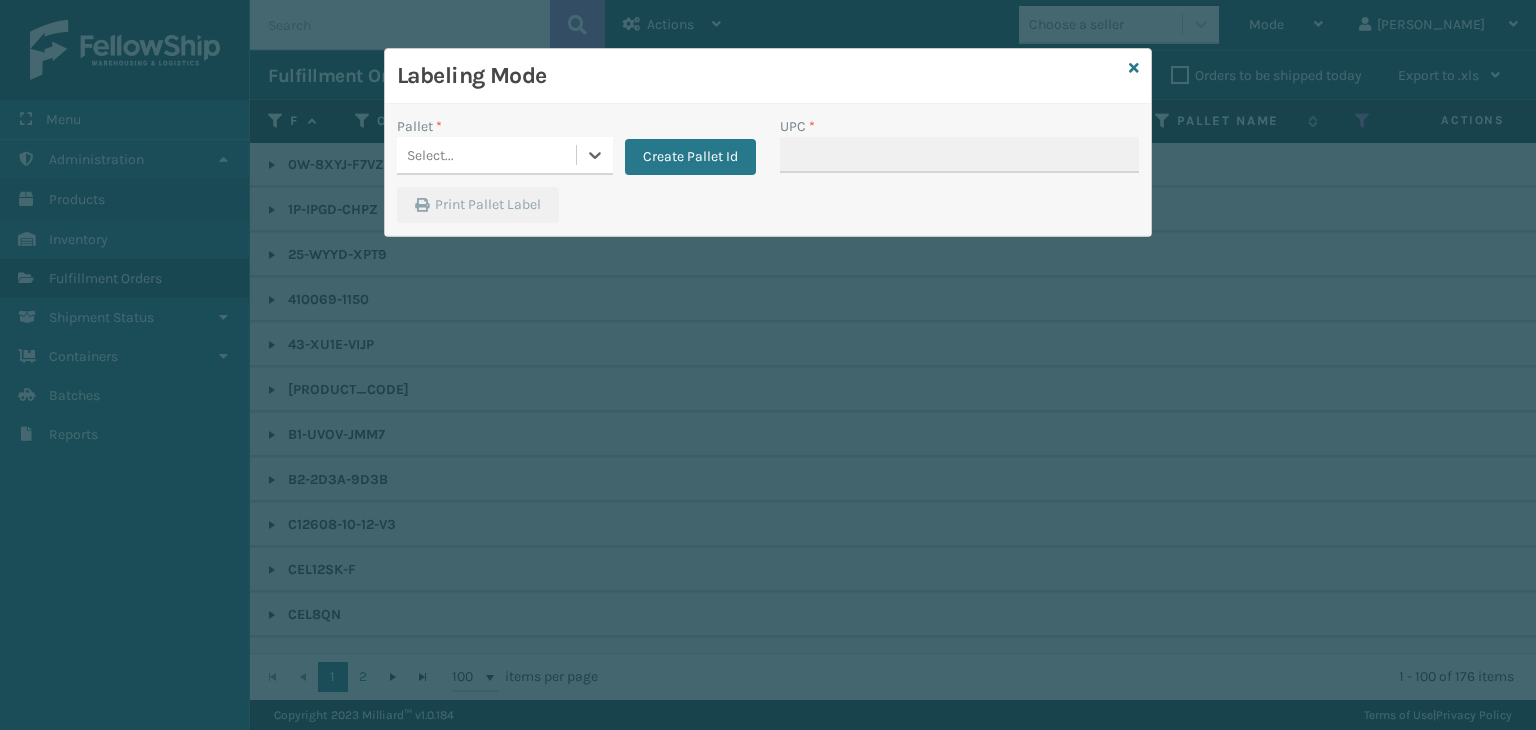 click on "Select..." at bounding box center [486, 155] 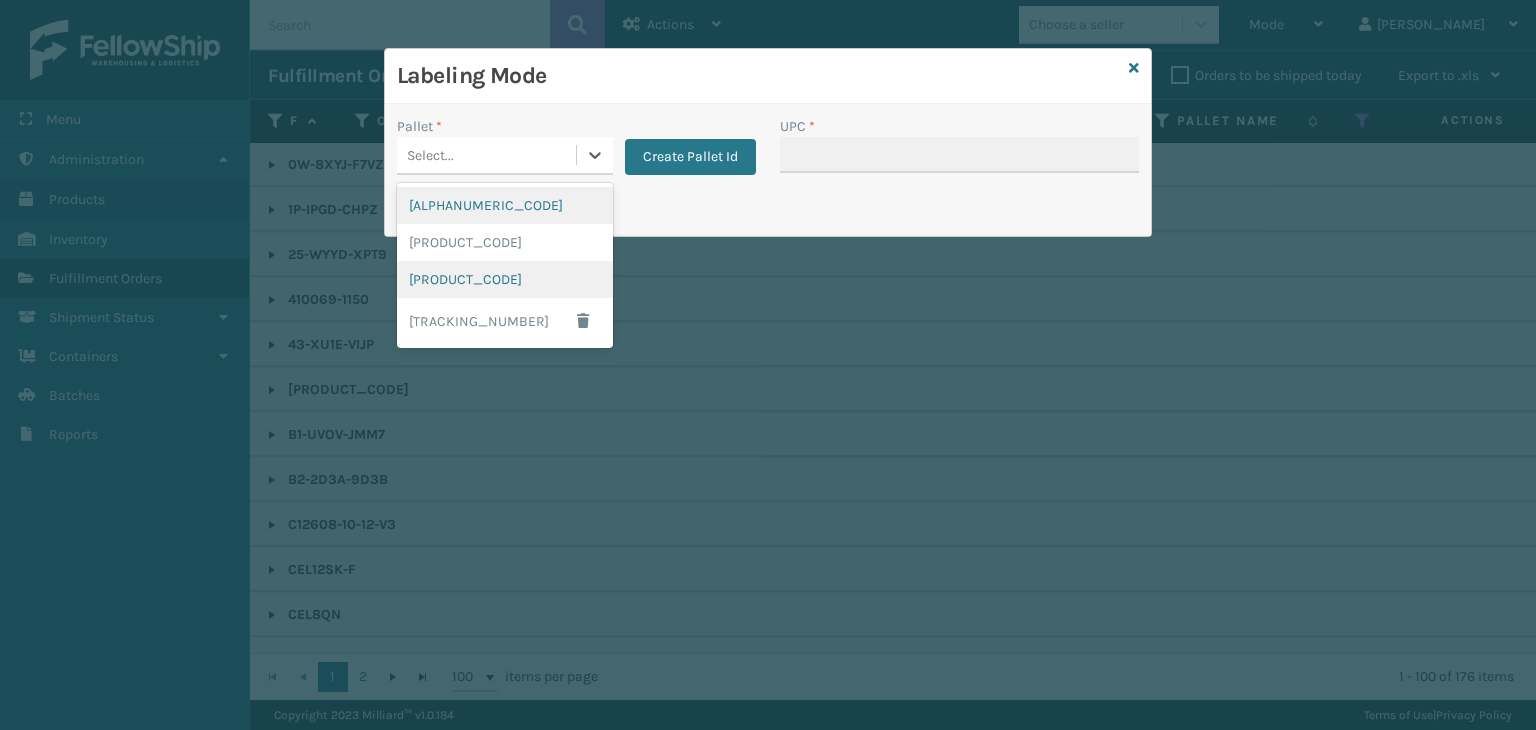 drag, startPoint x: 538, startPoint y: 264, endPoint x: 594, endPoint y: 207, distance: 79.9062 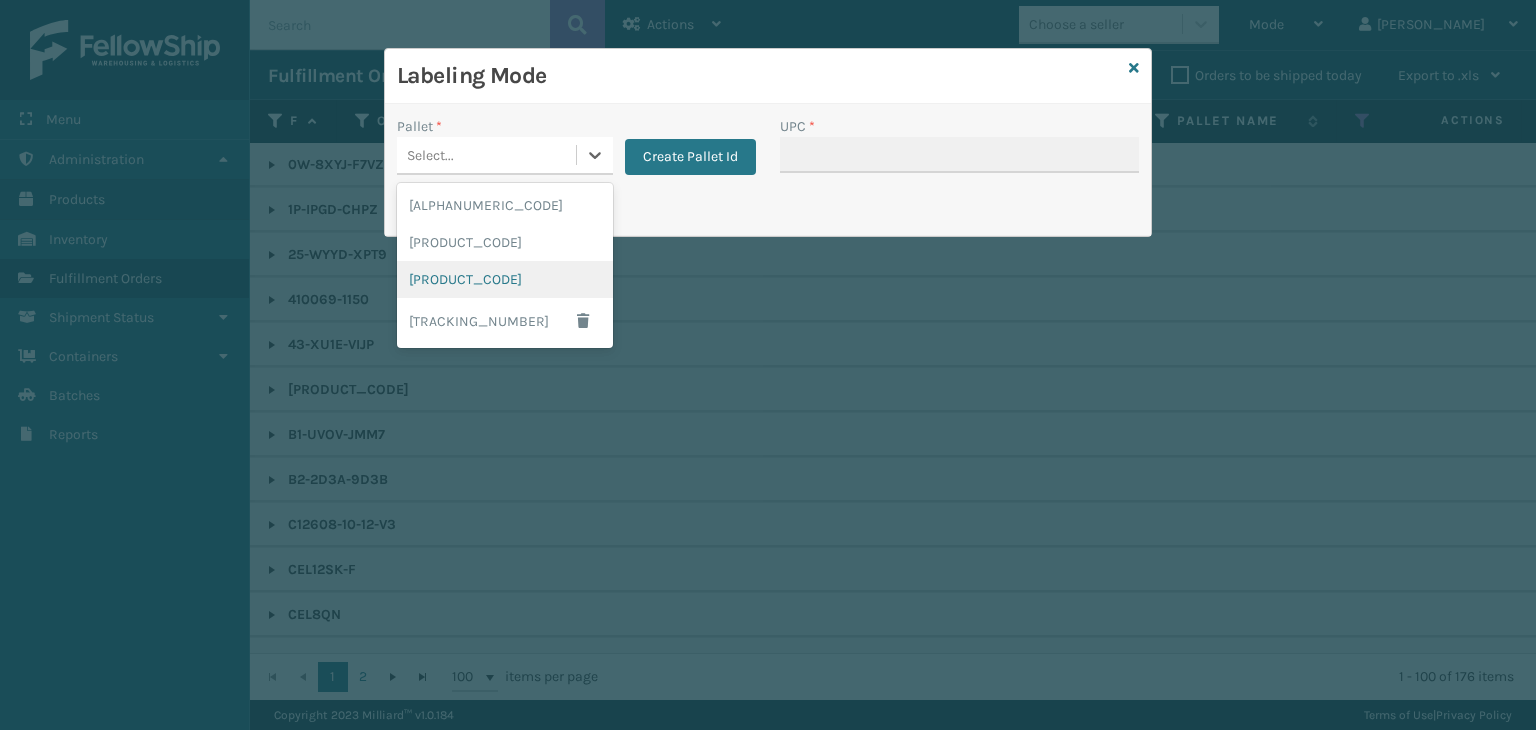 click on "[PRODUCT_CODE]" at bounding box center (505, 279) 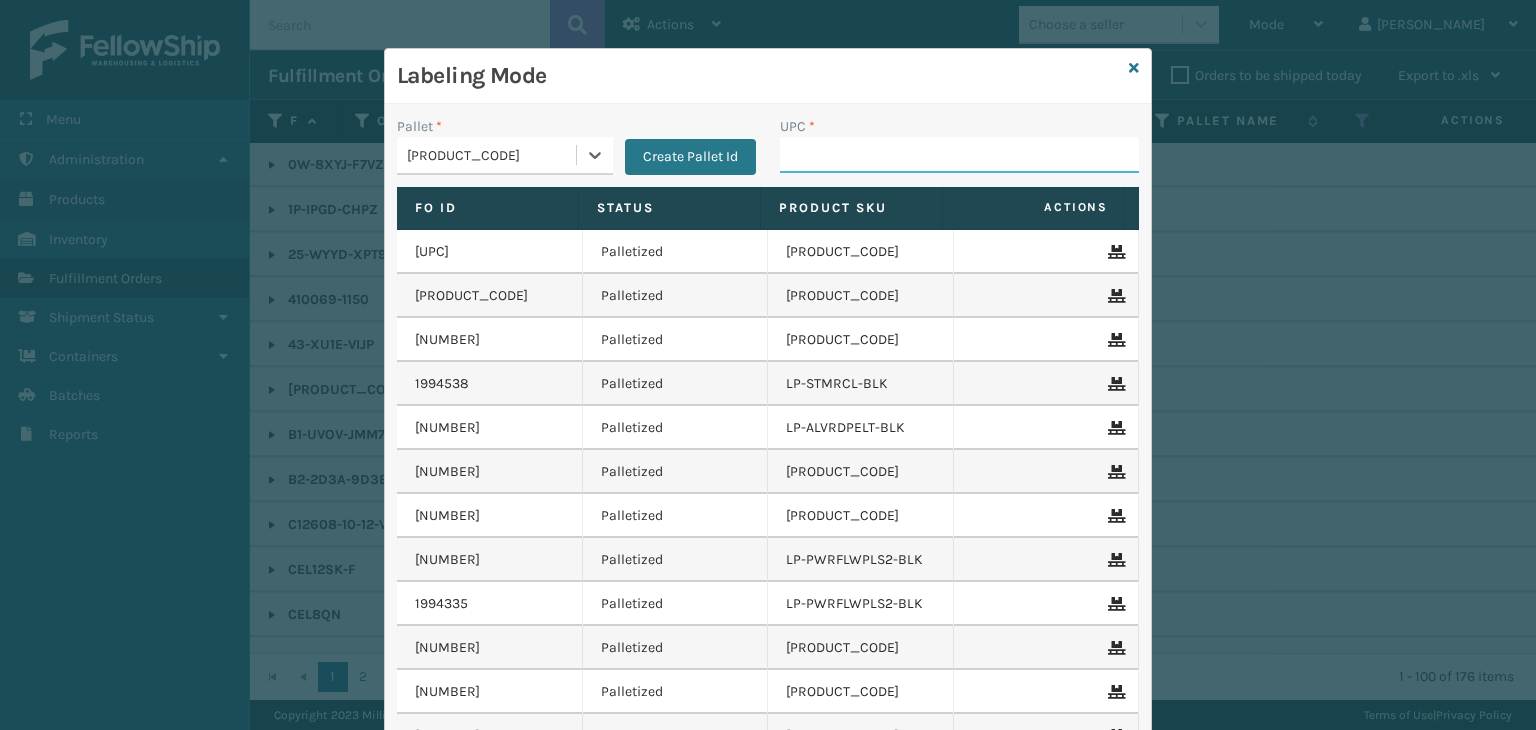 drag, startPoint x: 880, startPoint y: 143, endPoint x: 771, endPoint y: 93, distance: 119.92081 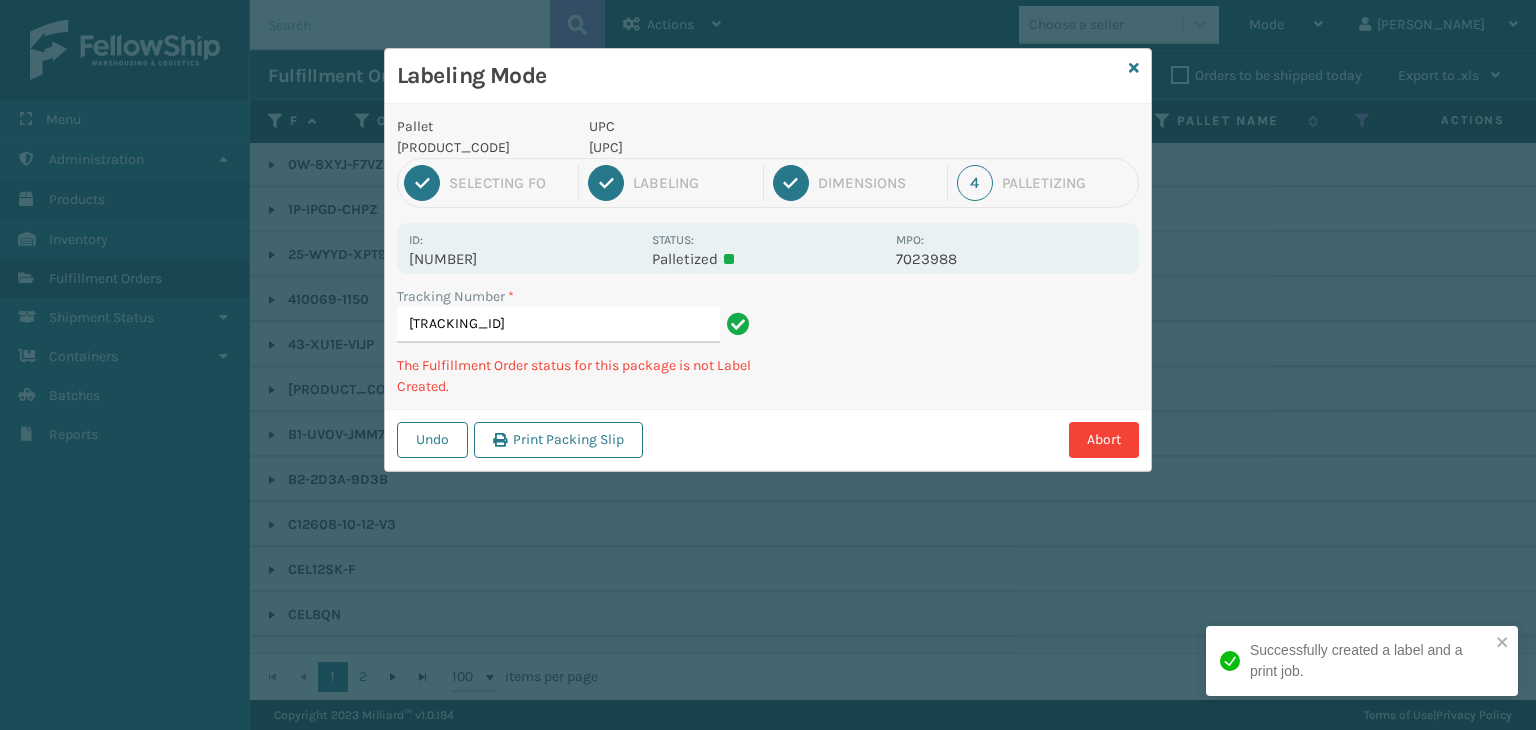 click on "[UPC]" at bounding box center (736, 147) 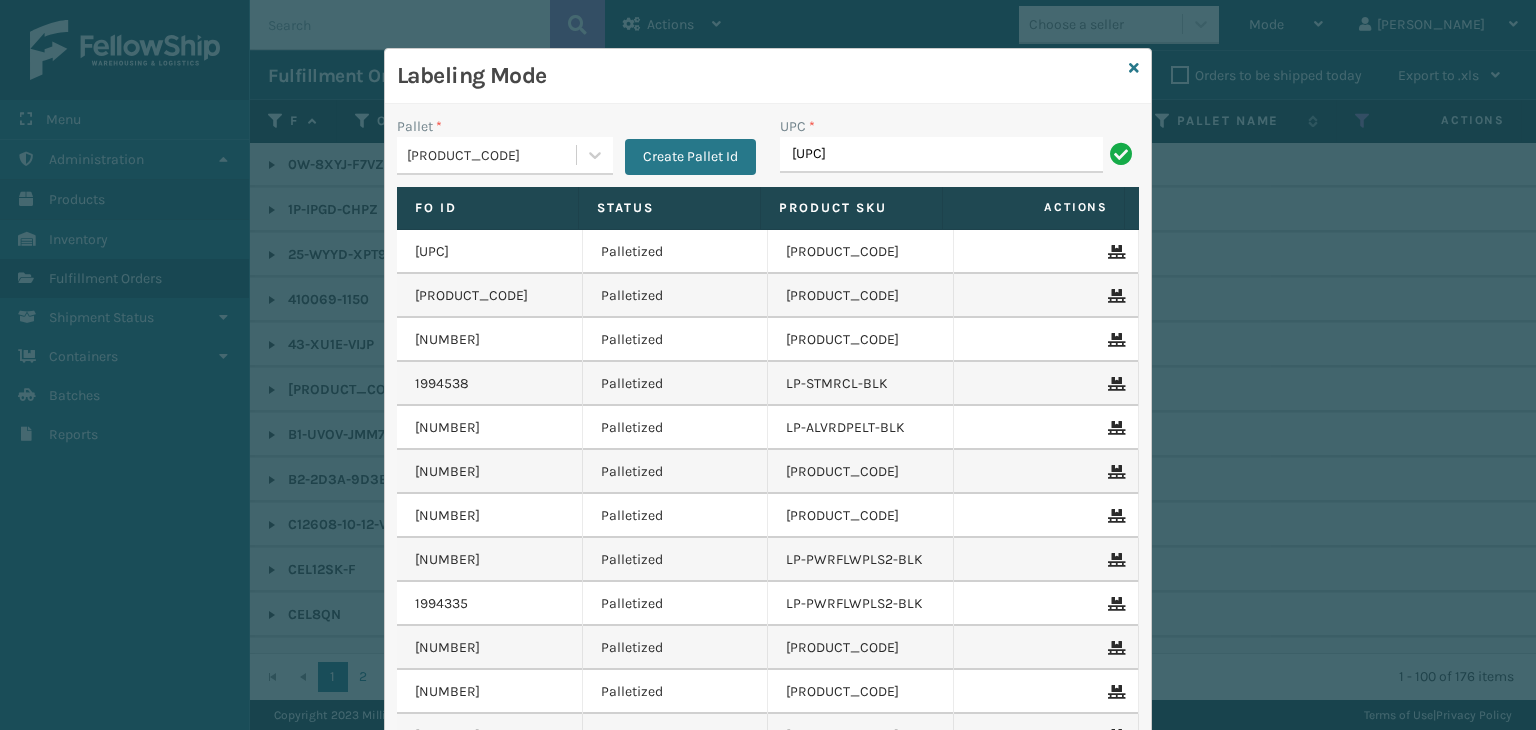 type on "[UPC]" 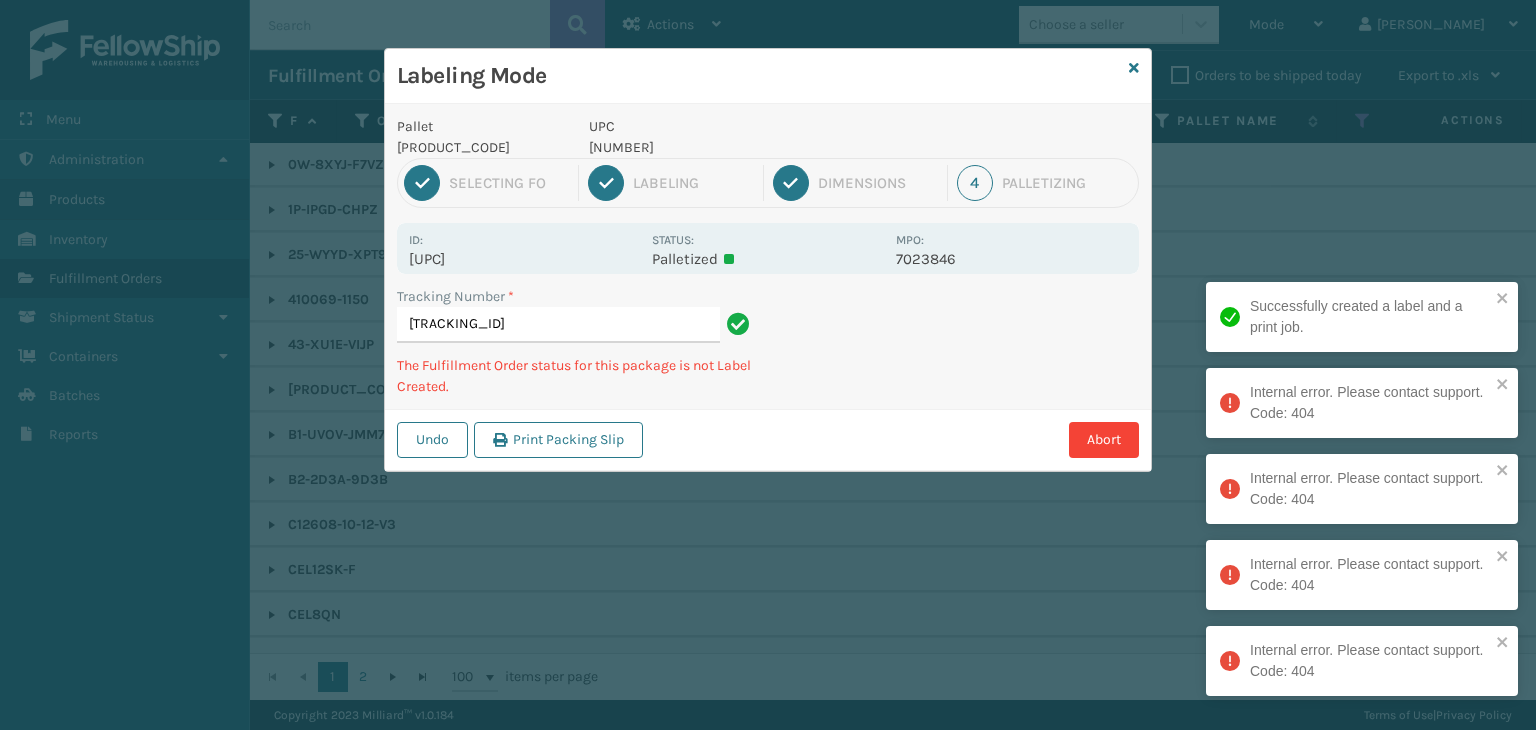 type on "[TRACKING_ID]" 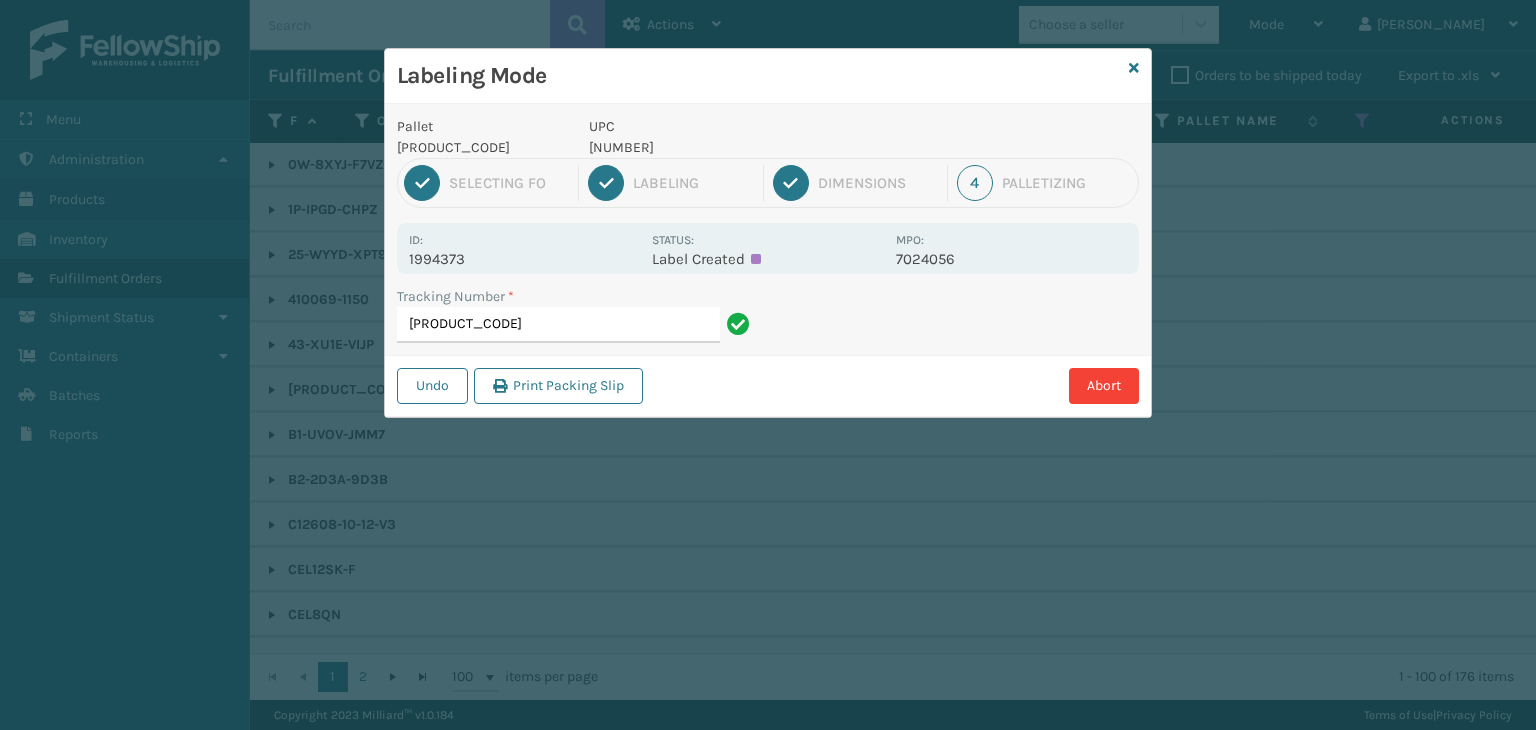 click on "1994373" at bounding box center (524, 259) 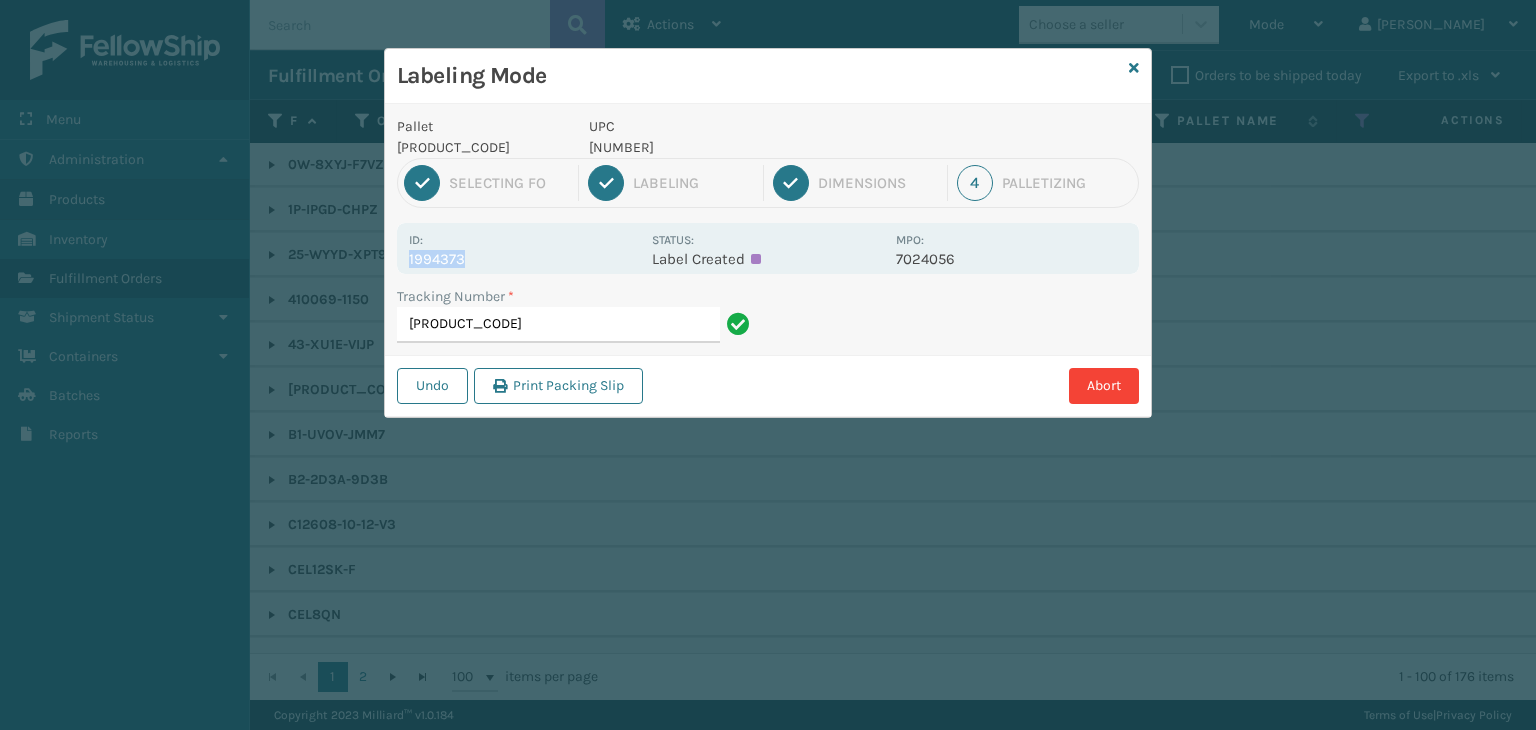 click on "1994373" at bounding box center (524, 259) 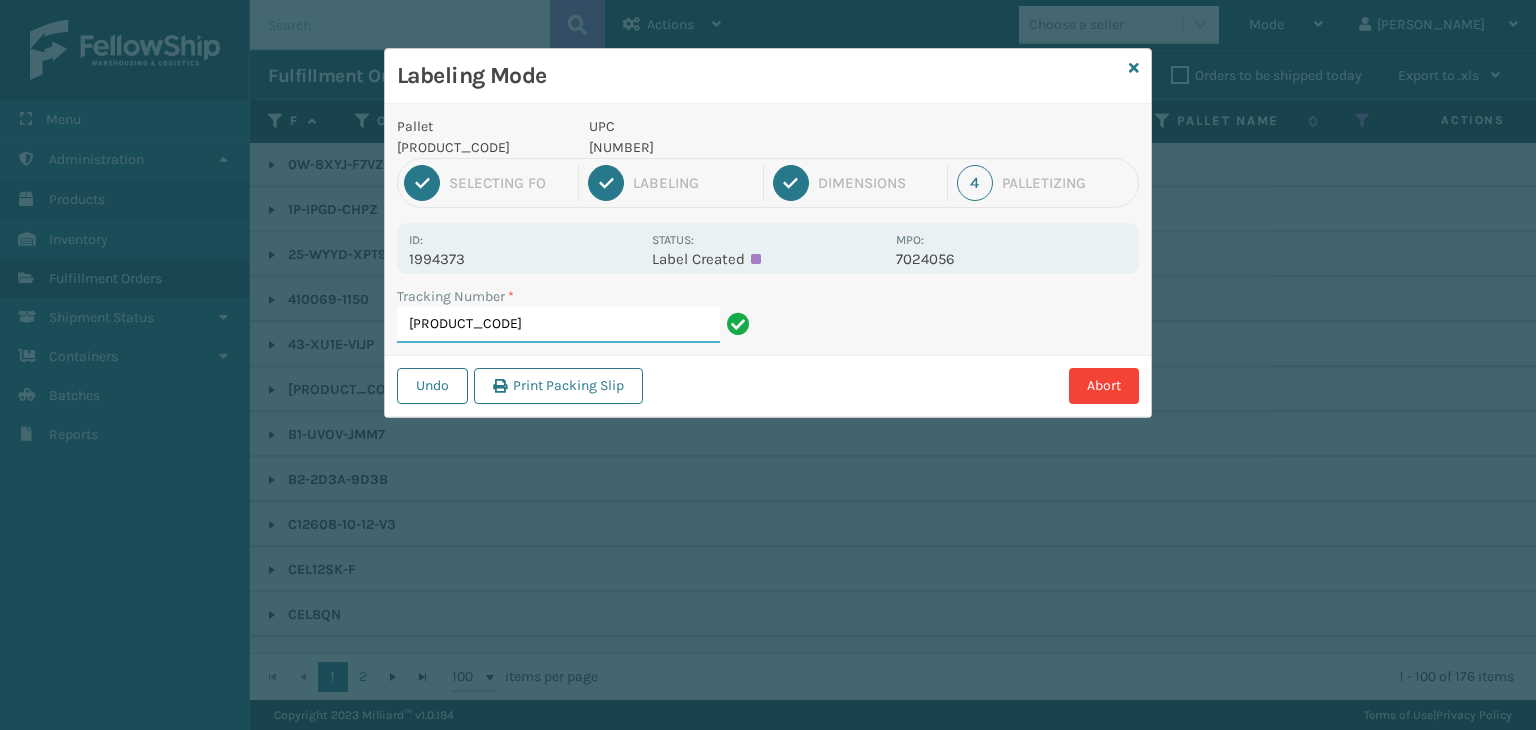 click on "[PRODUCT_CODE]" at bounding box center [558, 325] 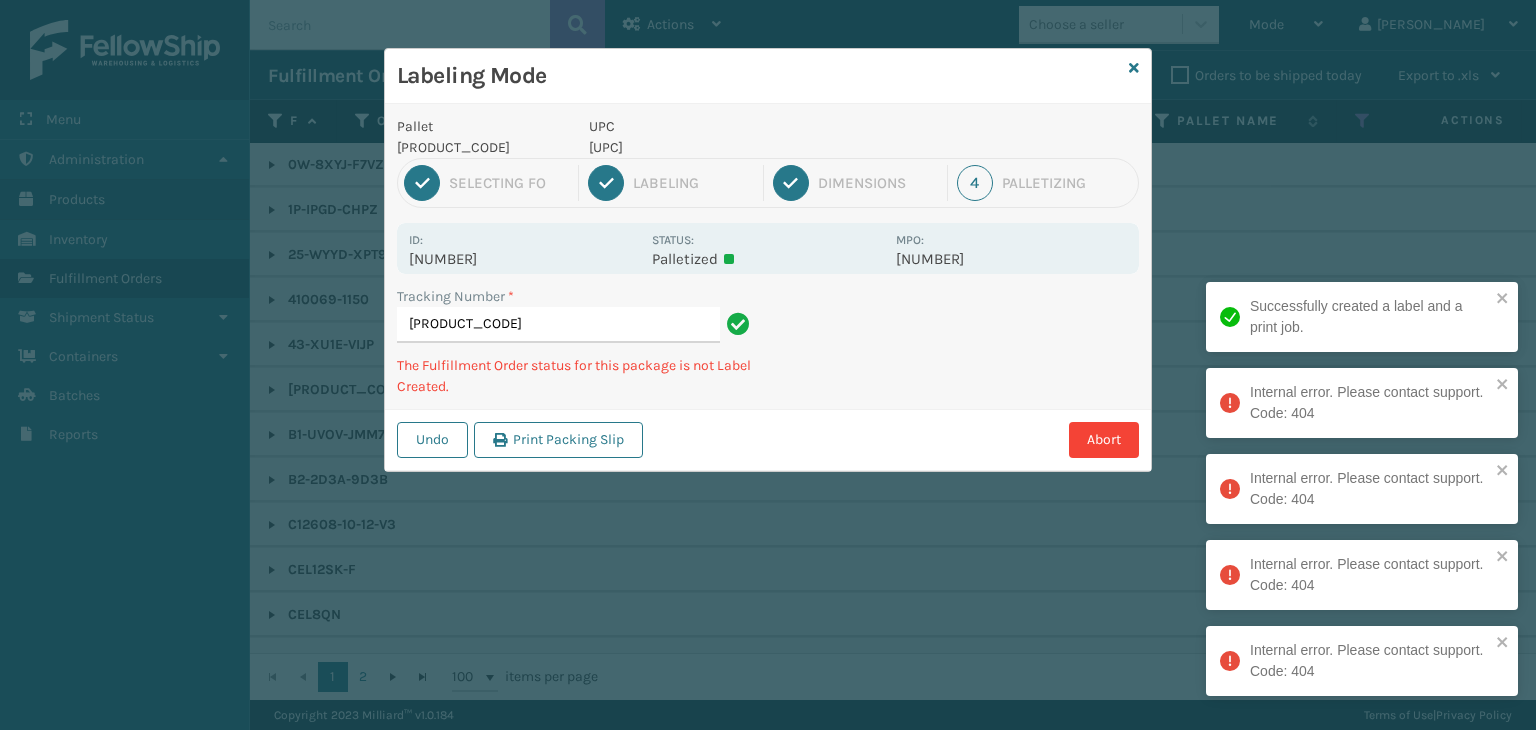 type on "[PRODUCT_CODE]" 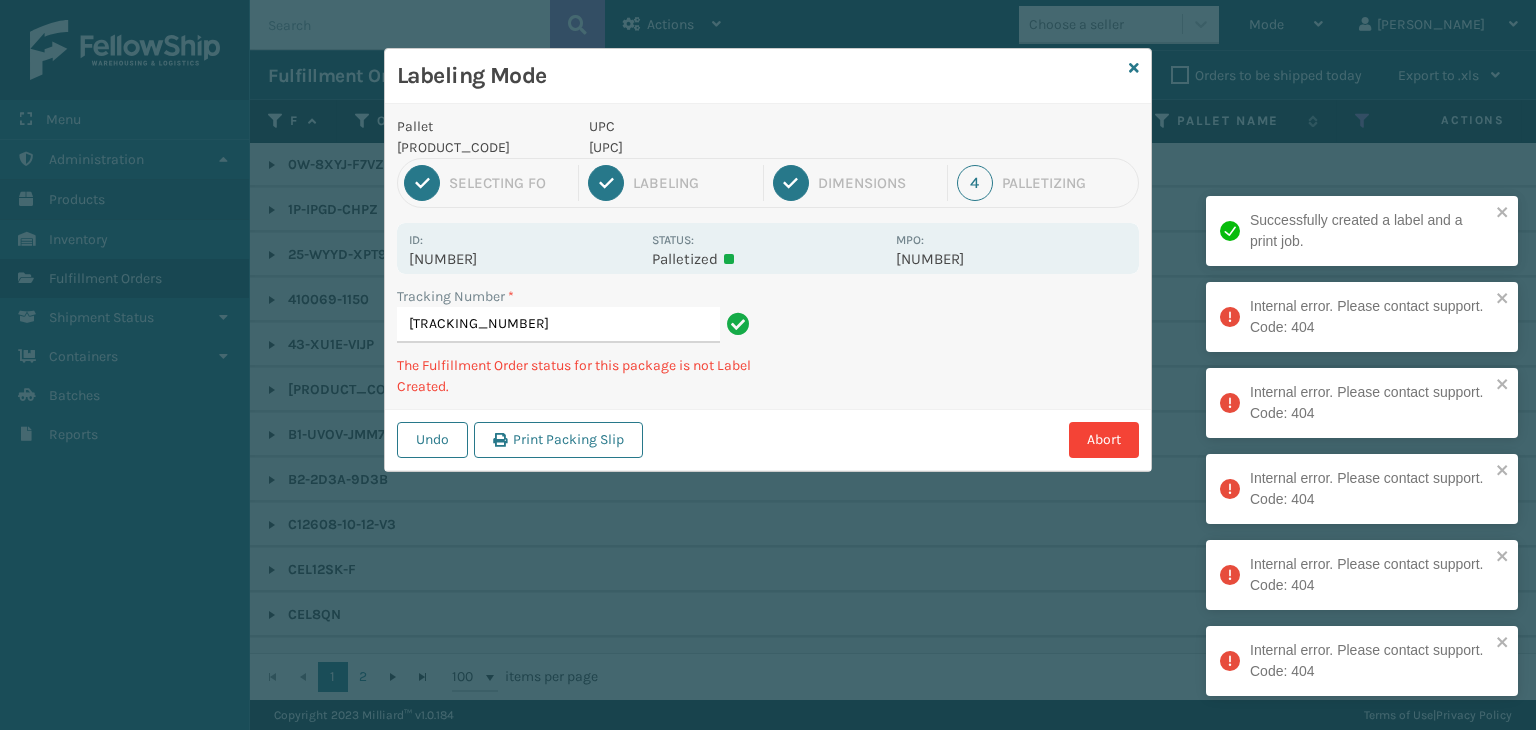 scroll, scrollTop: 0, scrollLeft: 0, axis: both 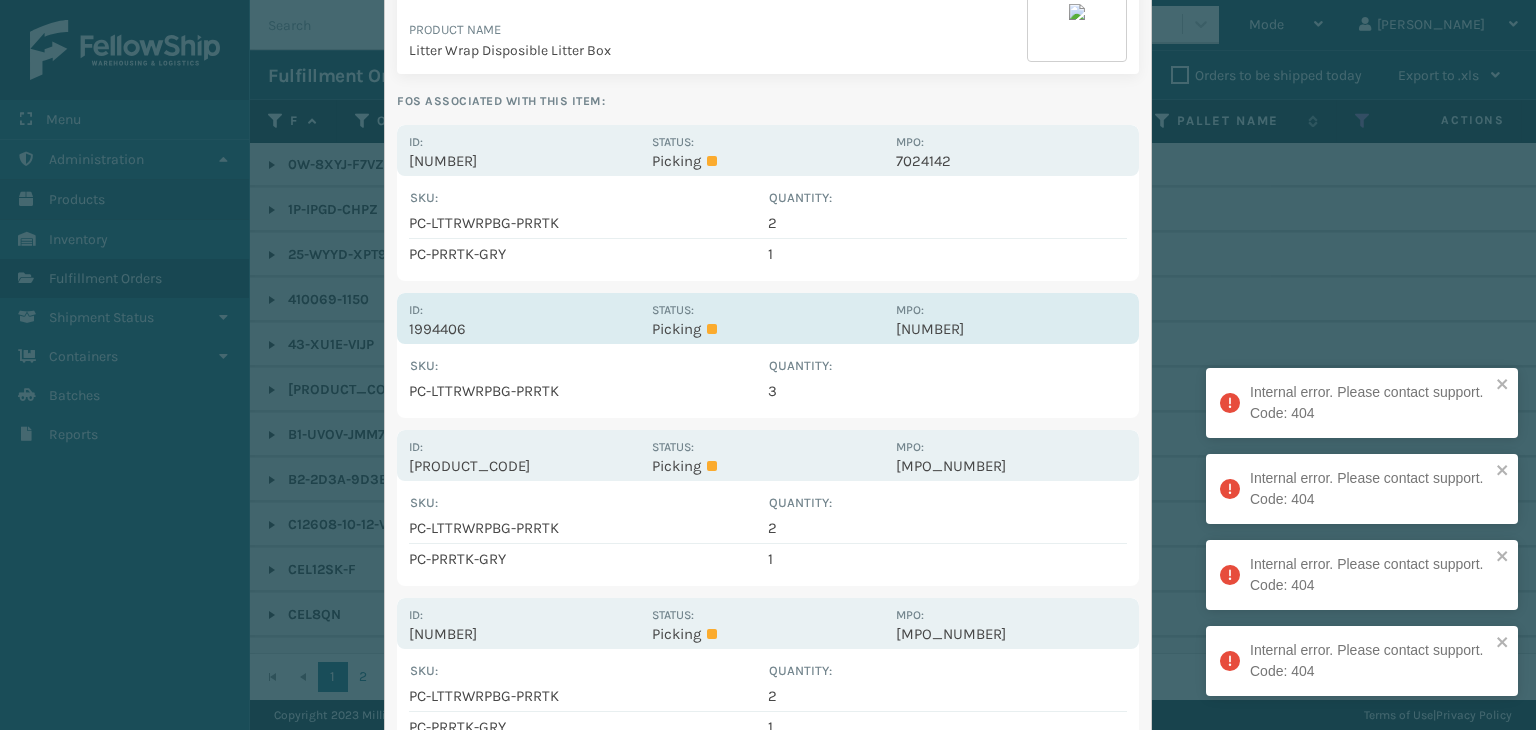 click on "Picking" at bounding box center (767, 329) 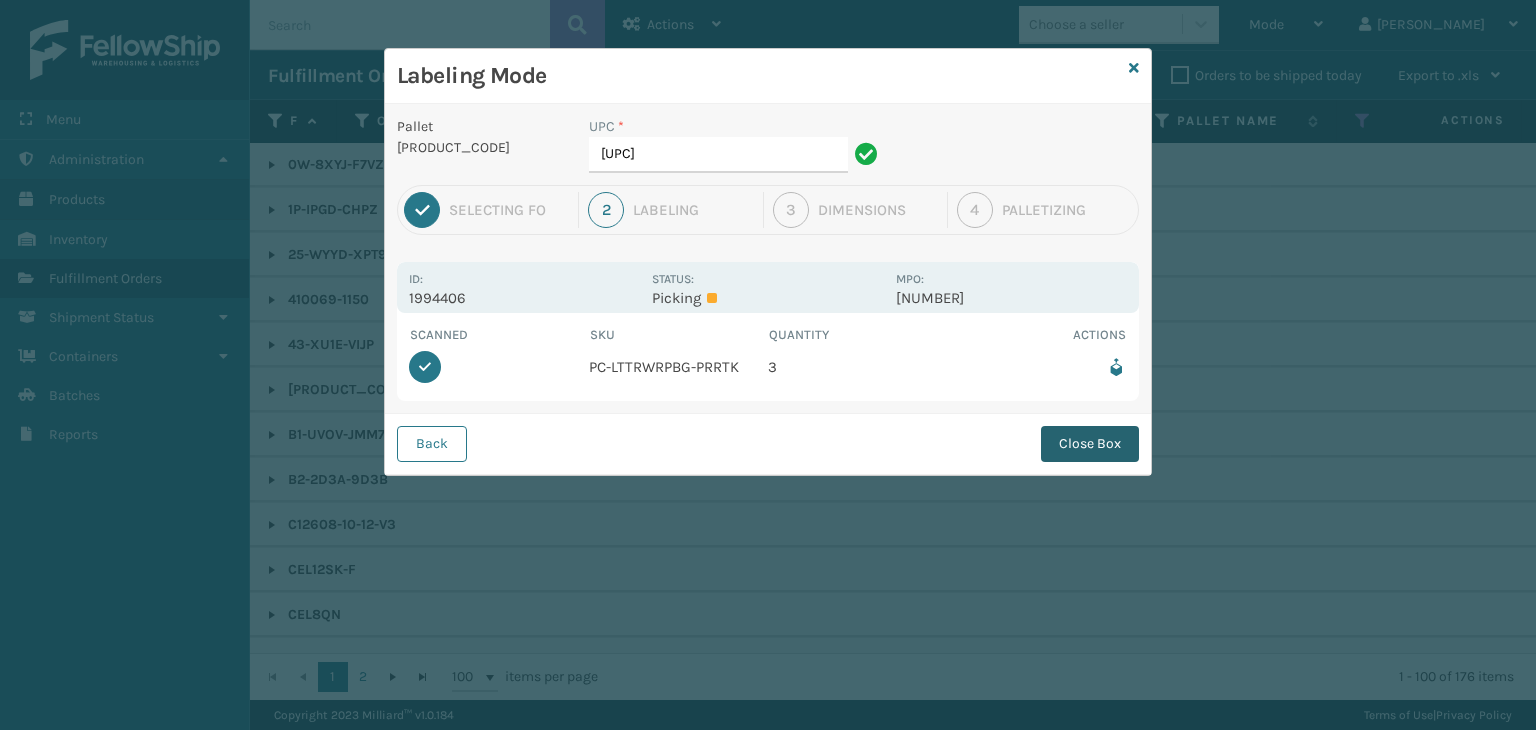click on "Close Box" at bounding box center (1090, 444) 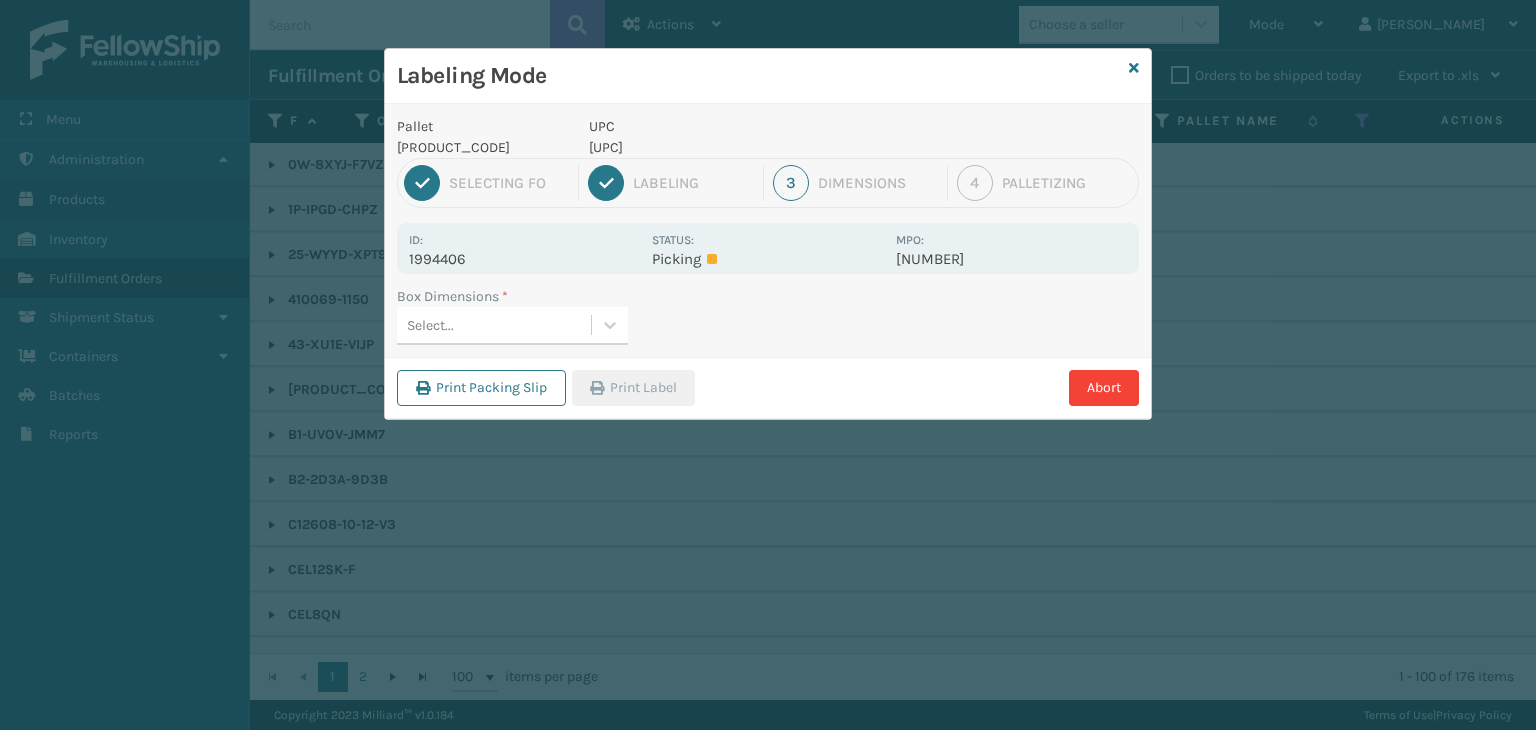 click on "Select..." at bounding box center (494, 325) 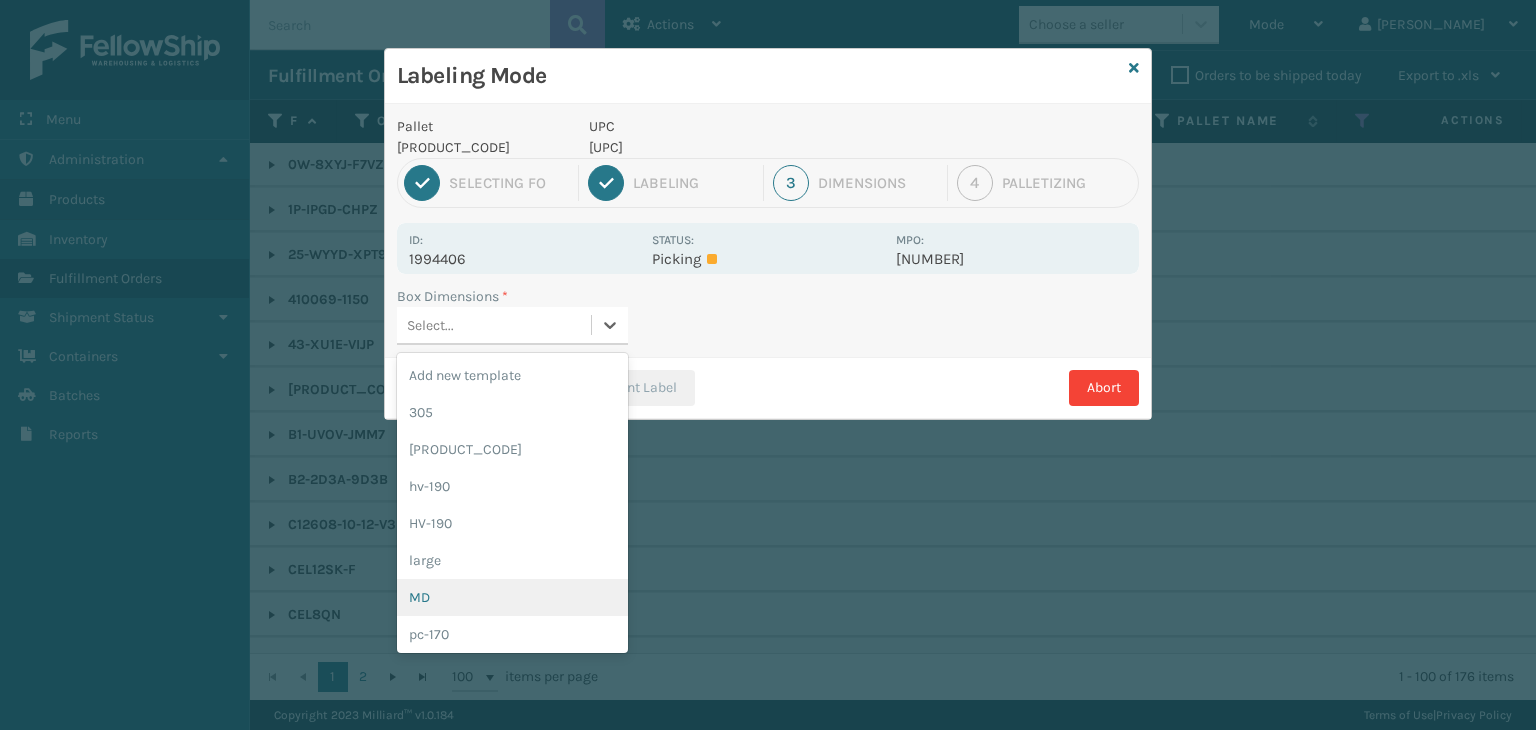 click on "MD" at bounding box center [512, 597] 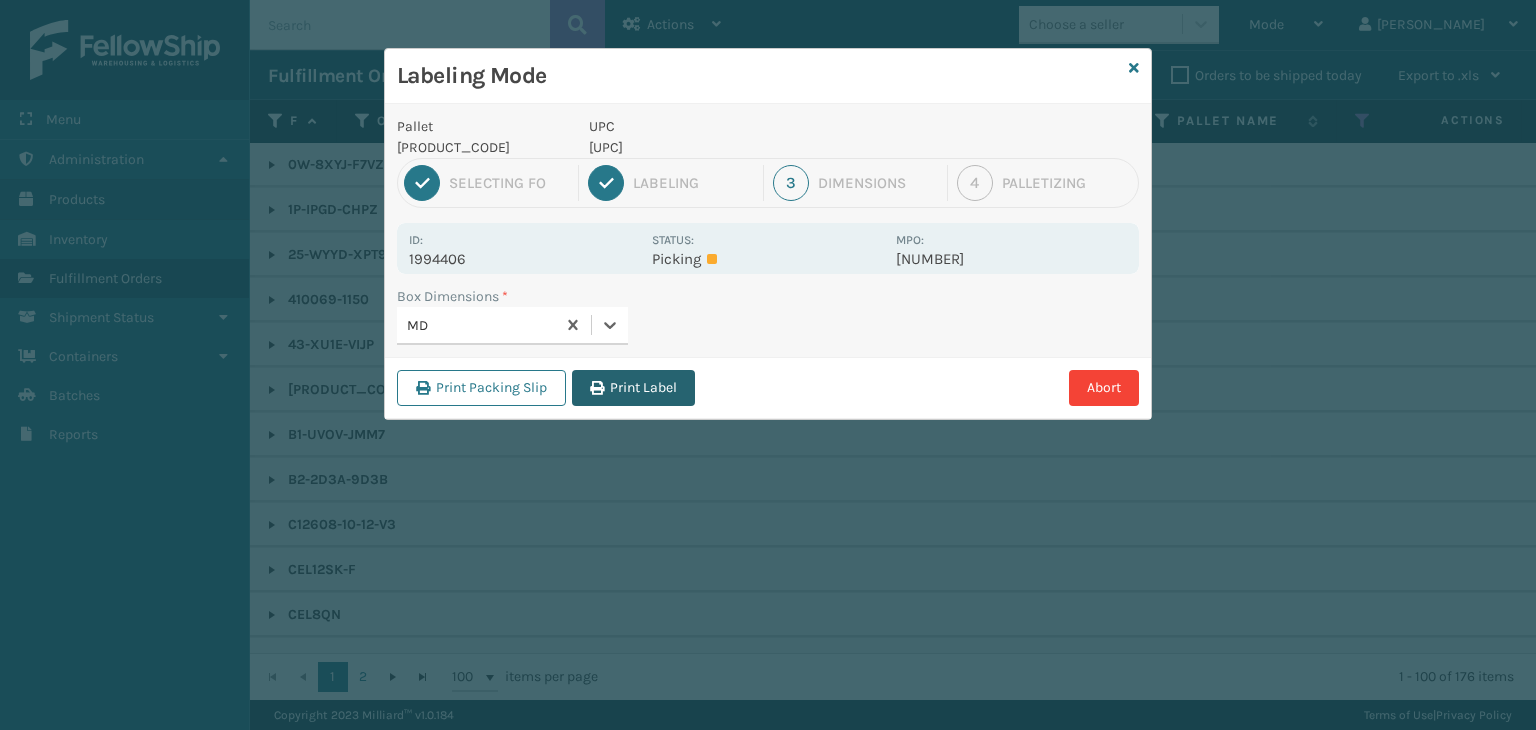 click on "Print Label" at bounding box center [633, 388] 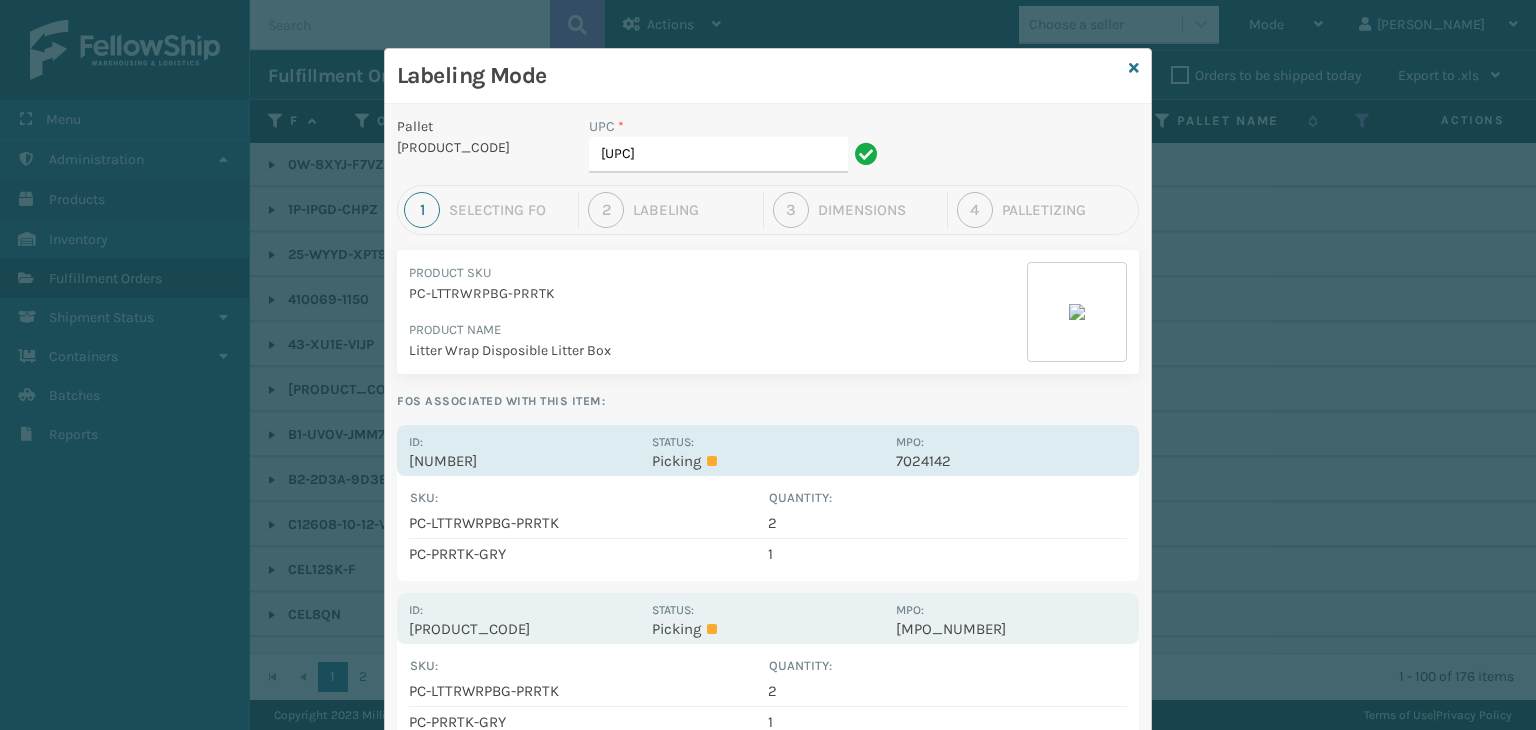 click on "Picking" at bounding box center [767, 461] 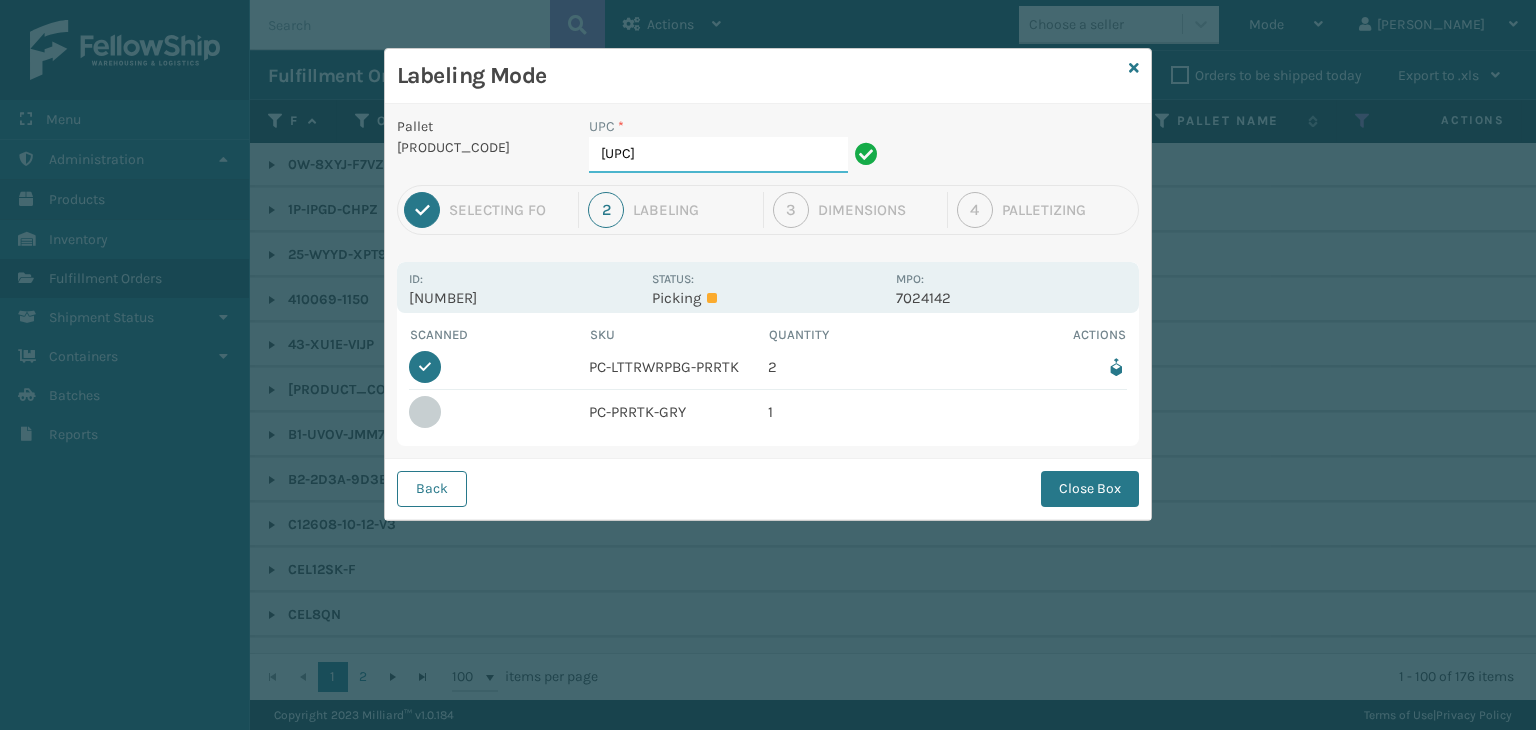 drag, startPoint x: 757, startPoint y: 171, endPoint x: 500, endPoint y: 212, distance: 260.24988 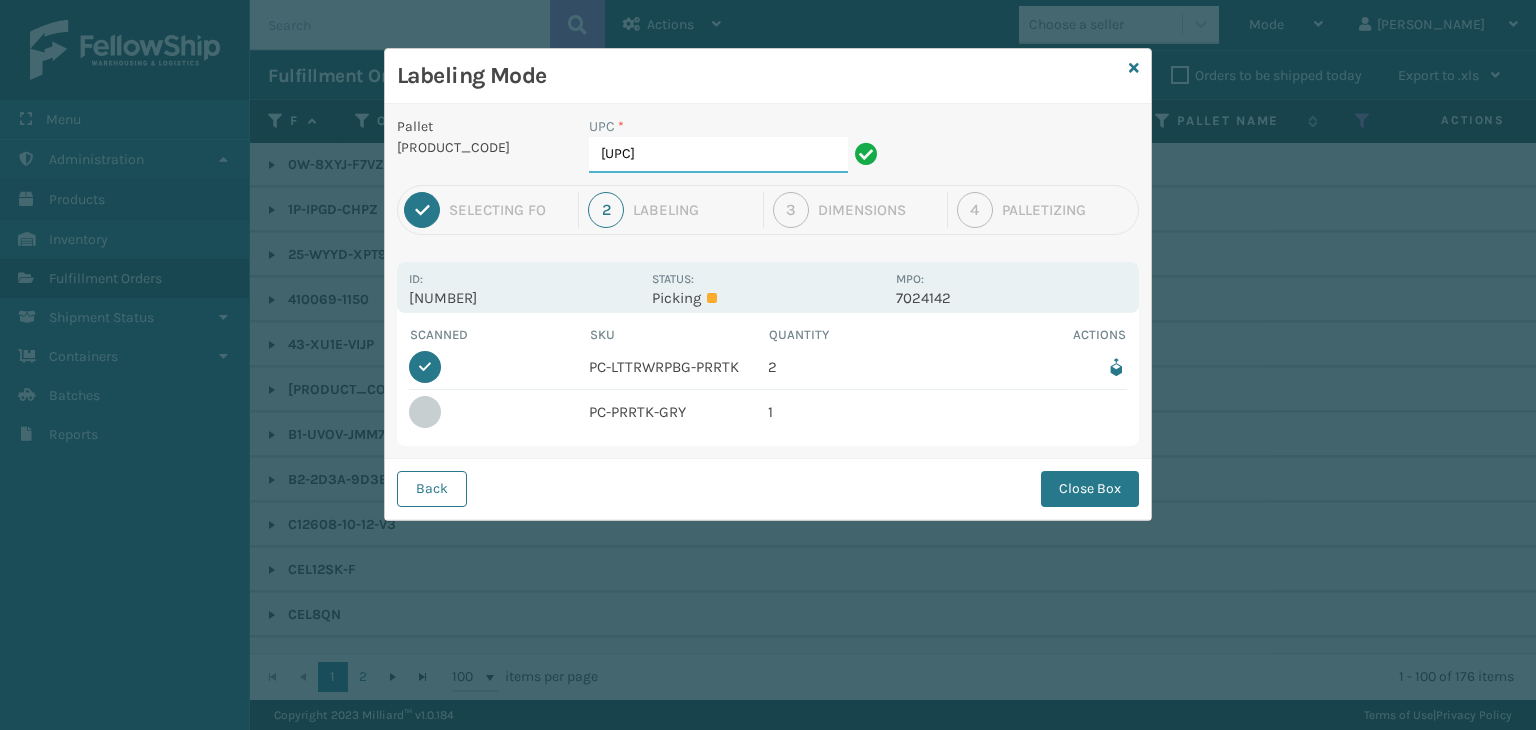 type on "[UPC]" 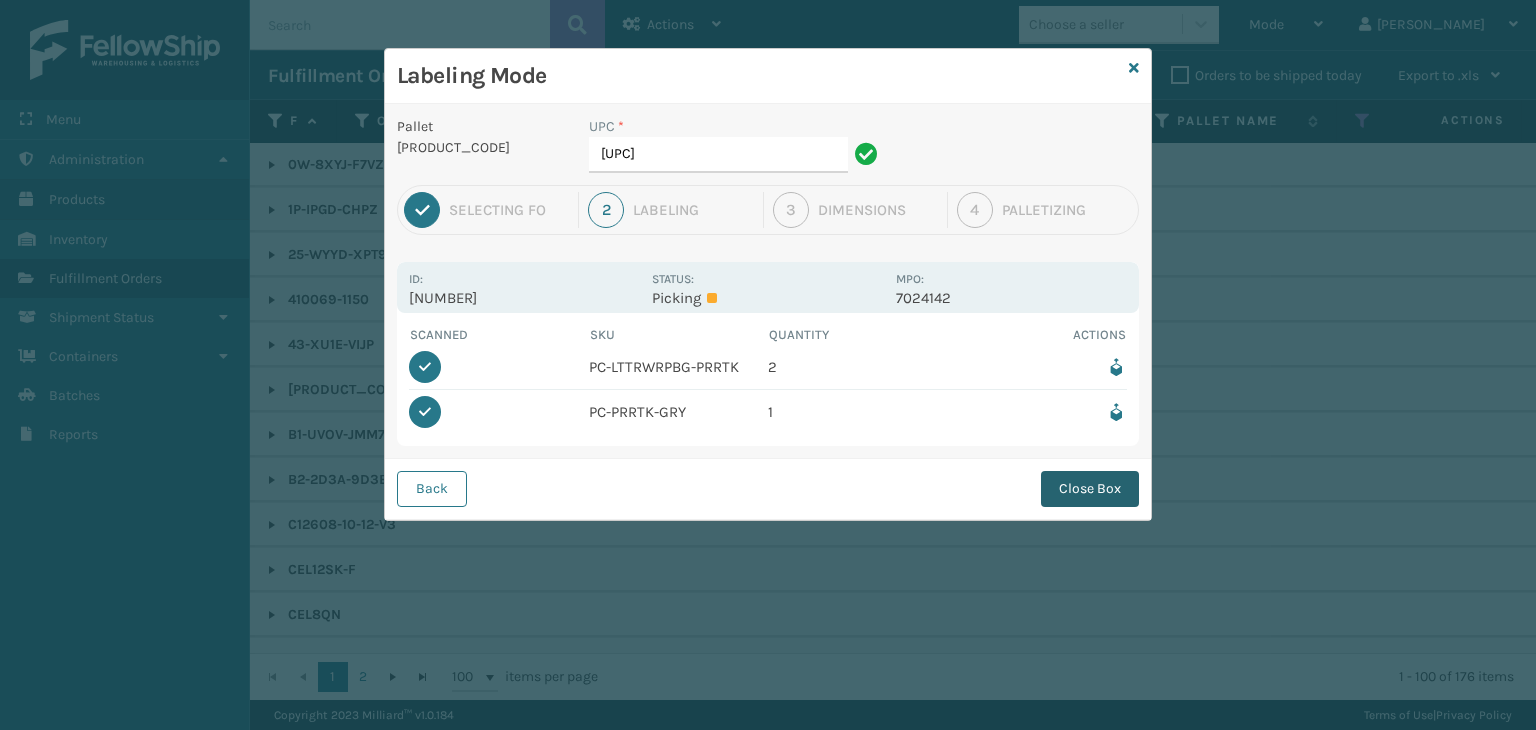 click on "Close Box" at bounding box center [1090, 489] 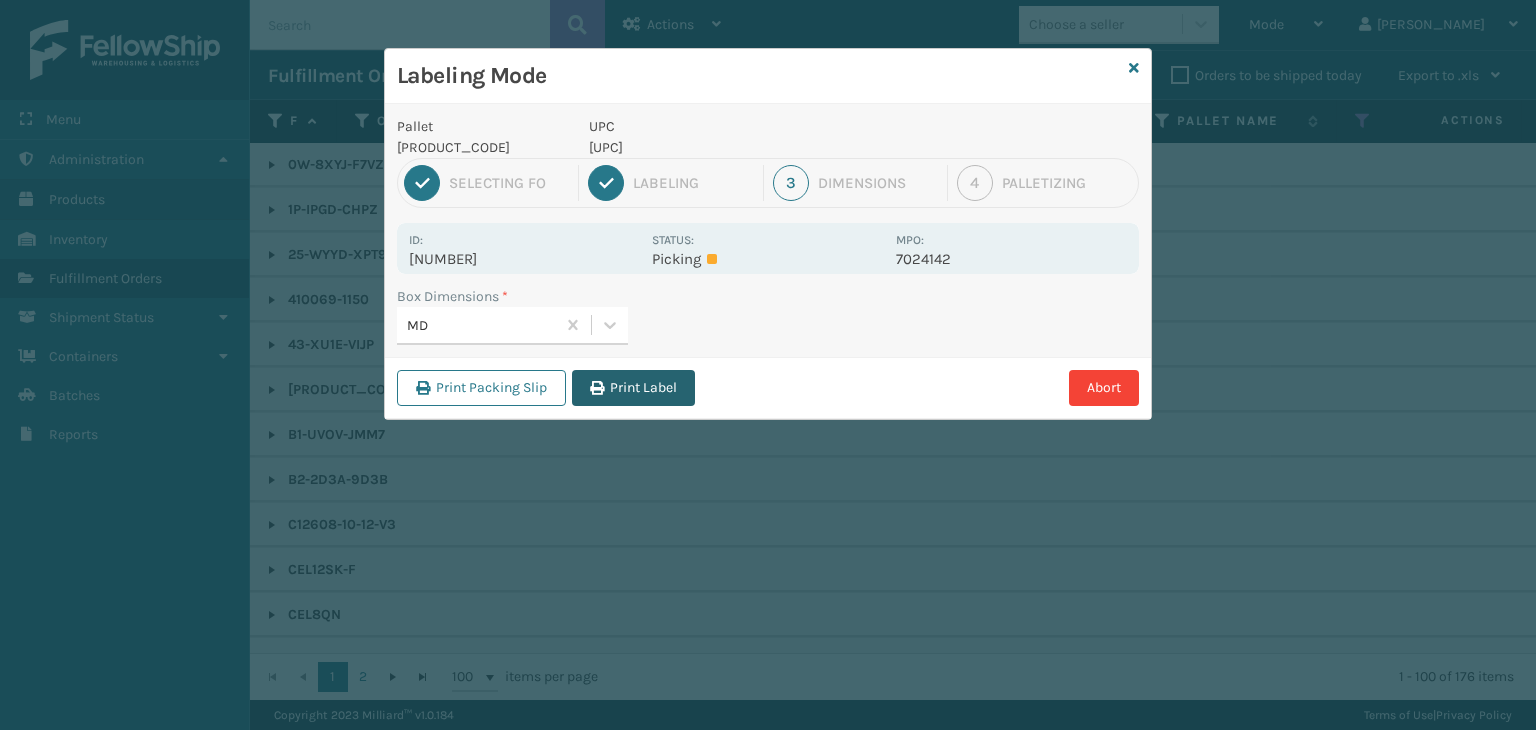 click on "Print Label" at bounding box center [633, 388] 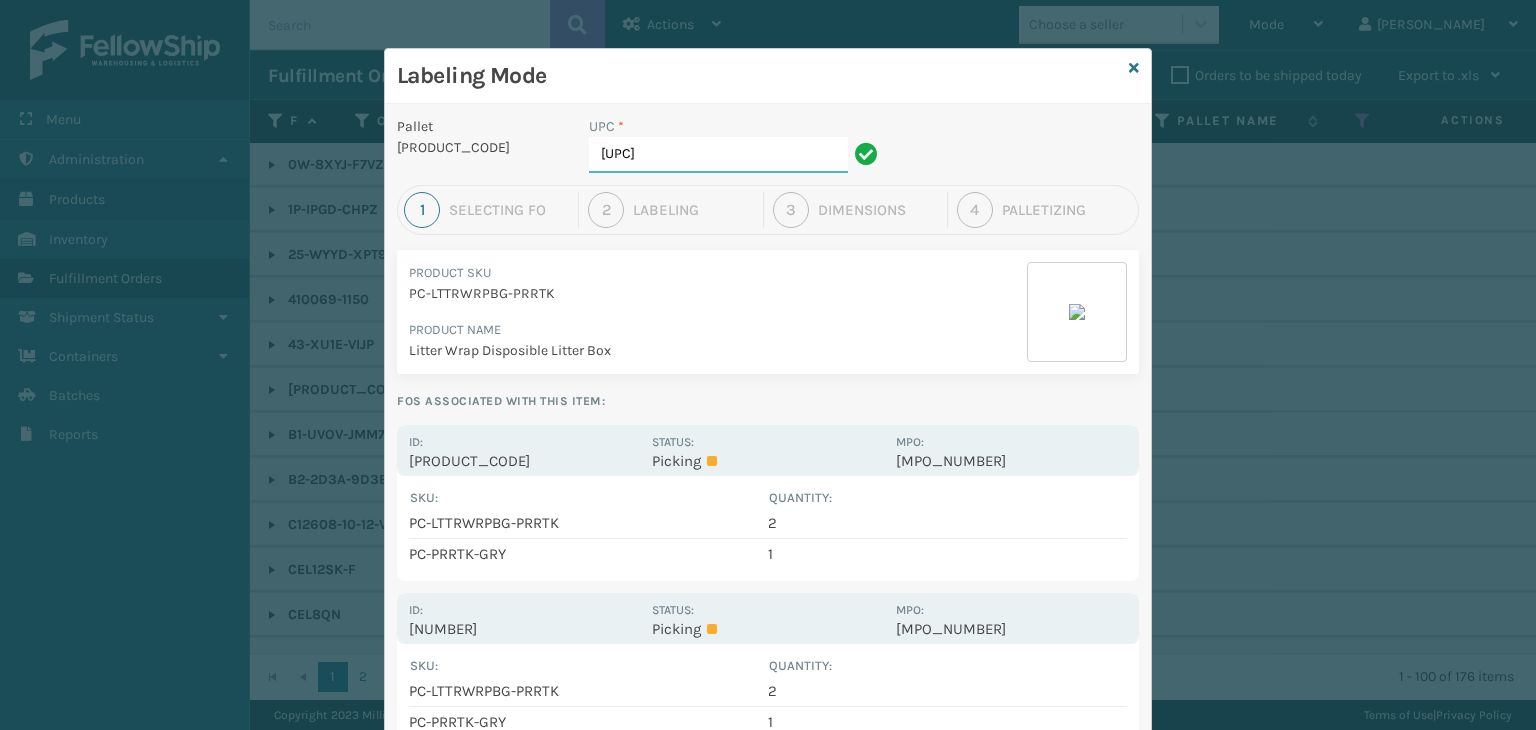 click on "[UPC]" at bounding box center (718, 155) 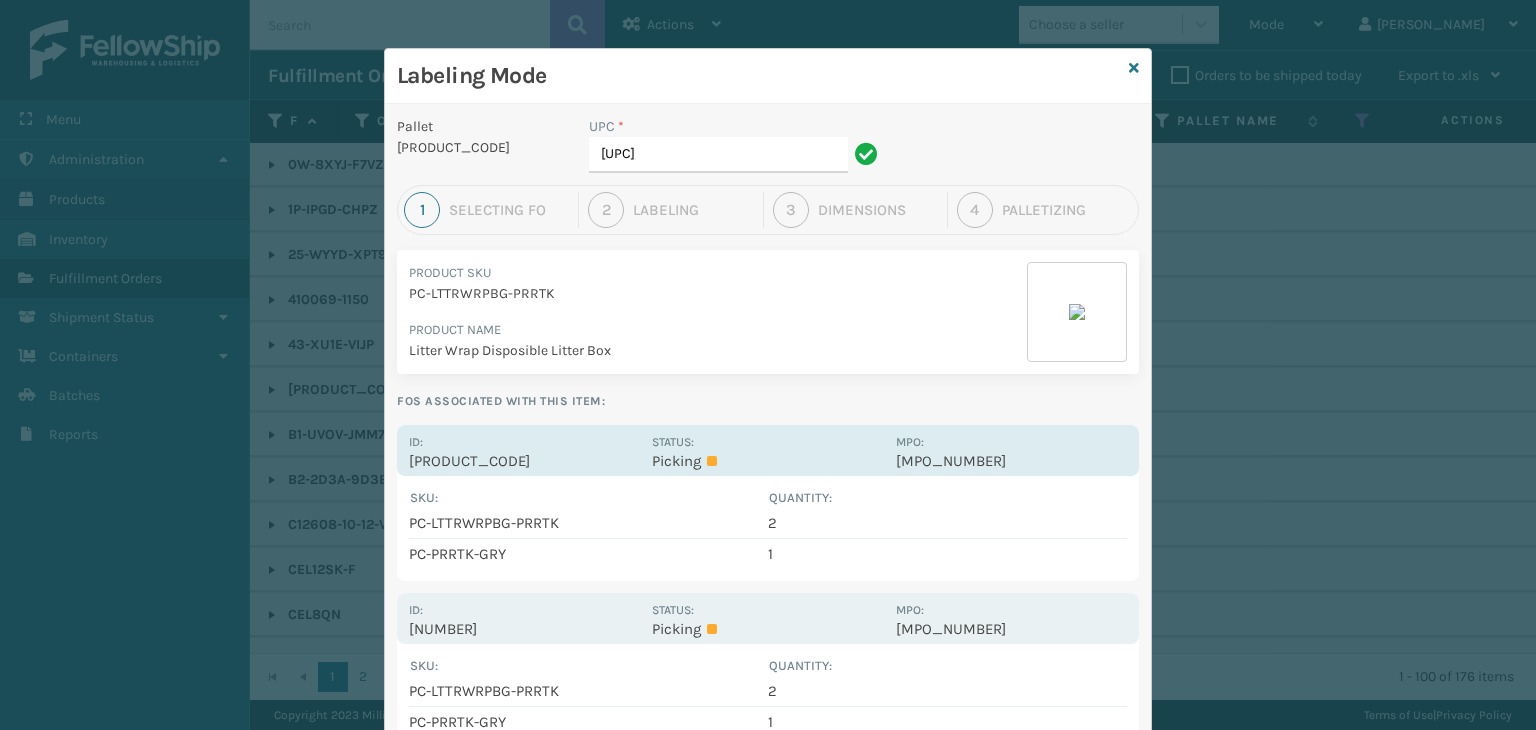 click on "Status: Picking" at bounding box center (767, 450) 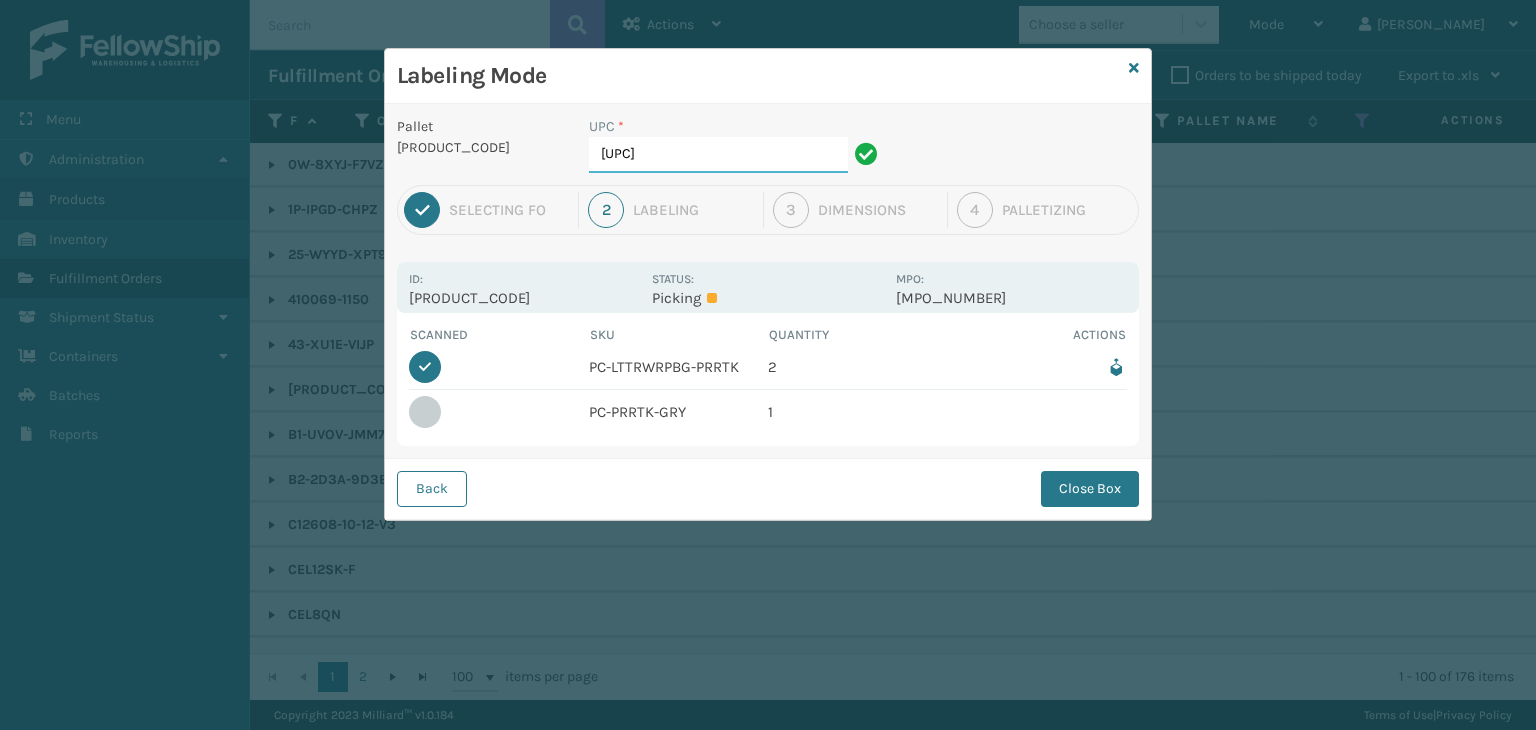drag, startPoint x: 713, startPoint y: 169, endPoint x: 157, endPoint y: 152, distance: 556.2598 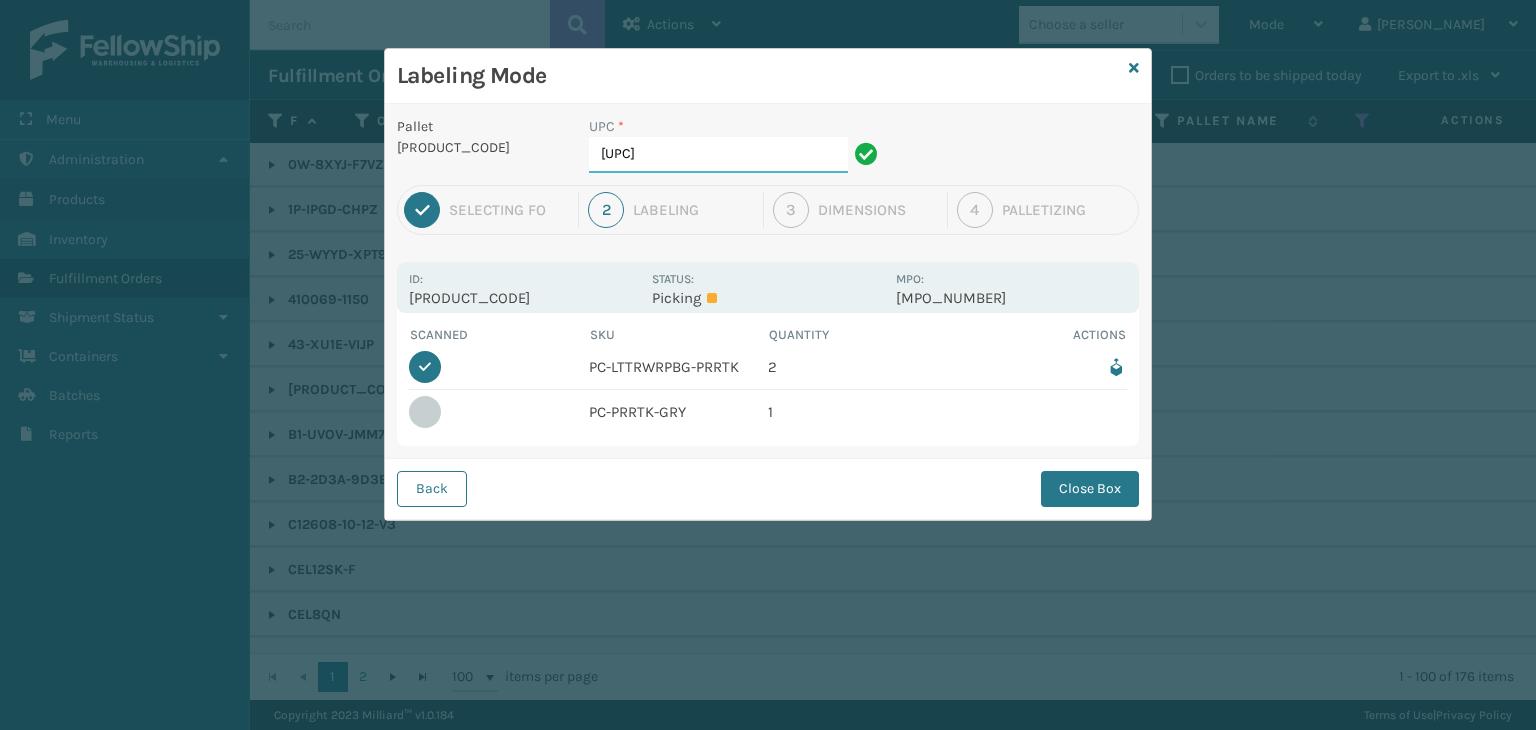 type on "[UPC]" 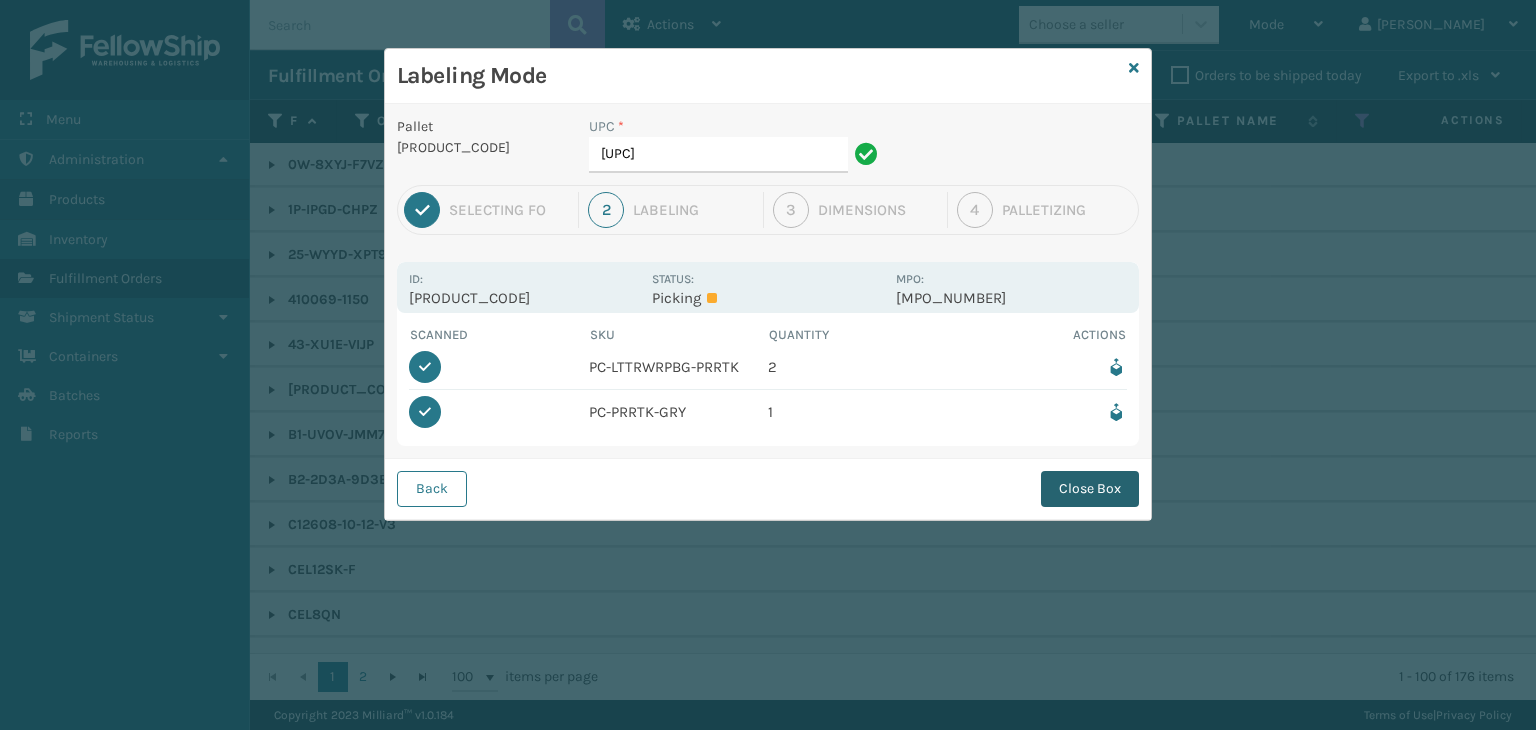 click on "Close Box" at bounding box center [1090, 489] 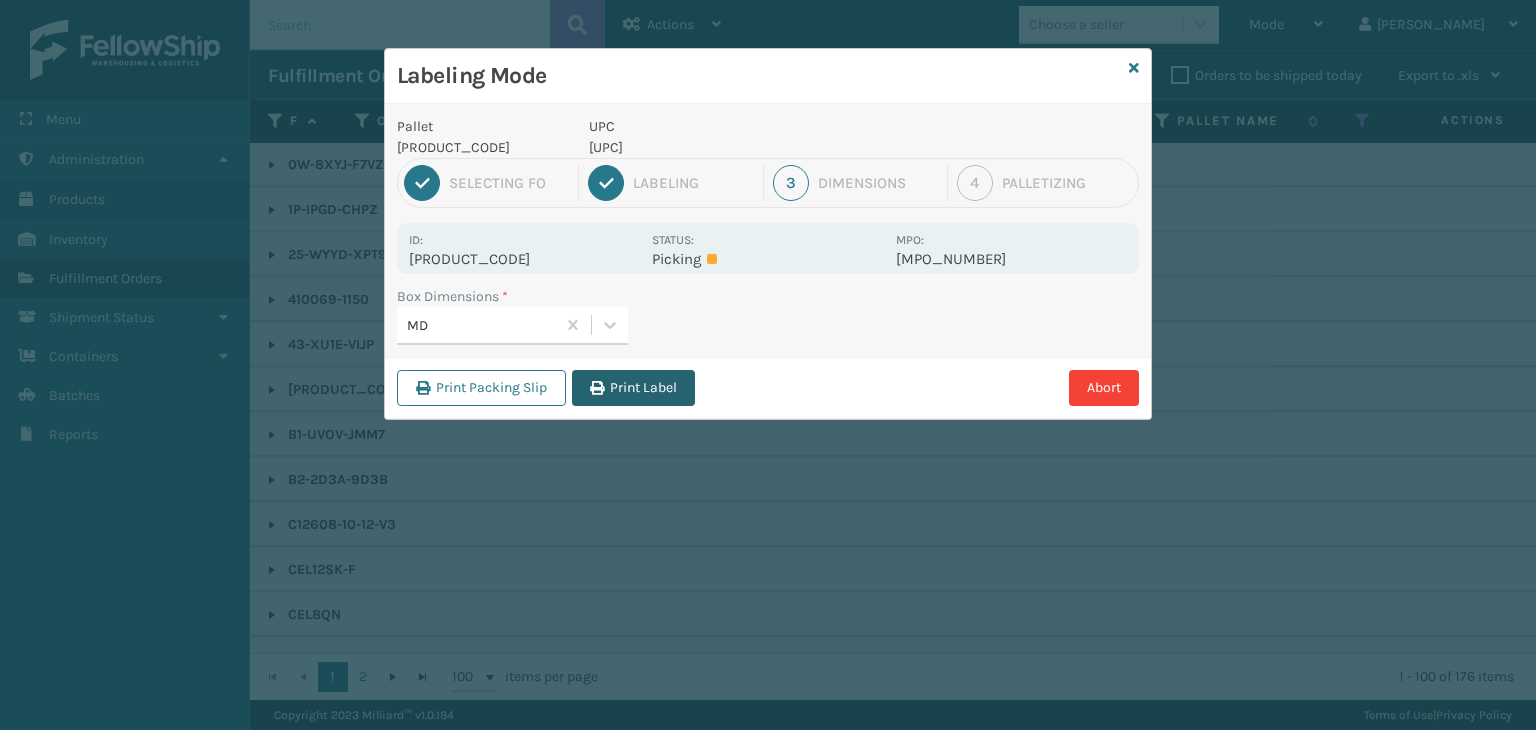 click on "Print Label" at bounding box center (633, 388) 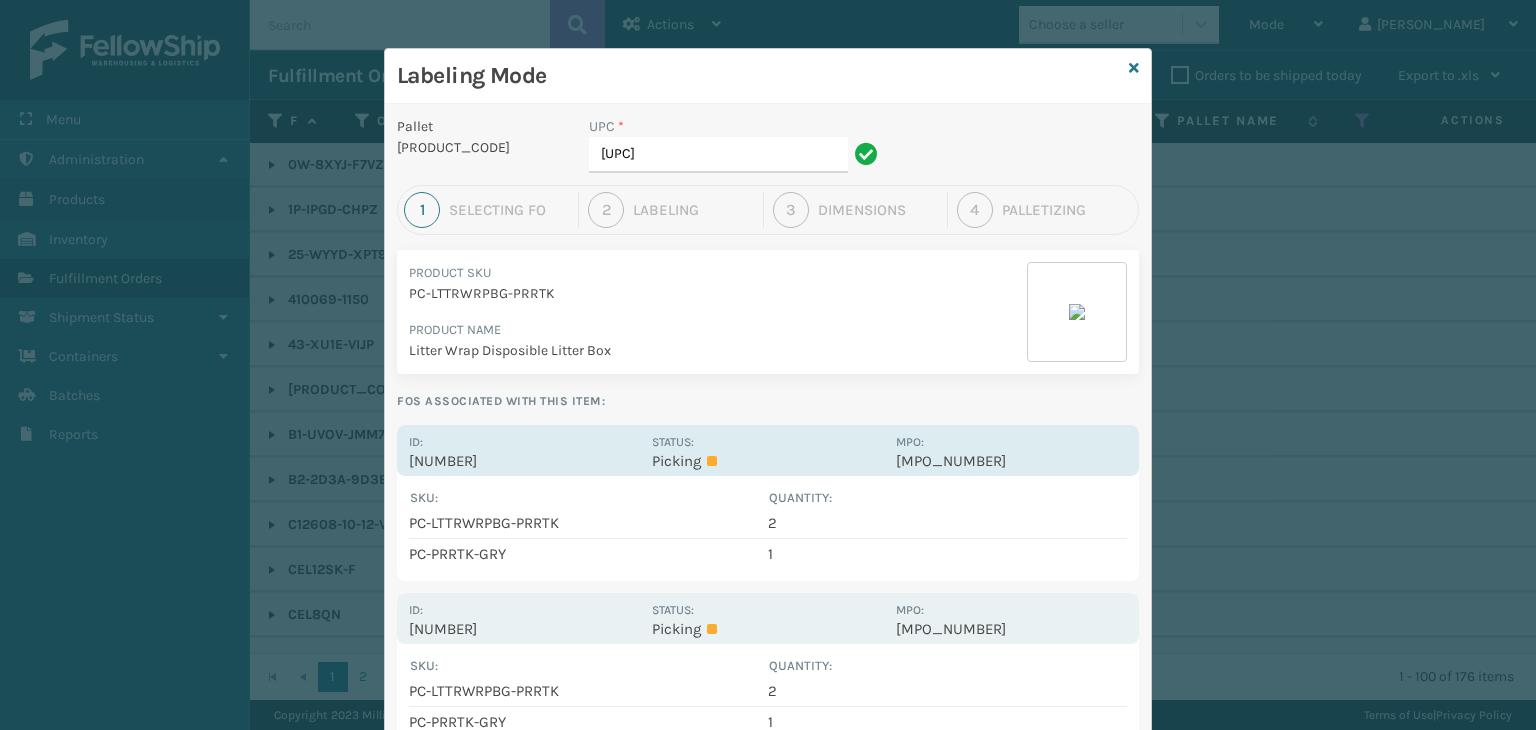 click on "Status: Picking" at bounding box center [767, 450] 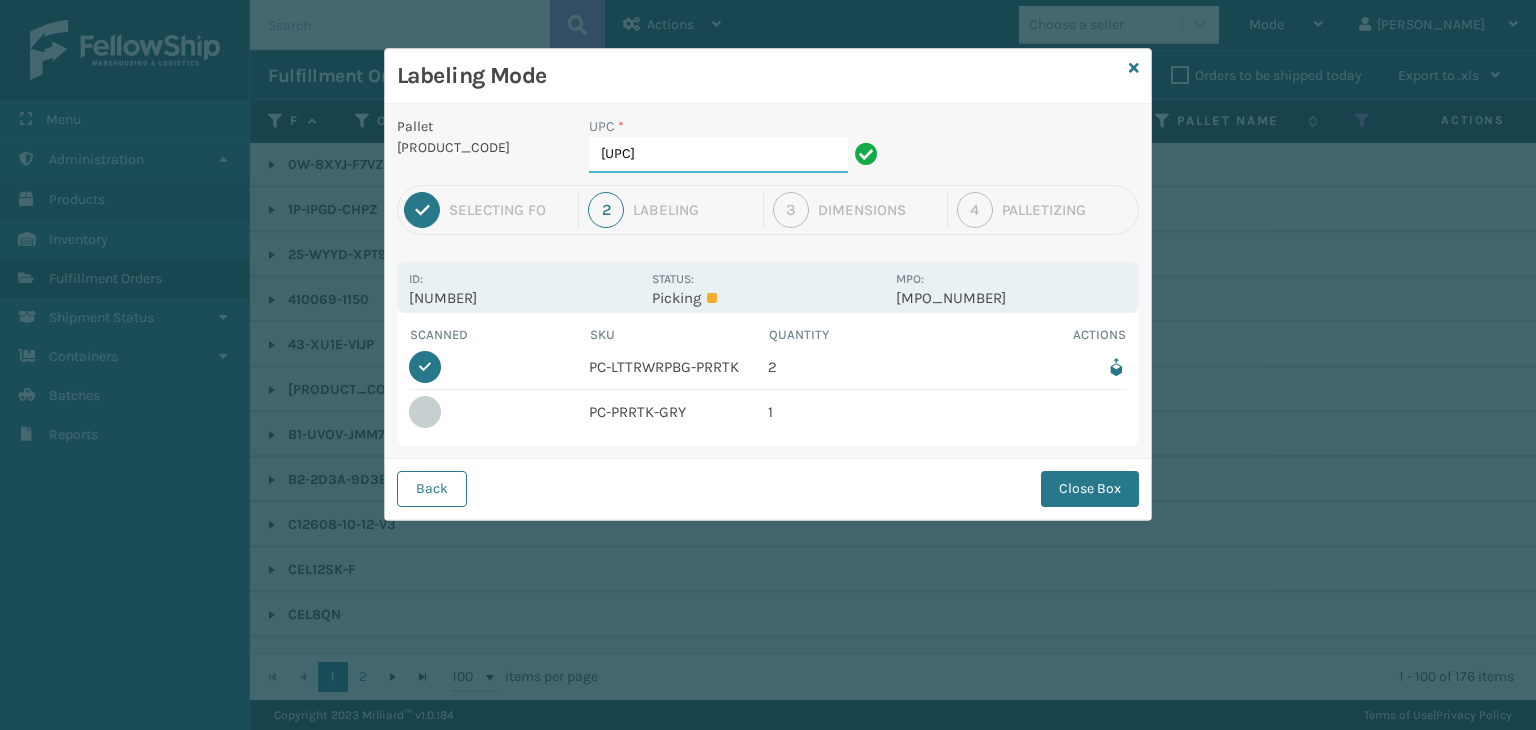 drag, startPoint x: 712, startPoint y: 164, endPoint x: 516, endPoint y: 133, distance: 198.43639 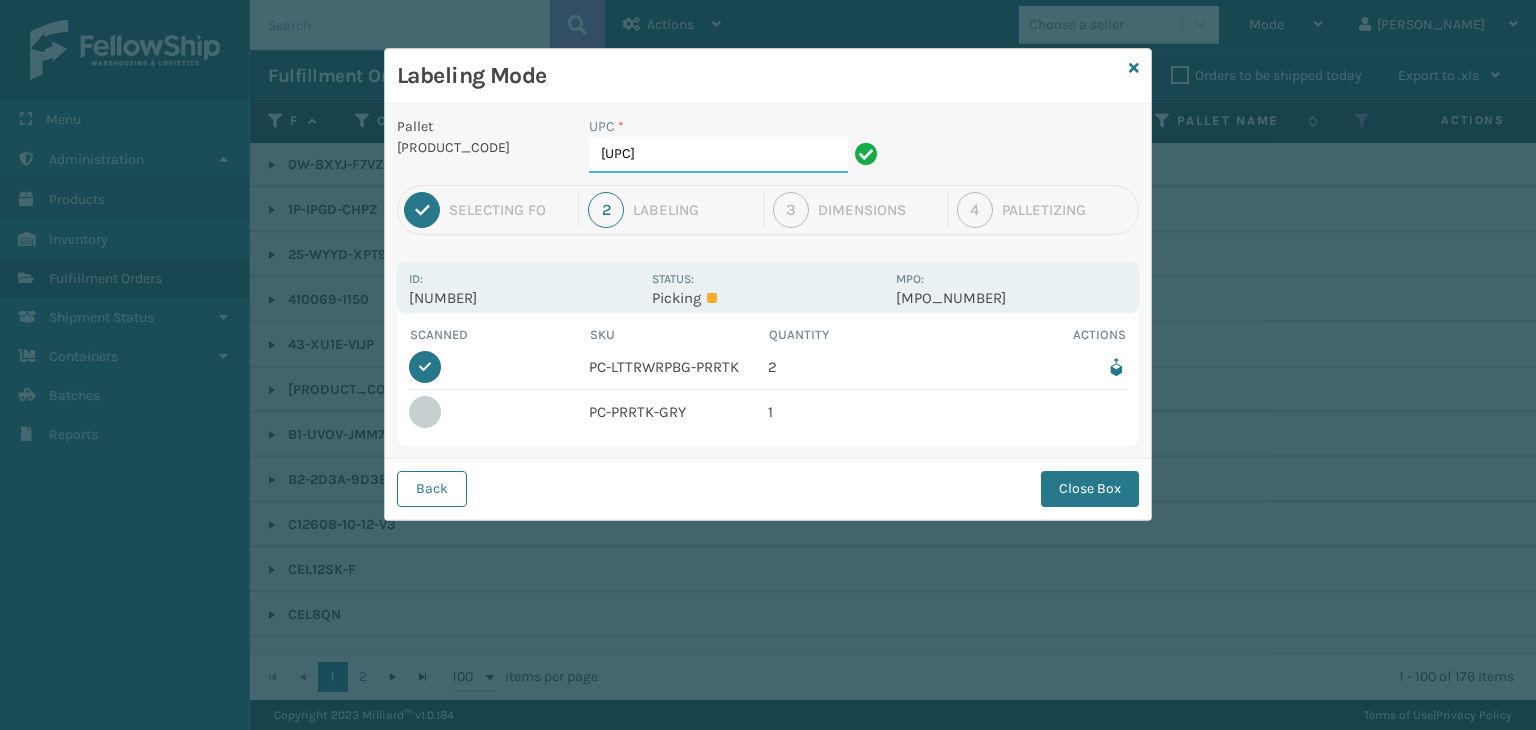 type on "[UPC]" 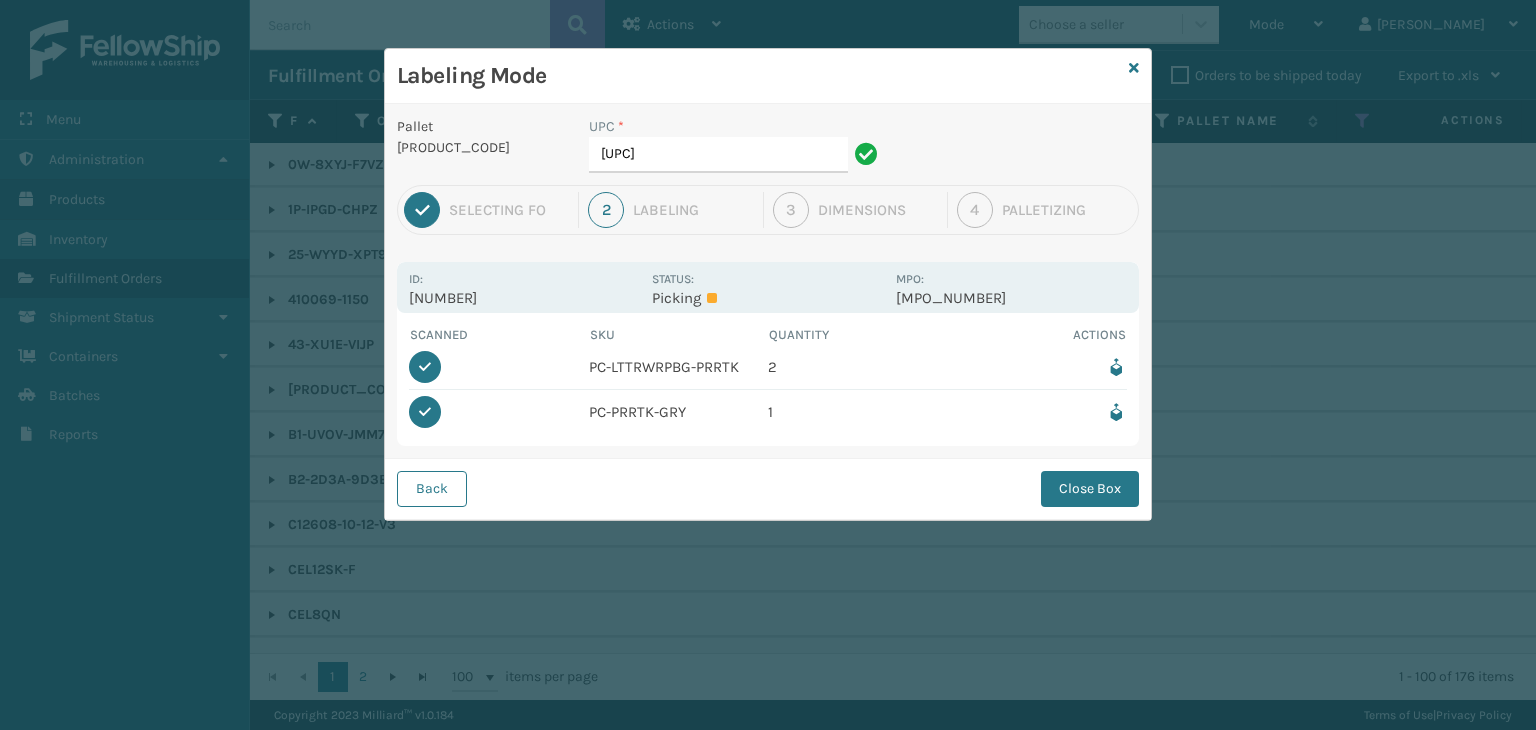 drag, startPoint x: 1126, startPoint y: 455, endPoint x: 1112, endPoint y: 517, distance: 63.560993 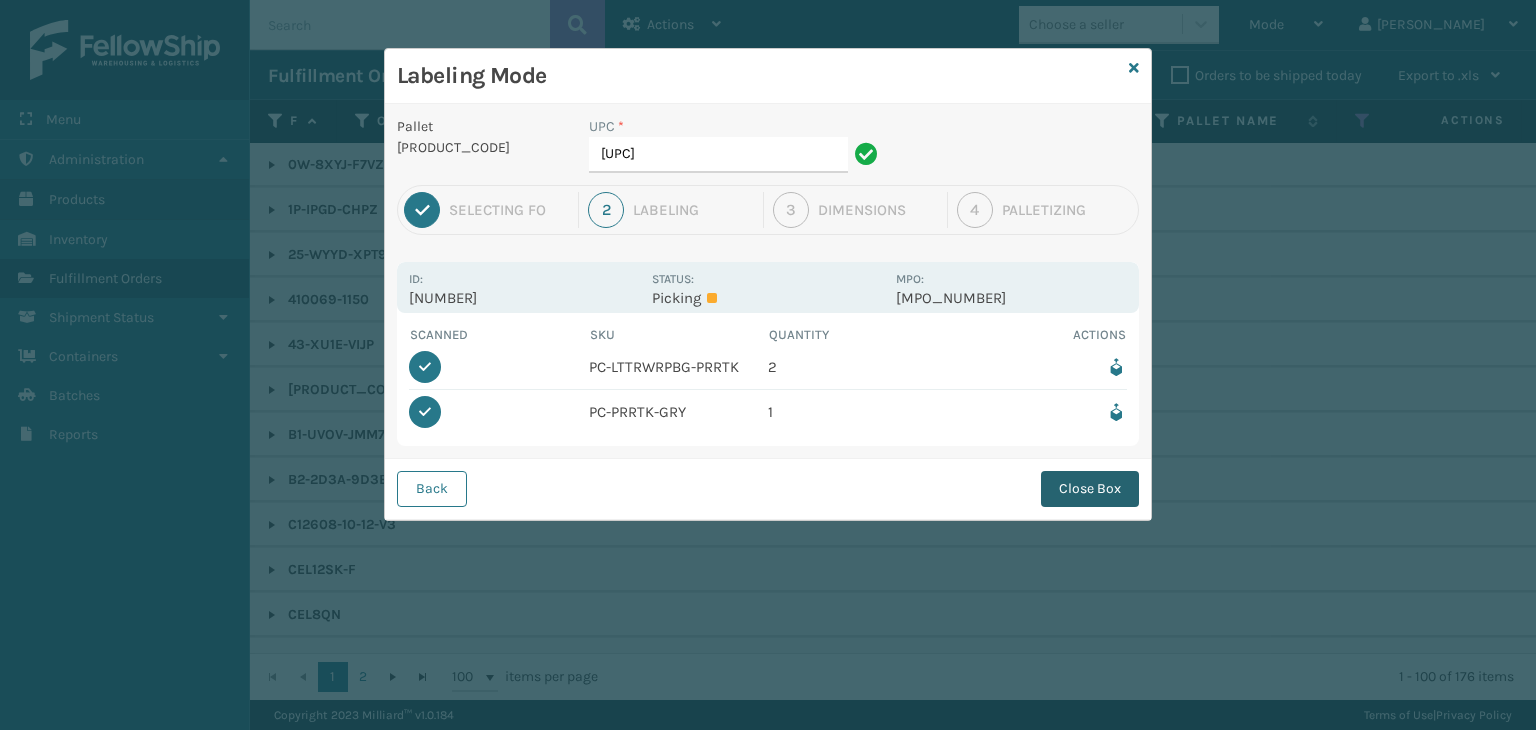 click on "Close Box" at bounding box center (1090, 489) 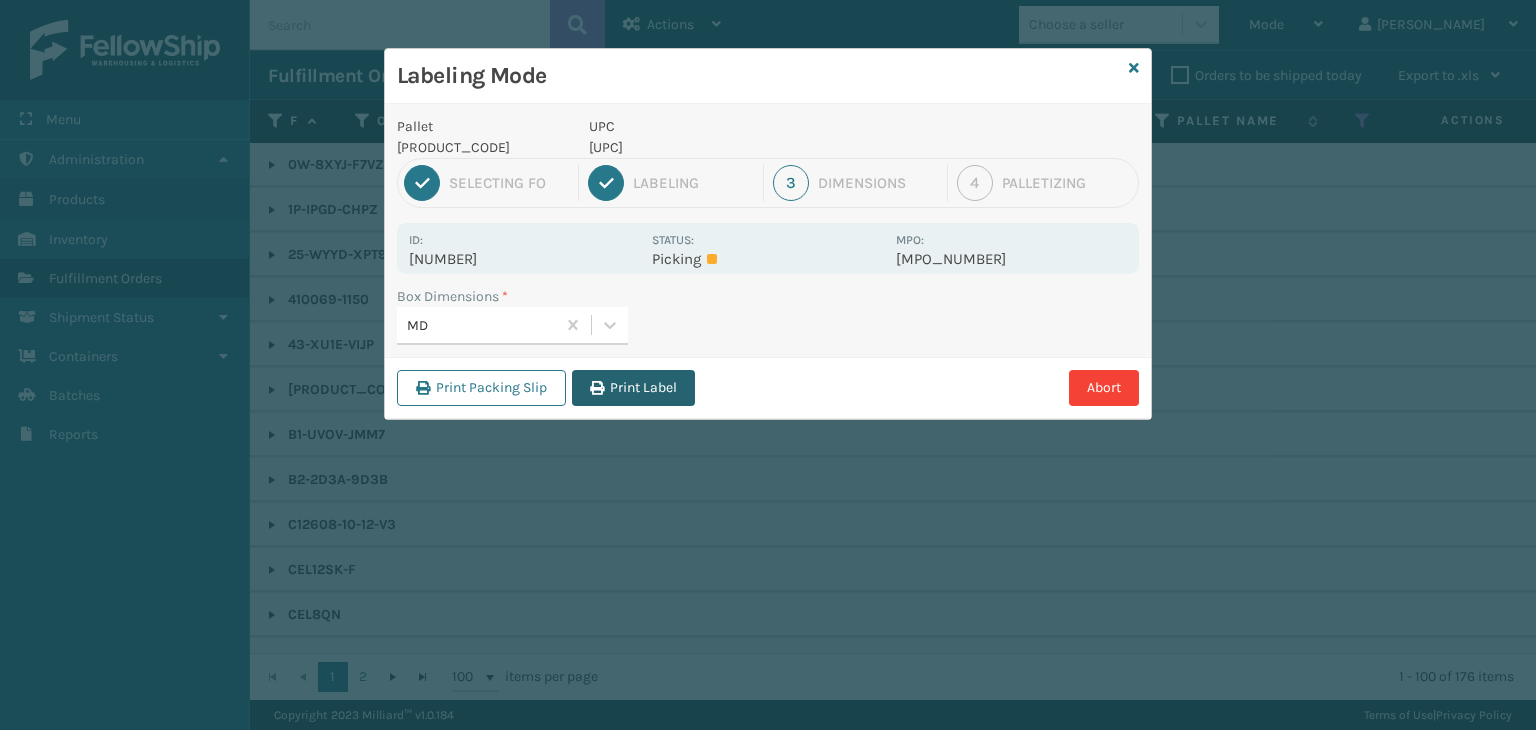 click on "Print Label" at bounding box center [633, 388] 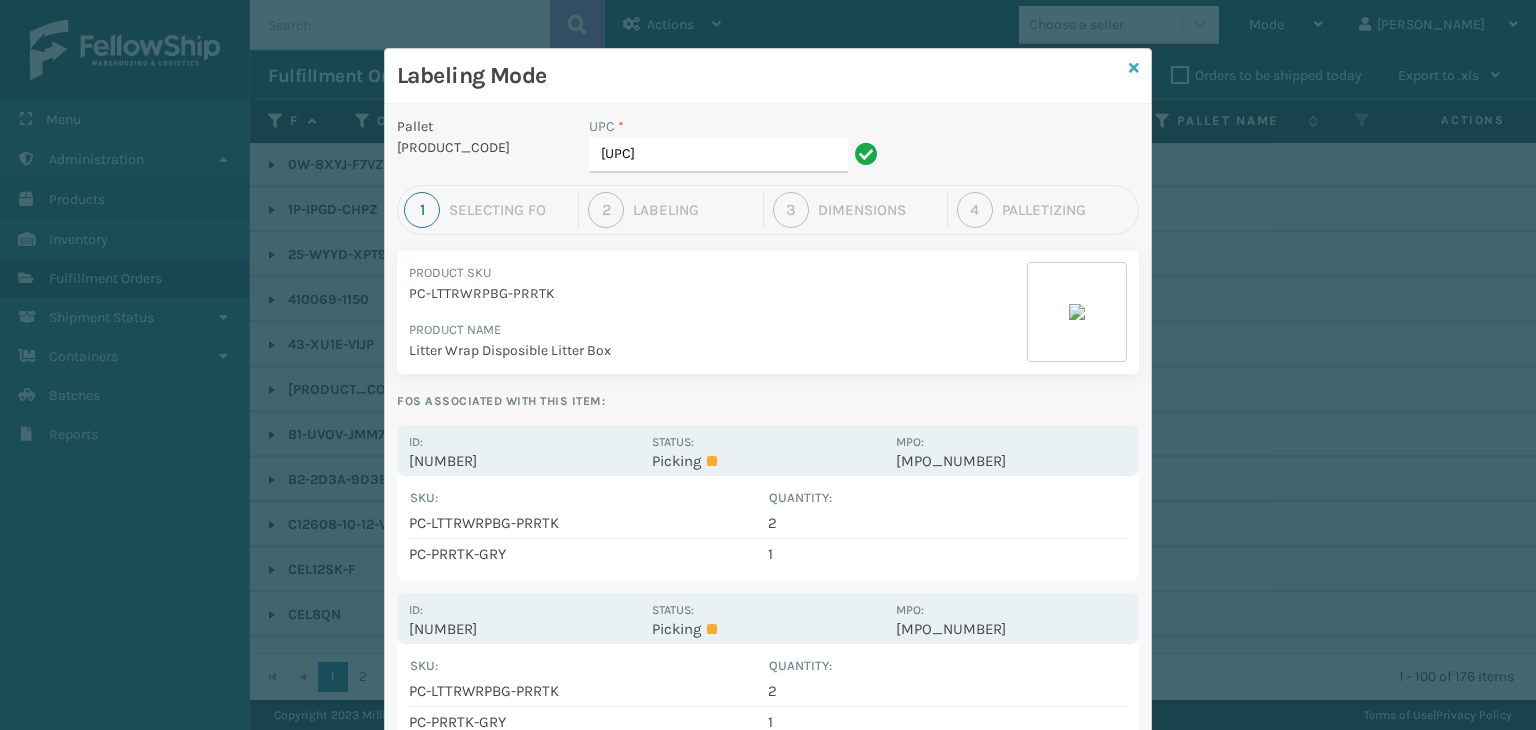 click at bounding box center [1134, 68] 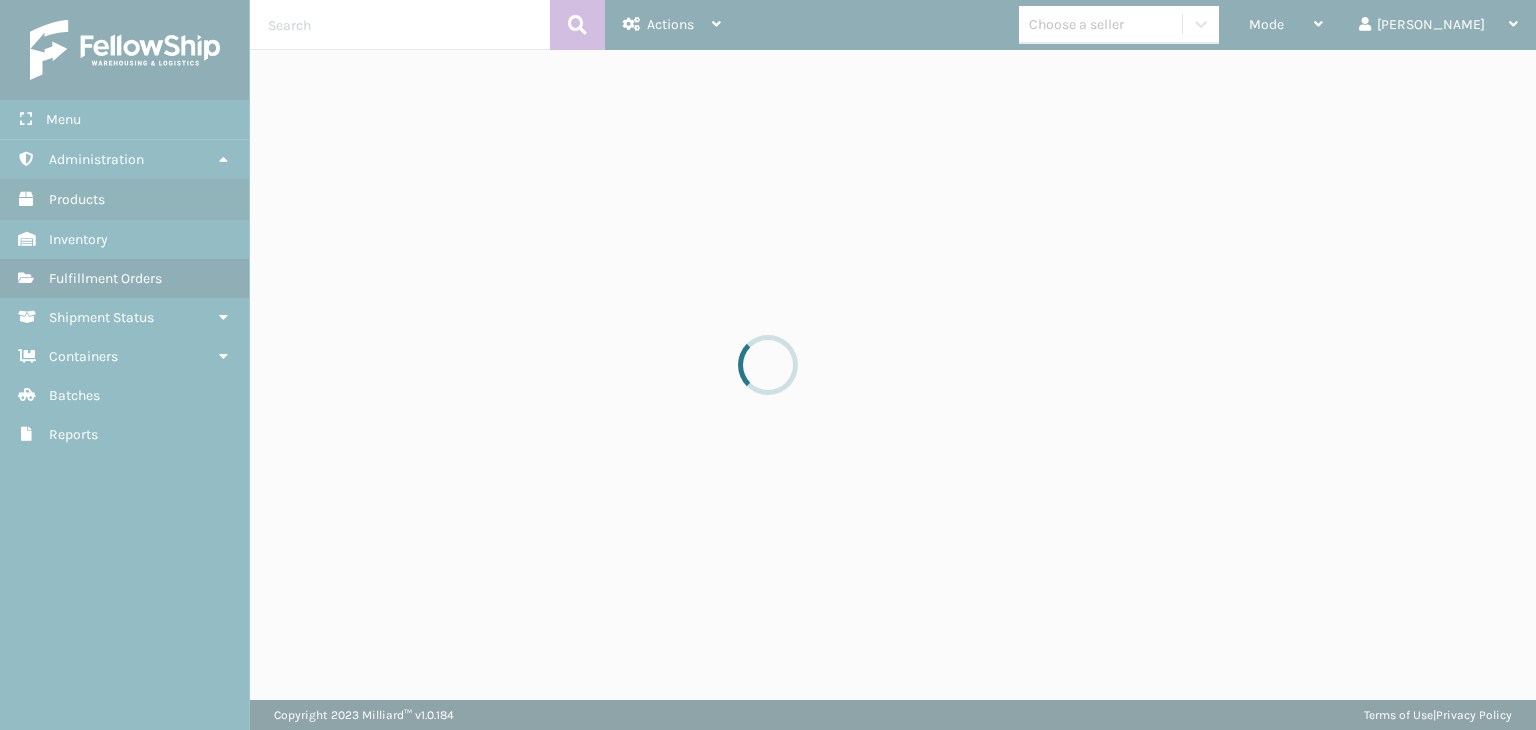 click at bounding box center (768, 365) 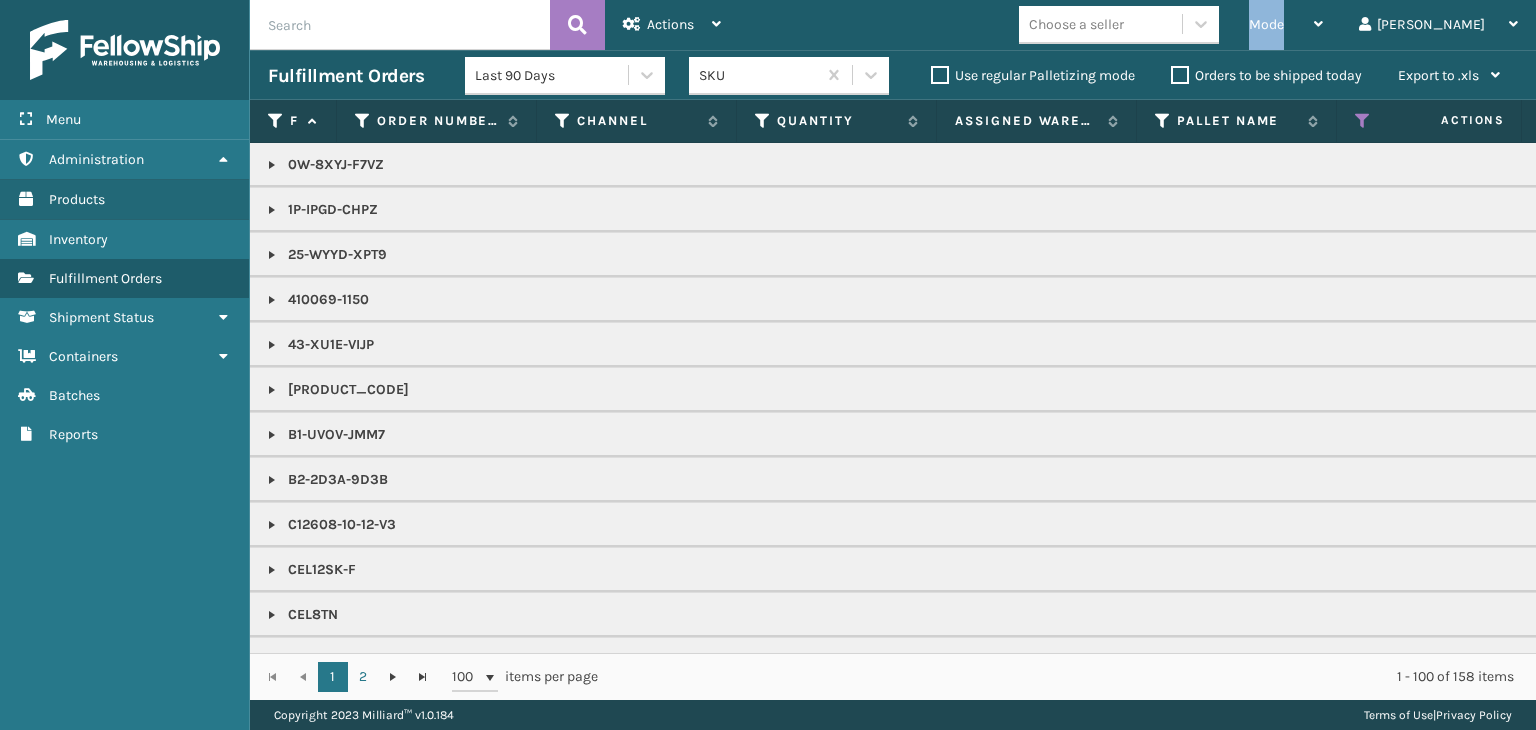 click on "Mode" at bounding box center (1266, 24) 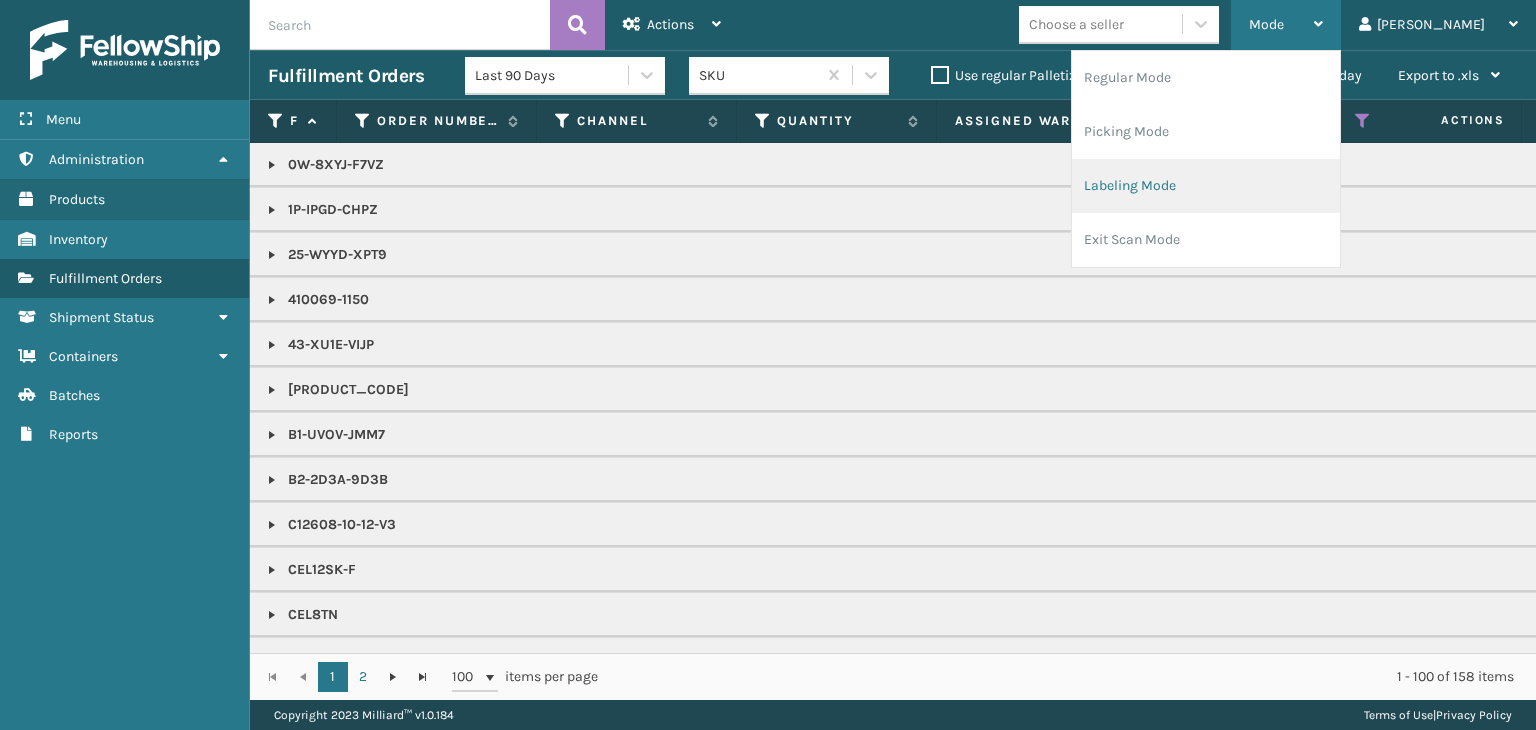 click on "Labeling Mode" at bounding box center (1206, 186) 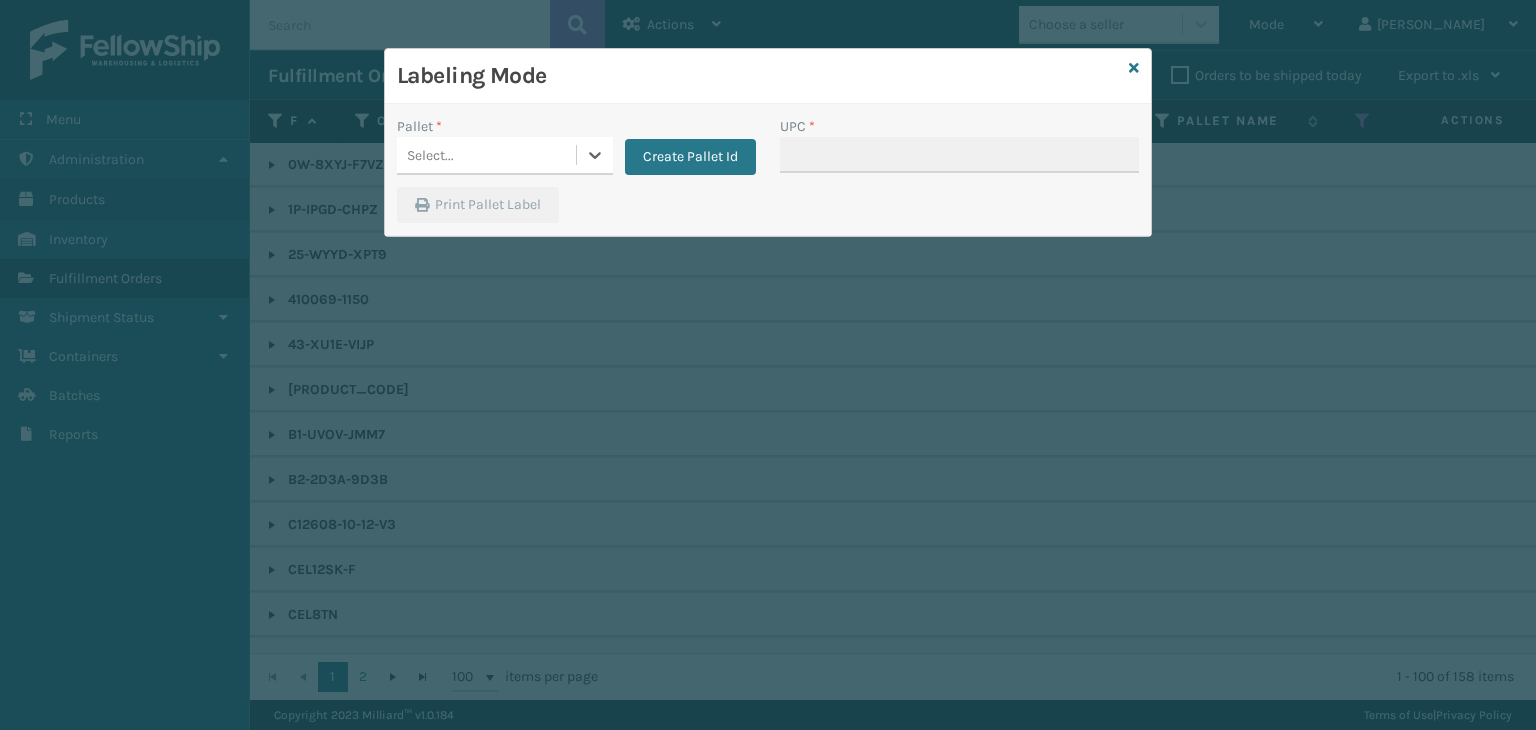 click on "Select..." at bounding box center [486, 155] 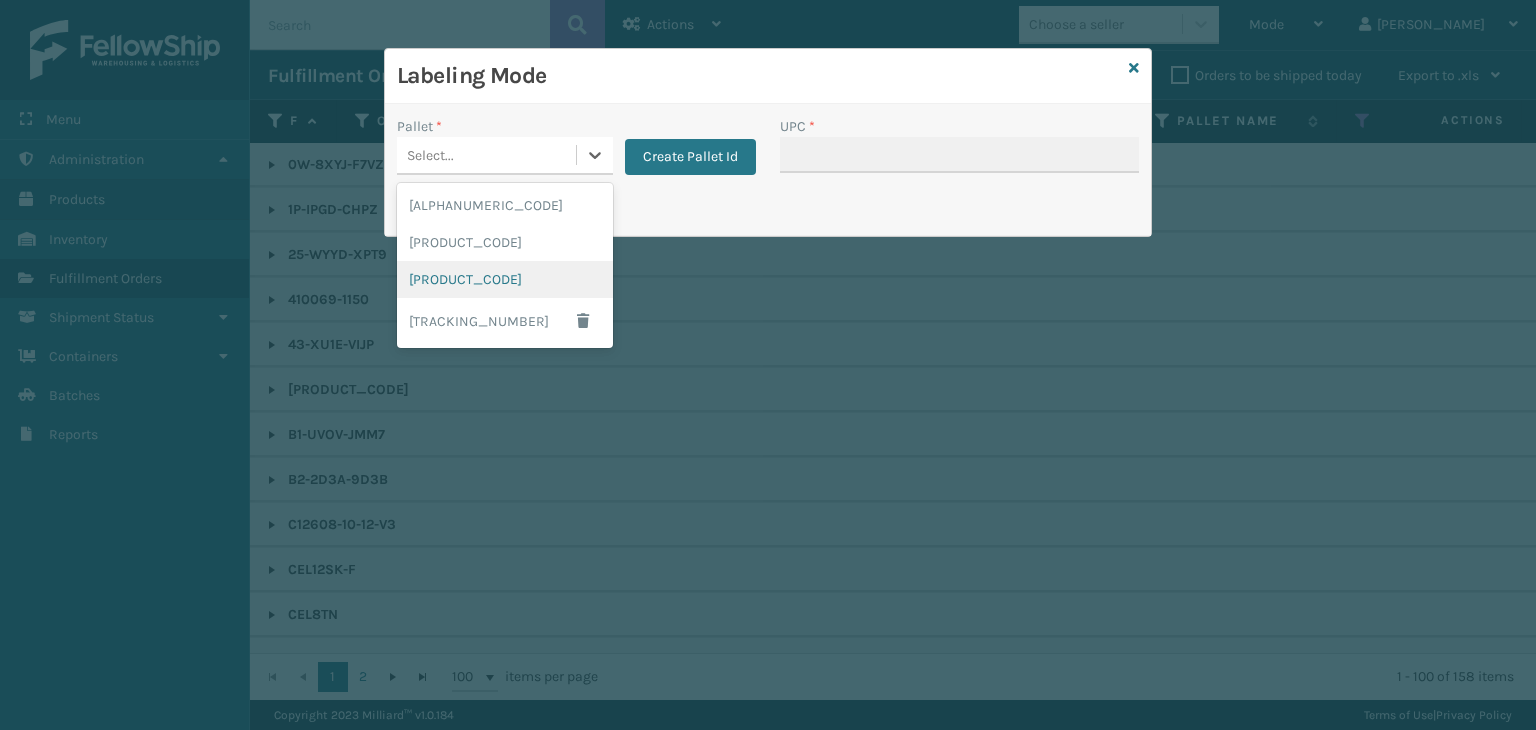 click on "[PRODUCT_CODE]" at bounding box center (505, 279) 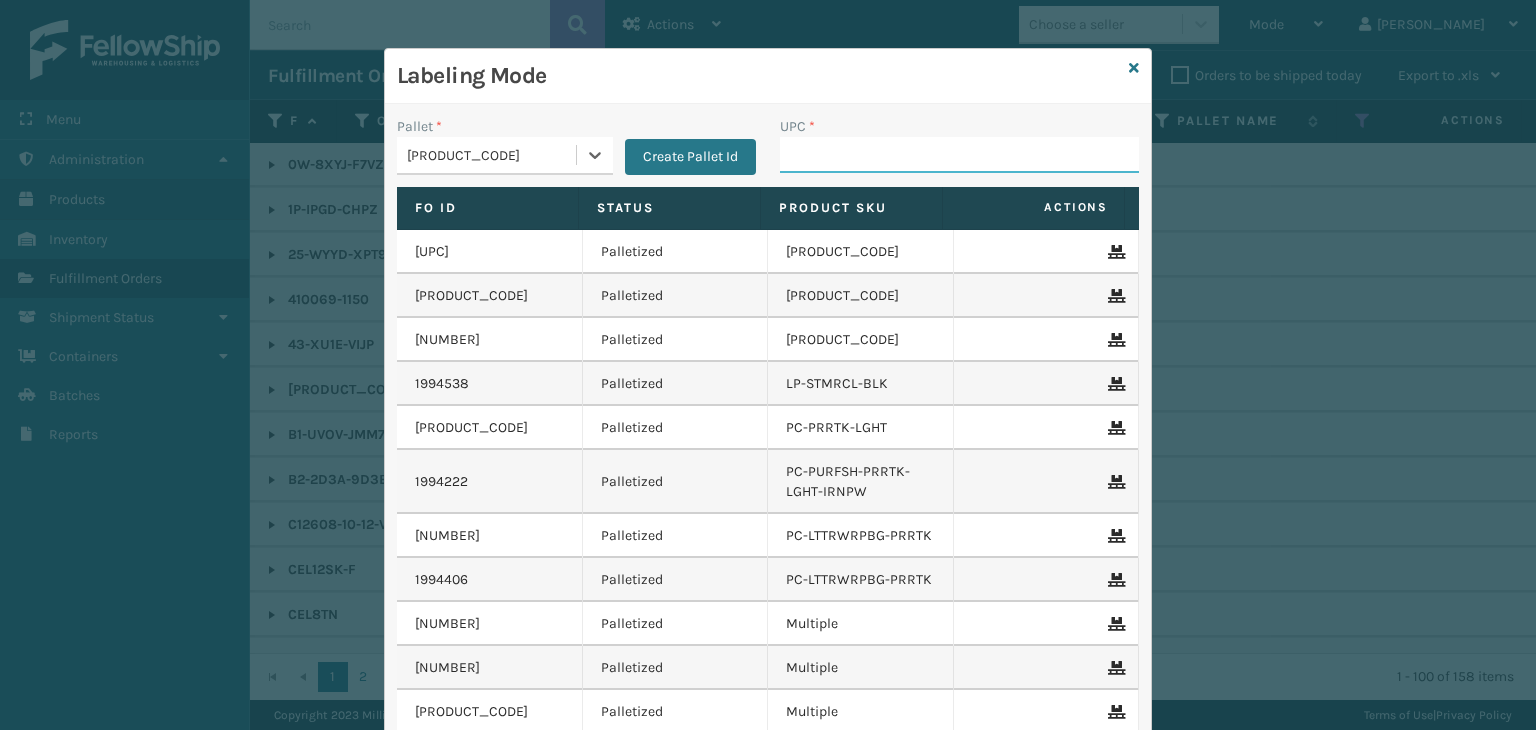 click on "UPC   *" at bounding box center (959, 155) 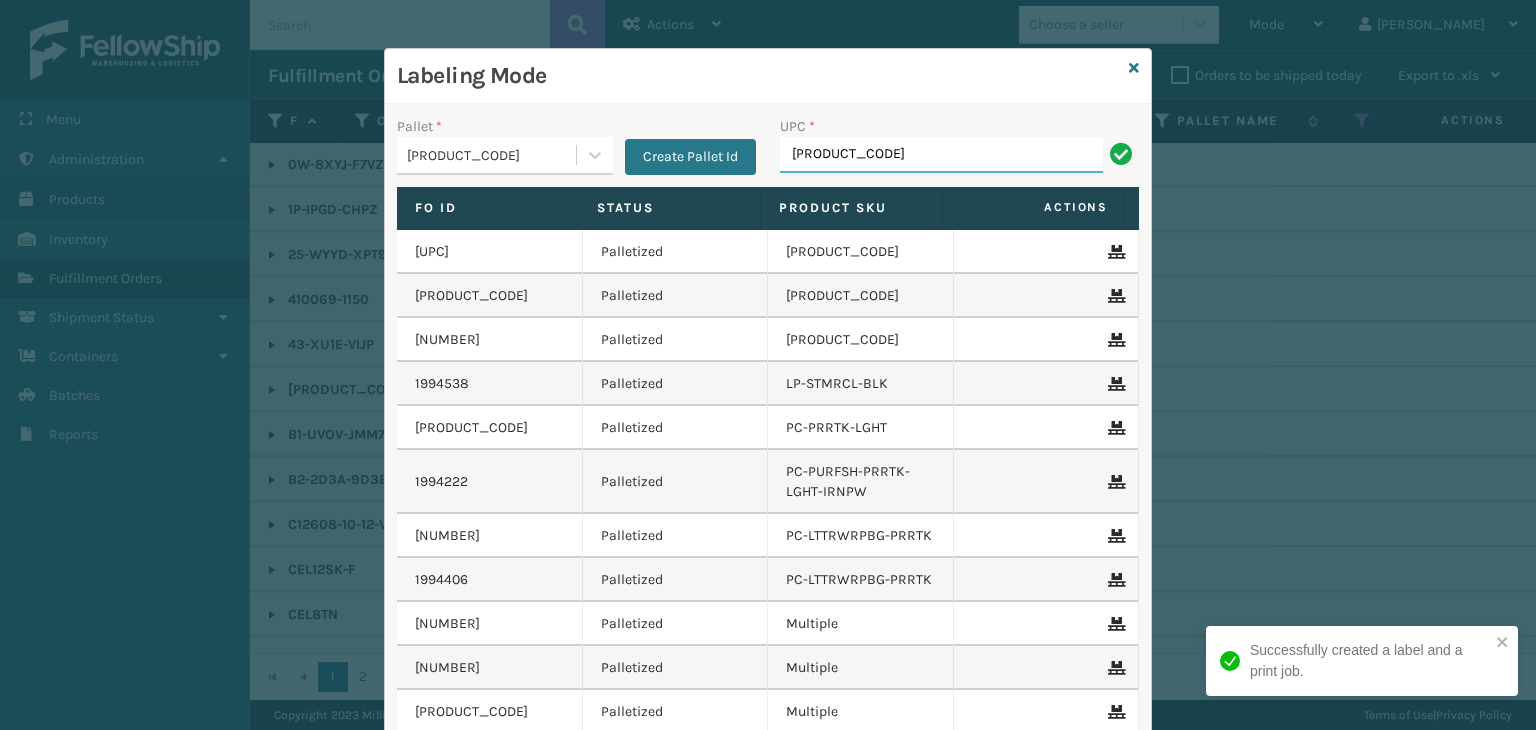 type on "LP-RMXPLS-BLU" 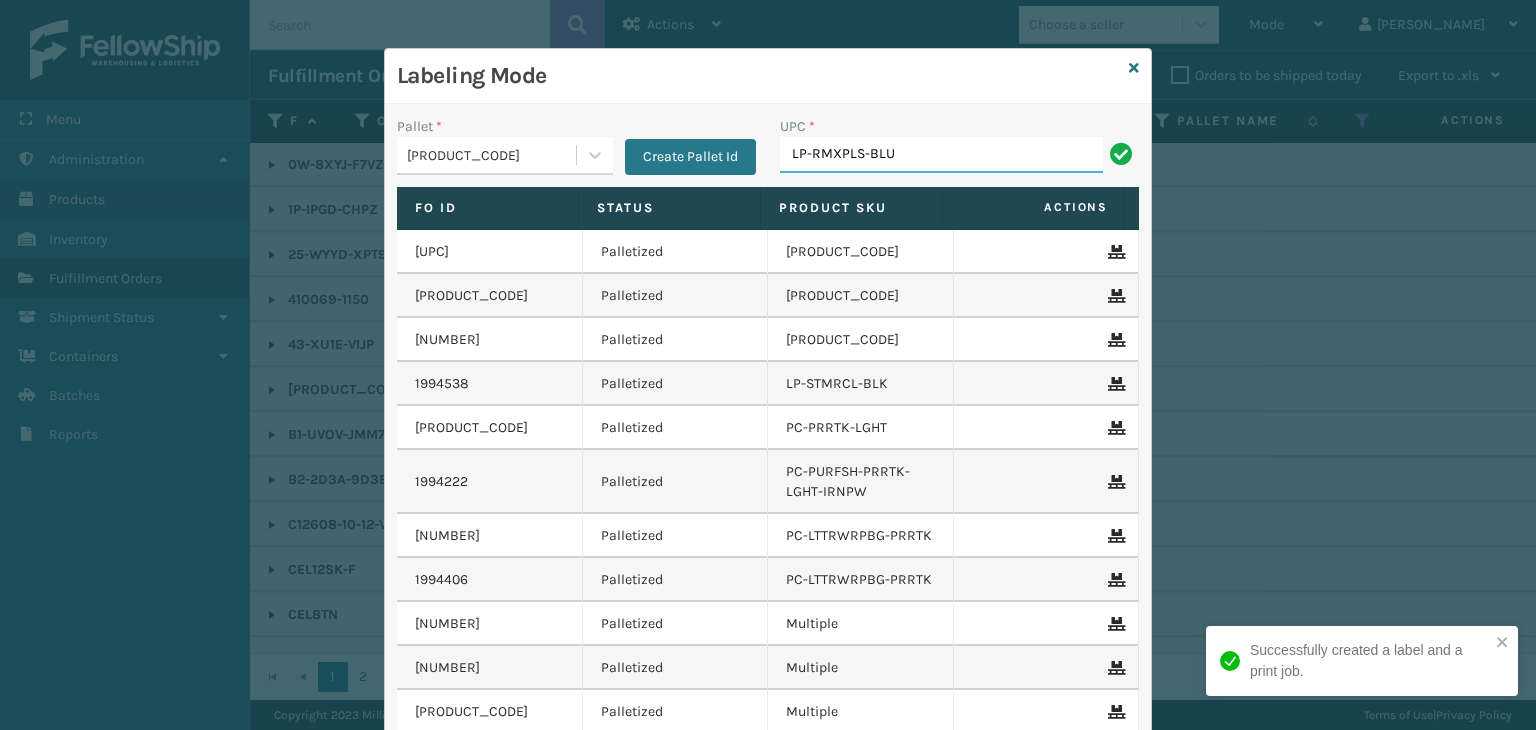 drag, startPoint x: 926, startPoint y: 143, endPoint x: 0, endPoint y: 157, distance: 926.10583 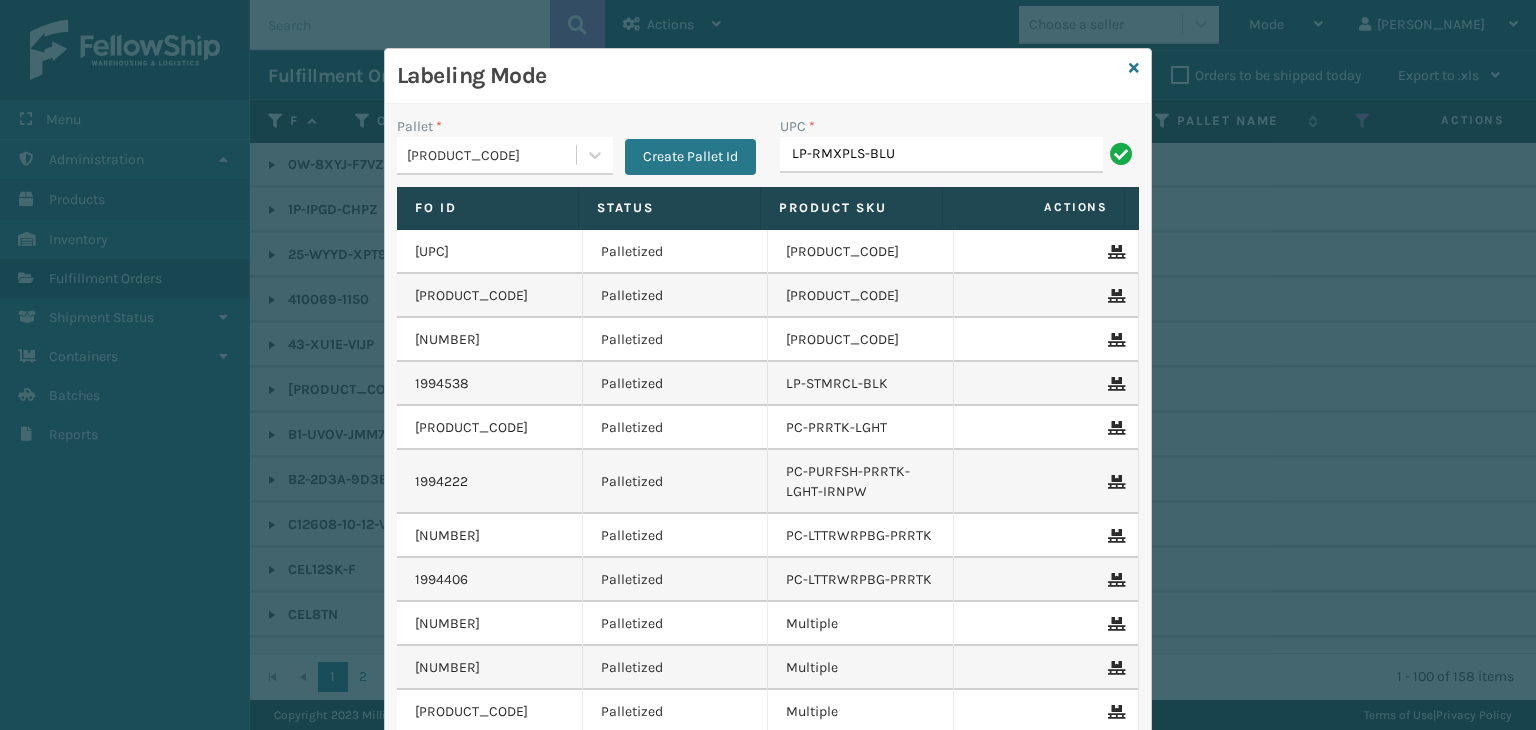 type on "LP-RMXPLS-BLU" 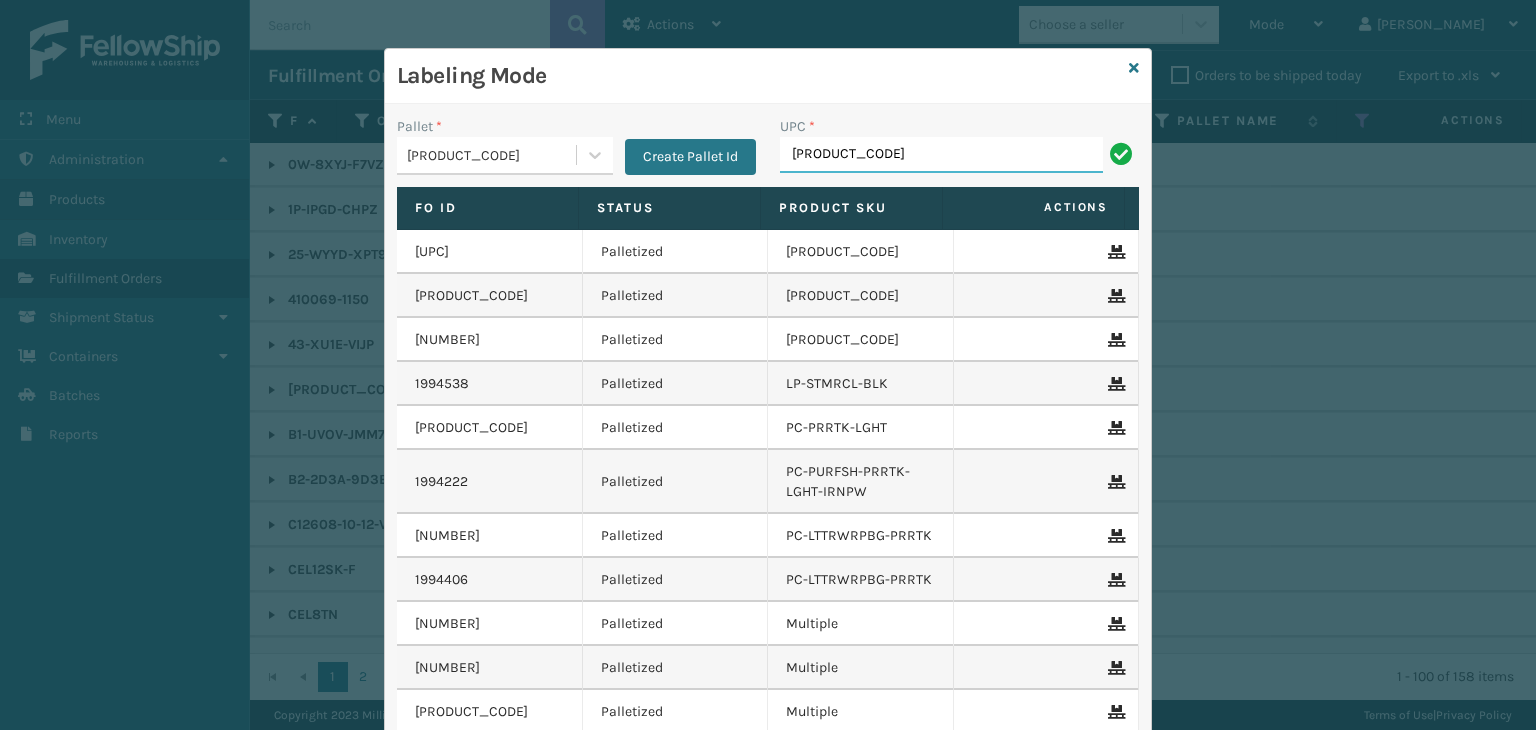 type on "[PRODUCT_CODE]" 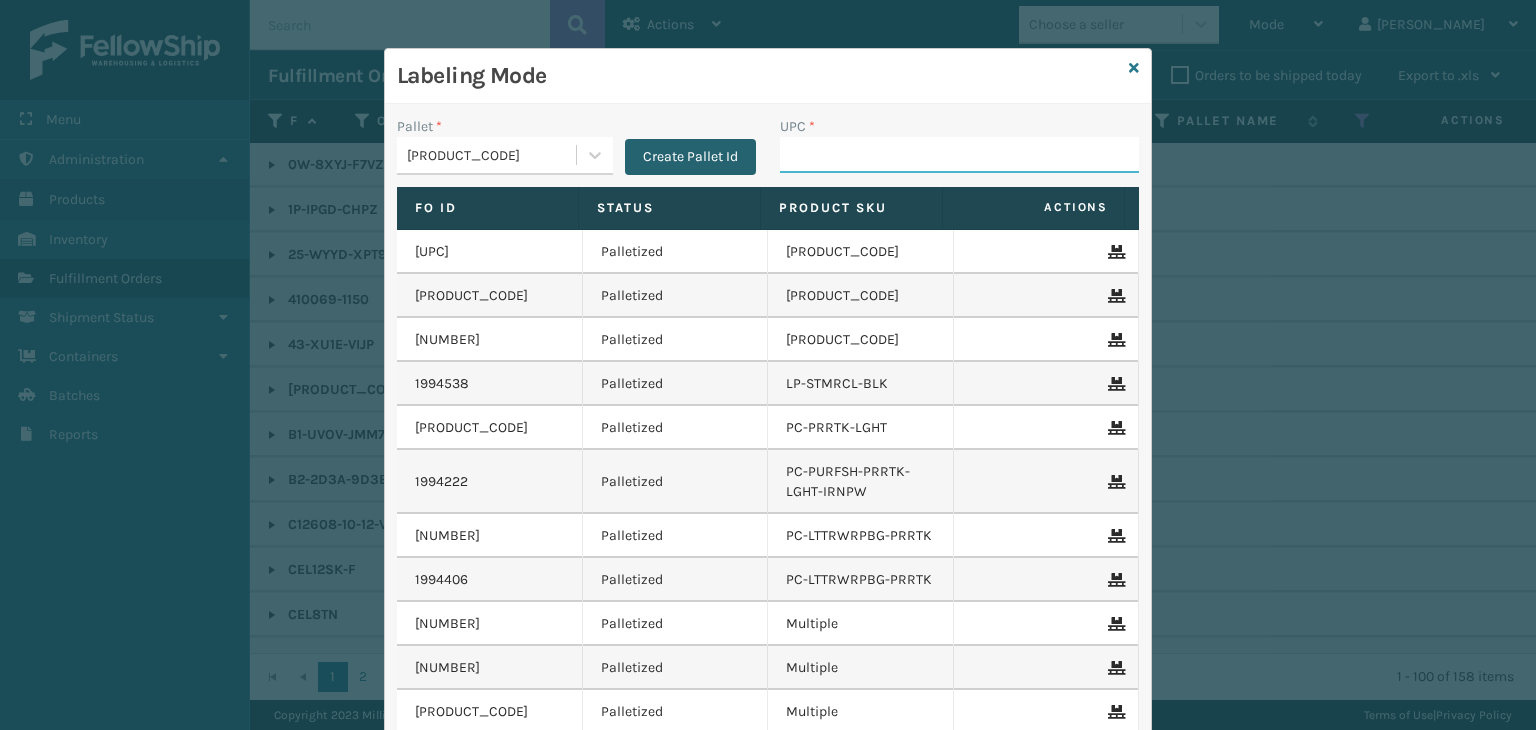 paste on "LP-RMXPLS-BLU" 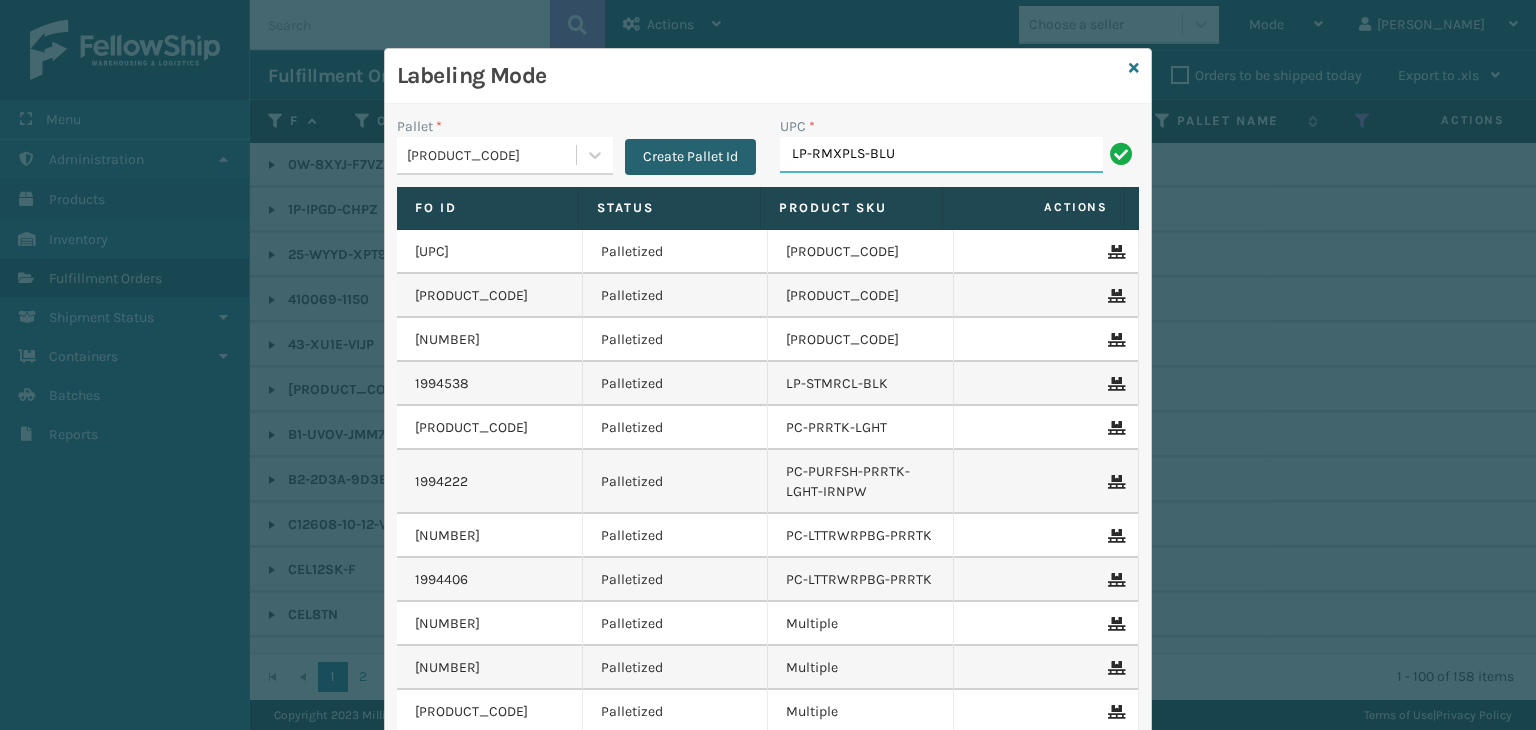 type on "LP-RMXPLS-BLU" 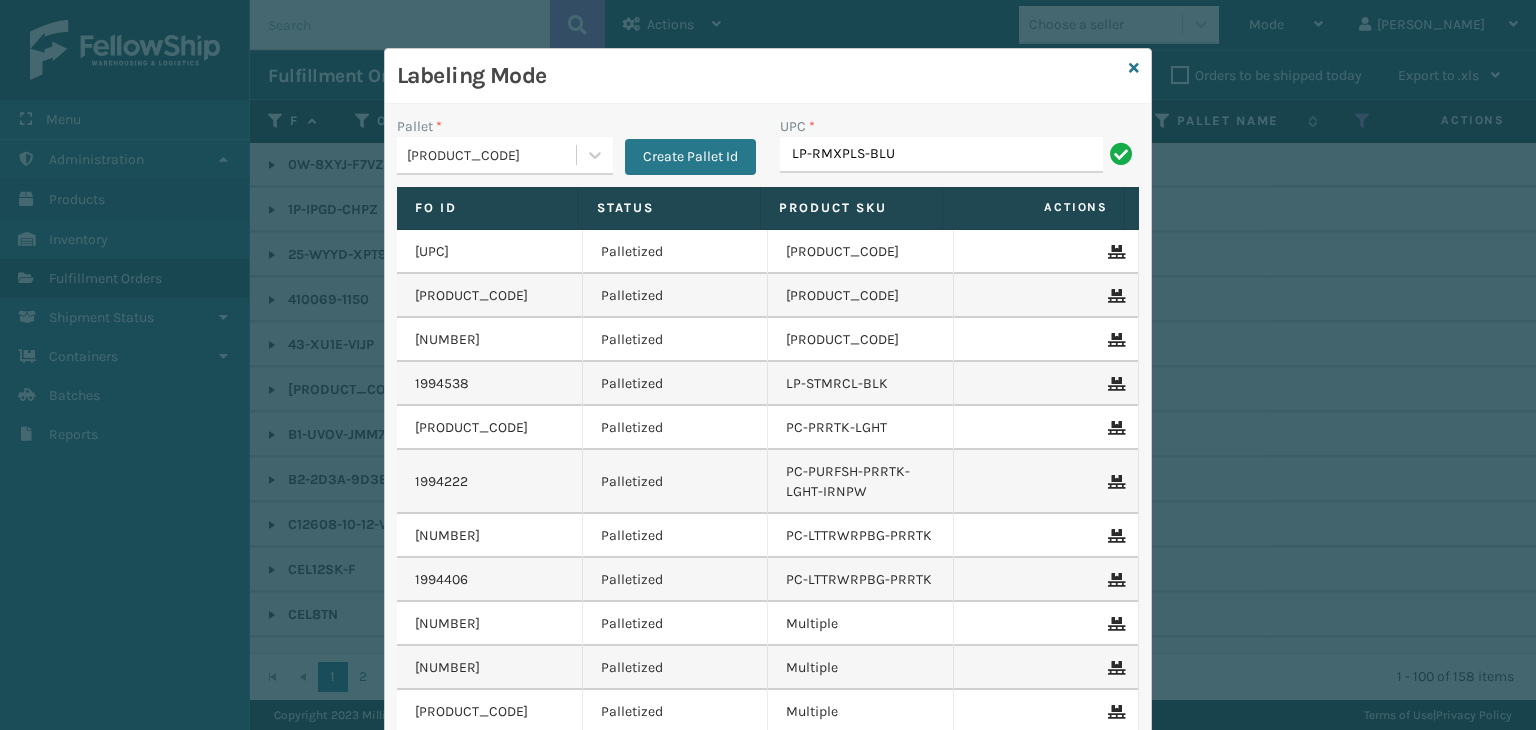 type on "LP-RMXPLS-BLU" 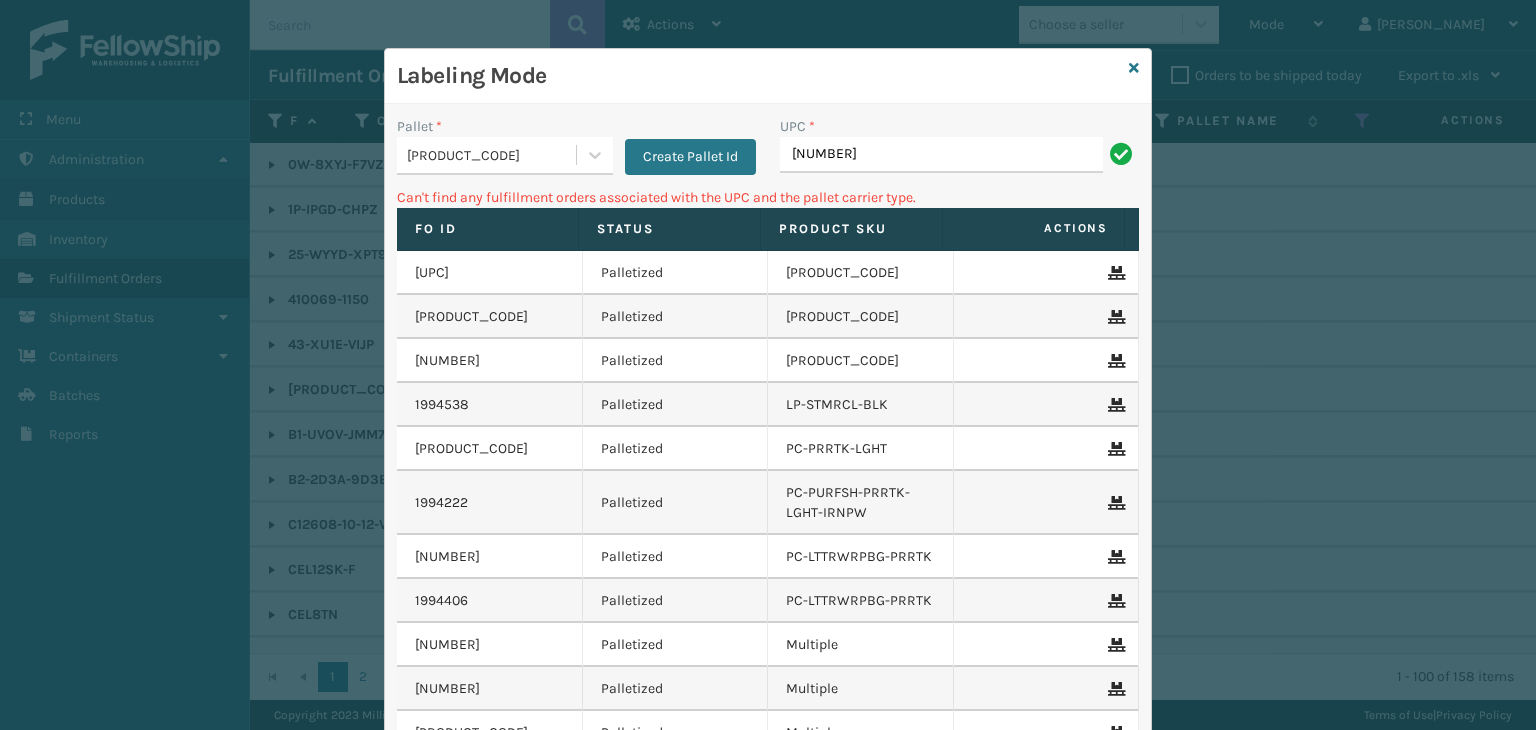 click on "[NUMBER]" at bounding box center [941, 155] 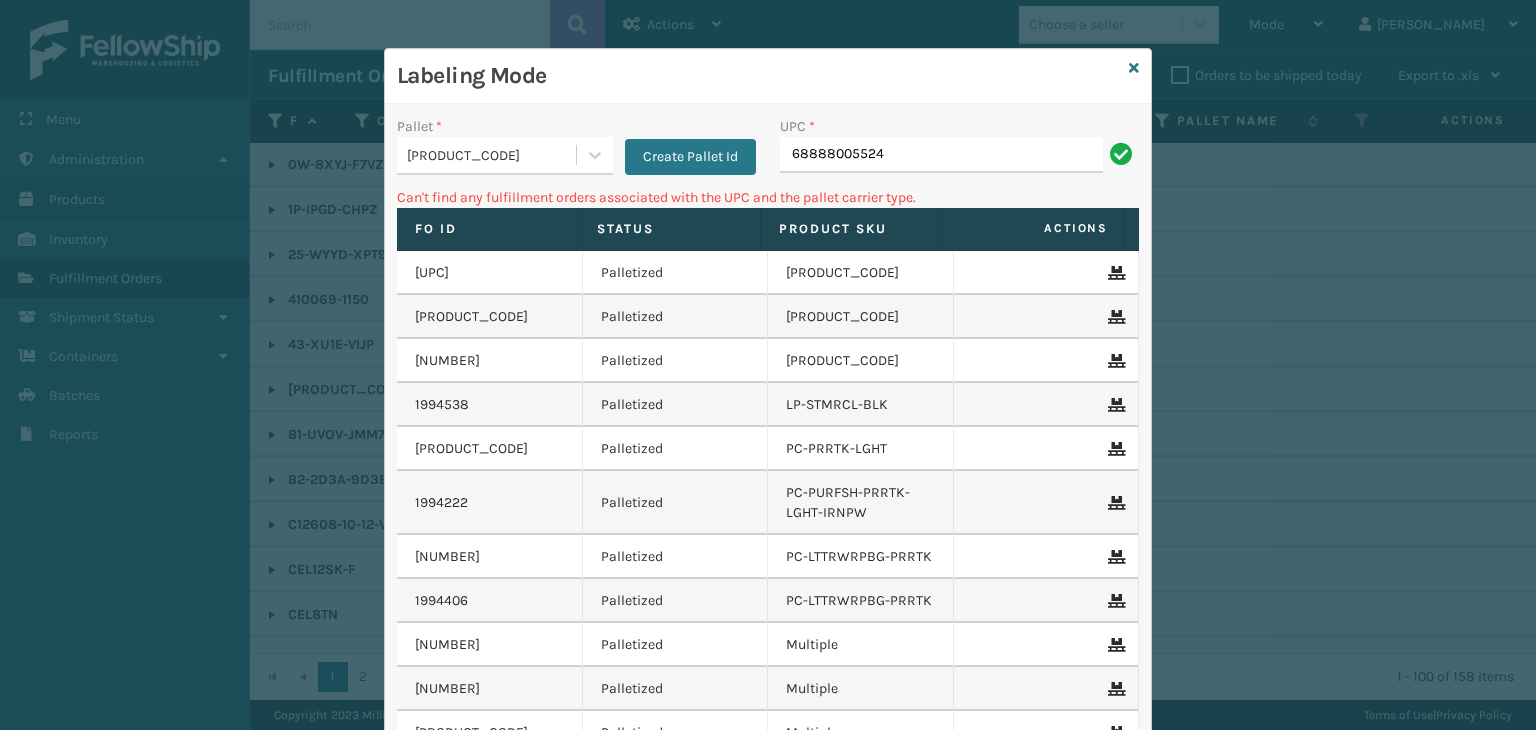 type on "68888005524" 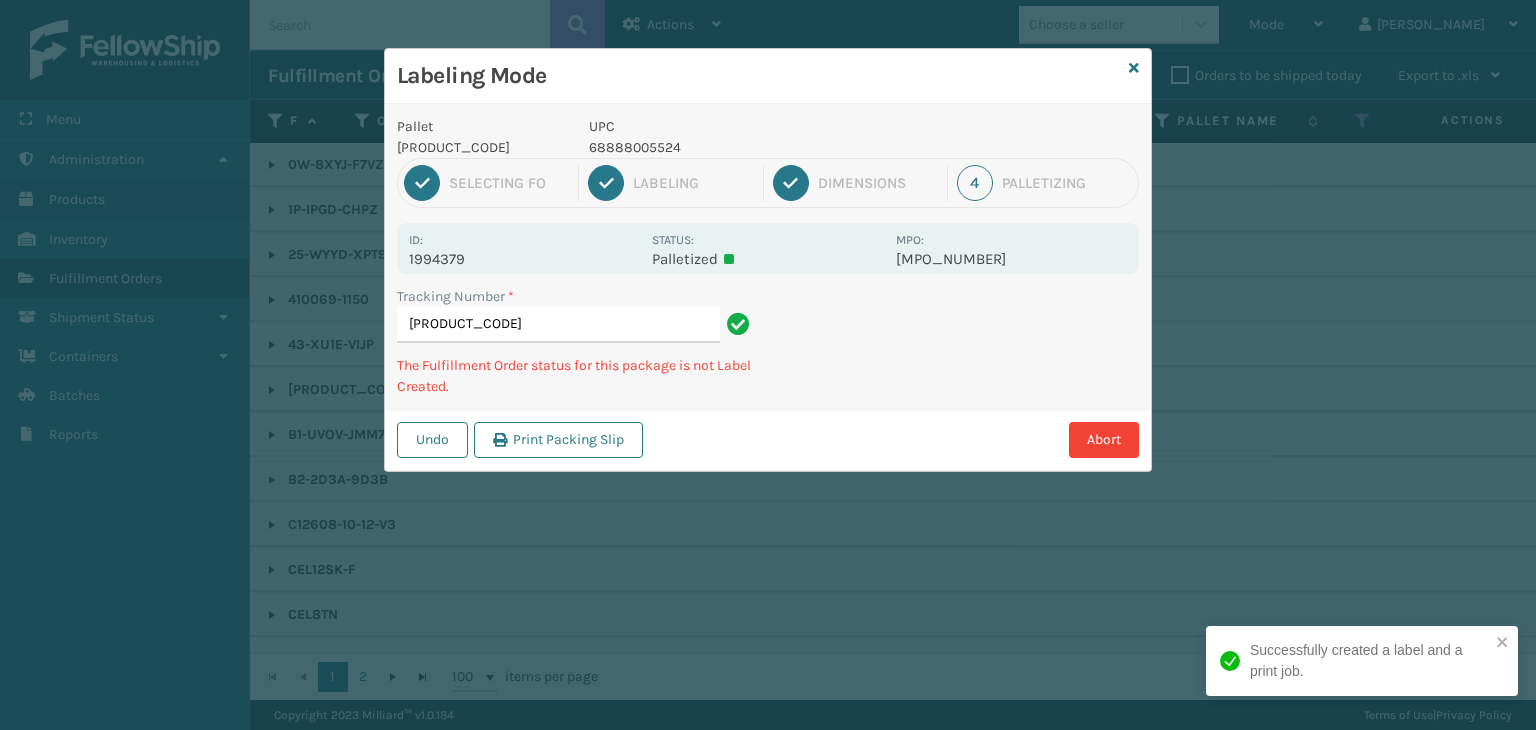 click on "68888005524" at bounding box center [736, 147] 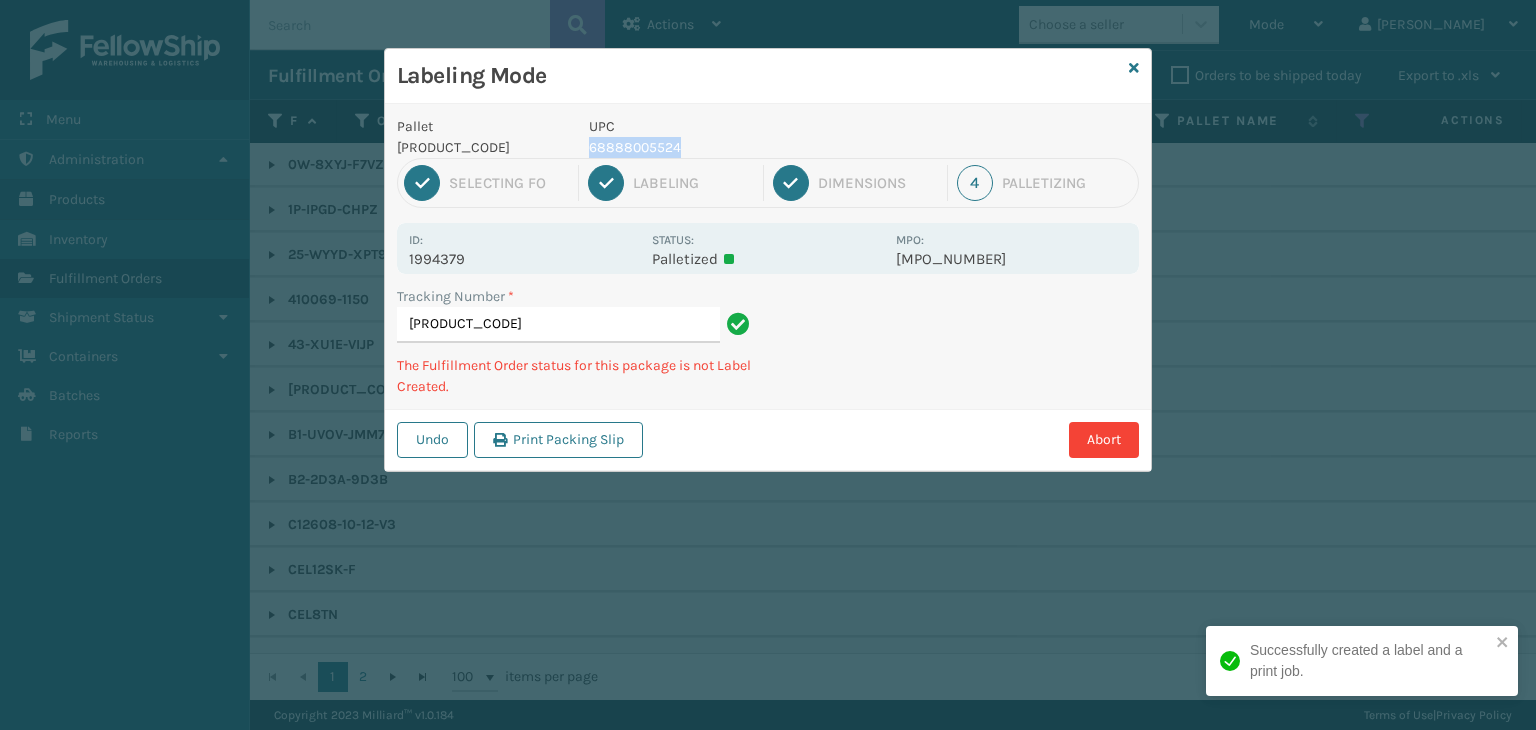 click on "68888005524" at bounding box center [736, 147] 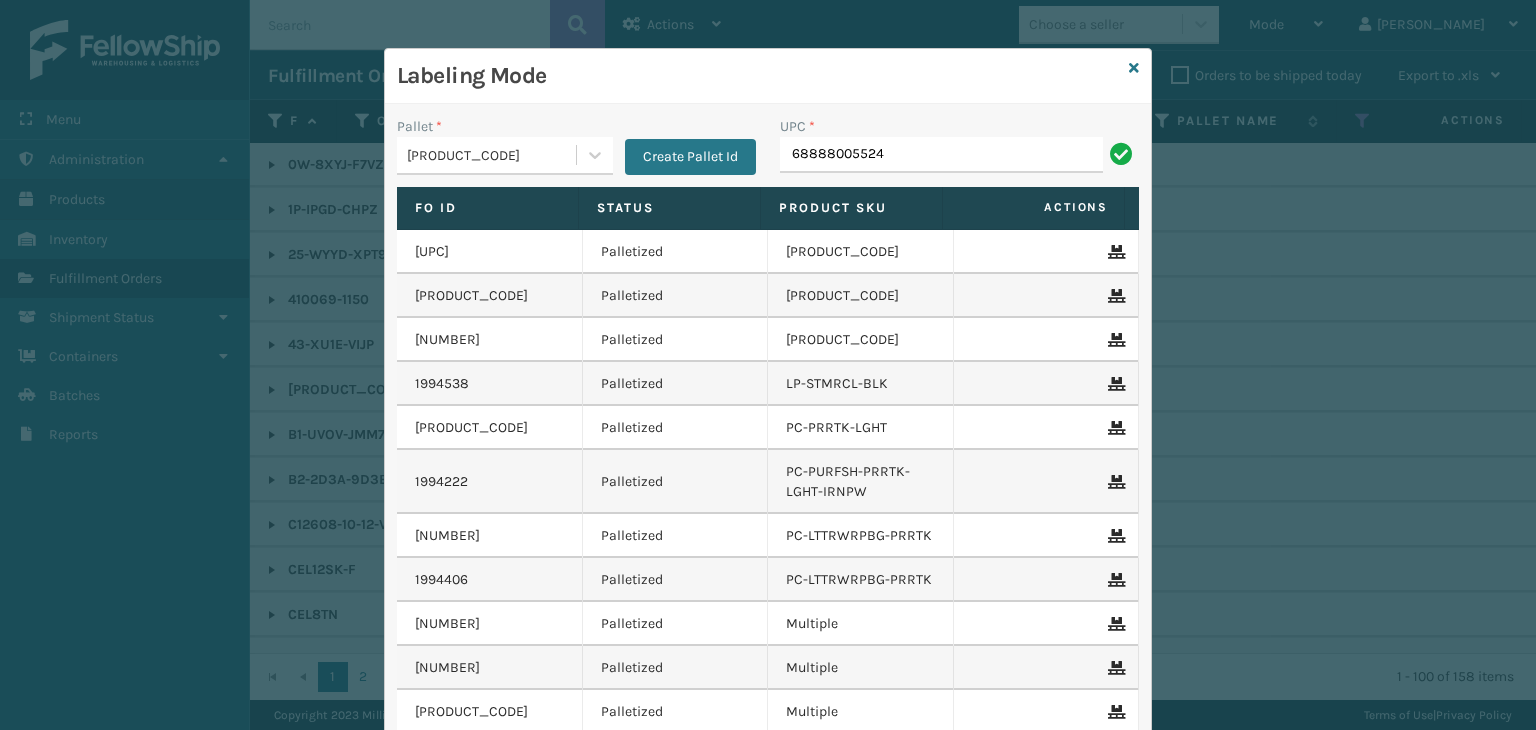 type on "68888005524" 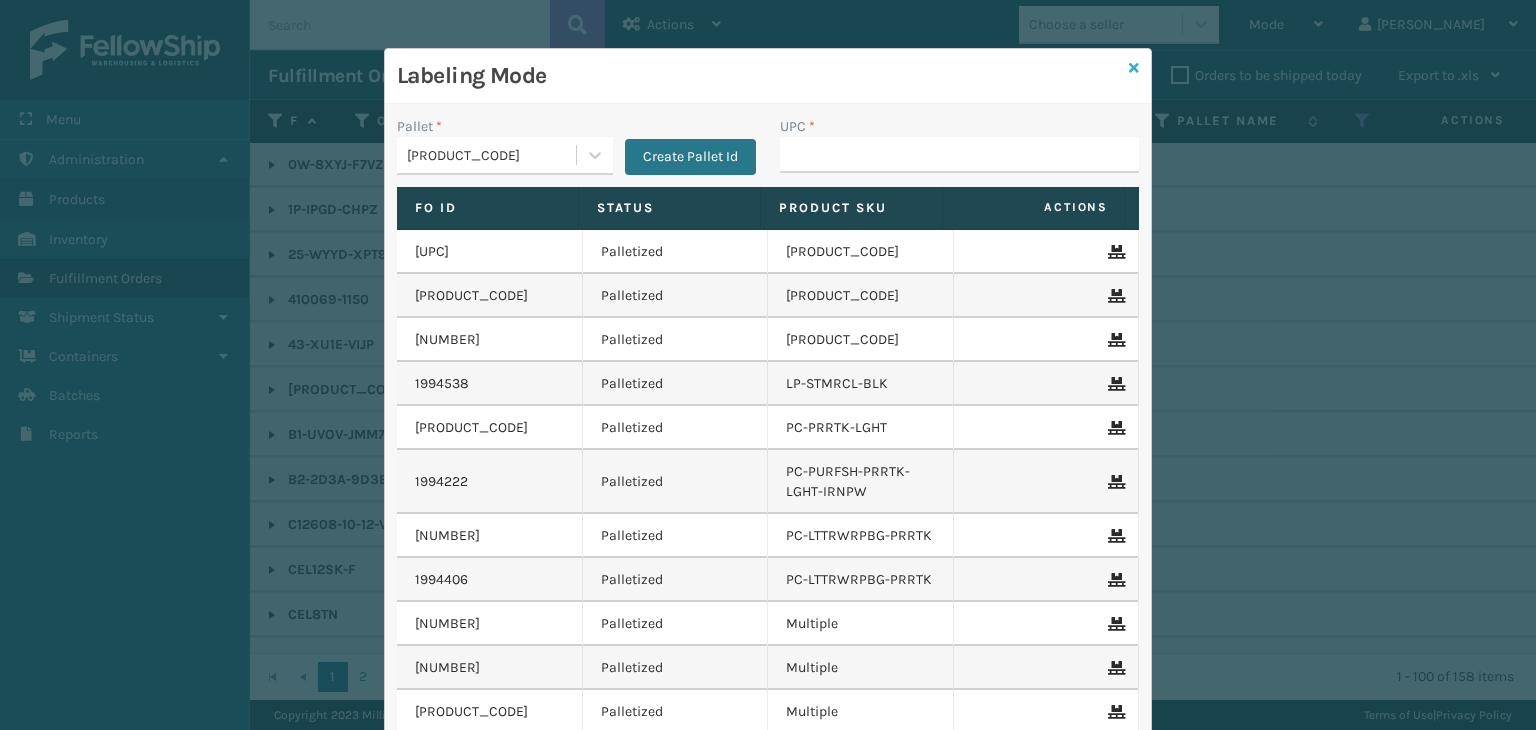 click at bounding box center (1134, 68) 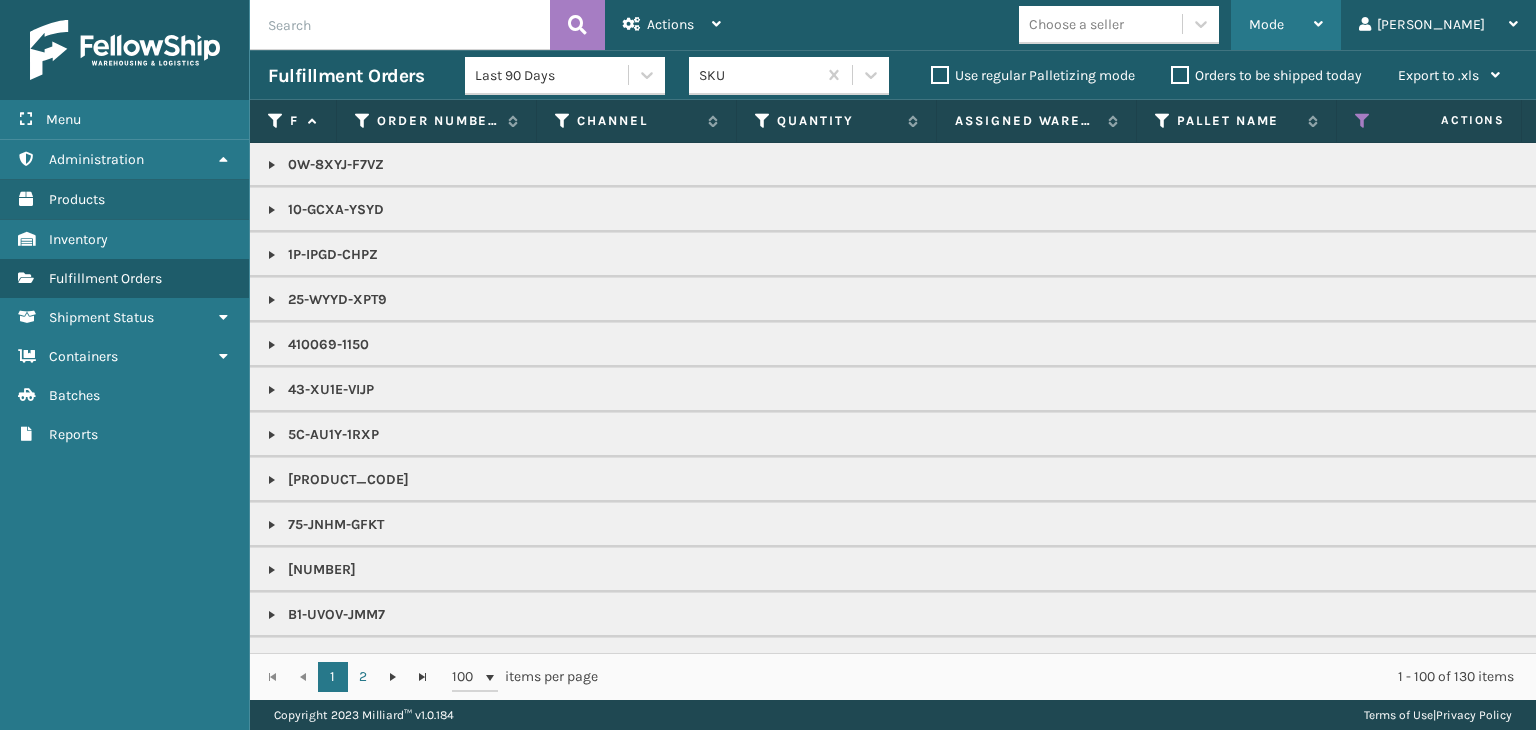 click on "Mode" at bounding box center [1286, 25] 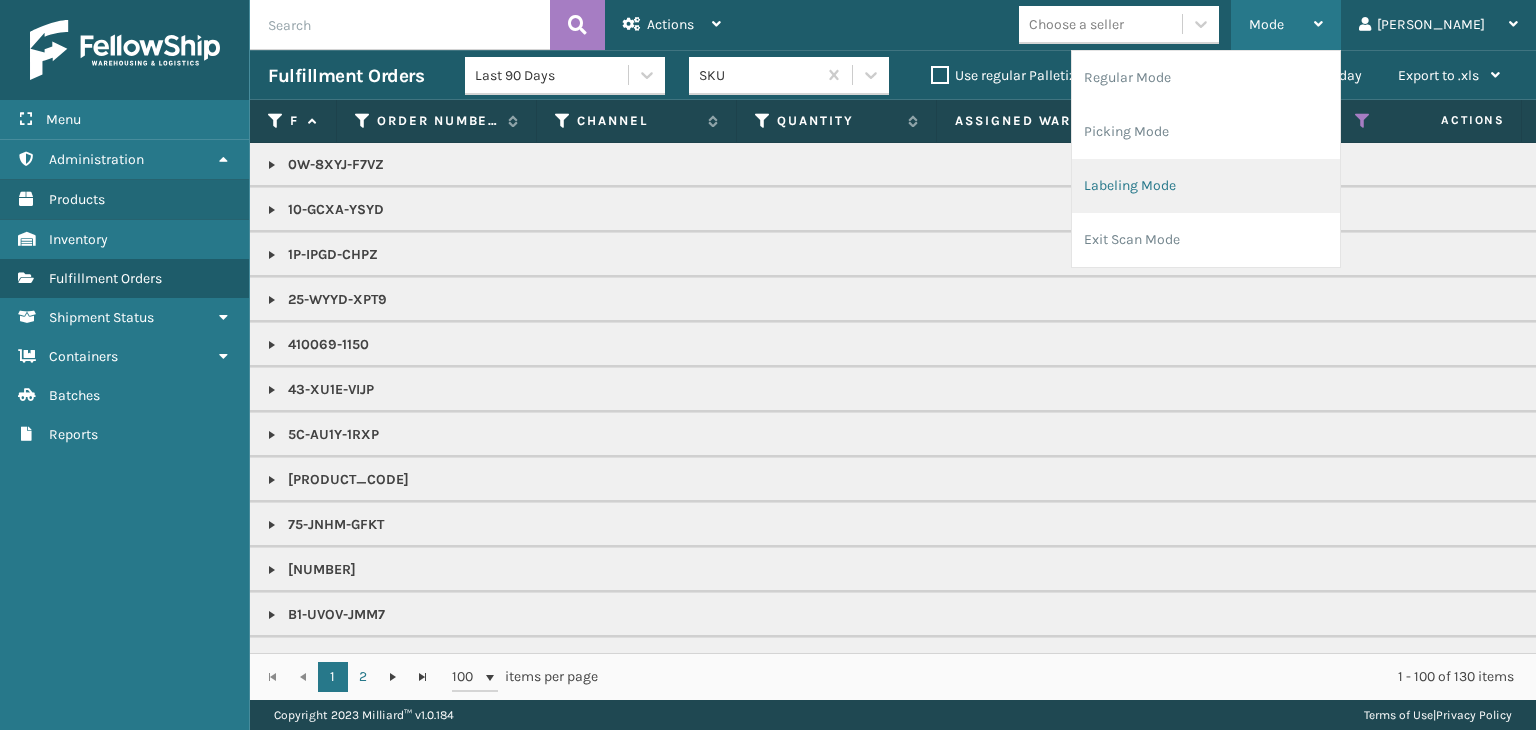 click on "Labeling Mode" at bounding box center [1206, 186] 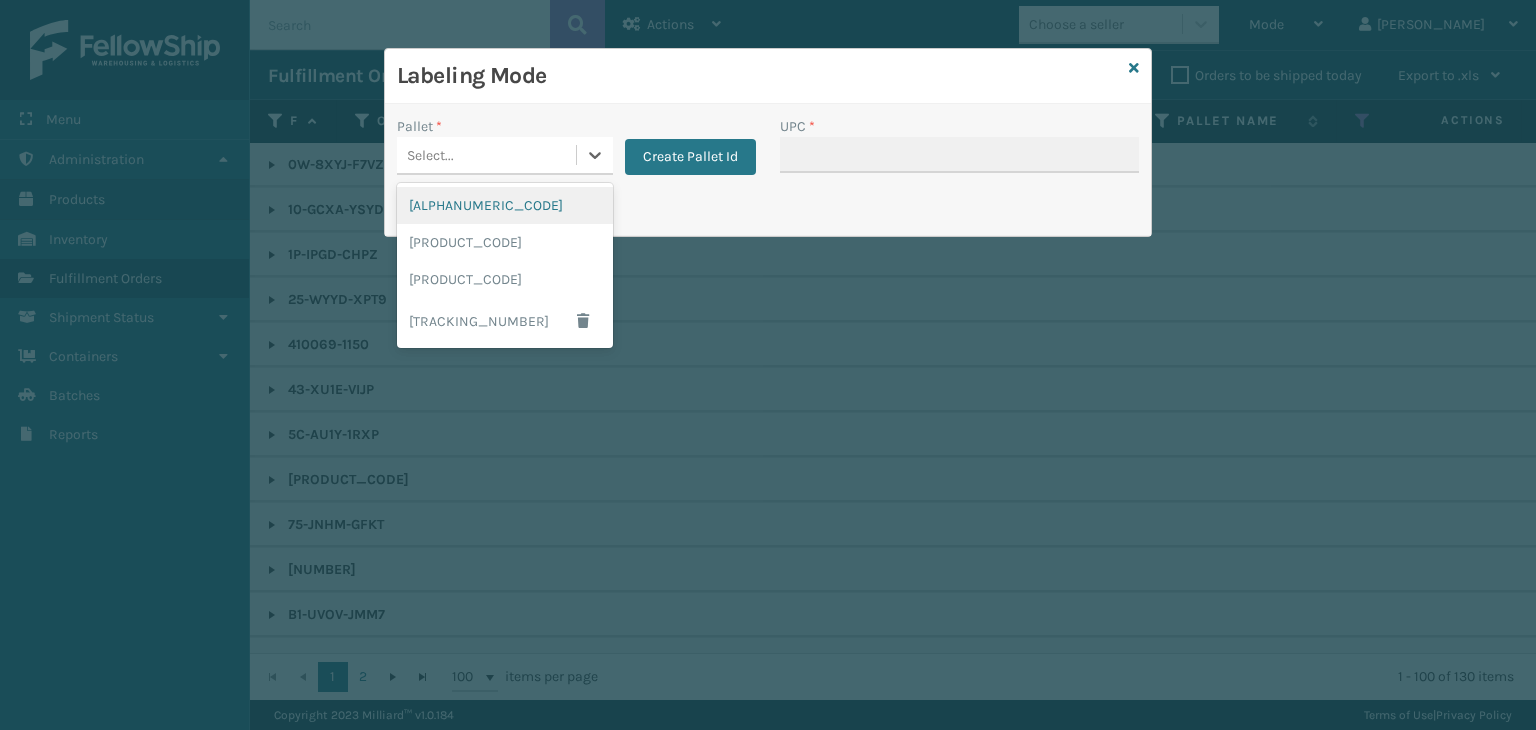 click on "Select..." at bounding box center [486, 155] 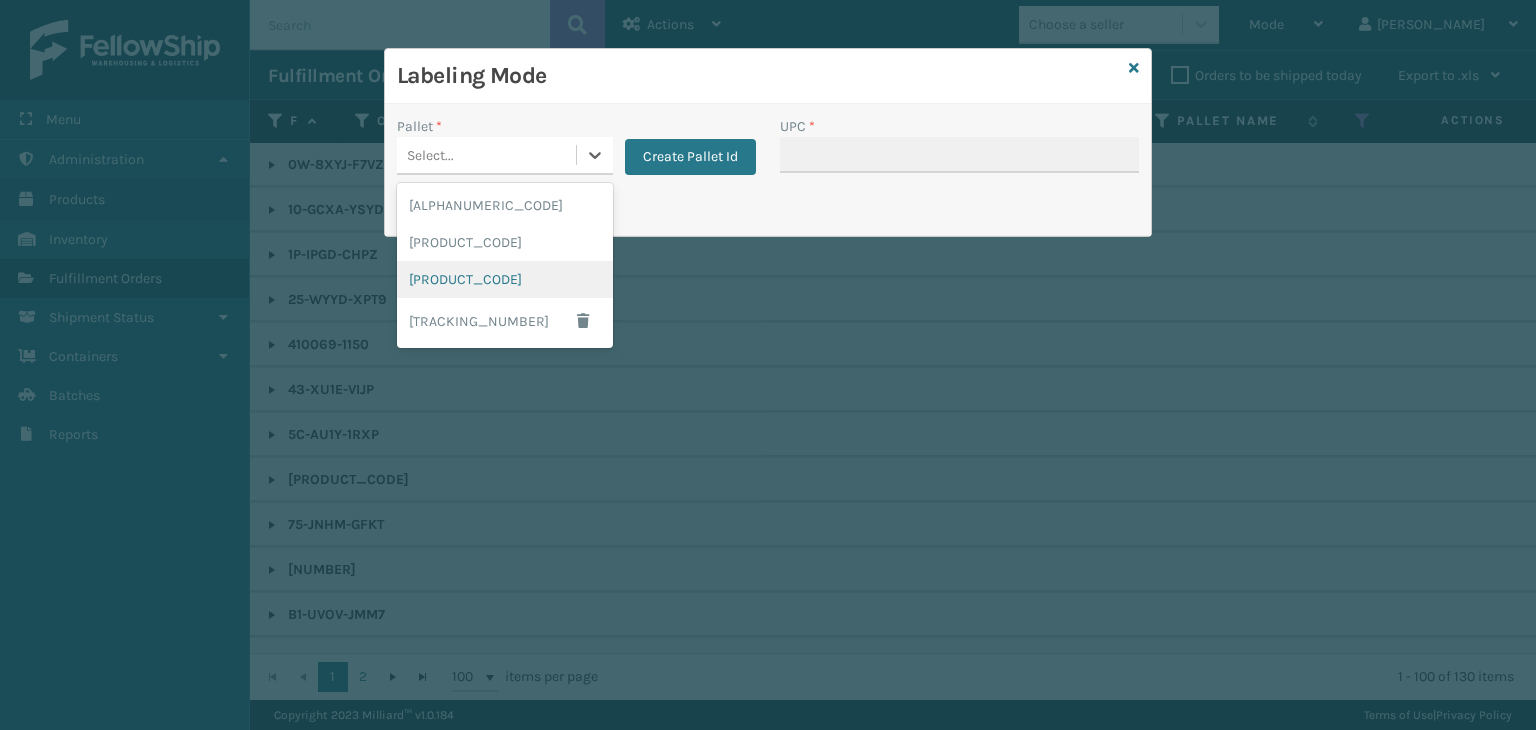 click on "[PRODUCT_CODE]" at bounding box center [505, 279] 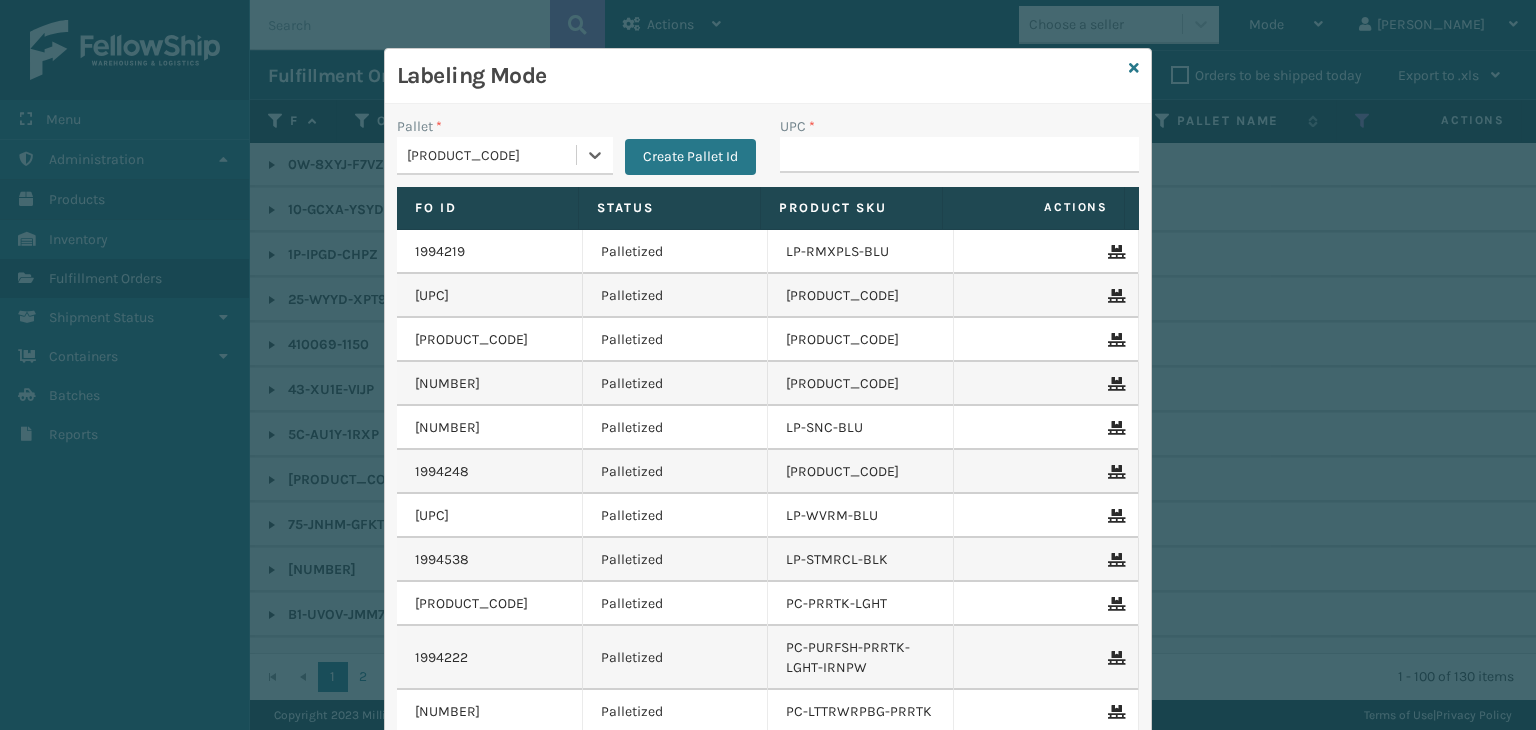 click on "UPC   *" at bounding box center (959, 126) 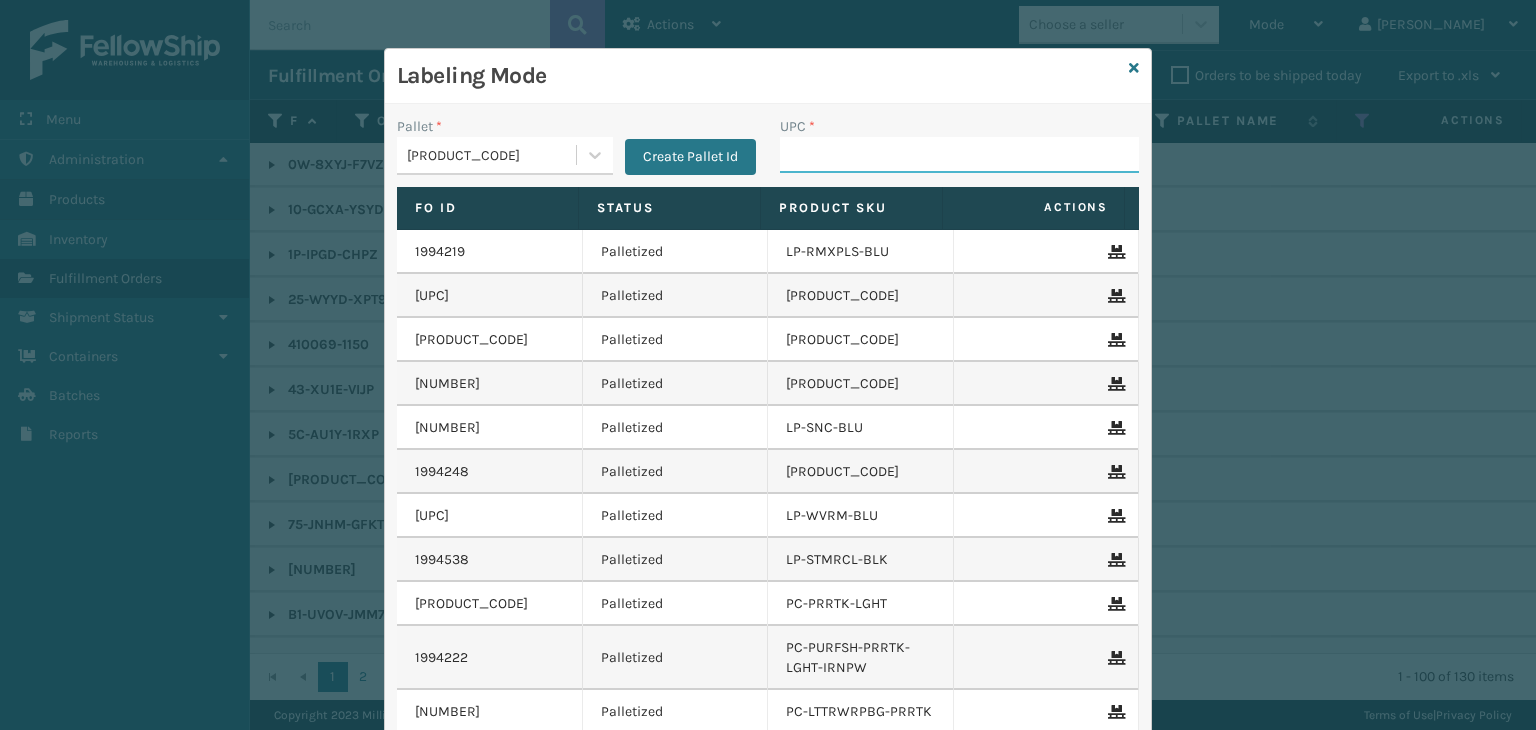 drag, startPoint x: 915, startPoint y: 144, endPoint x: 868, endPoint y: 125, distance: 50.695168 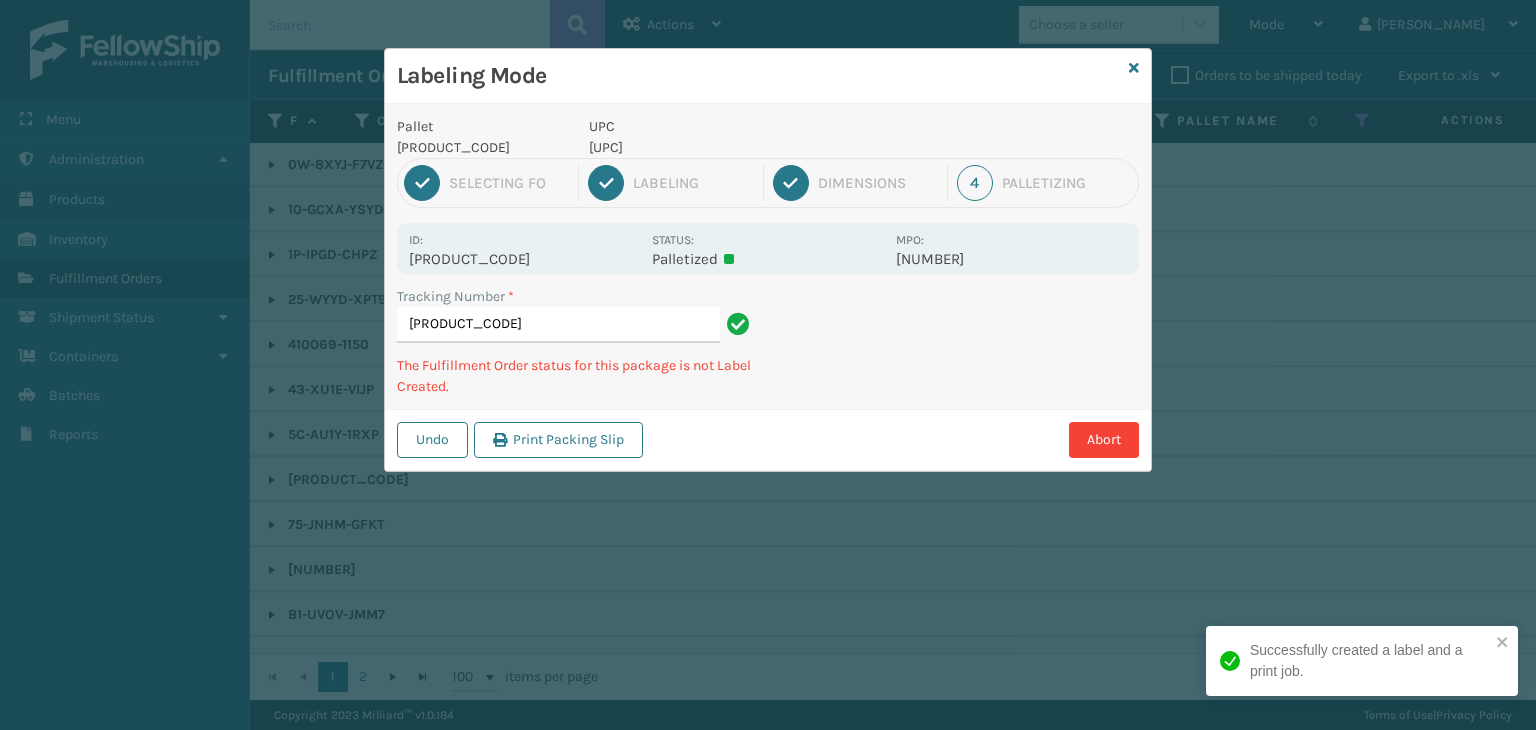 click on "UPC" at bounding box center (736, 126) 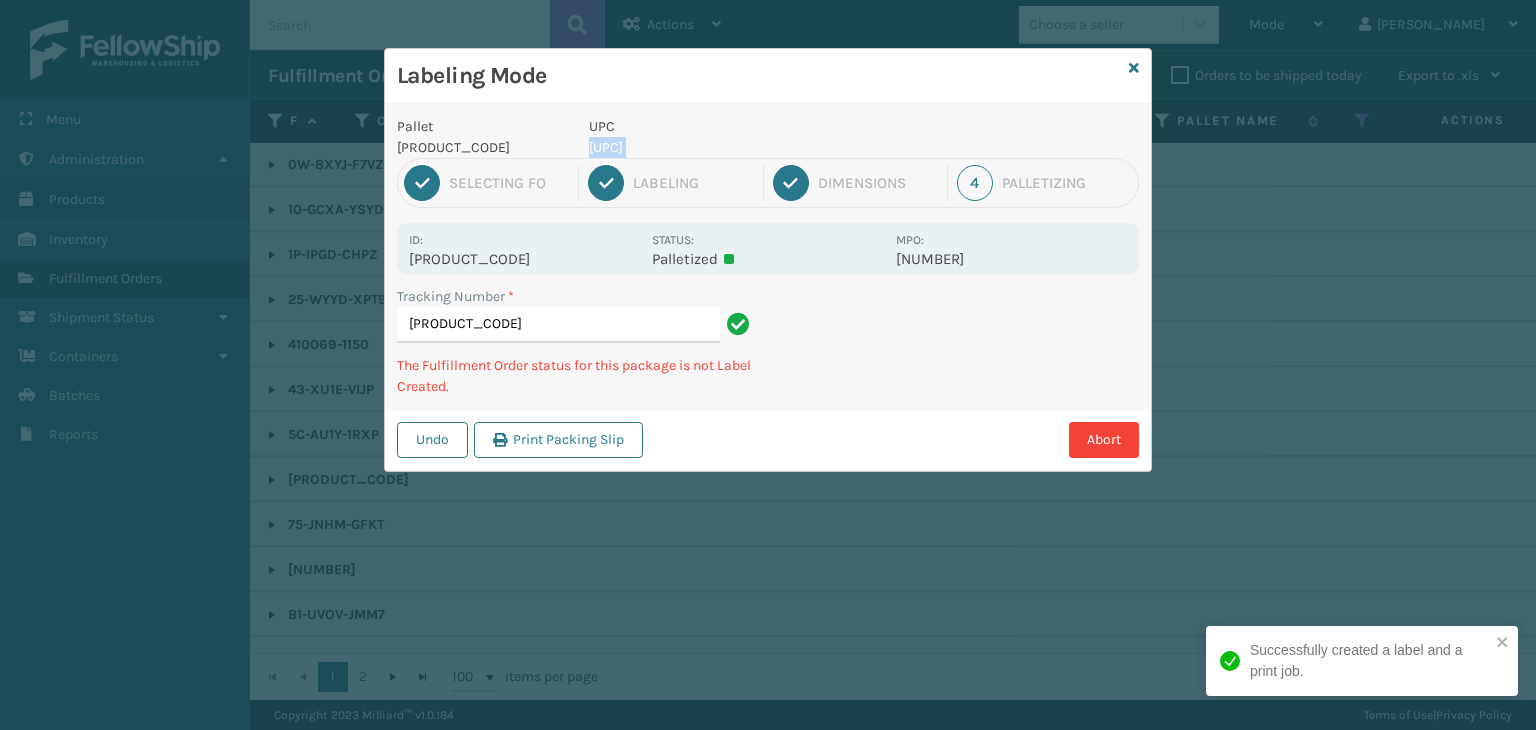 click on "[UPC]" at bounding box center (736, 147) 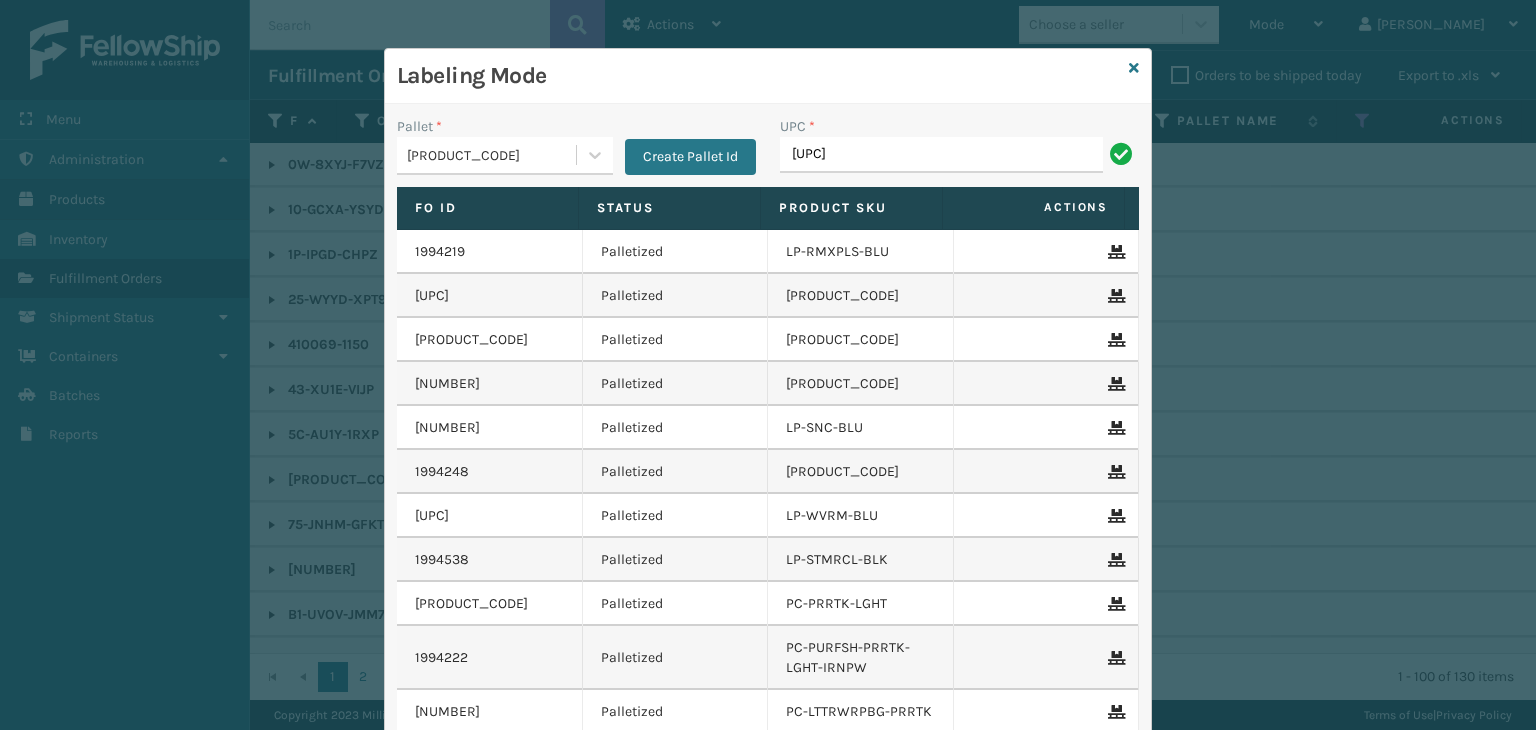 type on "[UPC]" 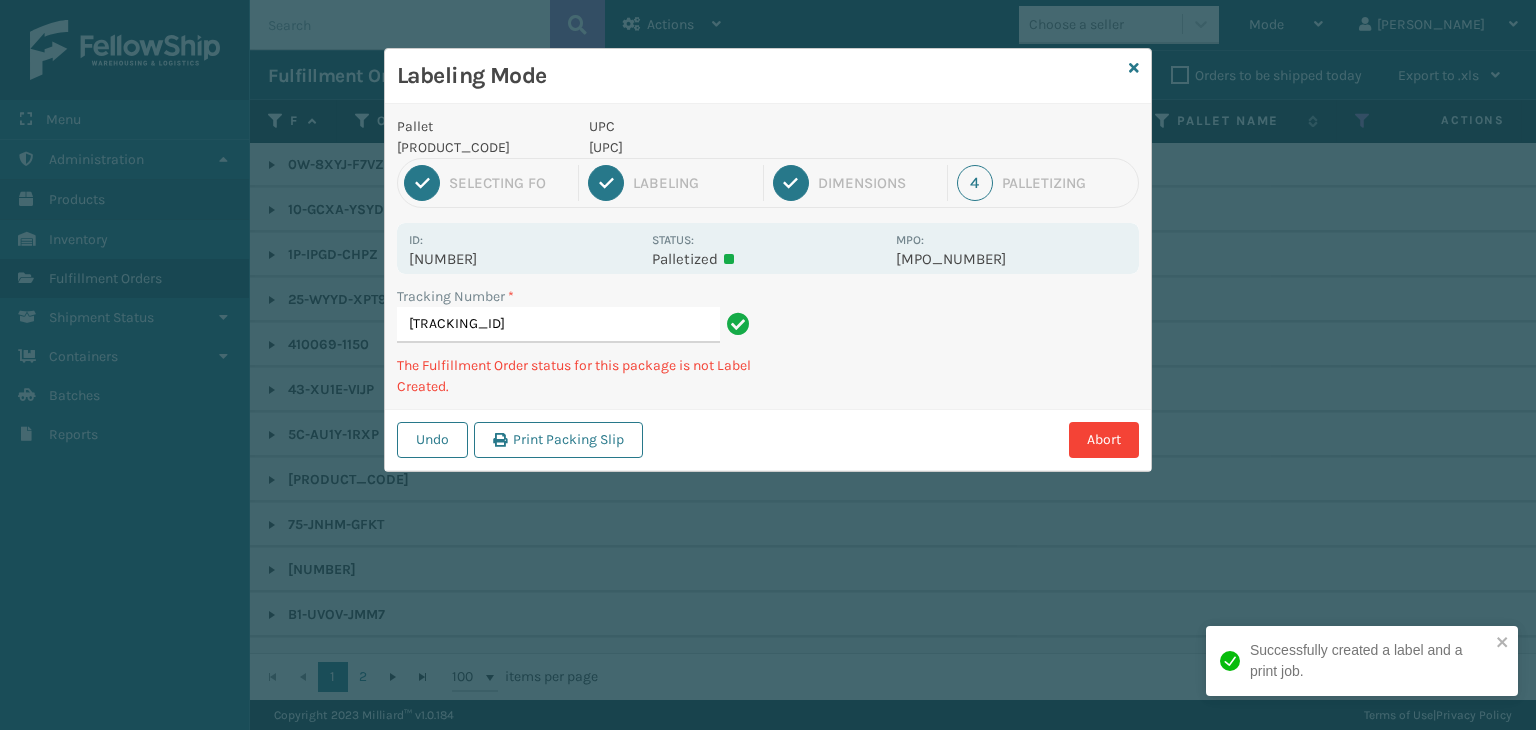 type on "[PRODUCT_CODE]" 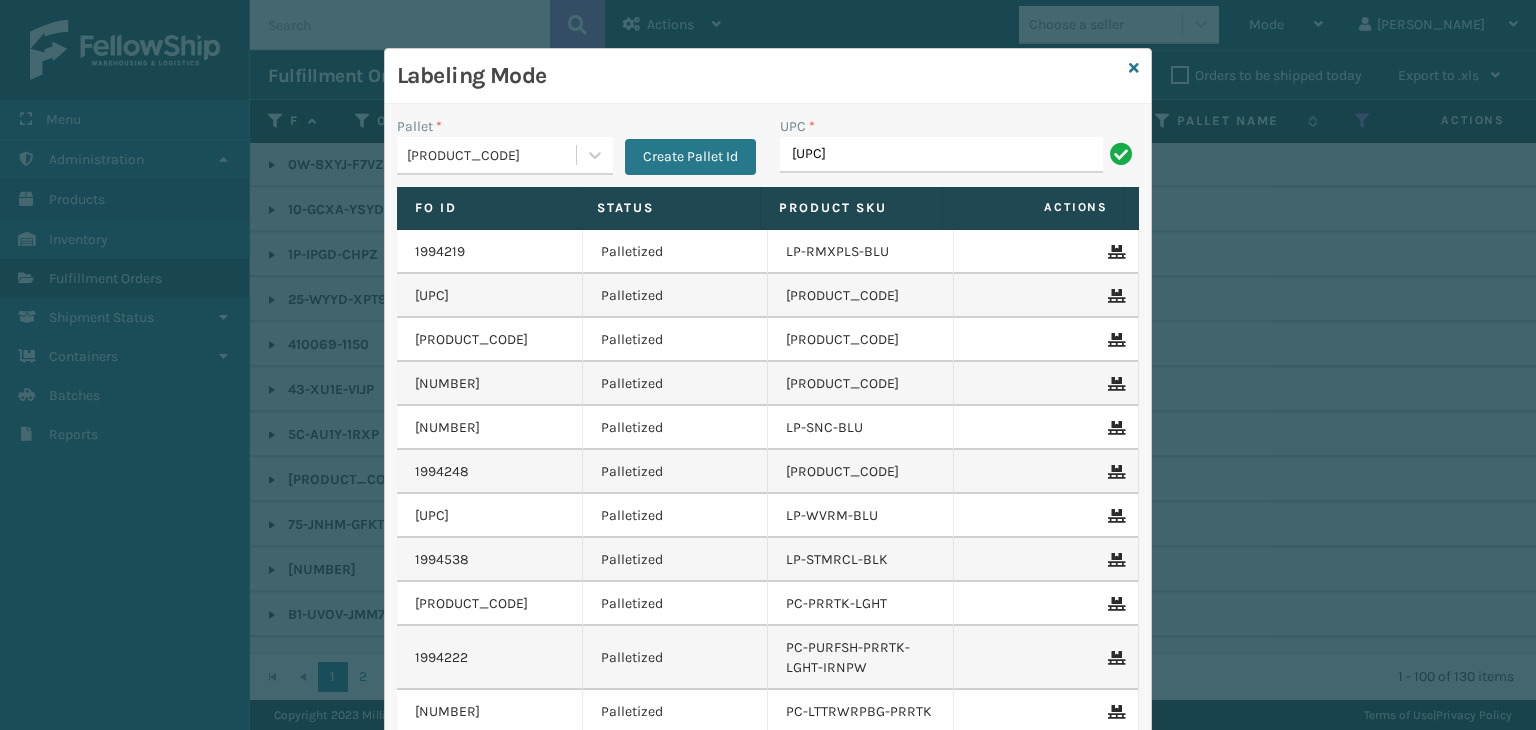 type on "[UPC]" 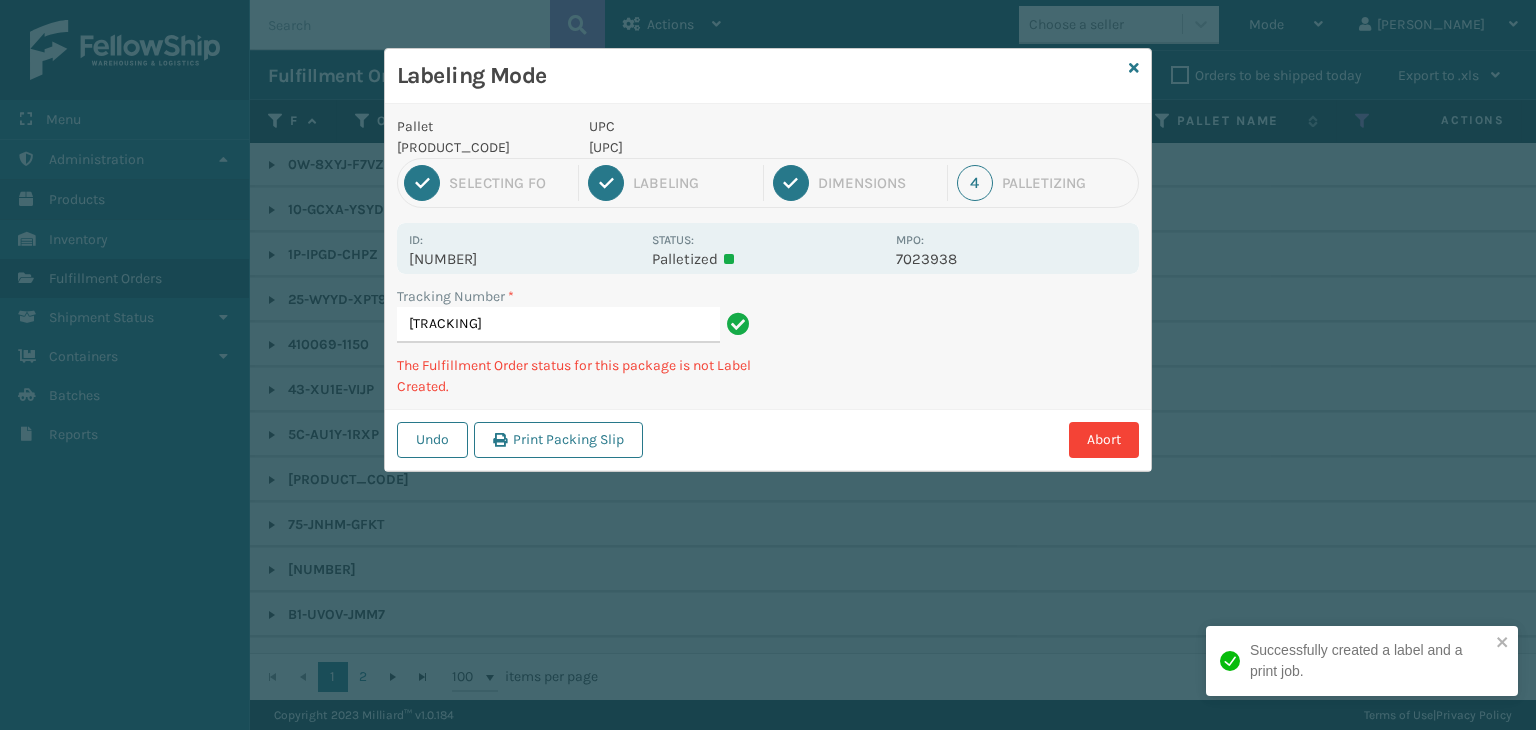 type on "[PRODUCT_CODE]" 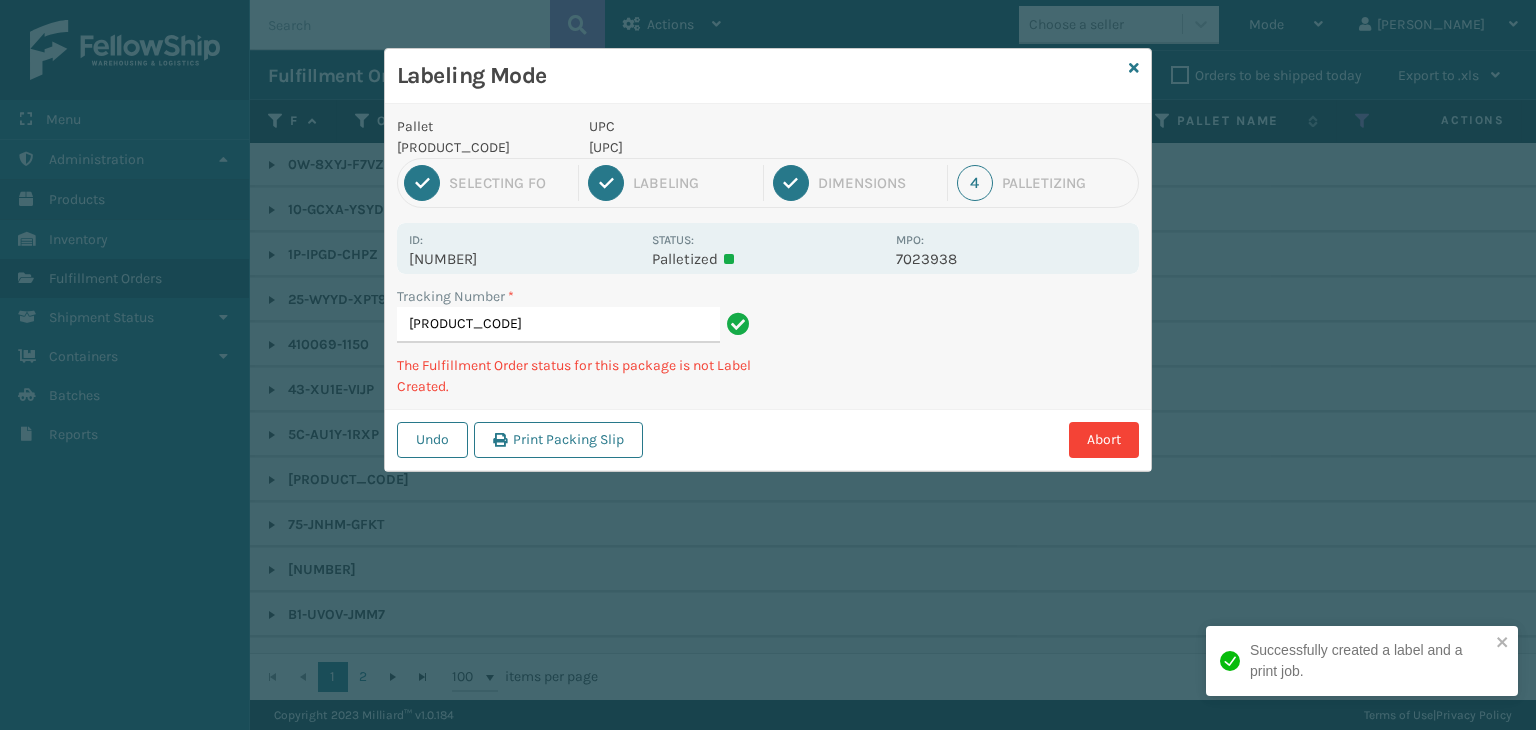 scroll, scrollTop: 0, scrollLeft: 0, axis: both 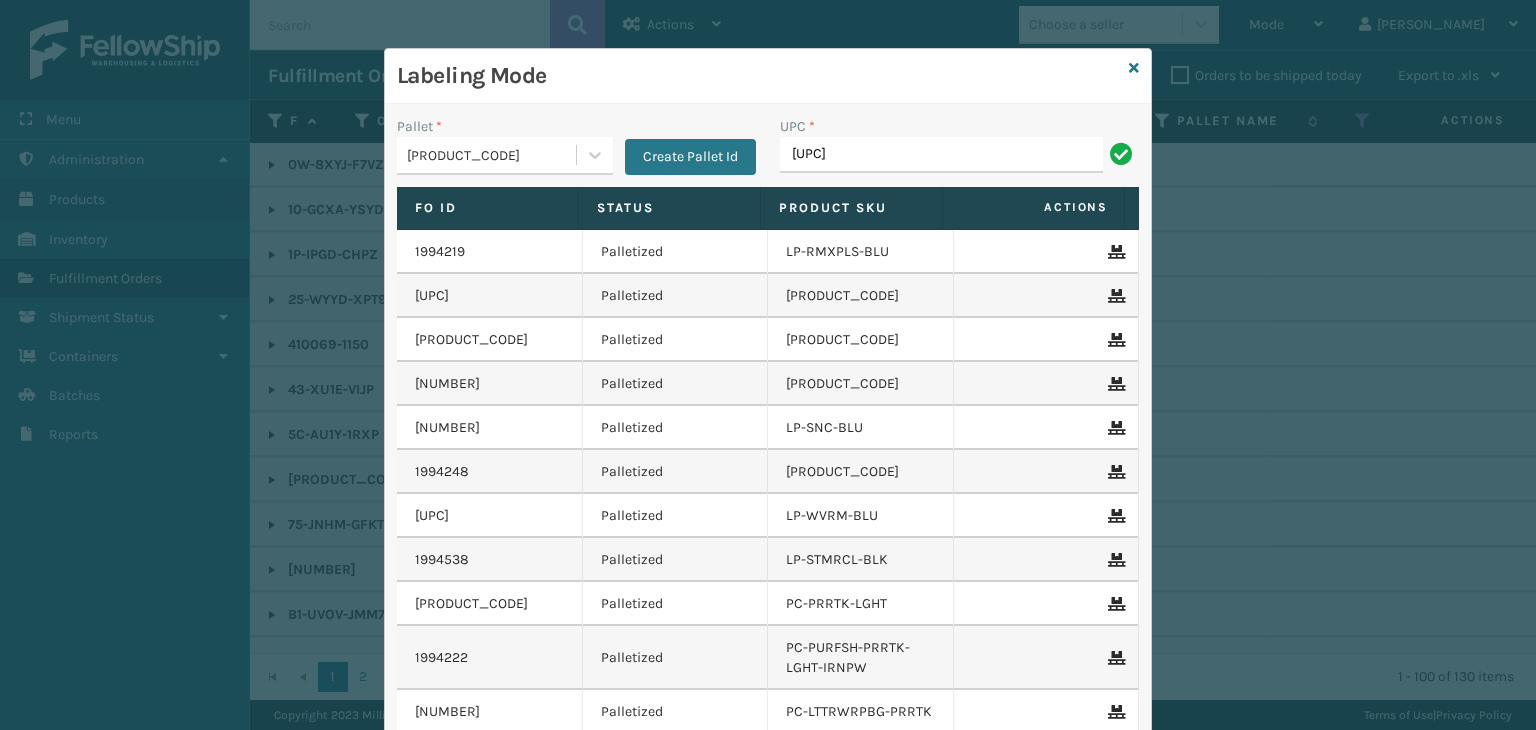 type on "[UPC]" 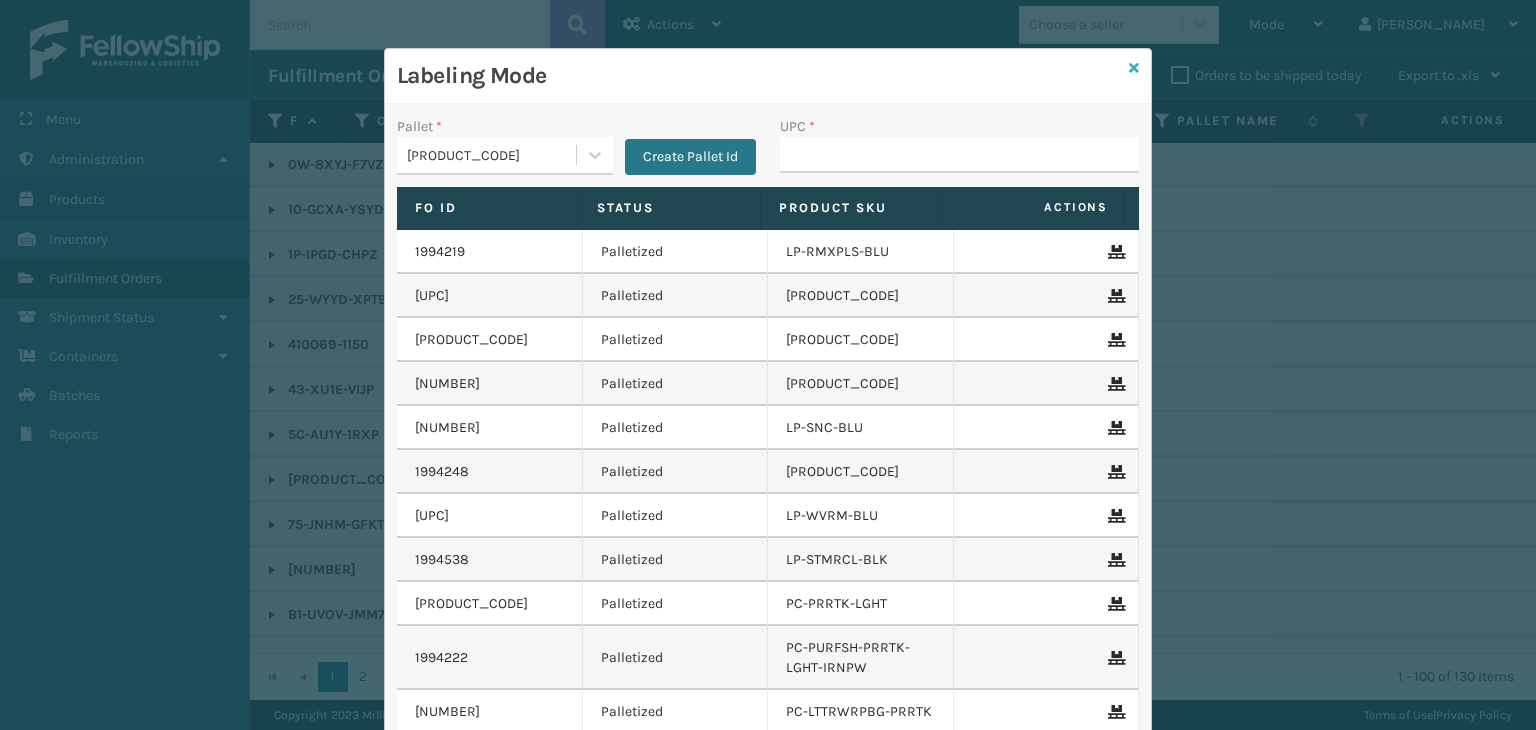 click at bounding box center (1134, 68) 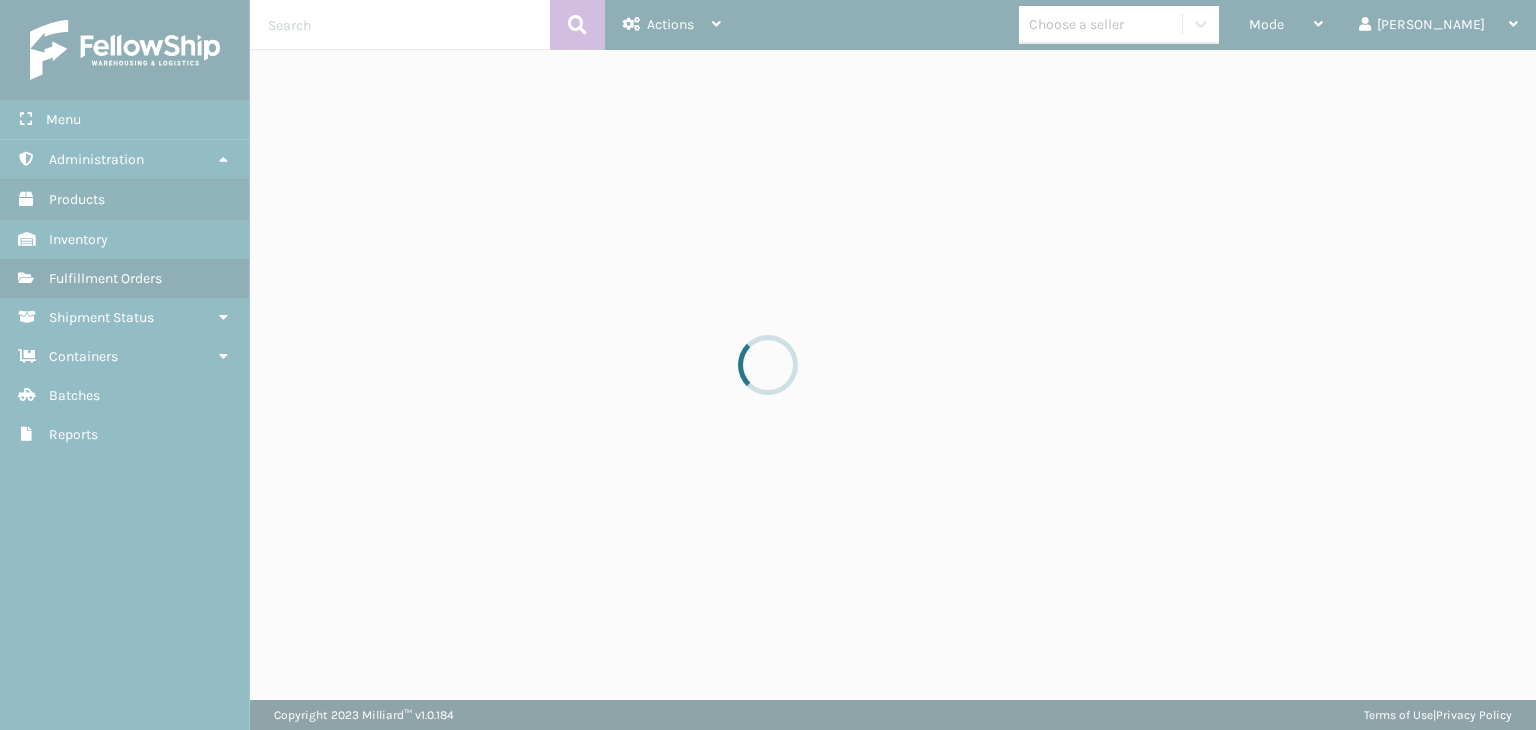 click at bounding box center (768, 365) 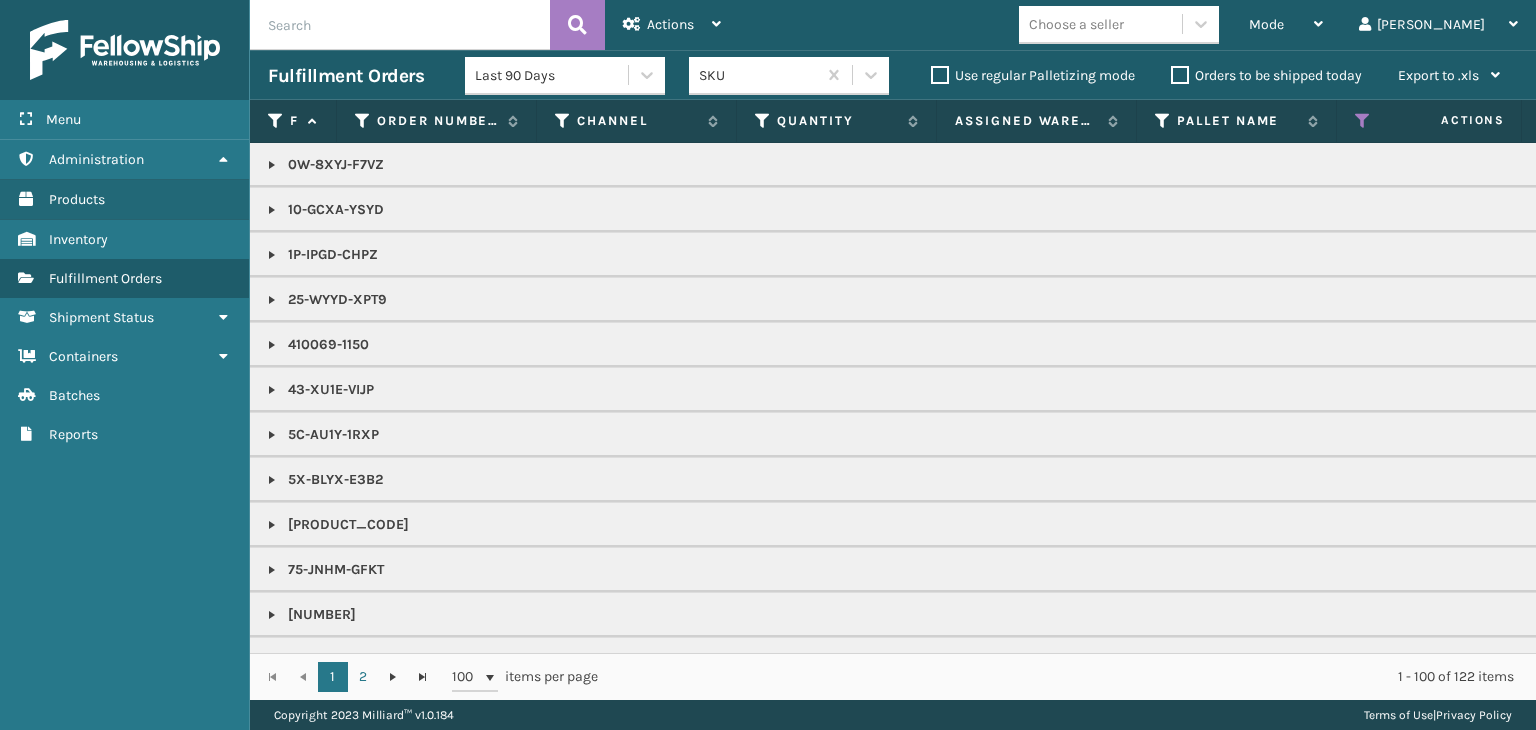 click on "Choose a seller" at bounding box center (1076, 24) 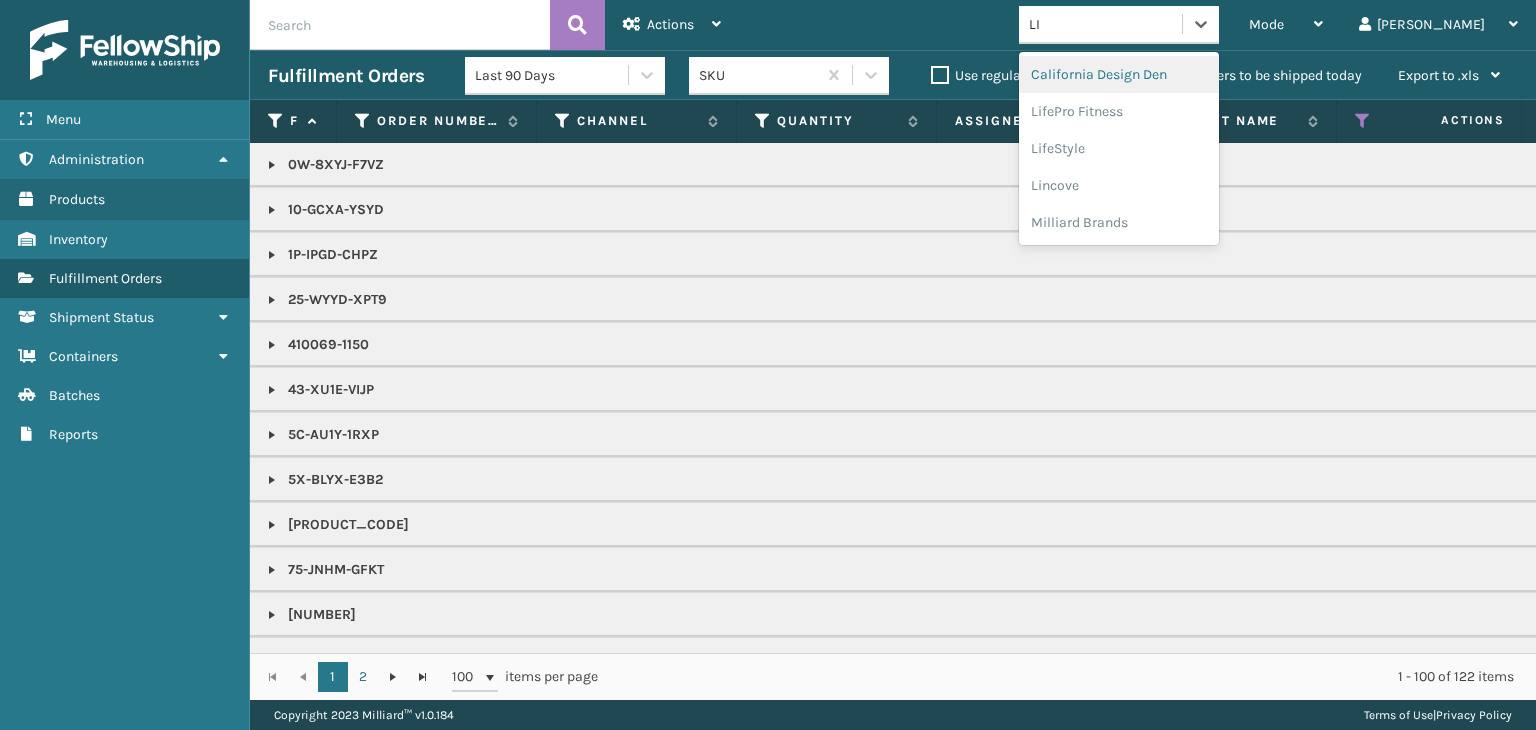 type on "LIF" 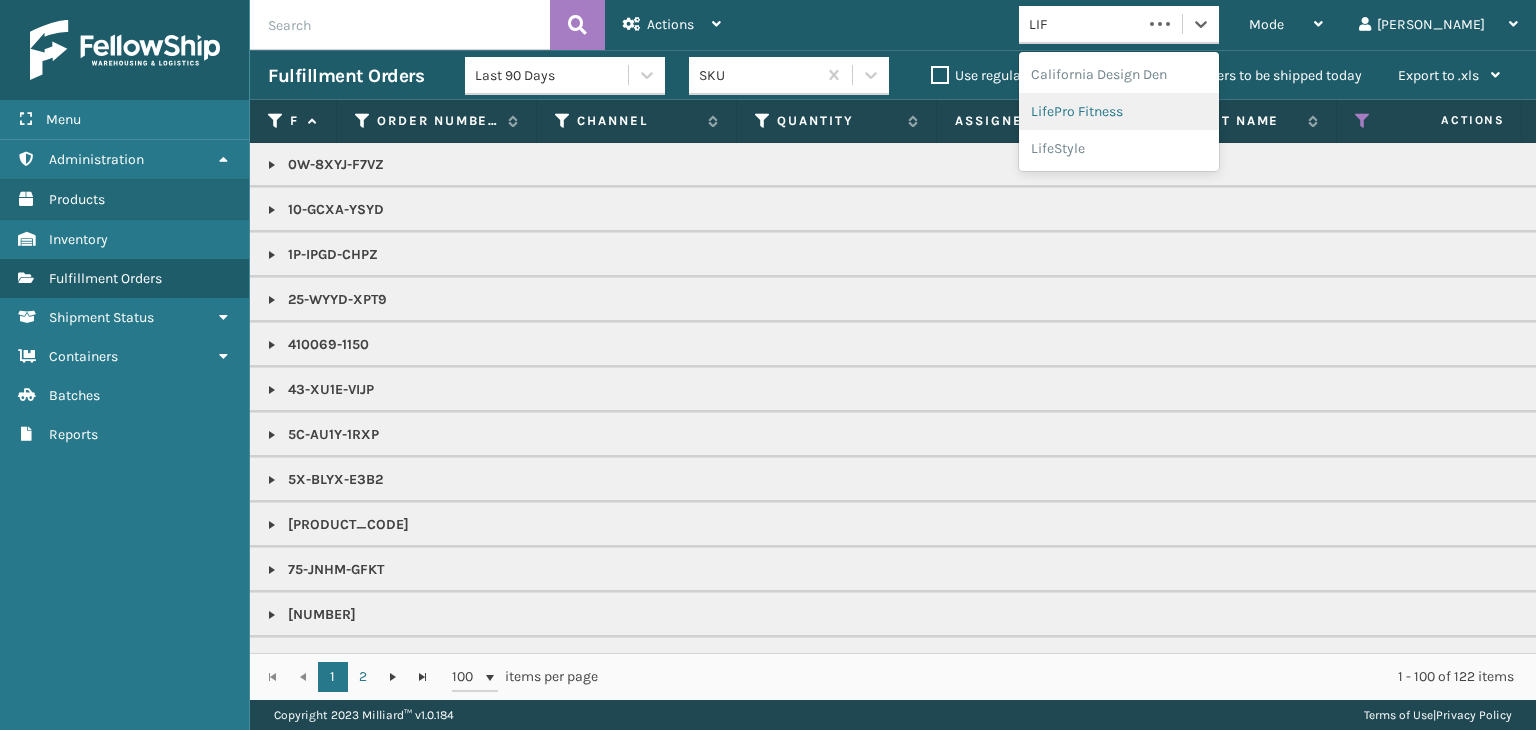 click on "LifePro Fitness" at bounding box center (1119, 111) 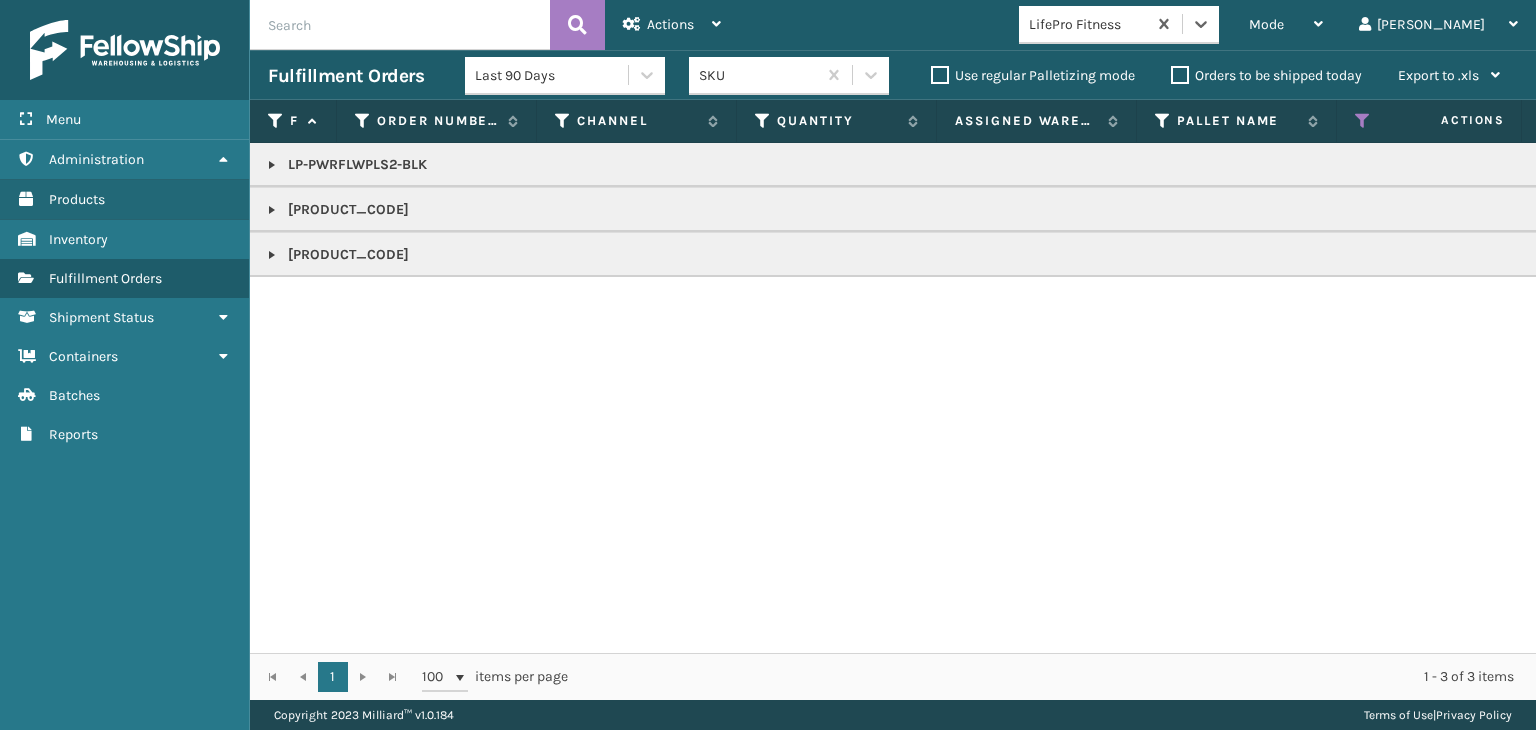 click at bounding box center [272, 255] 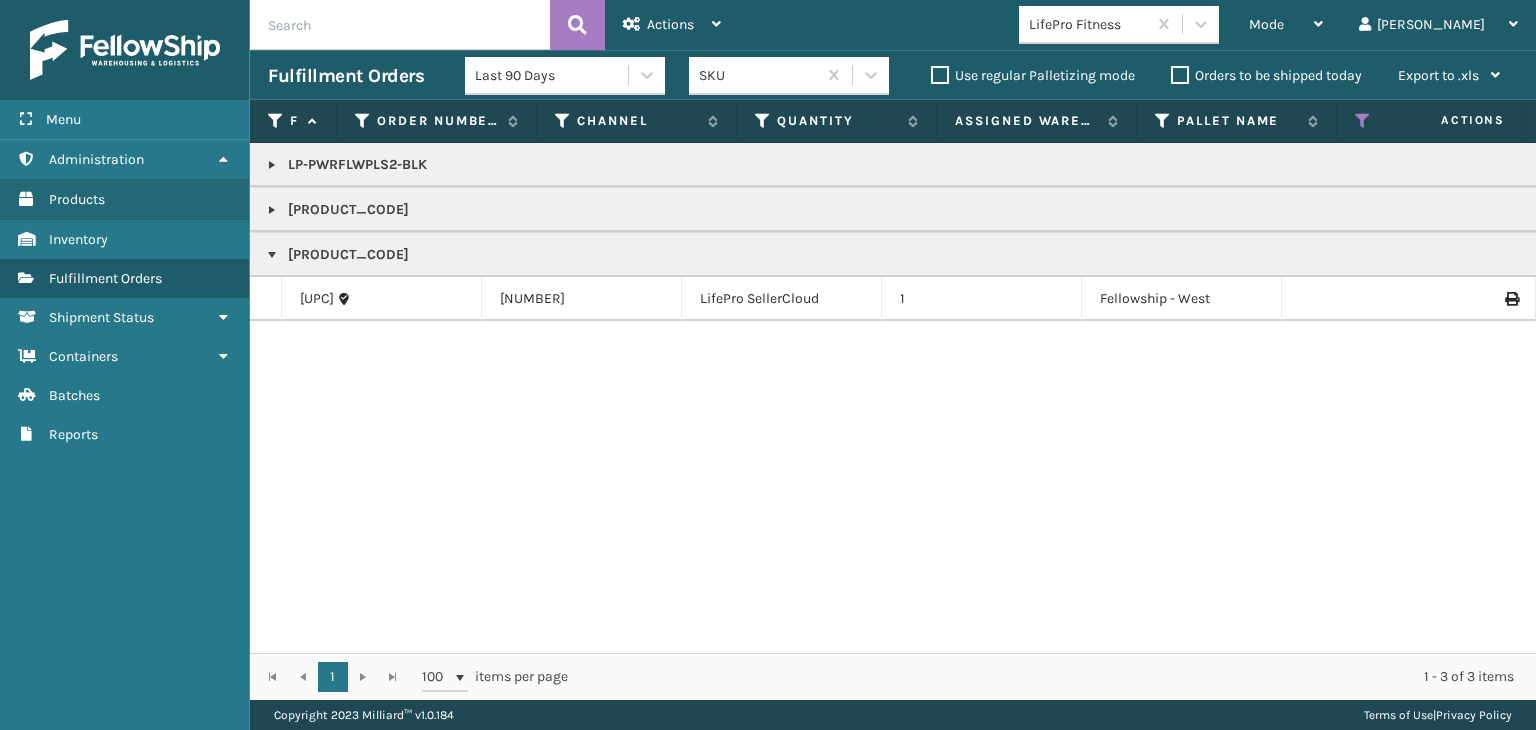 click on "[UPC]" at bounding box center [382, 299] 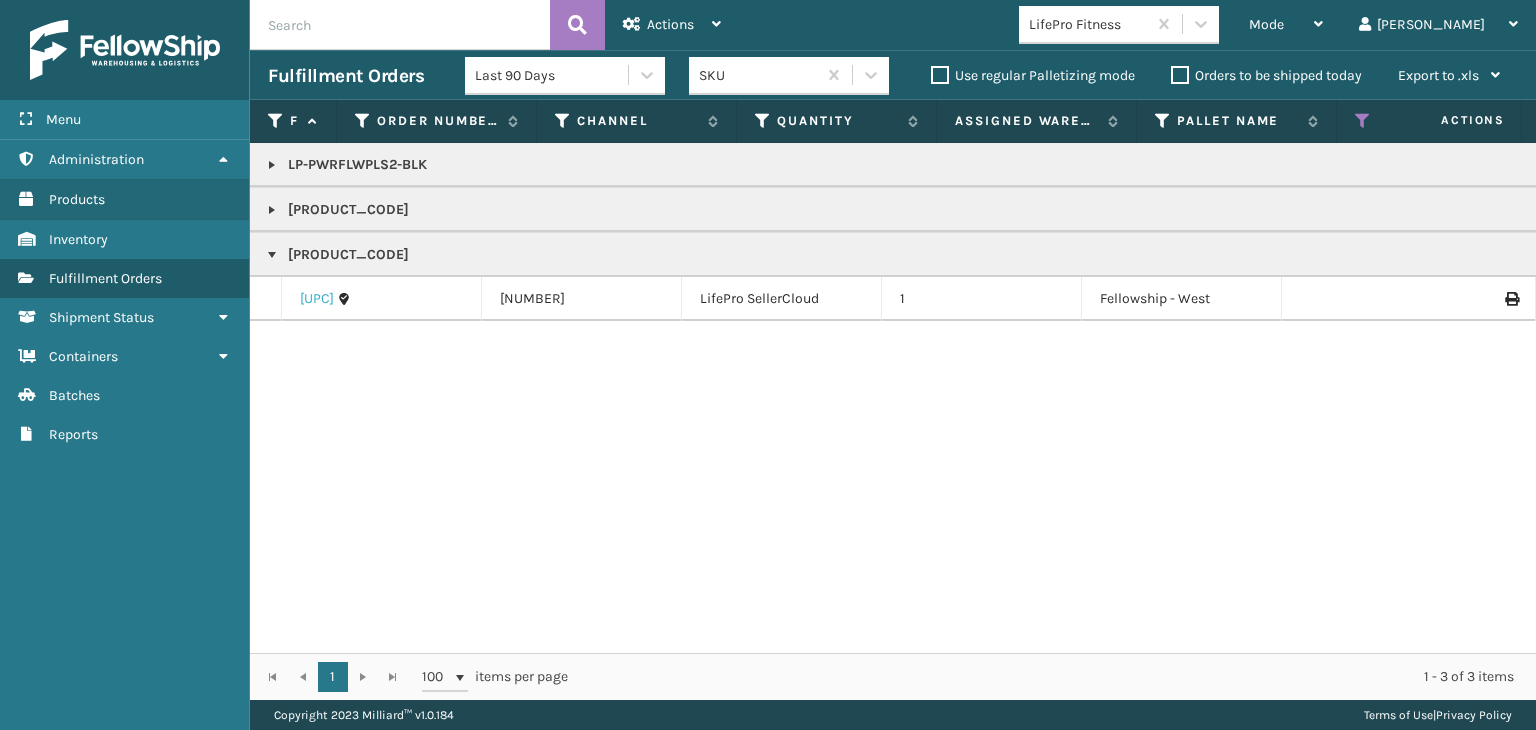 click on "[UPC]" at bounding box center (317, 299) 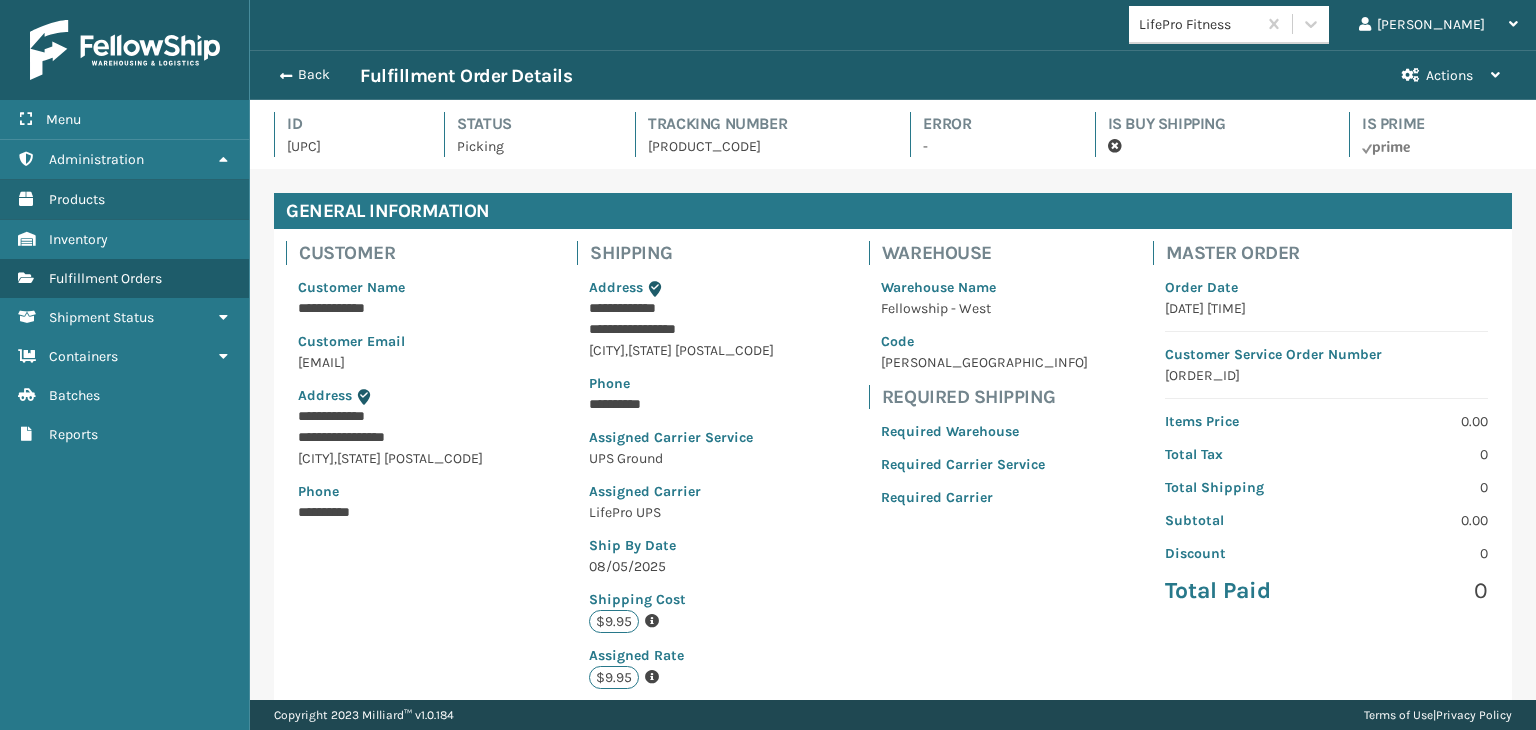 scroll, scrollTop: 99951, scrollLeft: 98713, axis: both 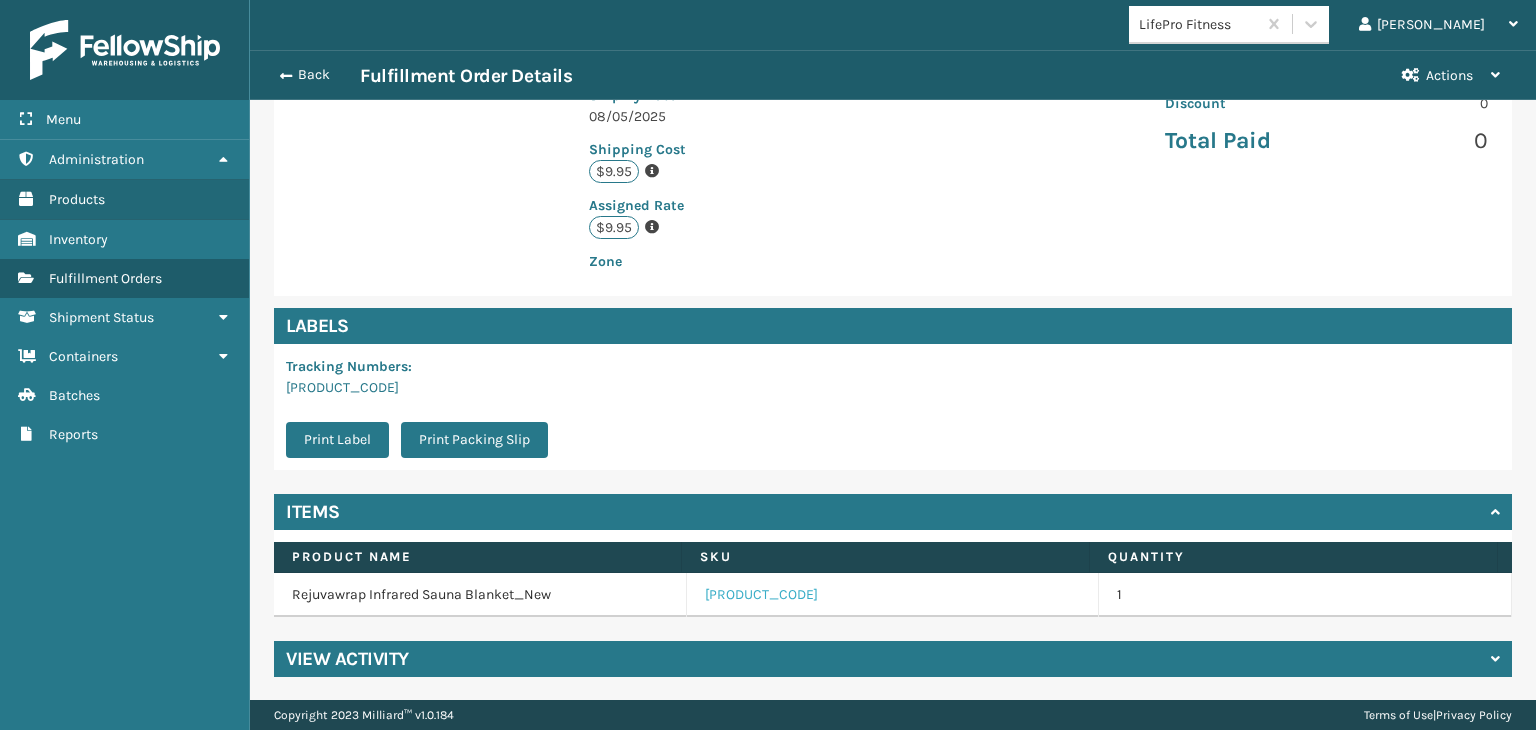 click on "[PRODUCT_CODE]" at bounding box center [761, 595] 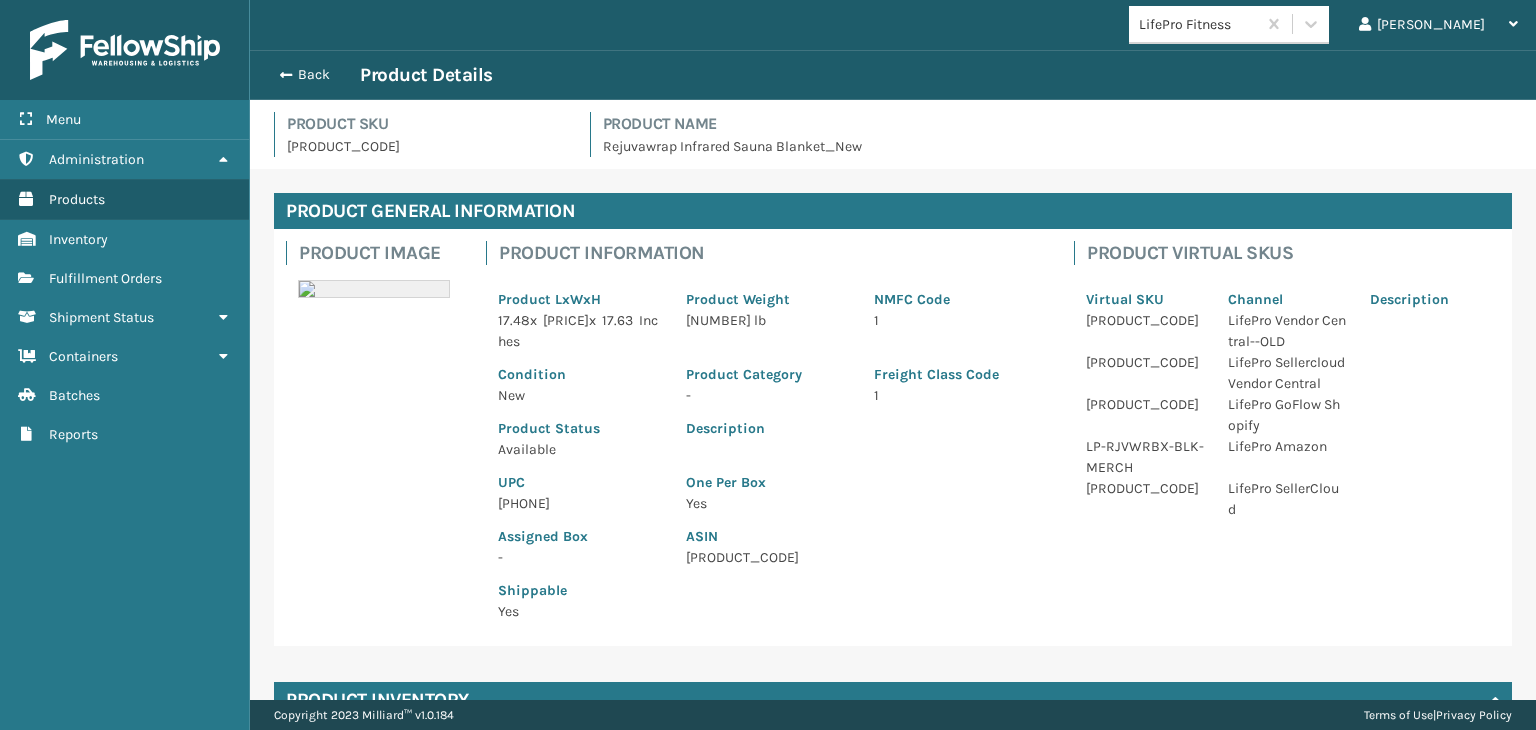 click on "[PHONE]" at bounding box center [580, 503] 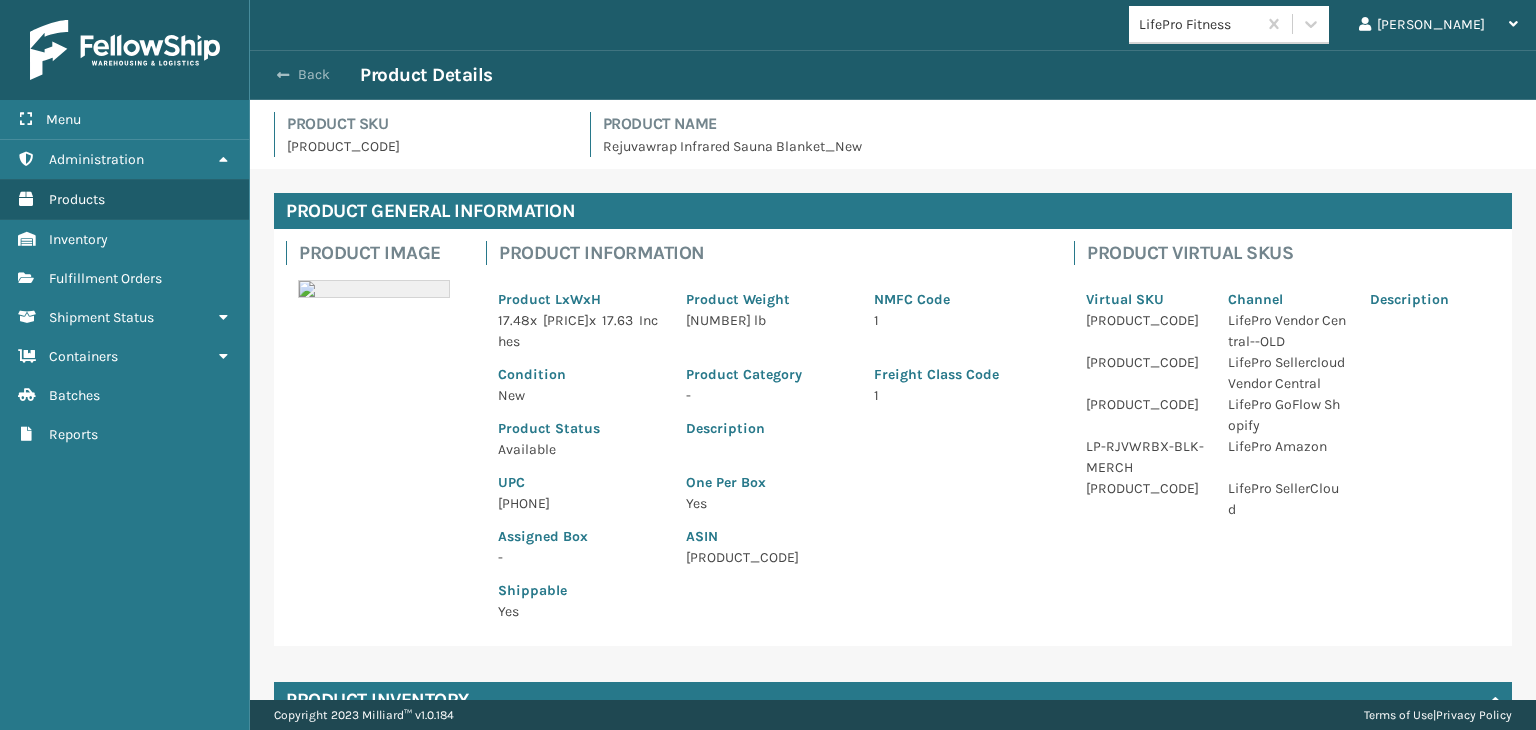 click on "Back" at bounding box center (314, 75) 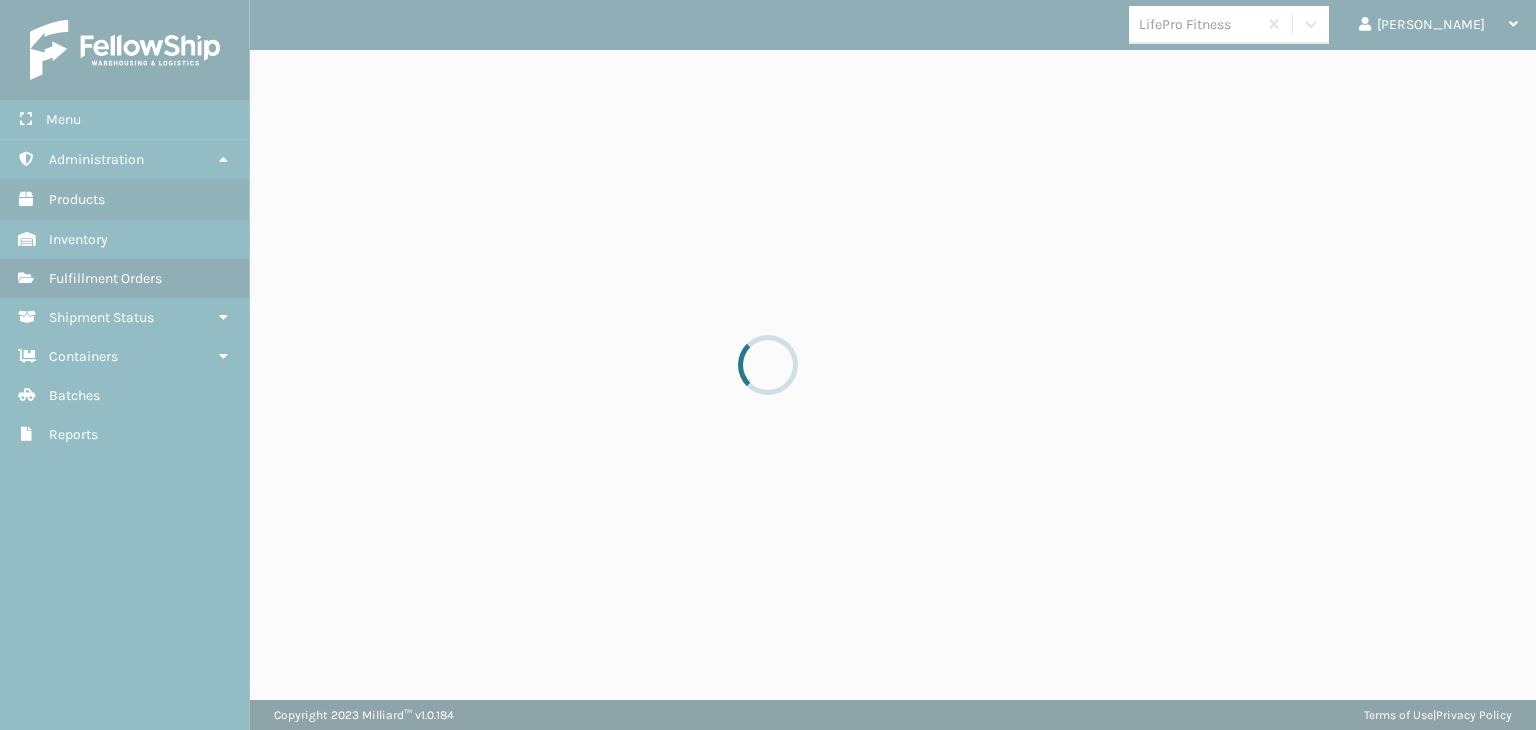click at bounding box center [768, 365] 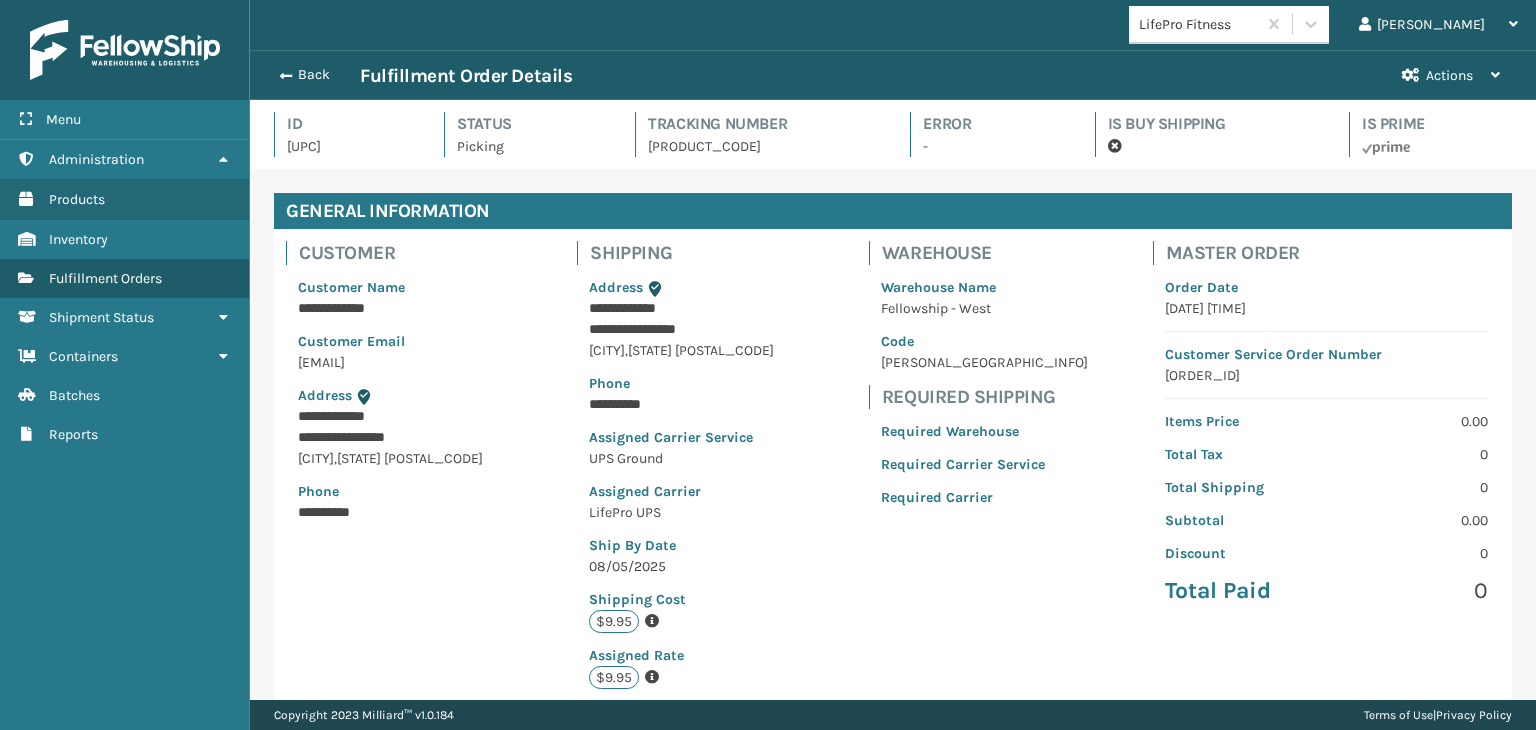 scroll, scrollTop: 99951, scrollLeft: 98713, axis: both 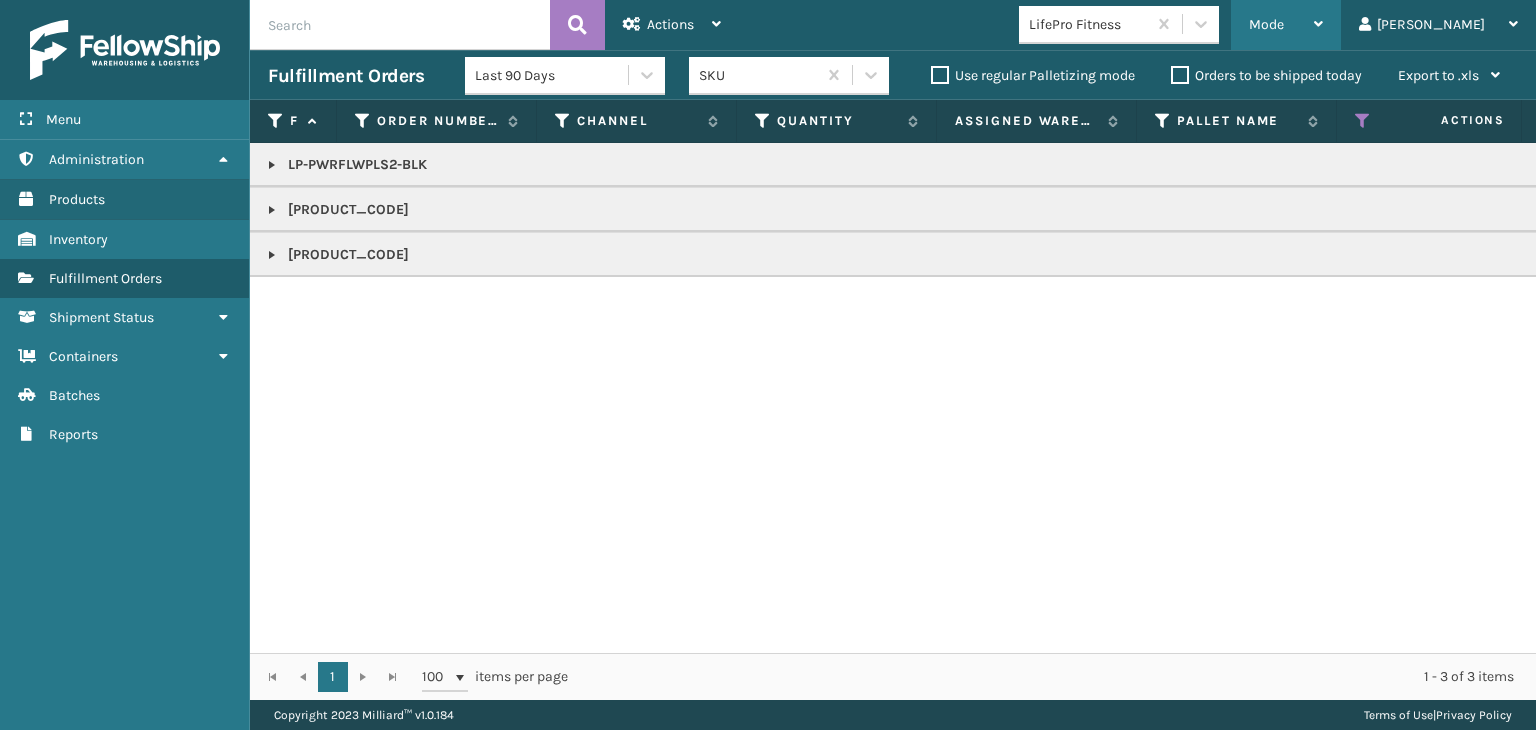 click on "Mode" at bounding box center (1286, 25) 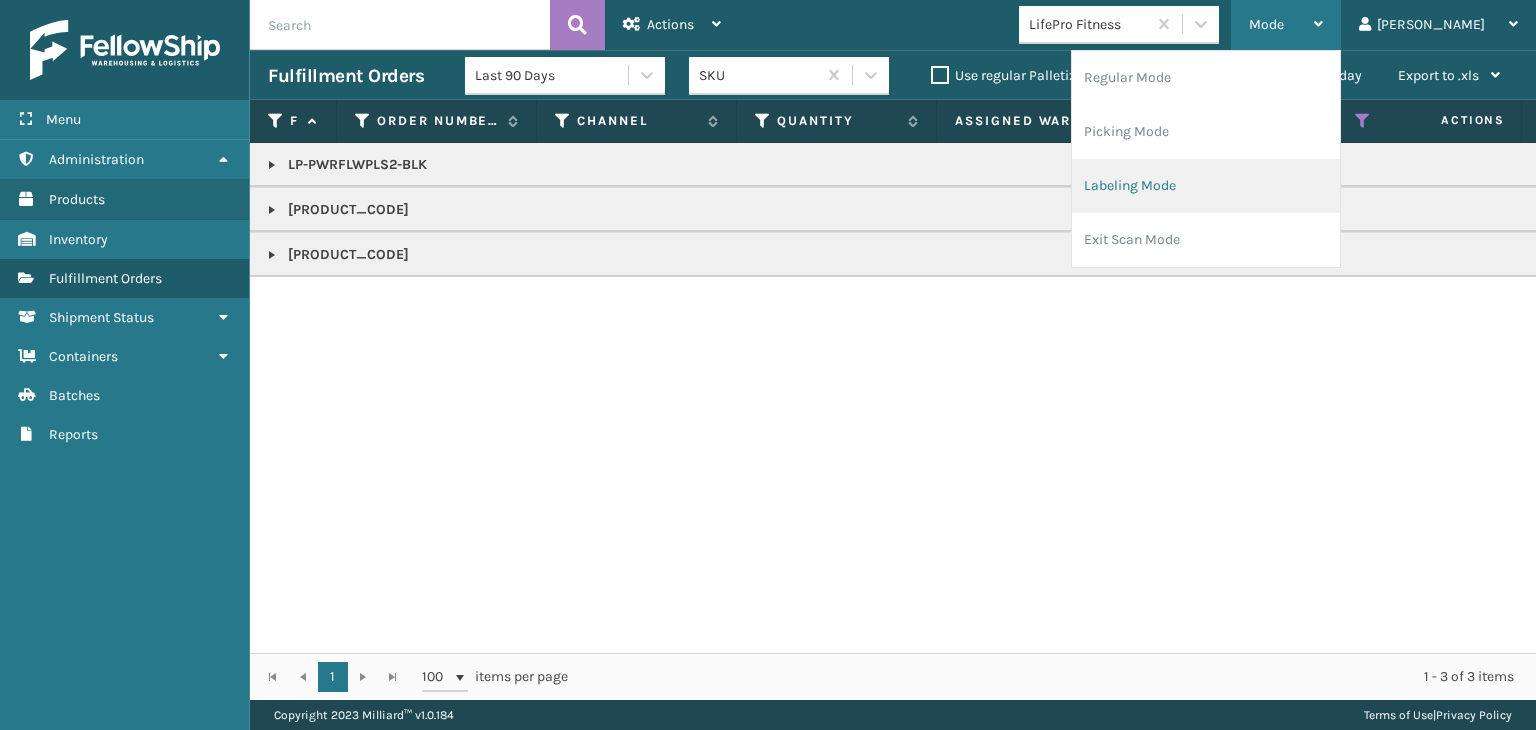 click on "Labeling Mode" at bounding box center (1206, 186) 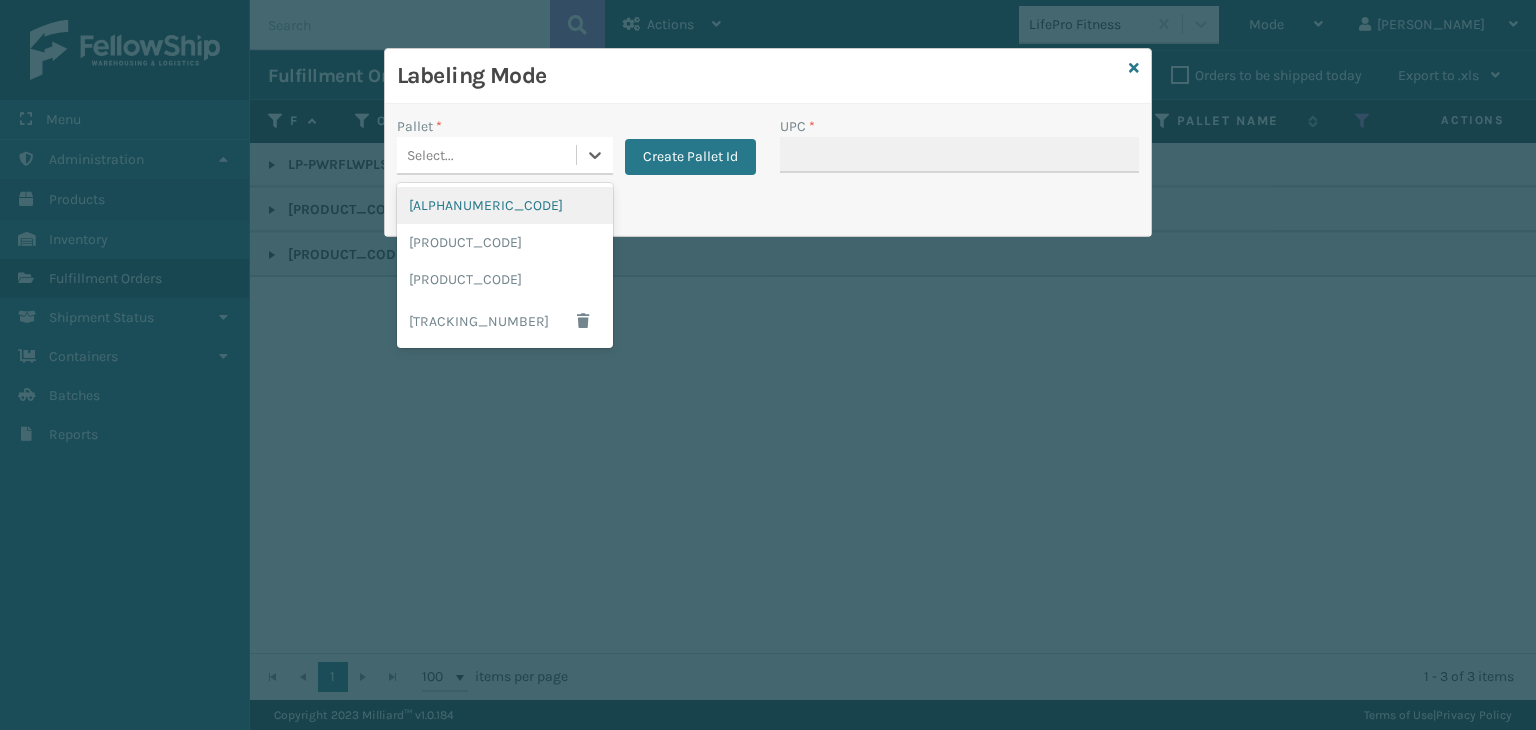 click on "Select..." at bounding box center [486, 155] 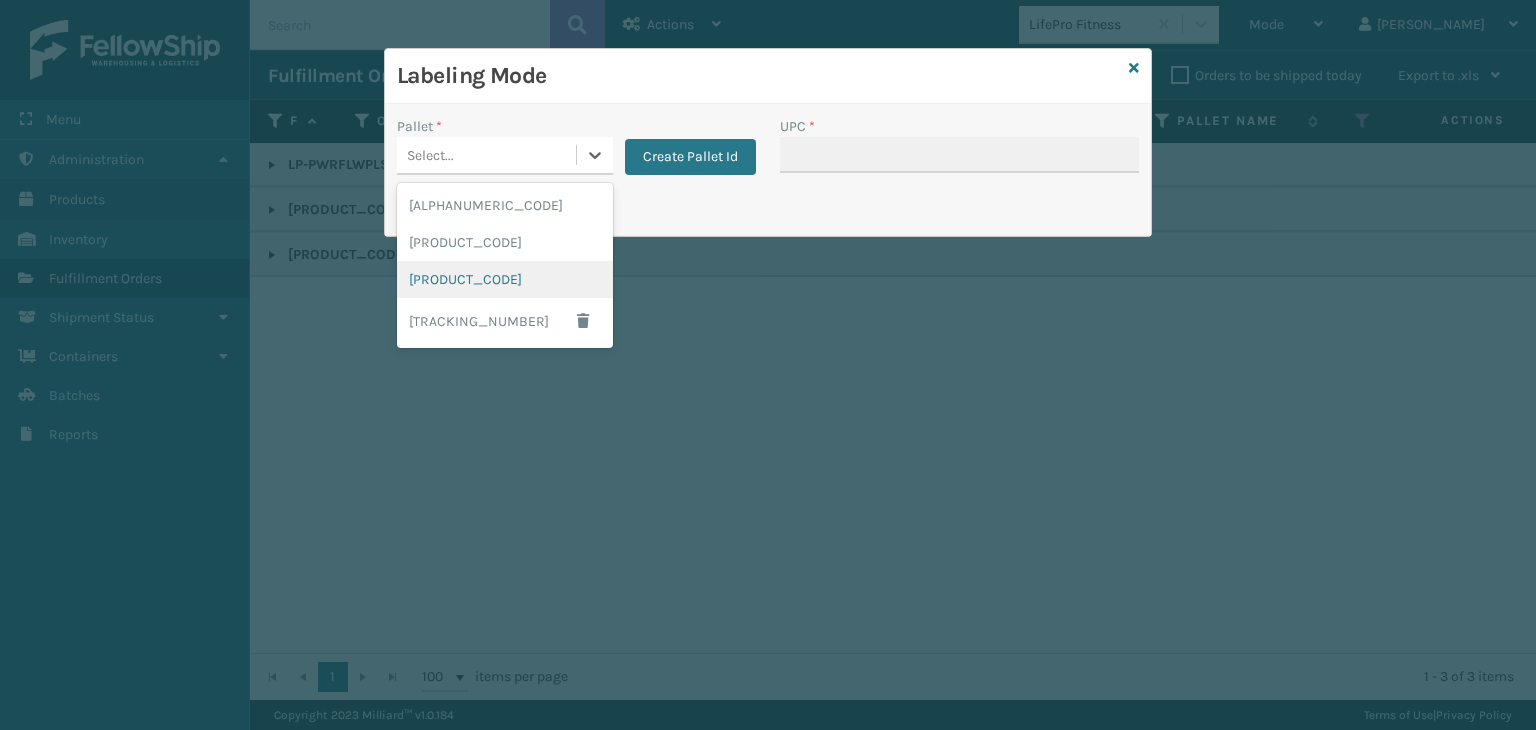 click on "[PRODUCT_CODE]" at bounding box center (505, 279) 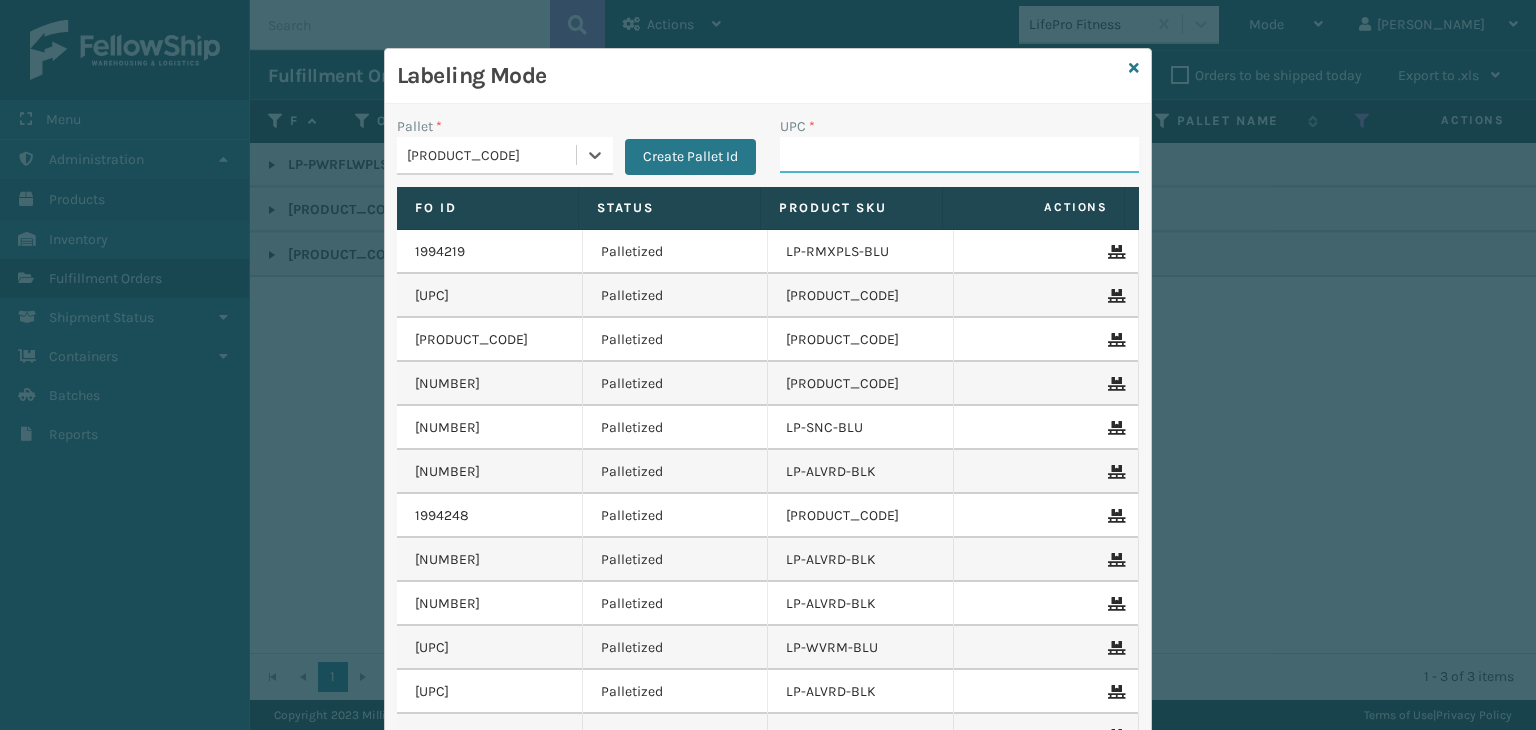 click on "UPC   *" at bounding box center [959, 155] 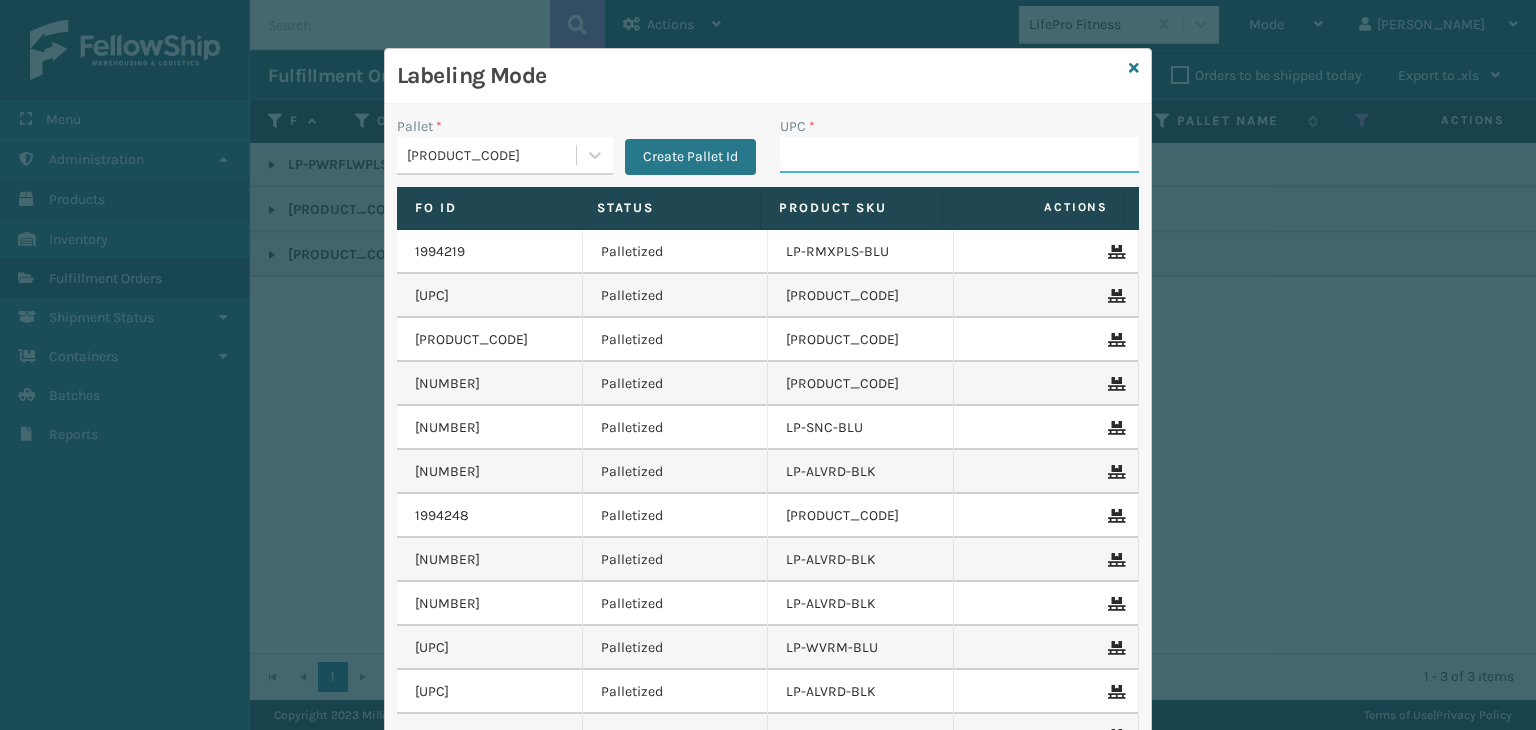 paste on "[PHONE]" 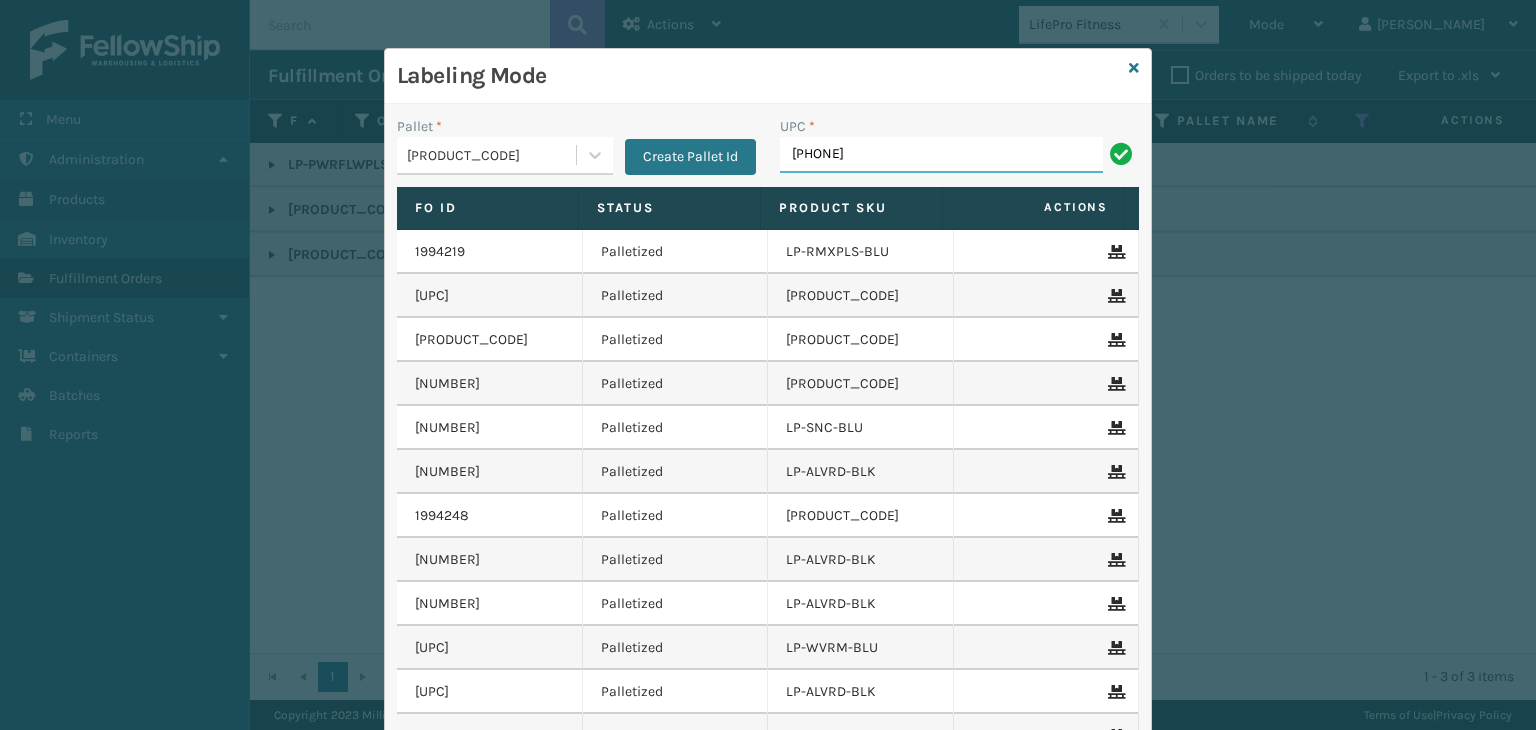 type on "[PHONE]" 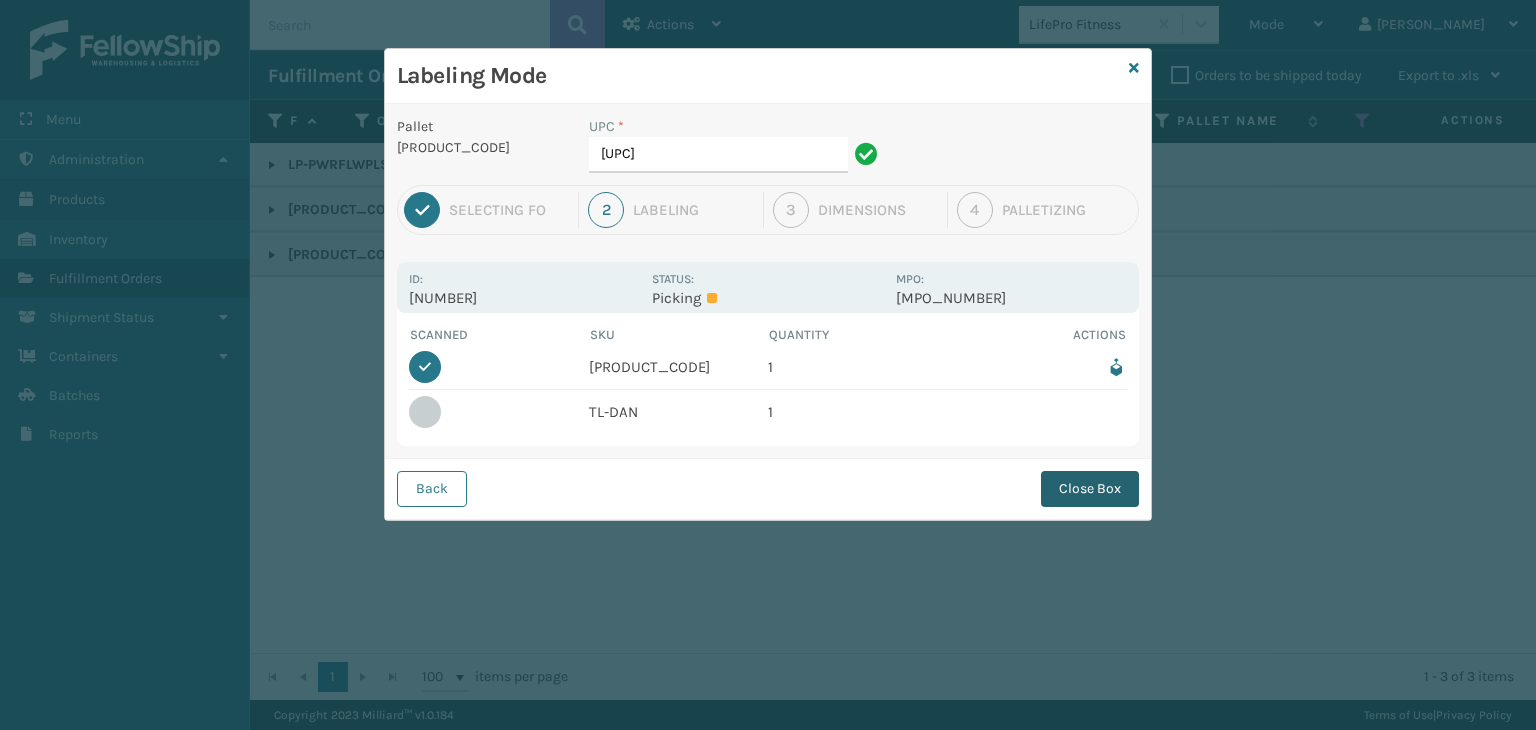 click on "Close Box" at bounding box center (1090, 489) 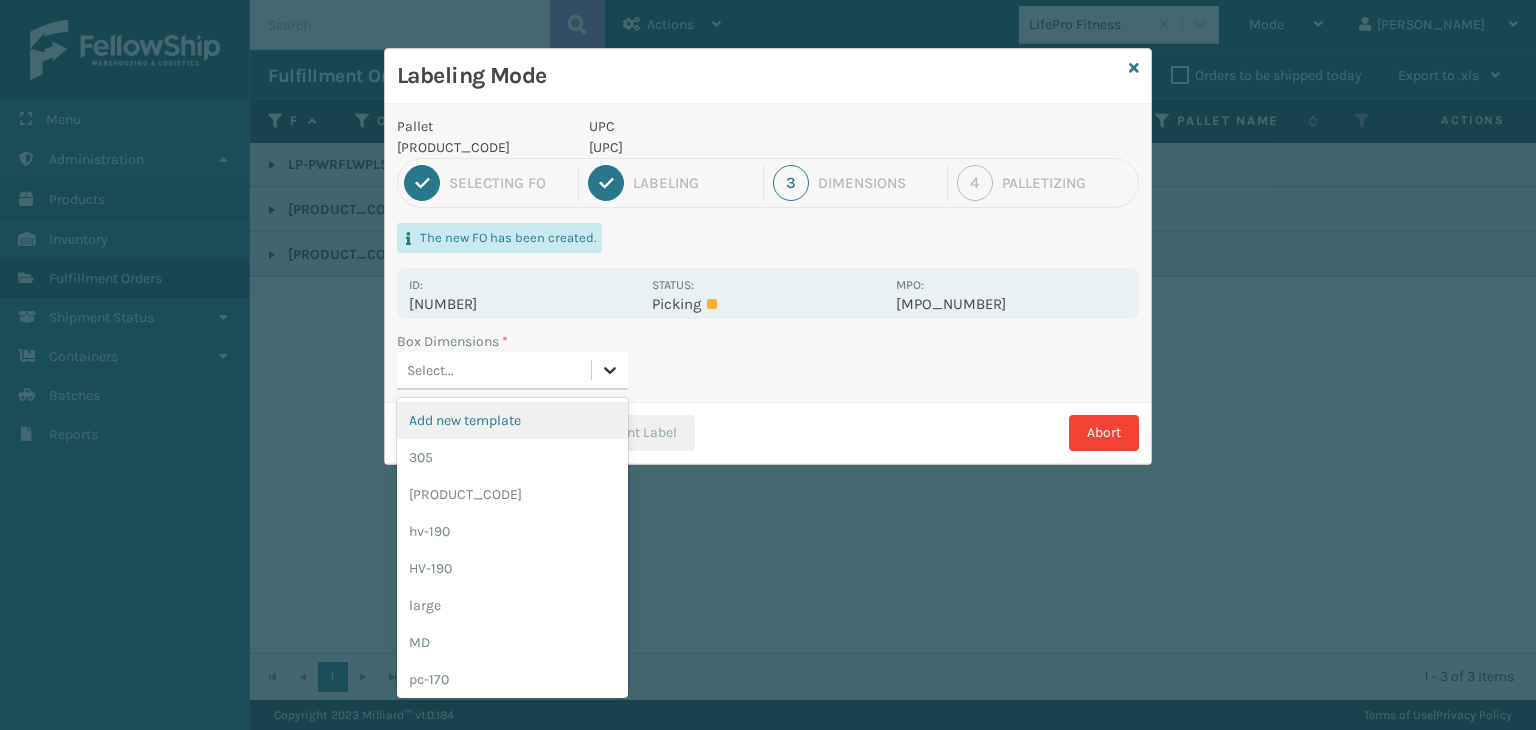 click 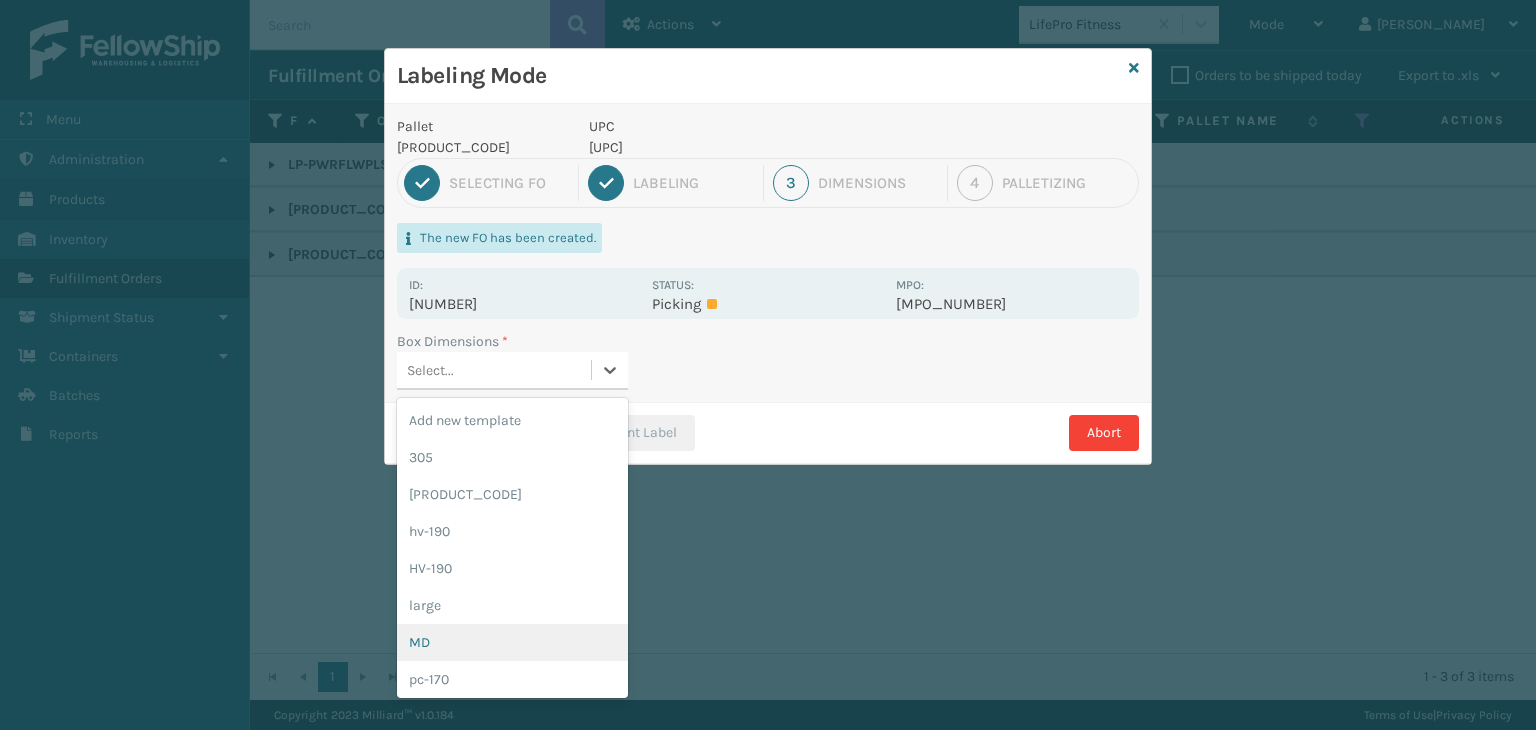 click on "MD" at bounding box center [512, 642] 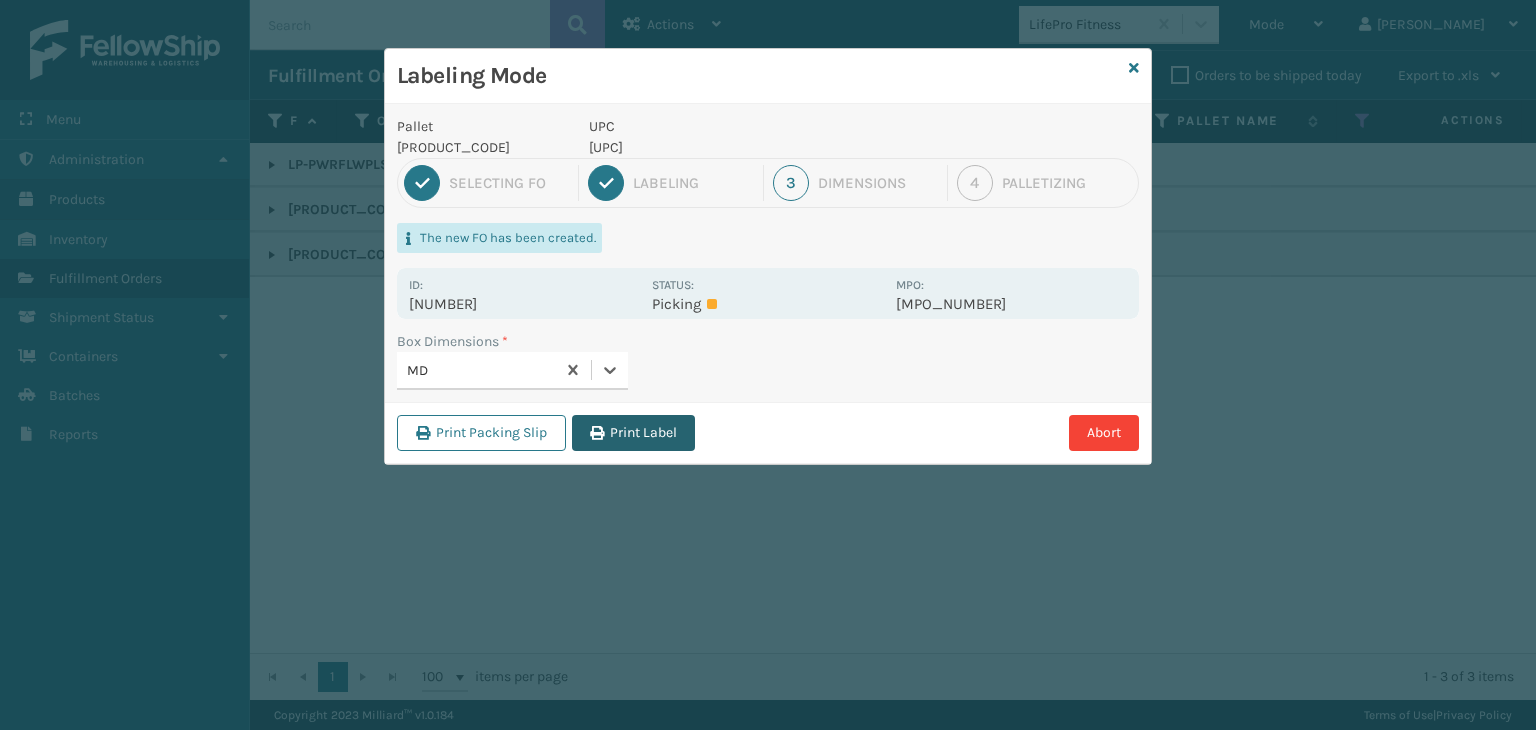 click on "Print Label" at bounding box center (633, 433) 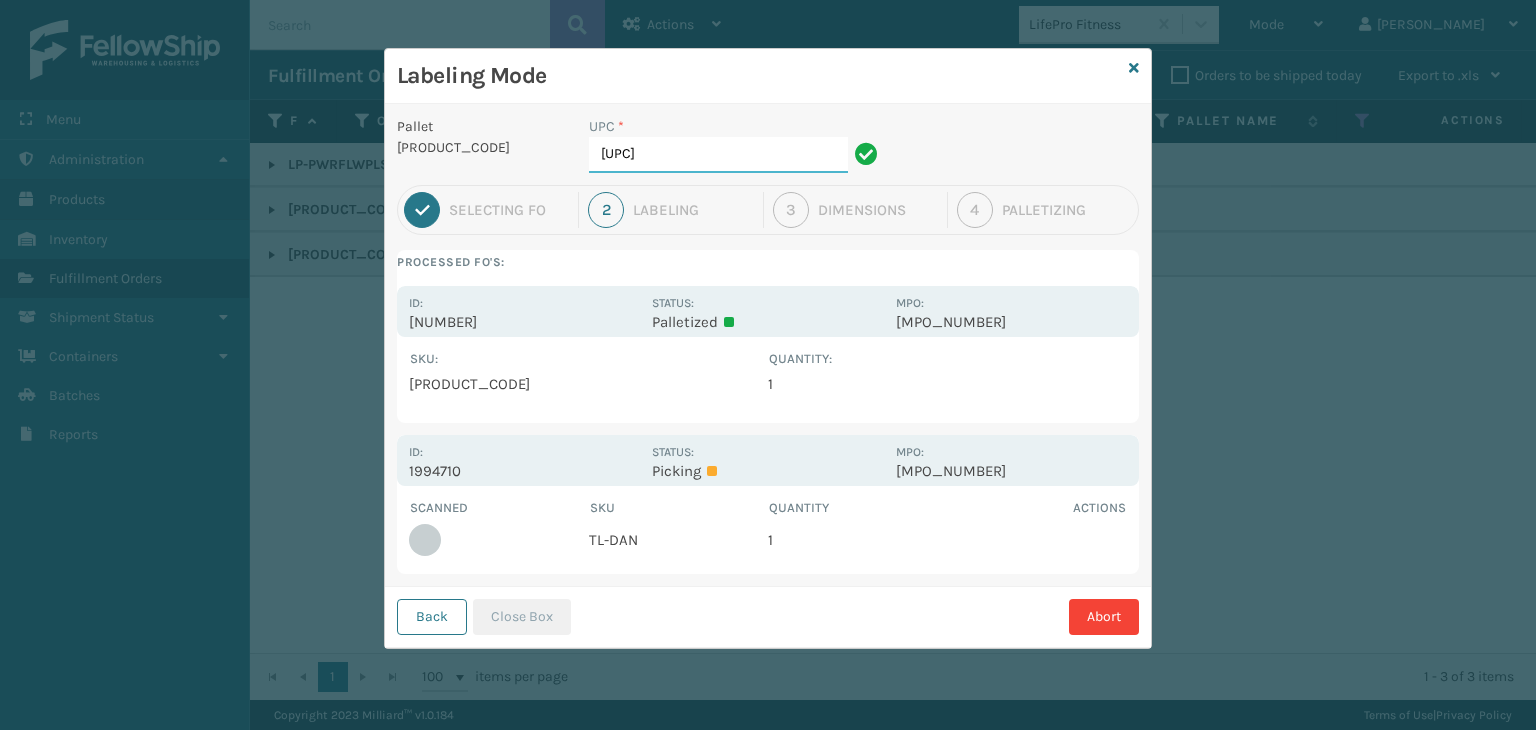 drag, startPoint x: 775, startPoint y: 161, endPoint x: 0, endPoint y: 189, distance: 775.5056 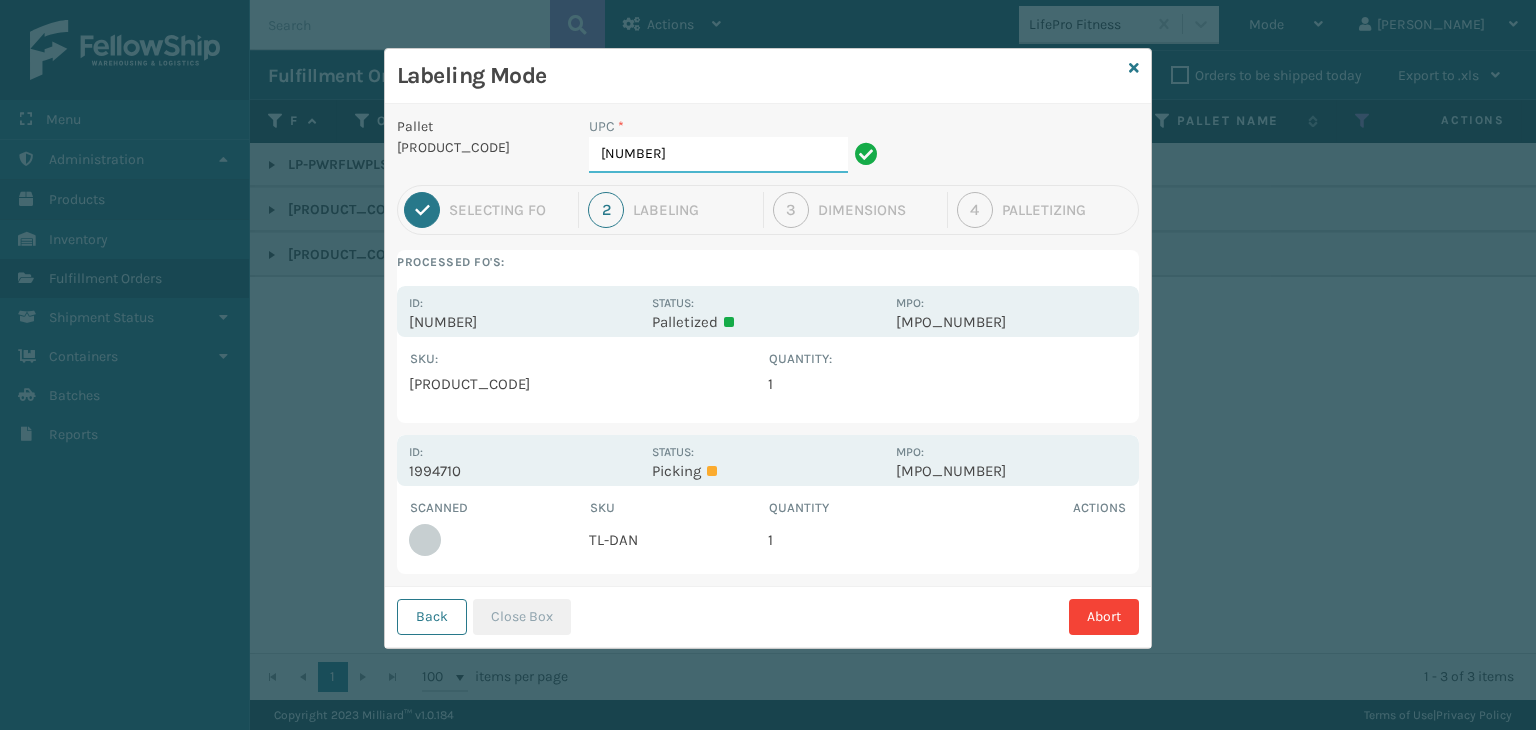 type on "[NUMBER]" 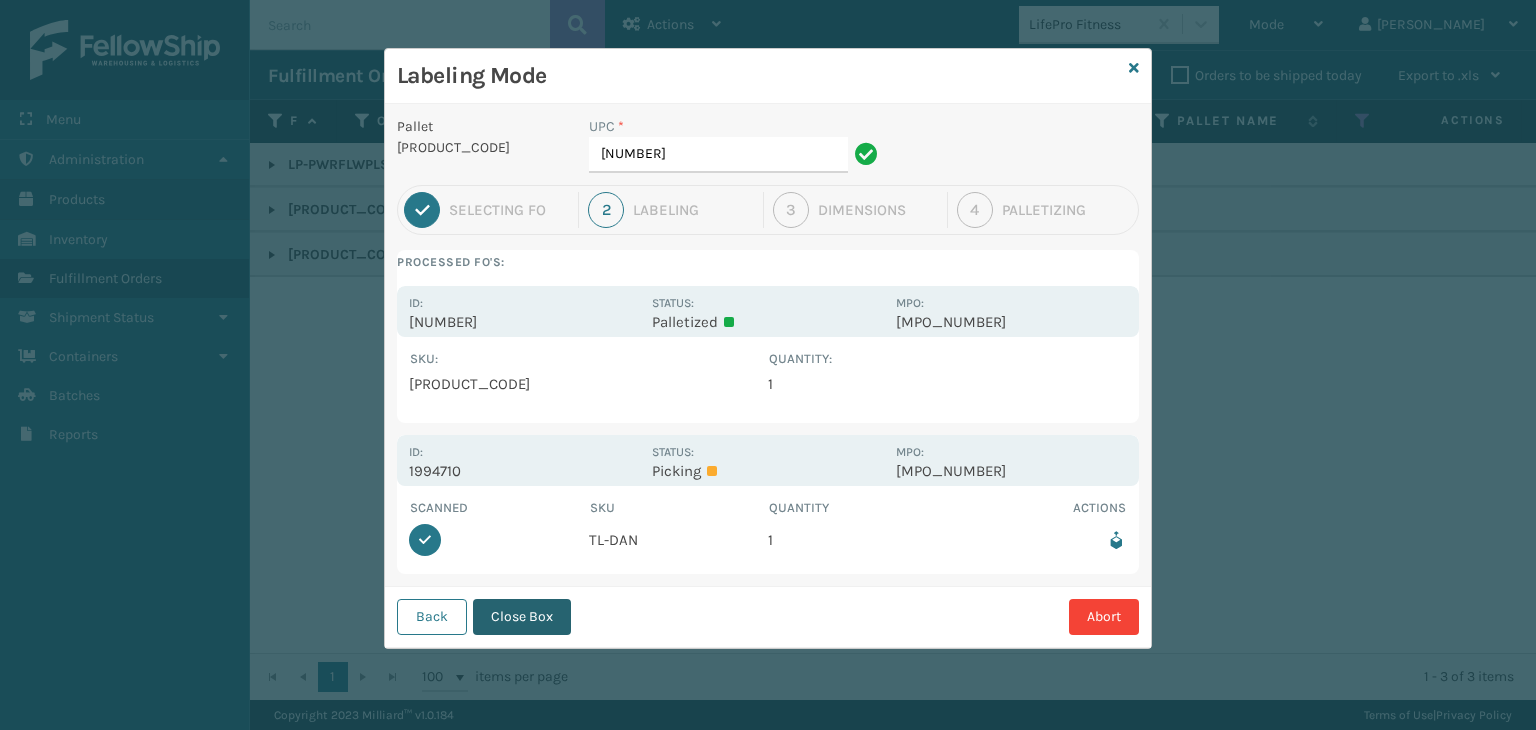 click on "Close Box" at bounding box center [522, 617] 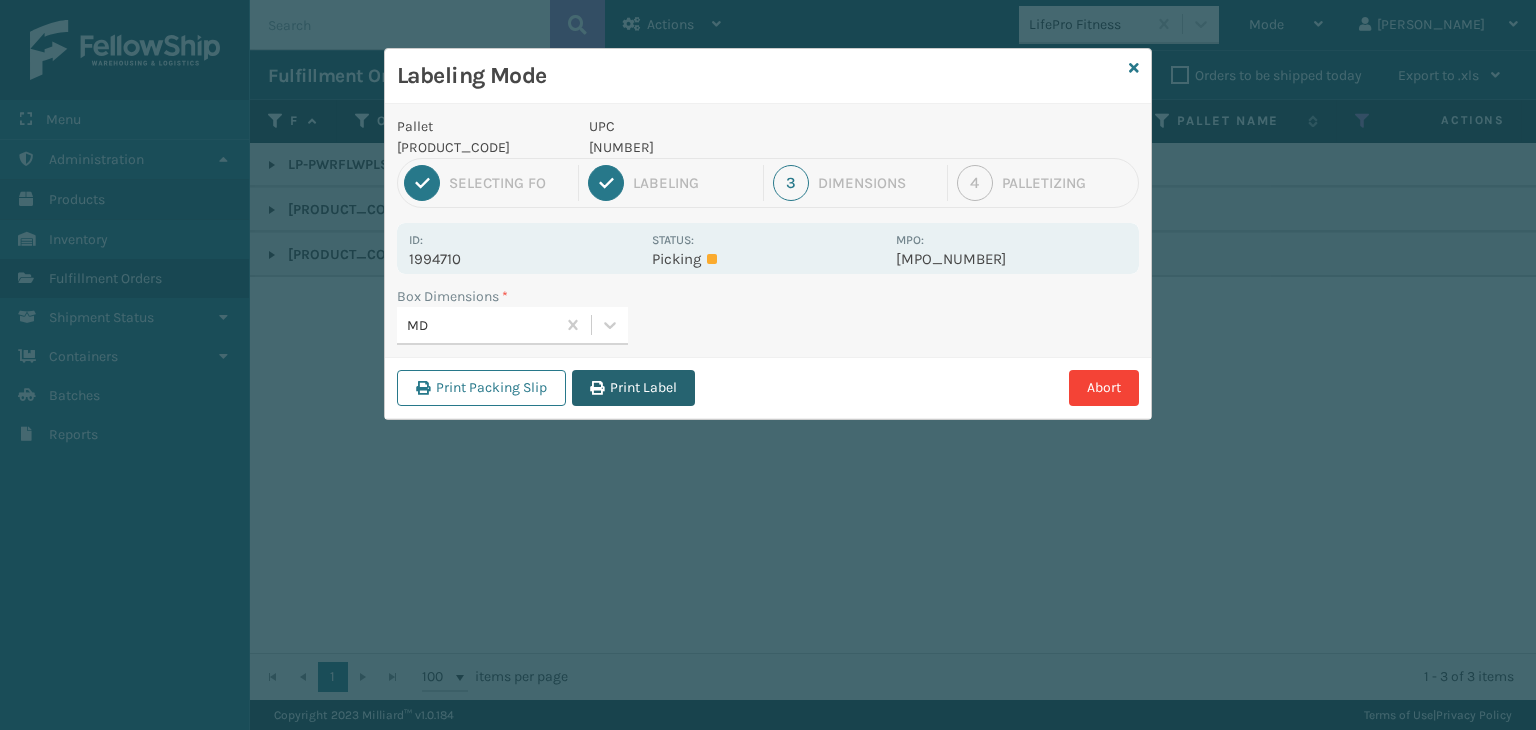 click on "Print Label" at bounding box center [633, 388] 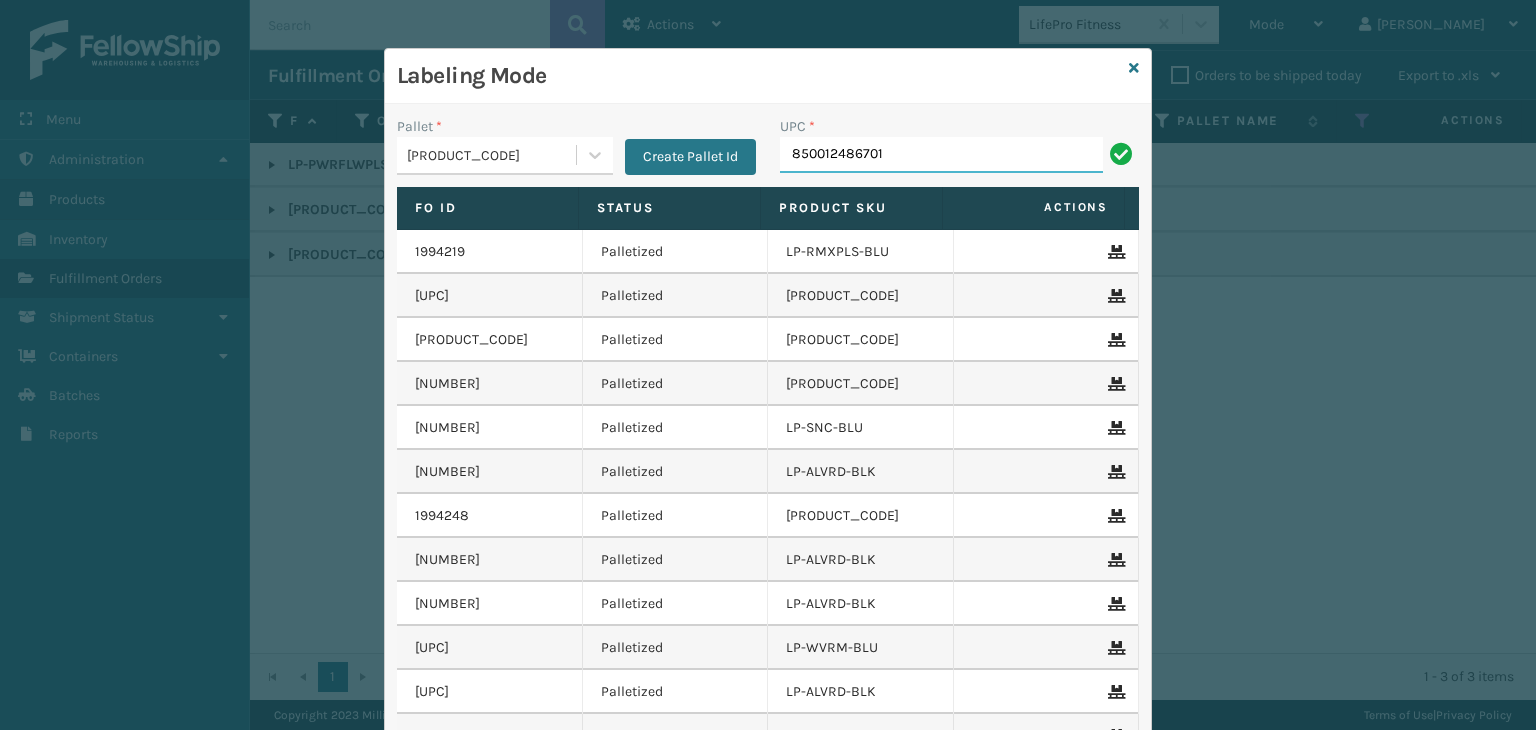 type on "850012486701" 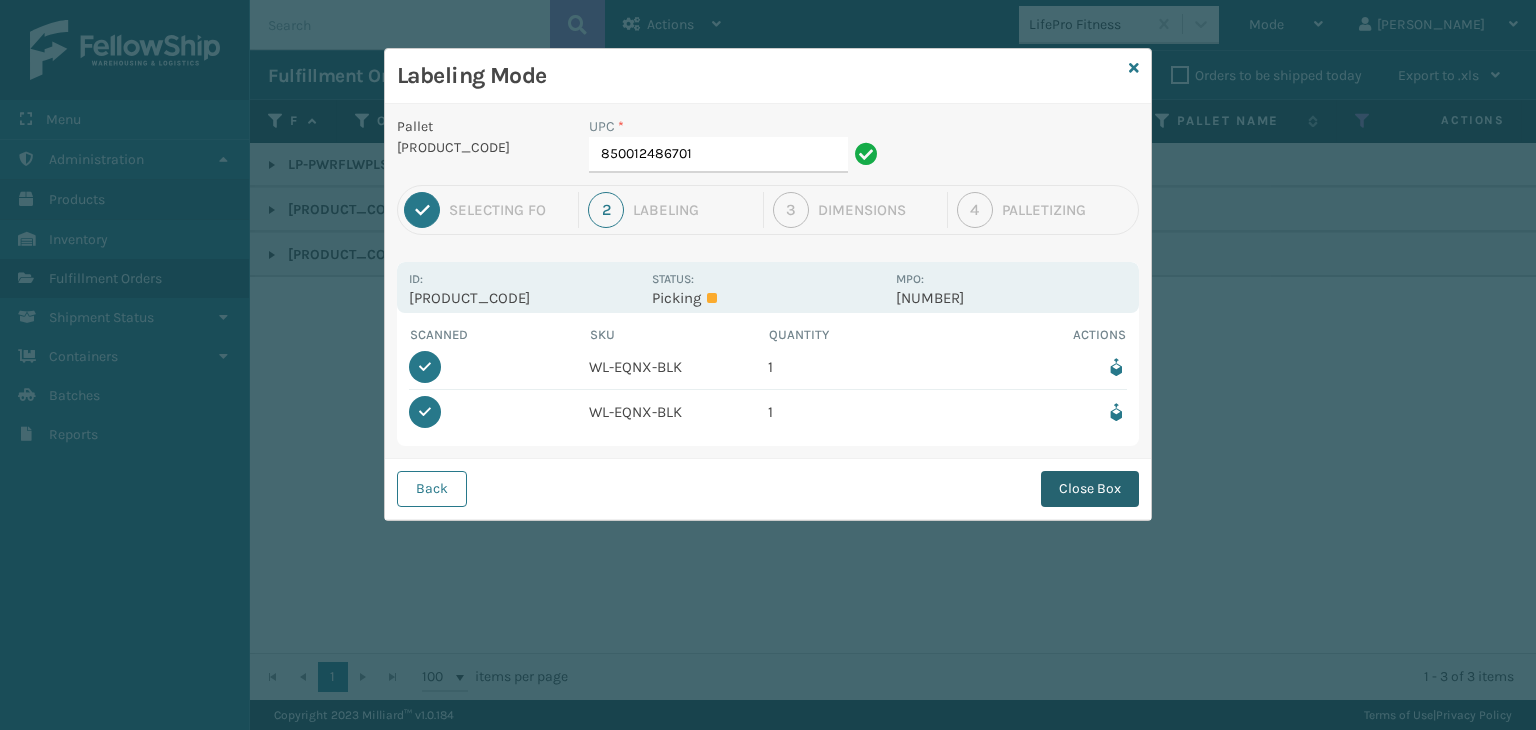 click on "Close Box" at bounding box center (1090, 489) 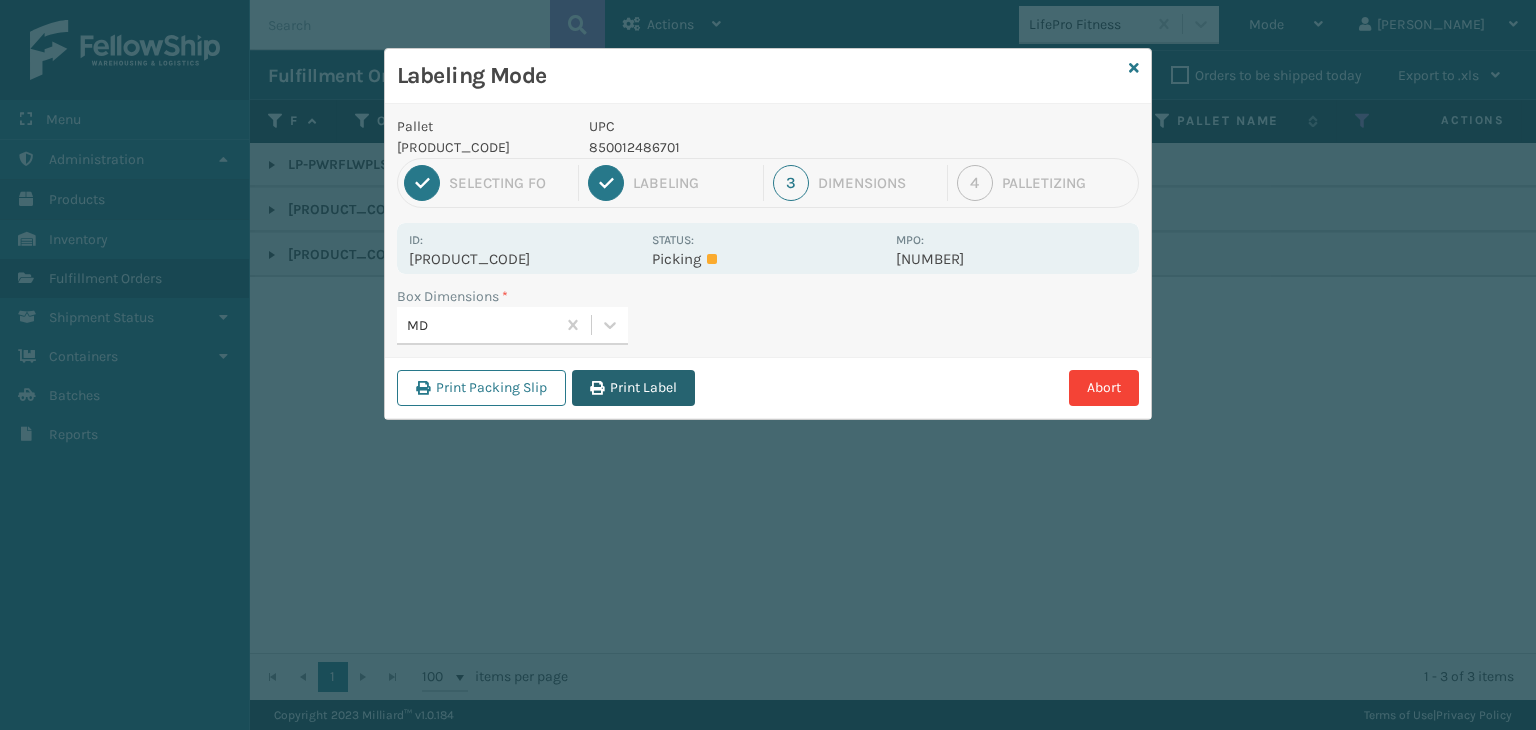 click on "Print Label" at bounding box center [633, 388] 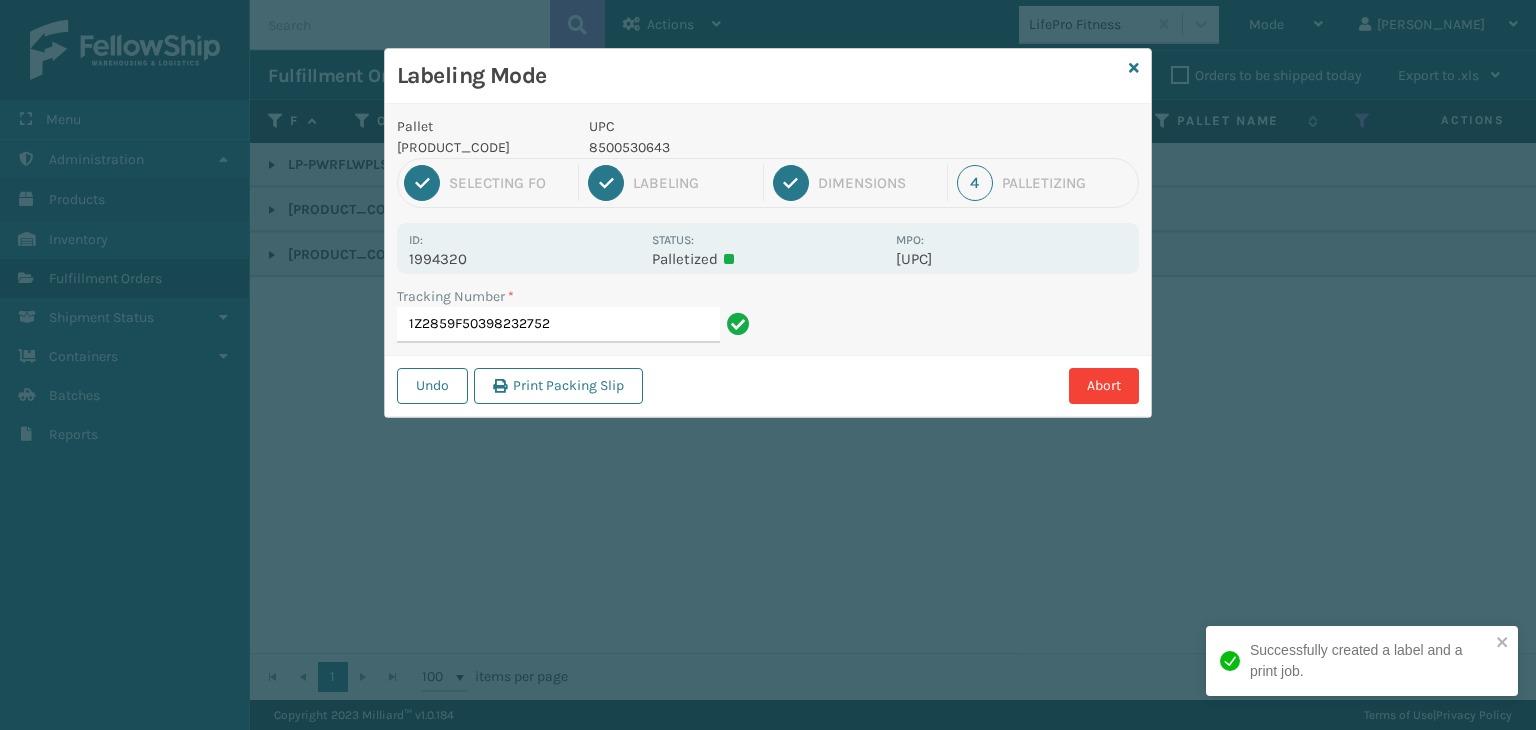 click on "8500530643" at bounding box center (736, 147) 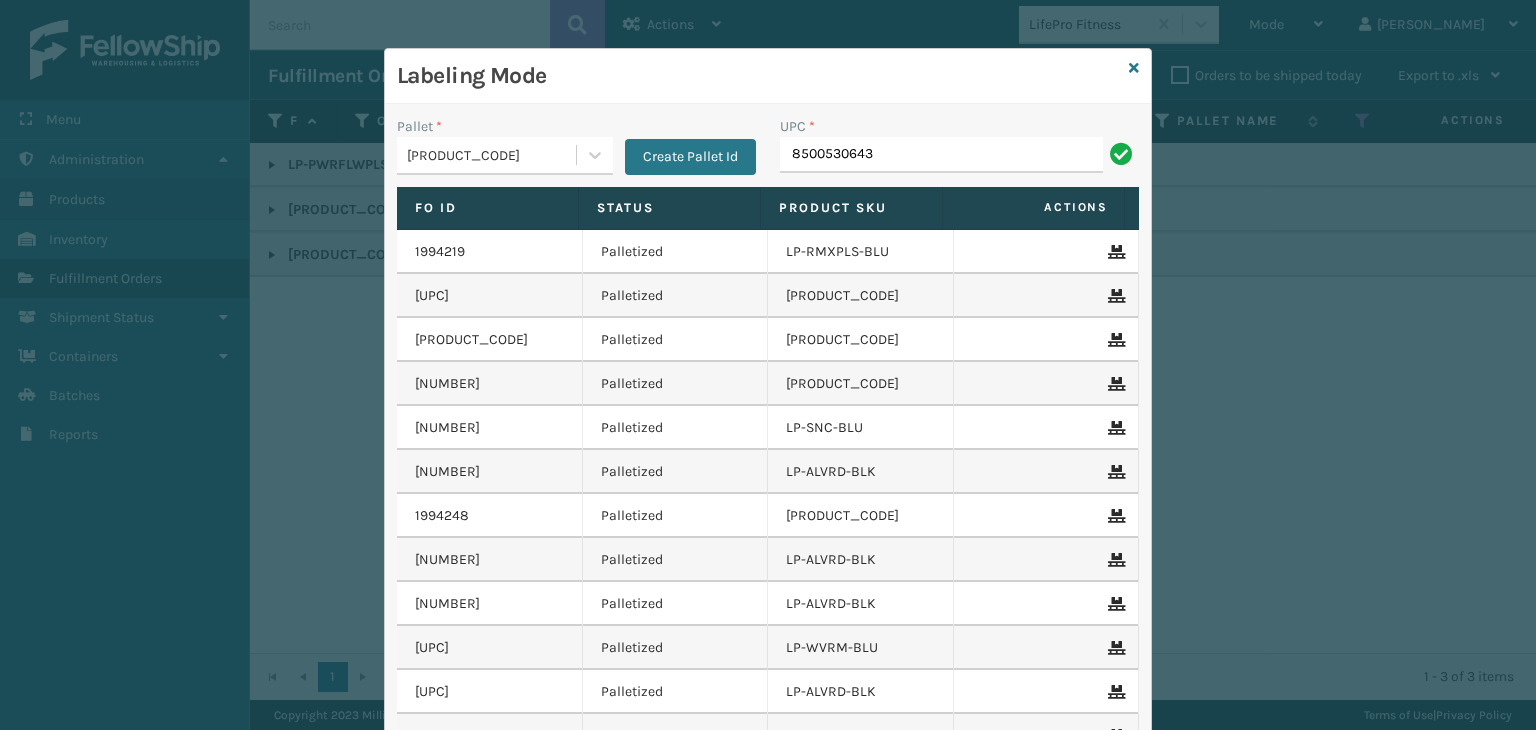 type on "8500530643" 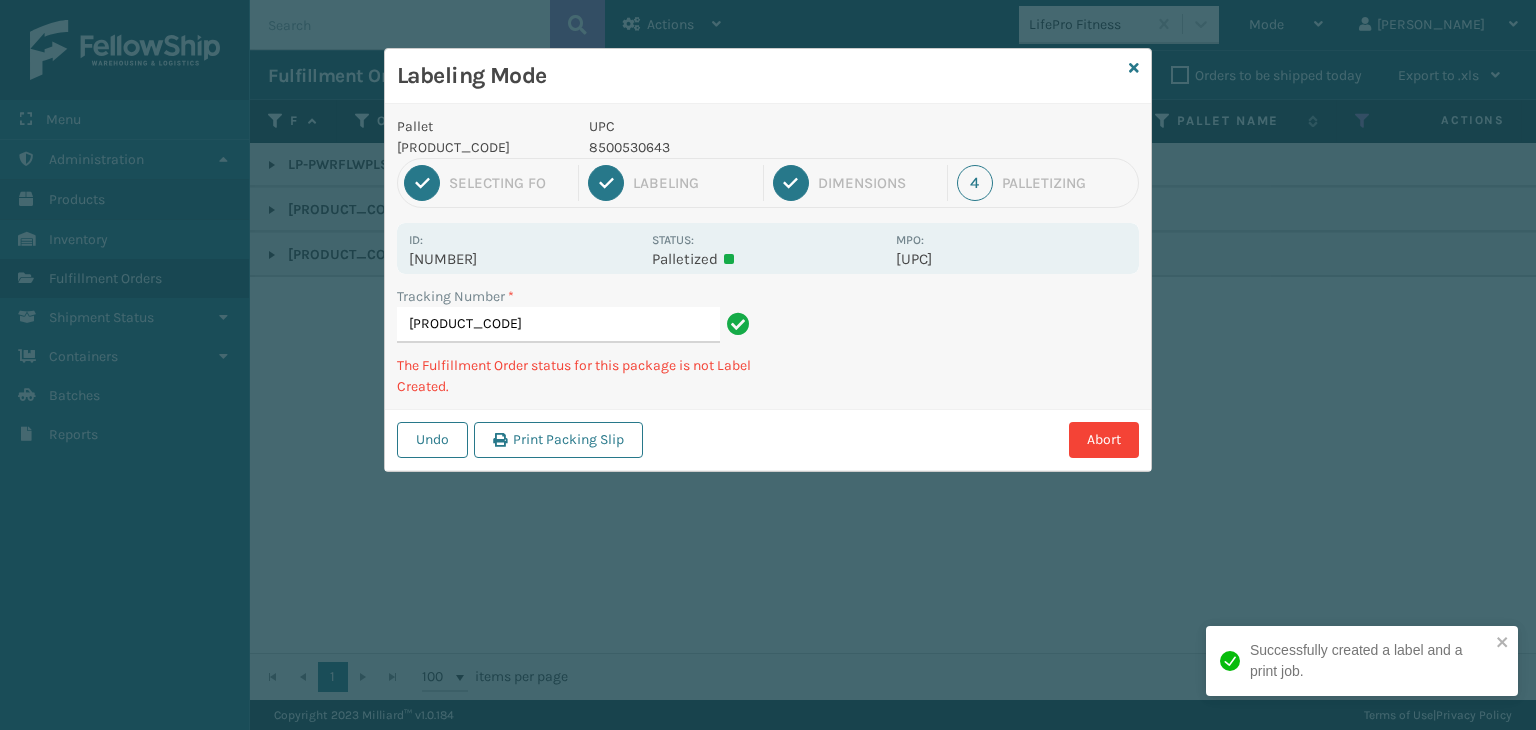 type on "[PRODUCT_CODE]" 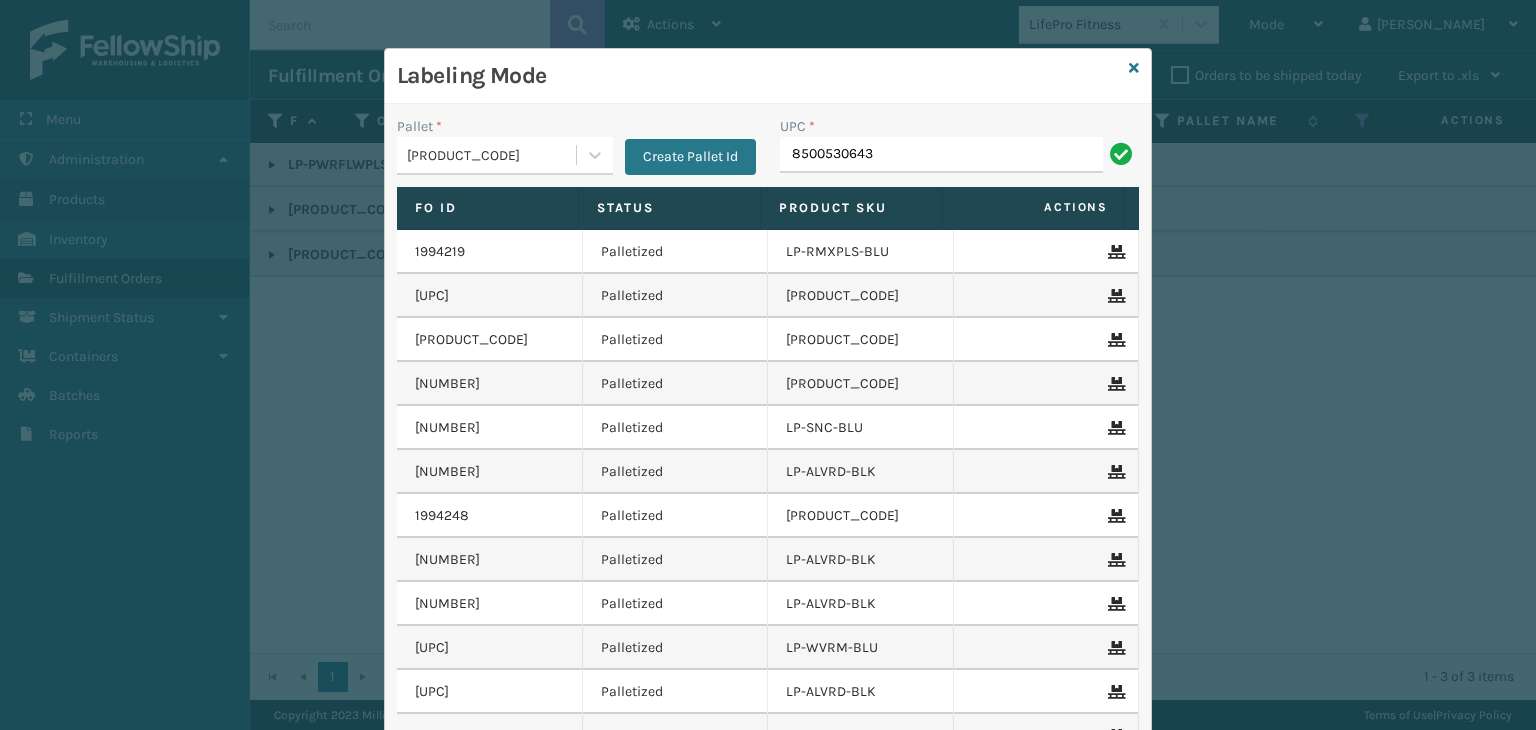 type on "8500530643" 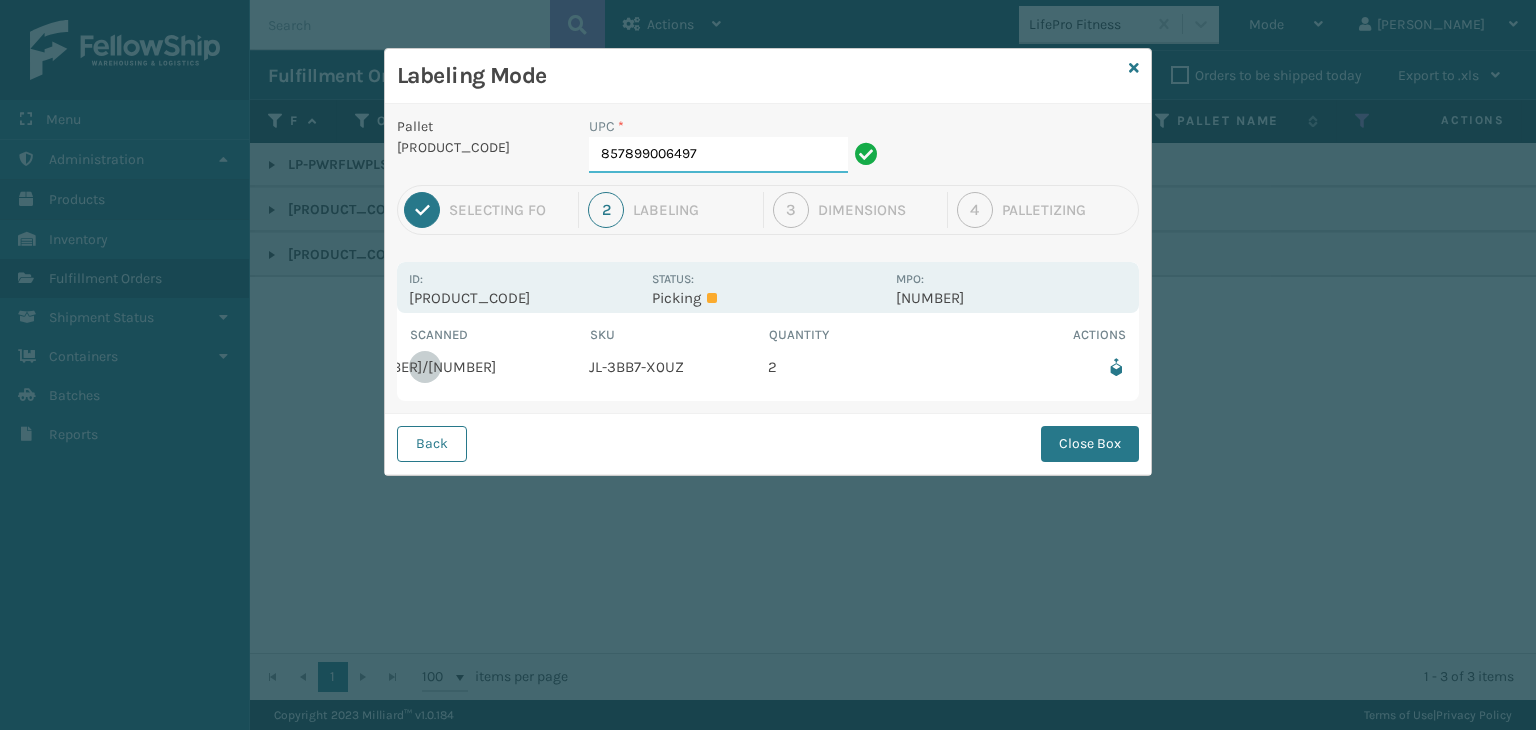 click on "857899006497" at bounding box center (718, 155) 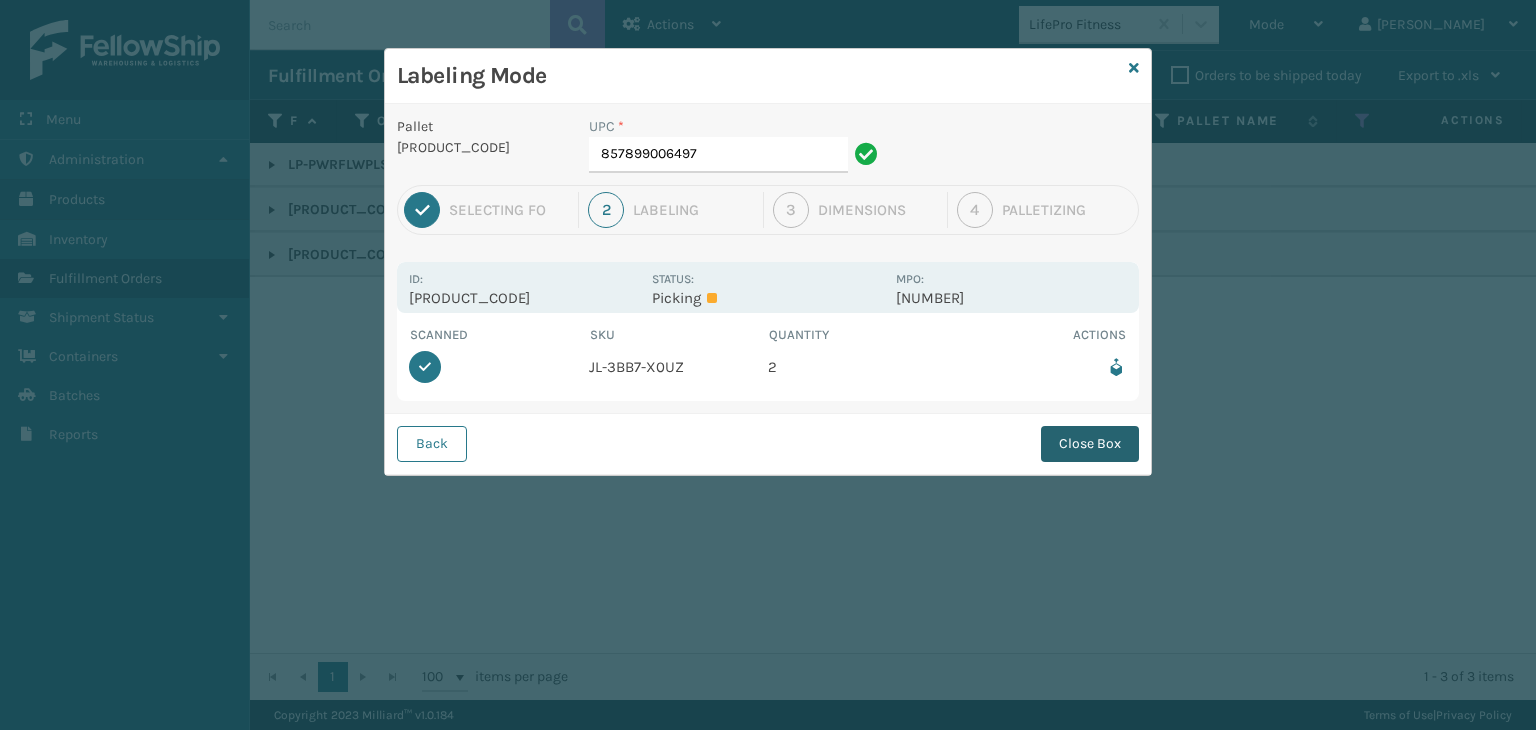click on "Close Box" at bounding box center (1090, 444) 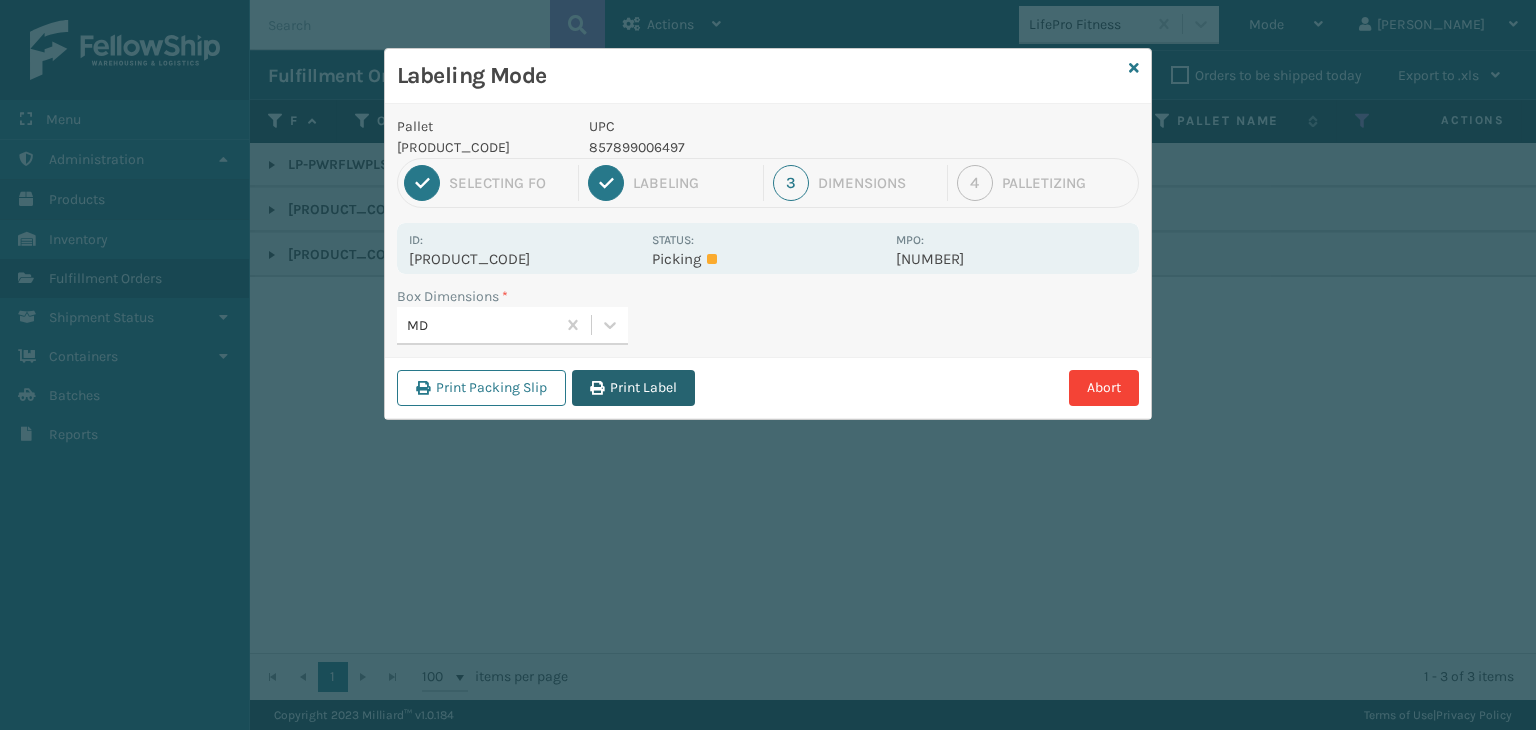 click at bounding box center (597, 388) 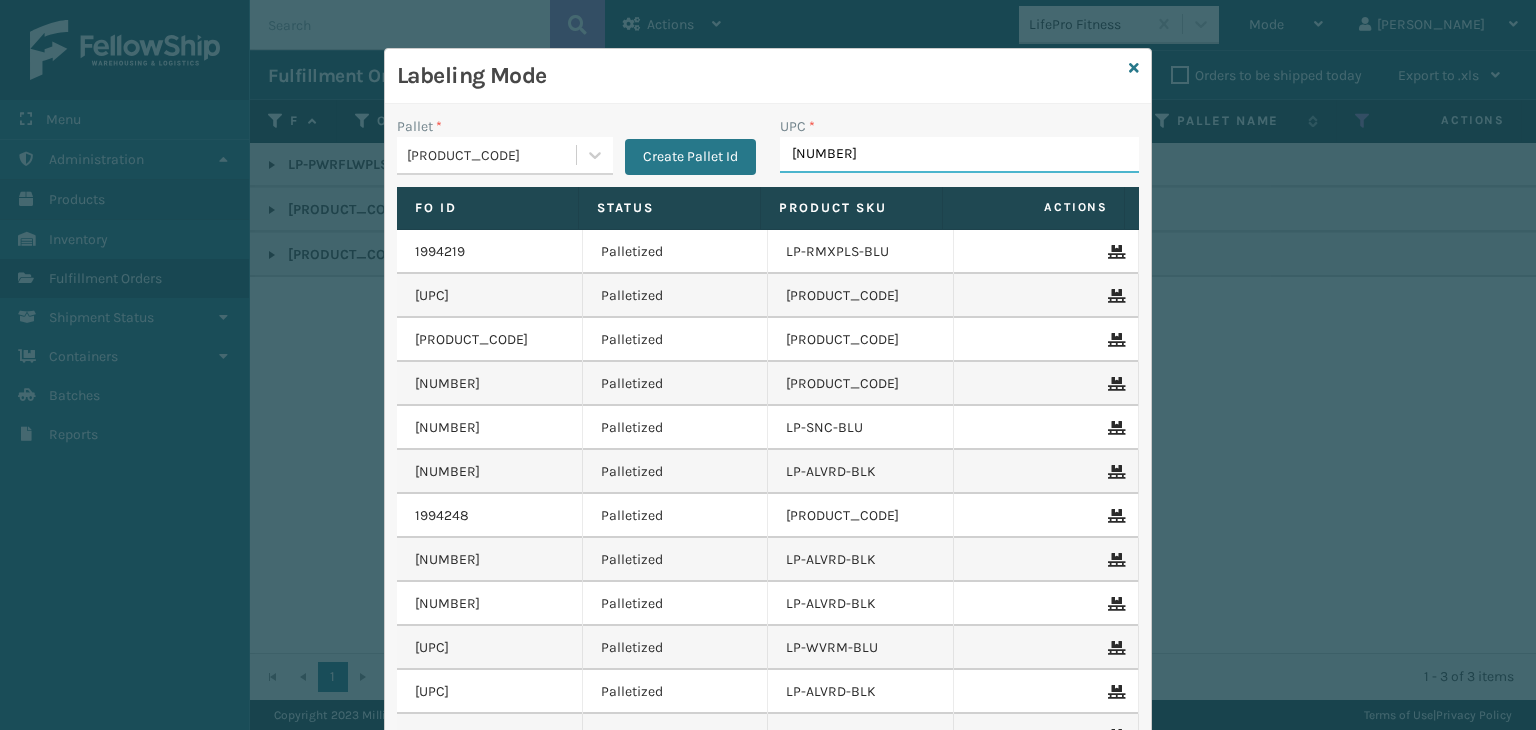 type on "85005306" 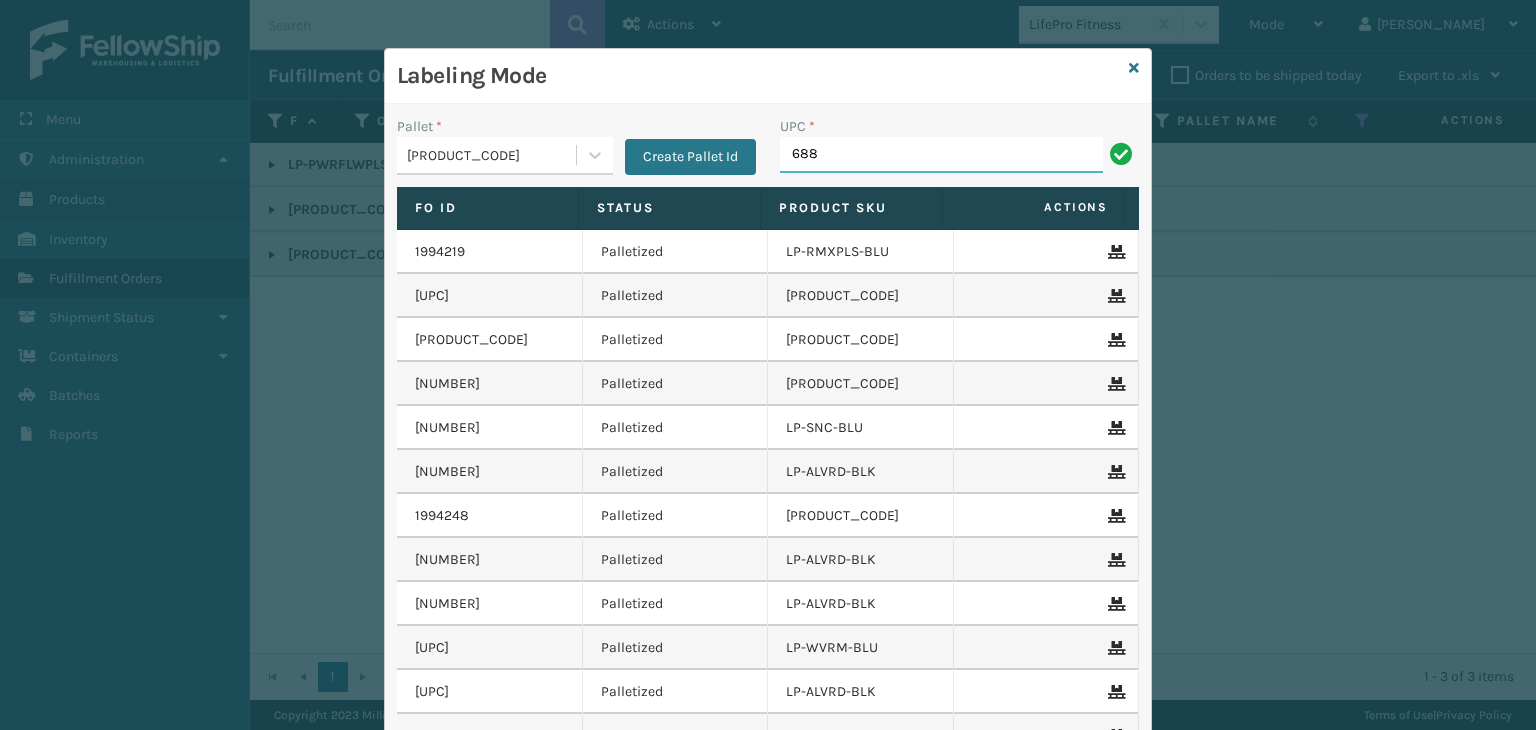 type on "[NUMBER]" 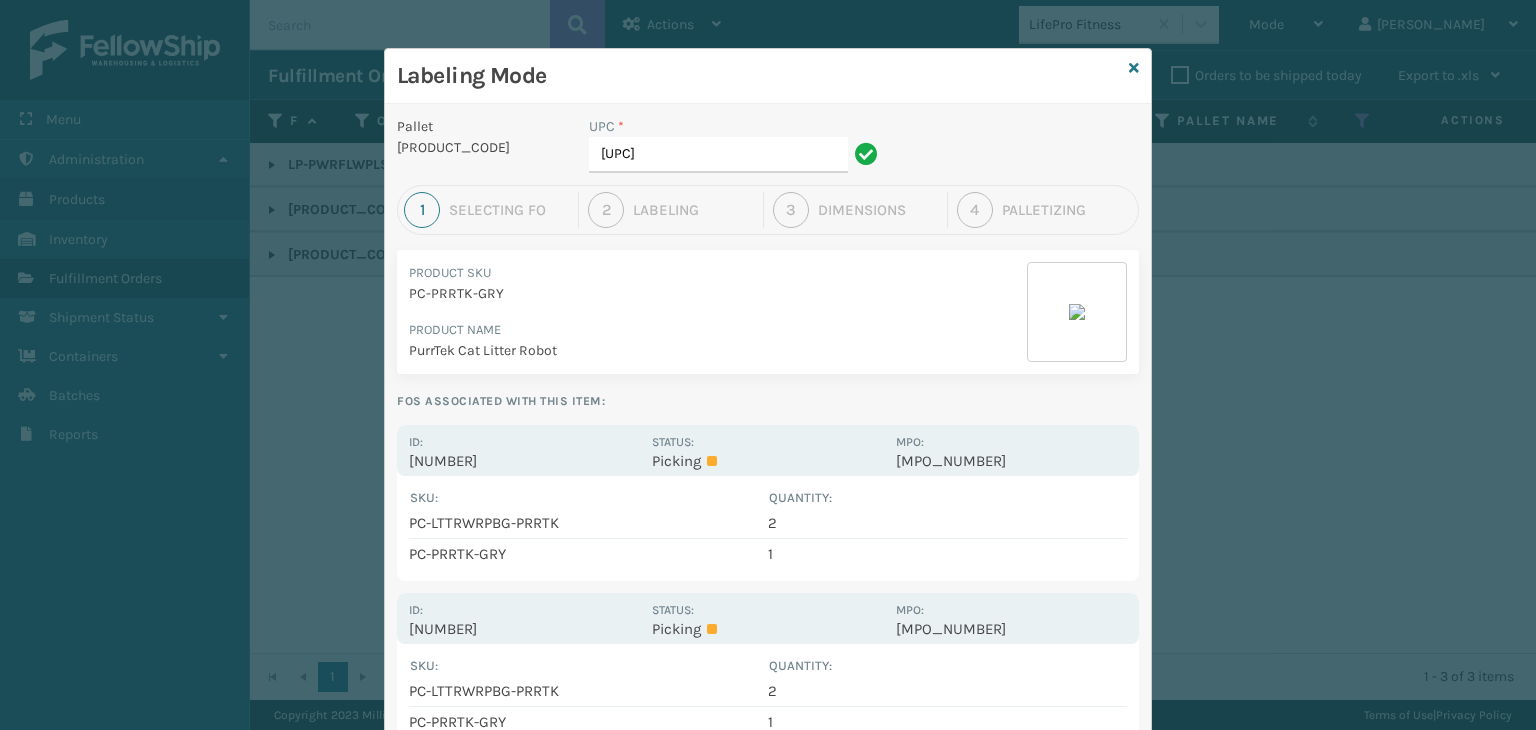 drag, startPoint x: 760, startPoint y: 242, endPoint x: 768, endPoint y: 290, distance: 48.6621 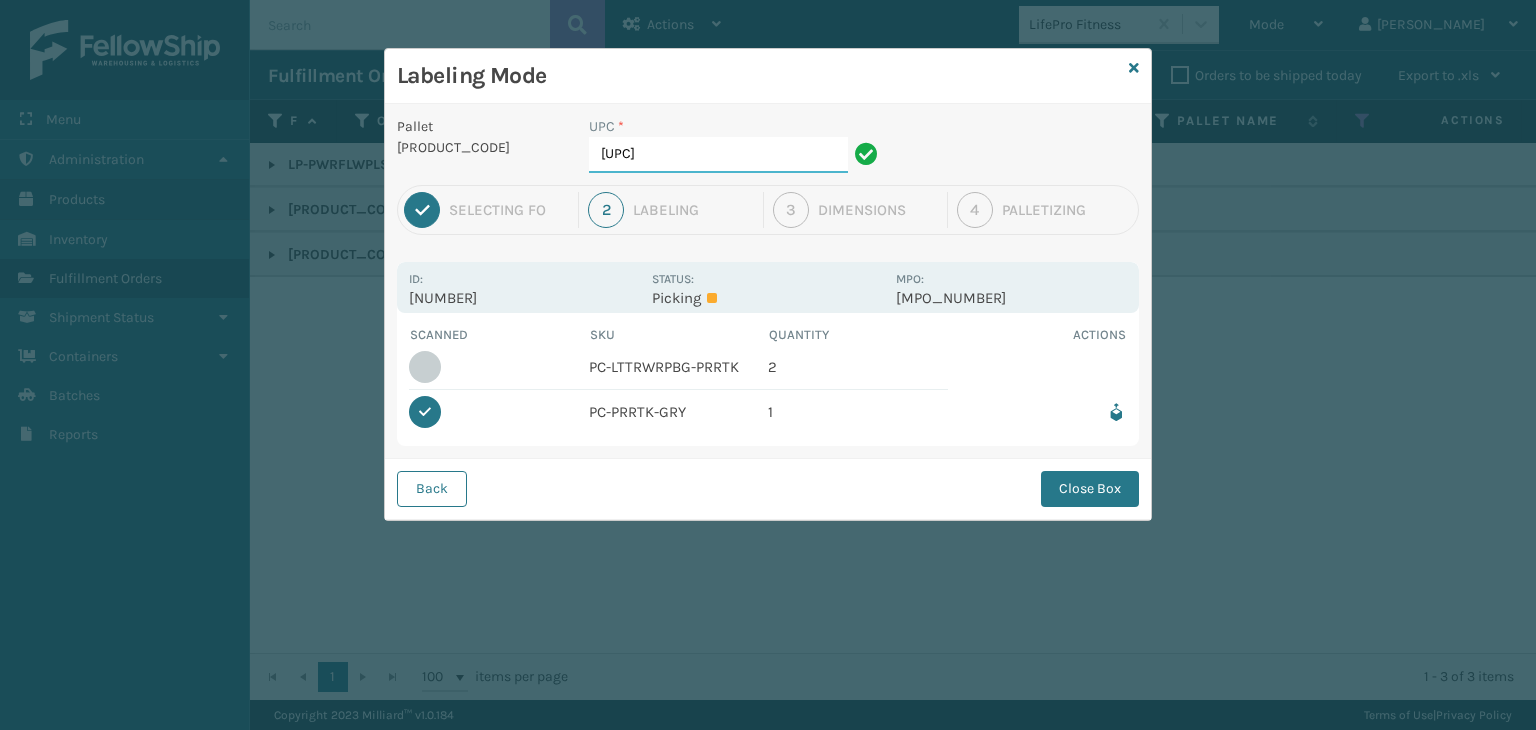 drag, startPoint x: 821, startPoint y: 164, endPoint x: 0, endPoint y: 146, distance: 821.1973 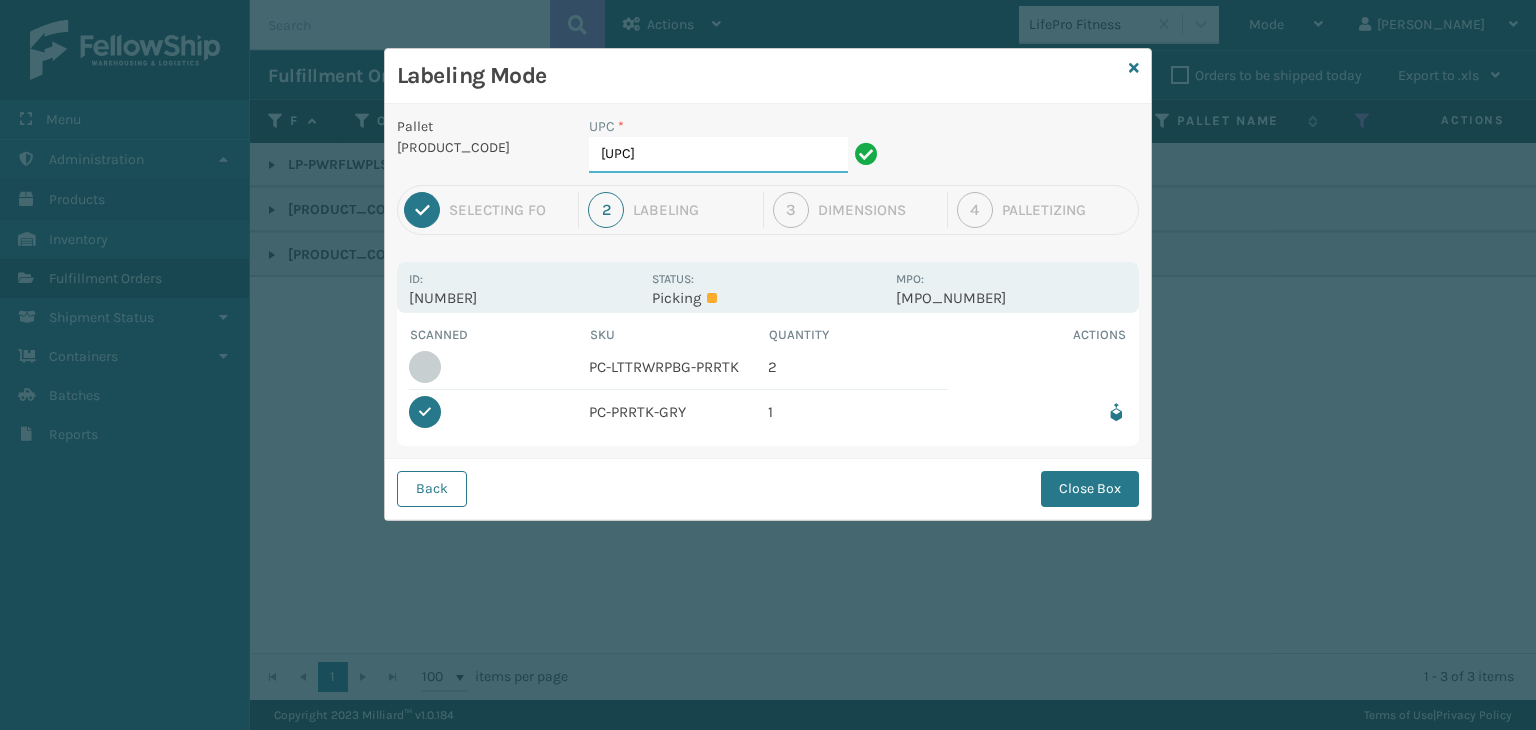 type on "[UPC]" 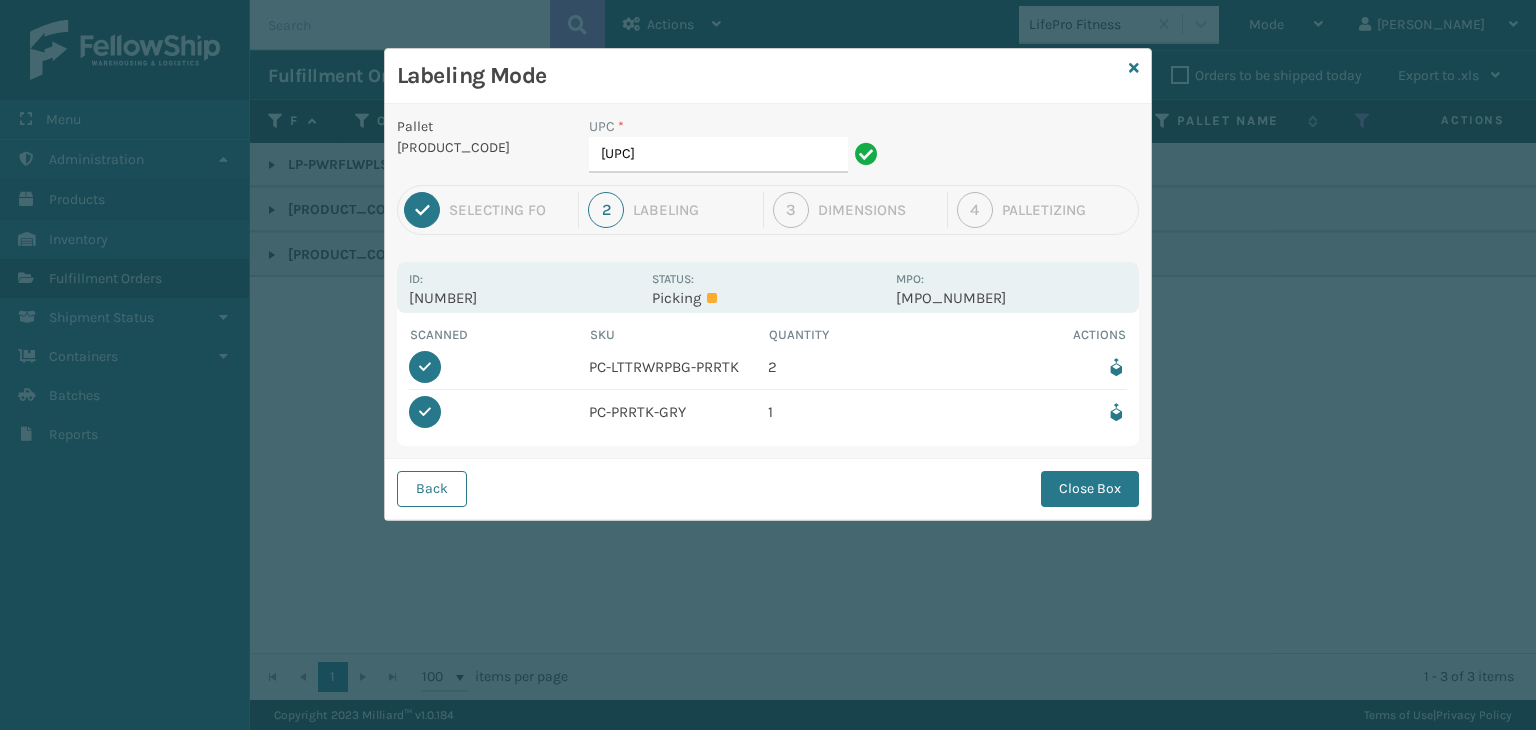 drag, startPoint x: 1098, startPoint y: 490, endPoint x: 1031, endPoint y: 462, distance: 72.615425 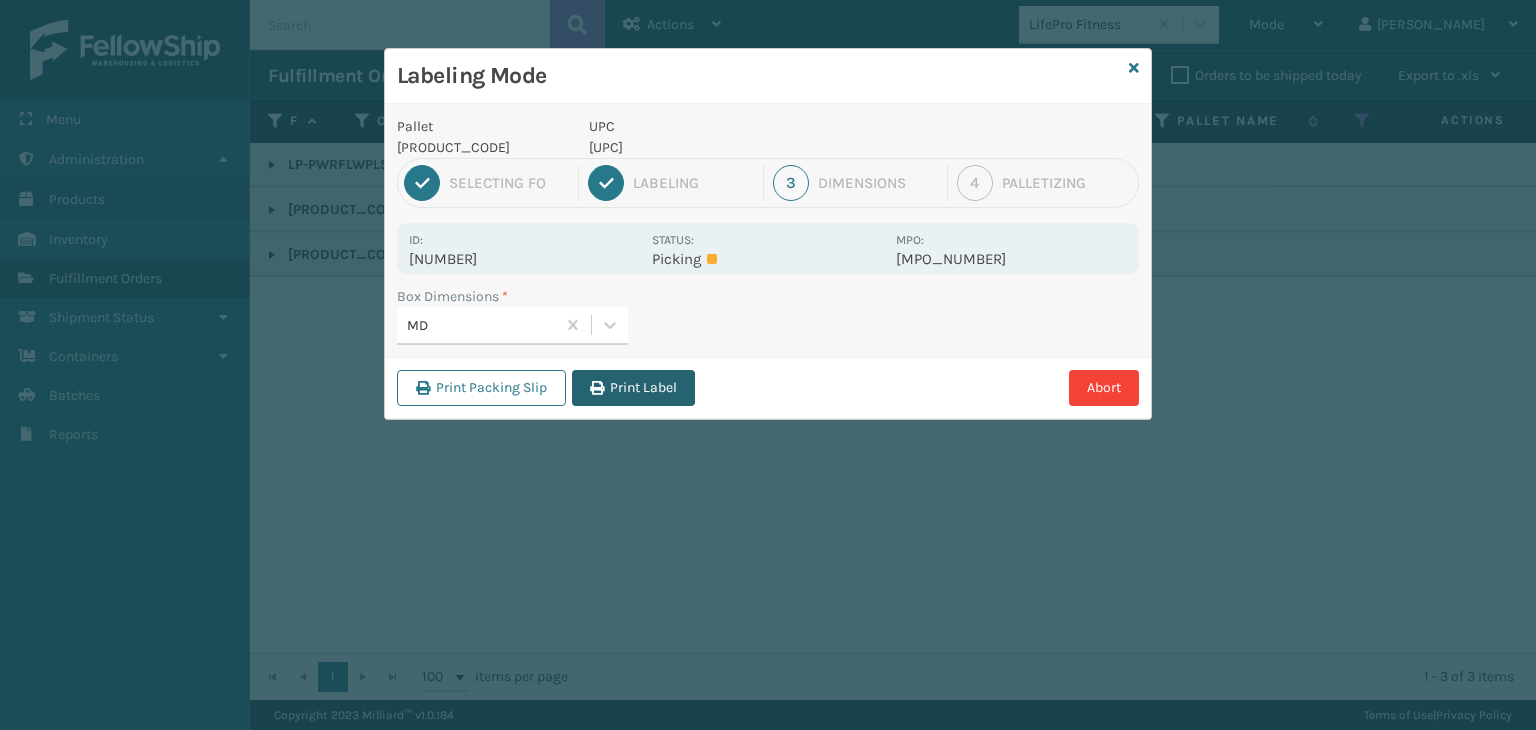 click on "Print Label" at bounding box center [633, 388] 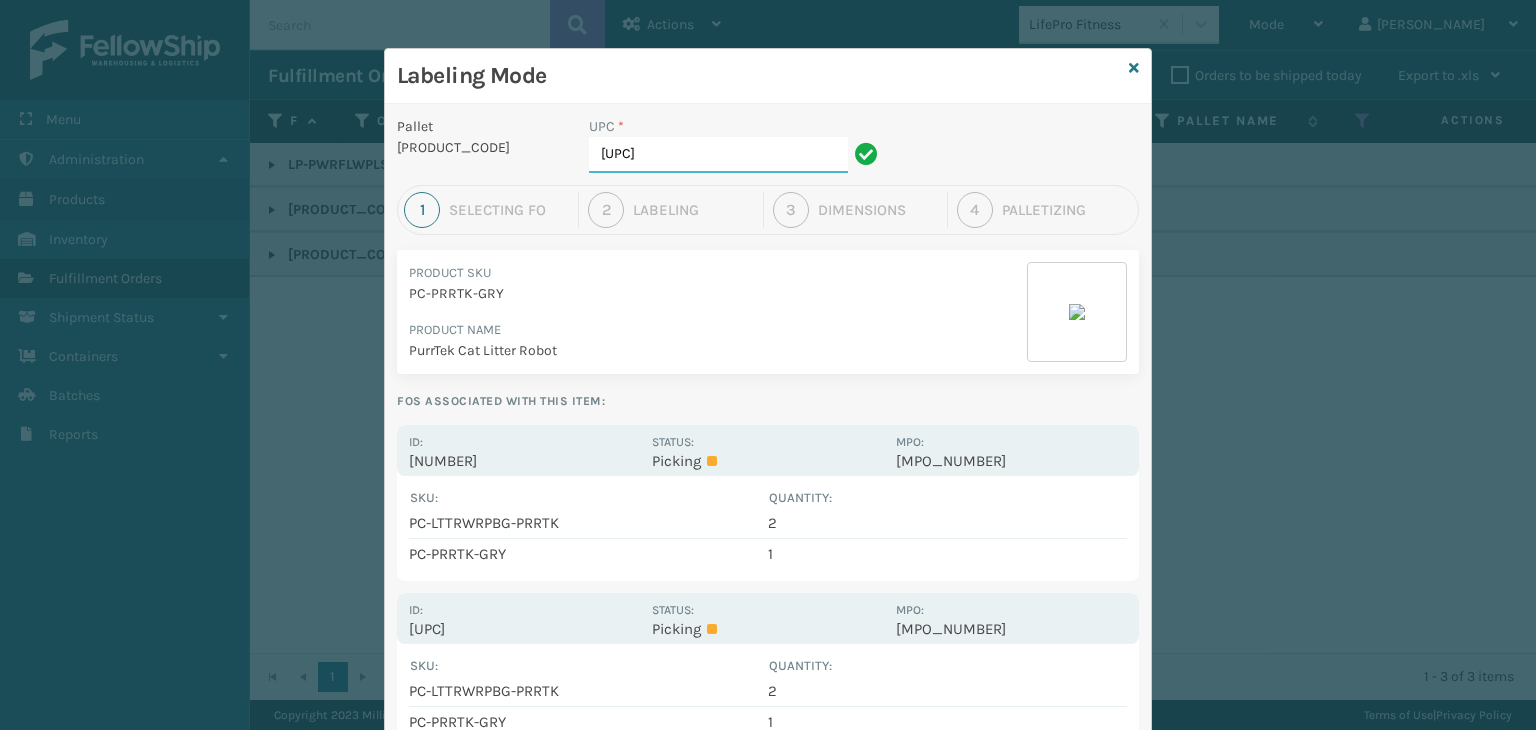 click on "[UPC]" at bounding box center (718, 155) 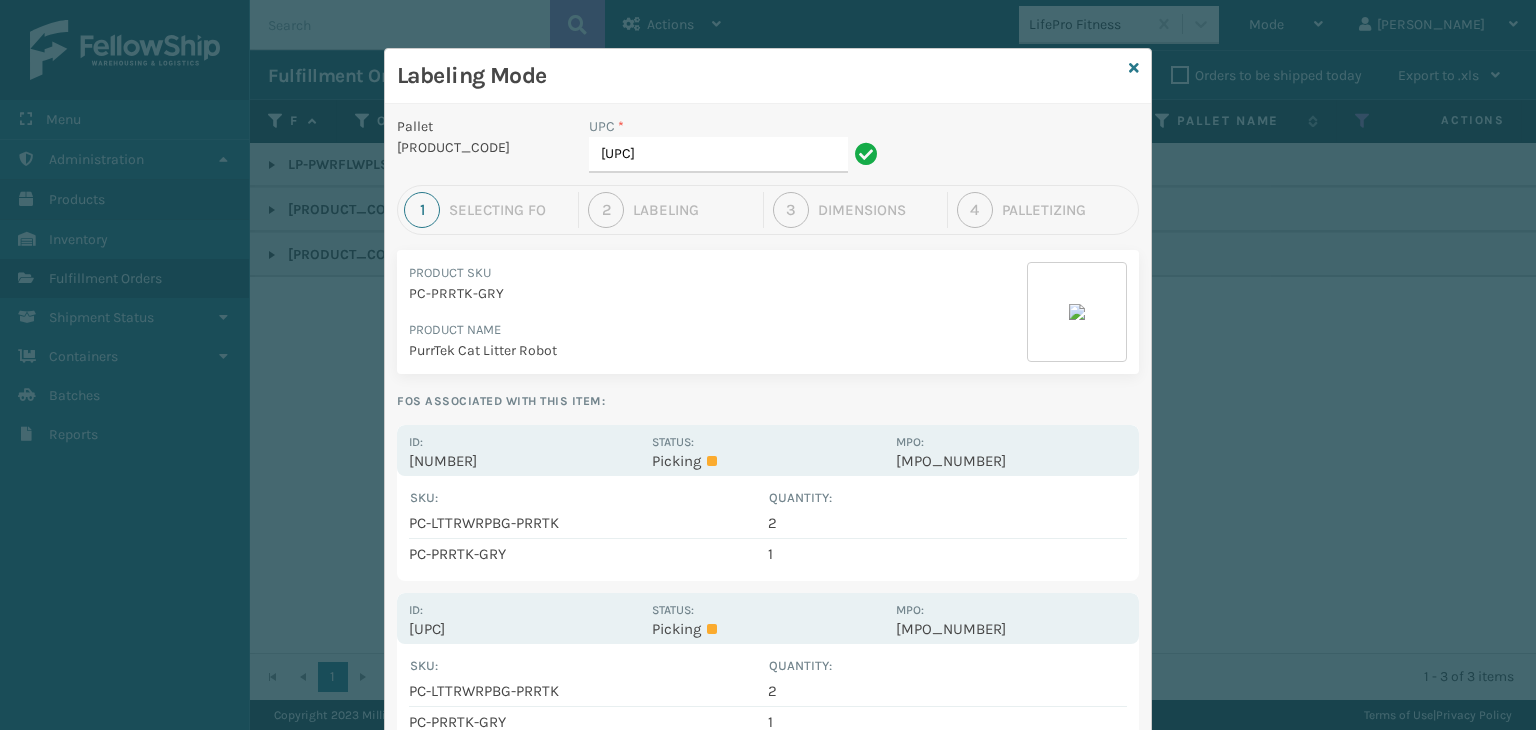 drag, startPoint x: 762, startPoint y: 457, endPoint x: 771, endPoint y: 257, distance: 200.2024 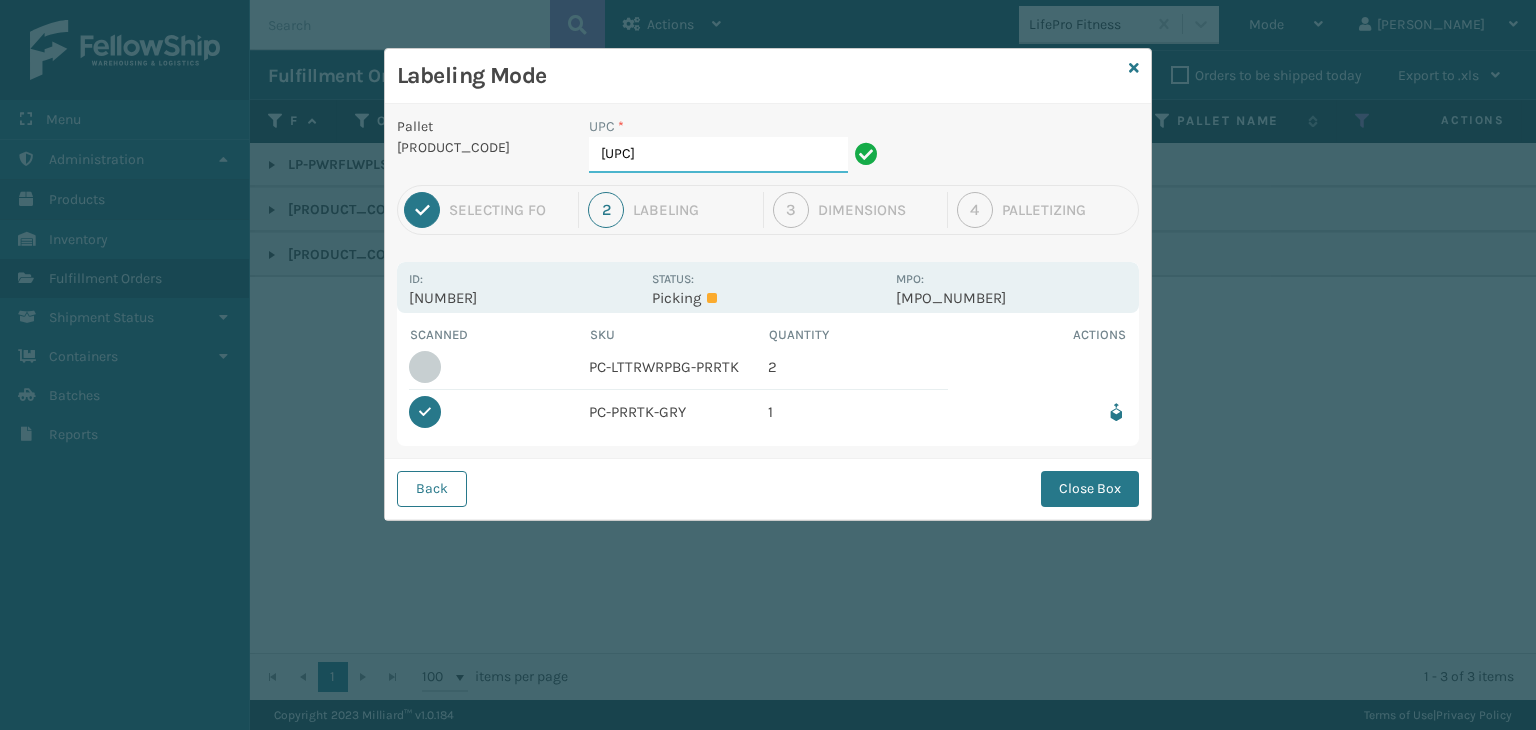 drag, startPoint x: 765, startPoint y: 146, endPoint x: 273, endPoint y: 47, distance: 501.86154 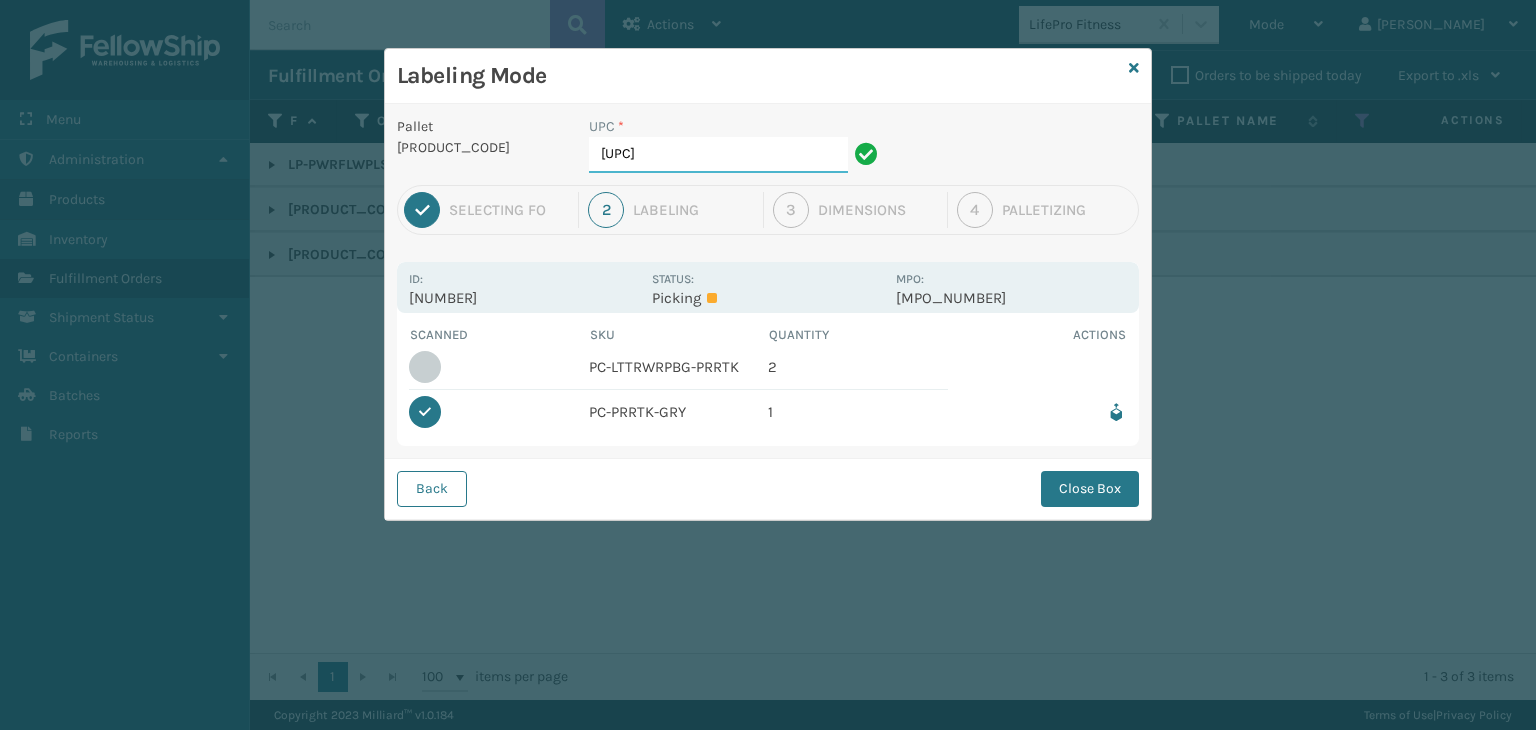 type on "[UPC]" 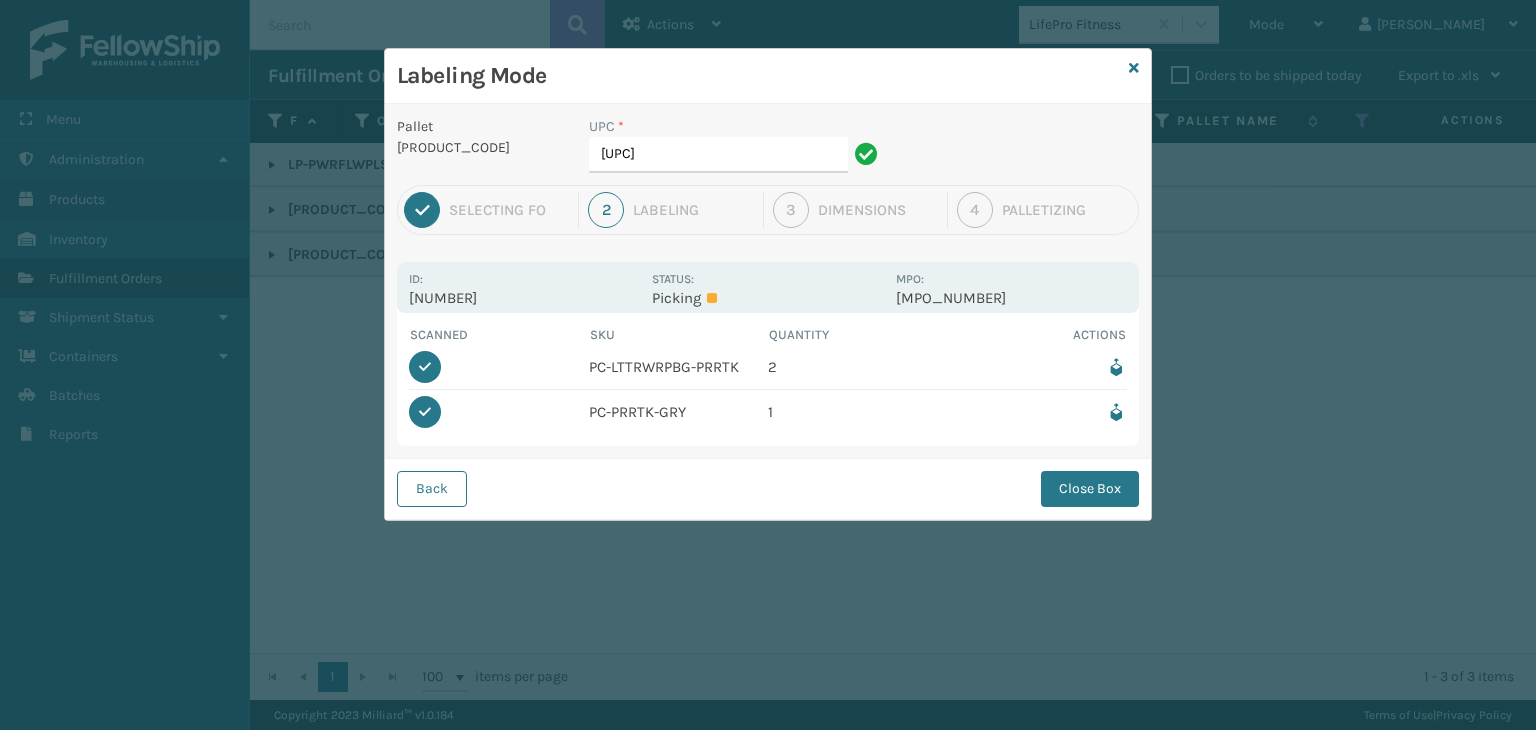 click on "Close Box" at bounding box center (1090, 489) 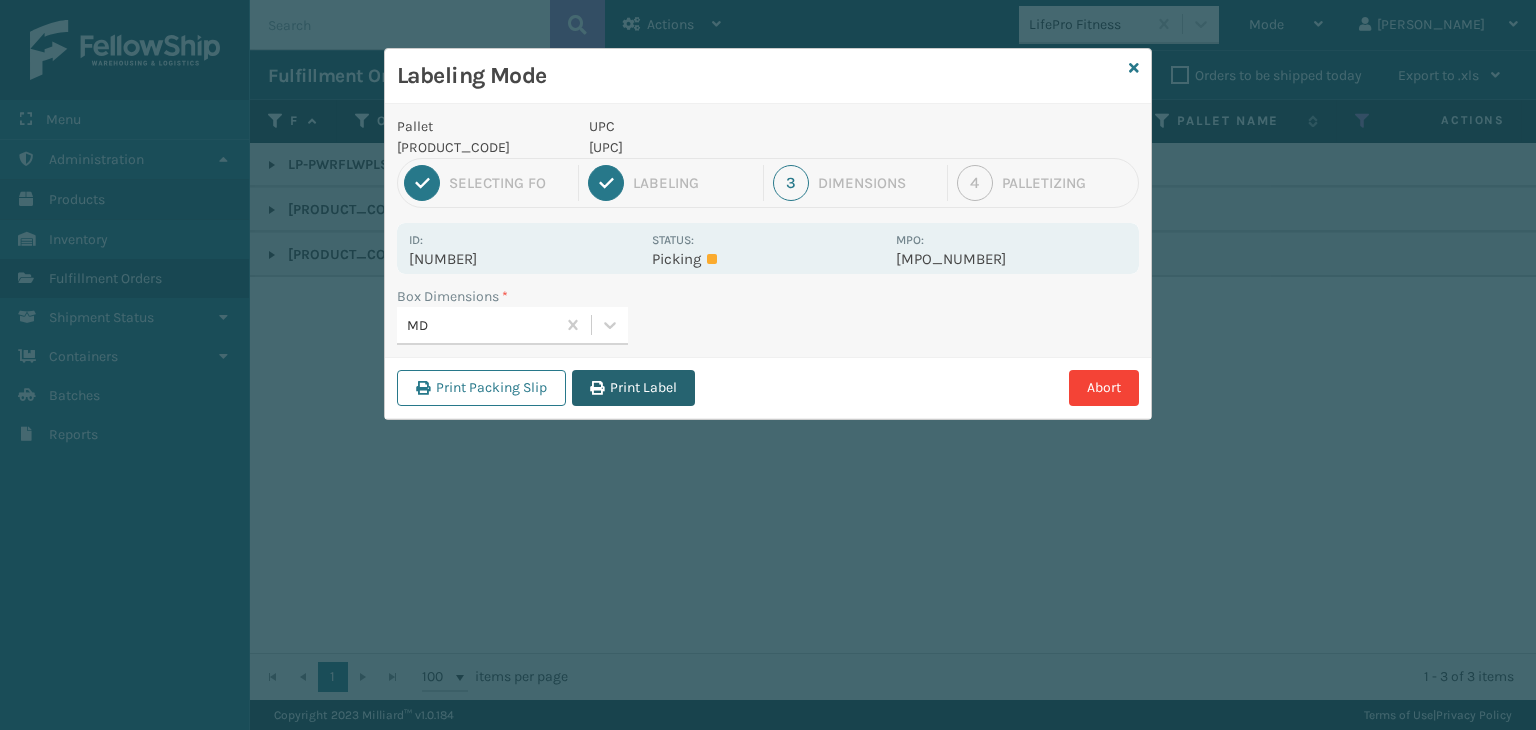 click on "Print Label" at bounding box center (633, 388) 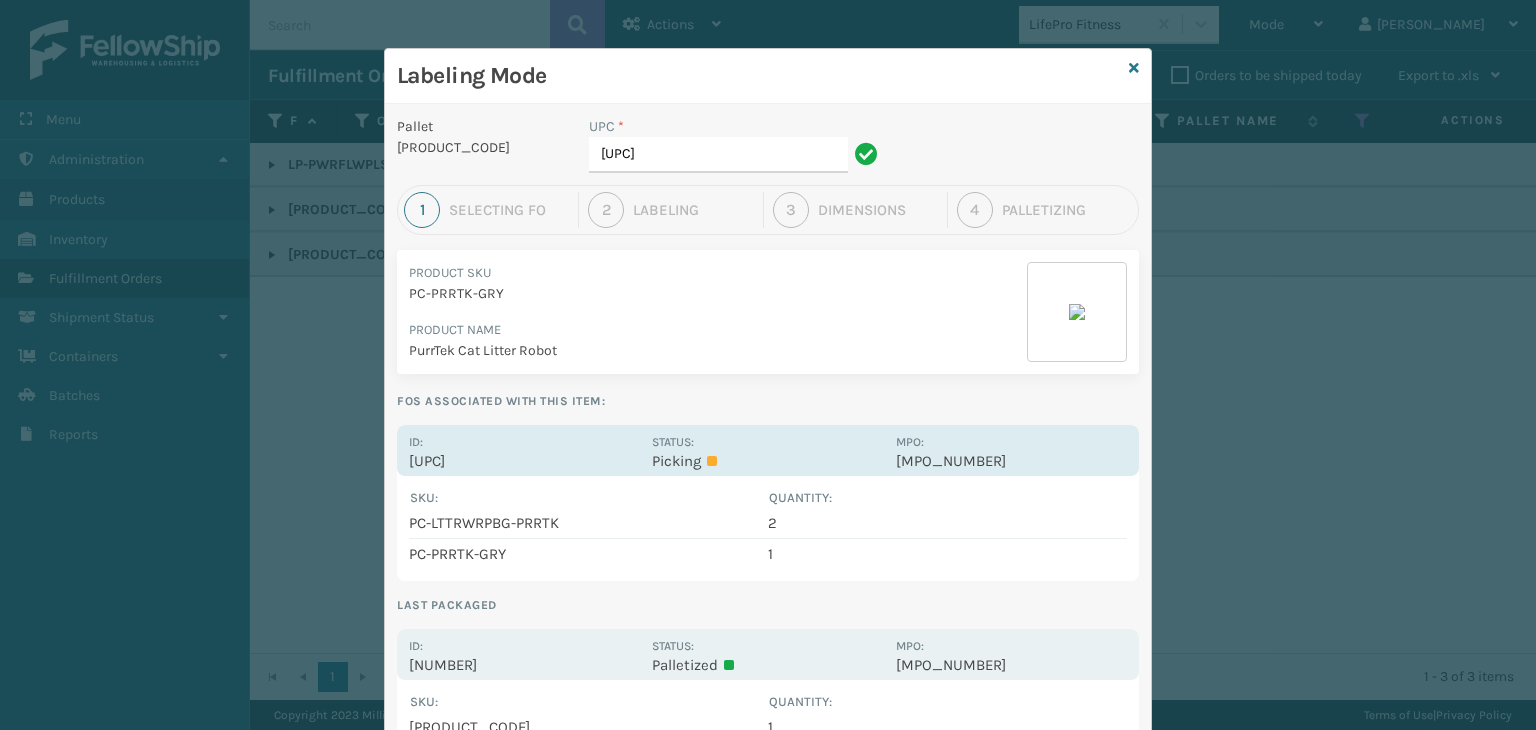 click on "Picking" at bounding box center [767, 461] 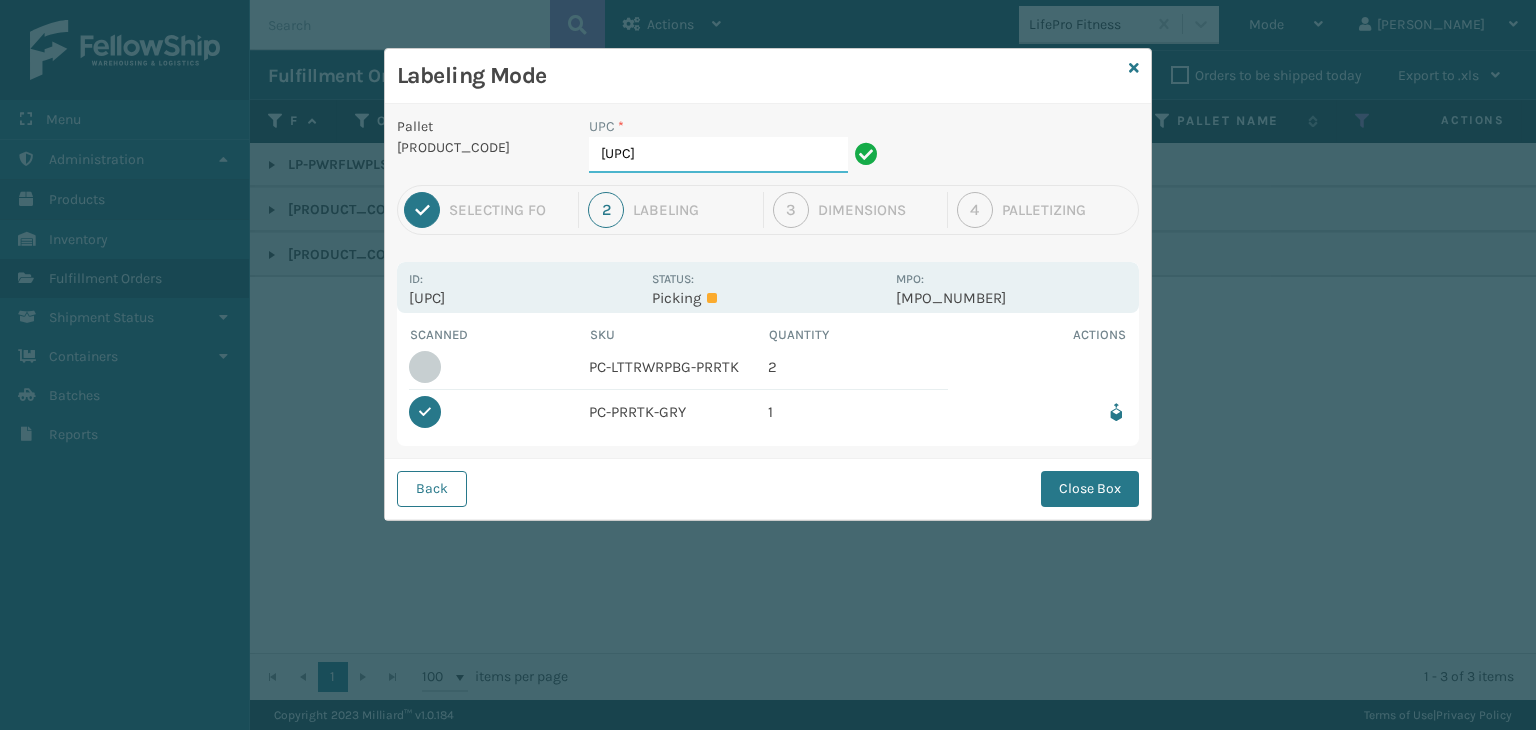 drag, startPoint x: 756, startPoint y: 150, endPoint x: 6, endPoint y: -16, distance: 768.151 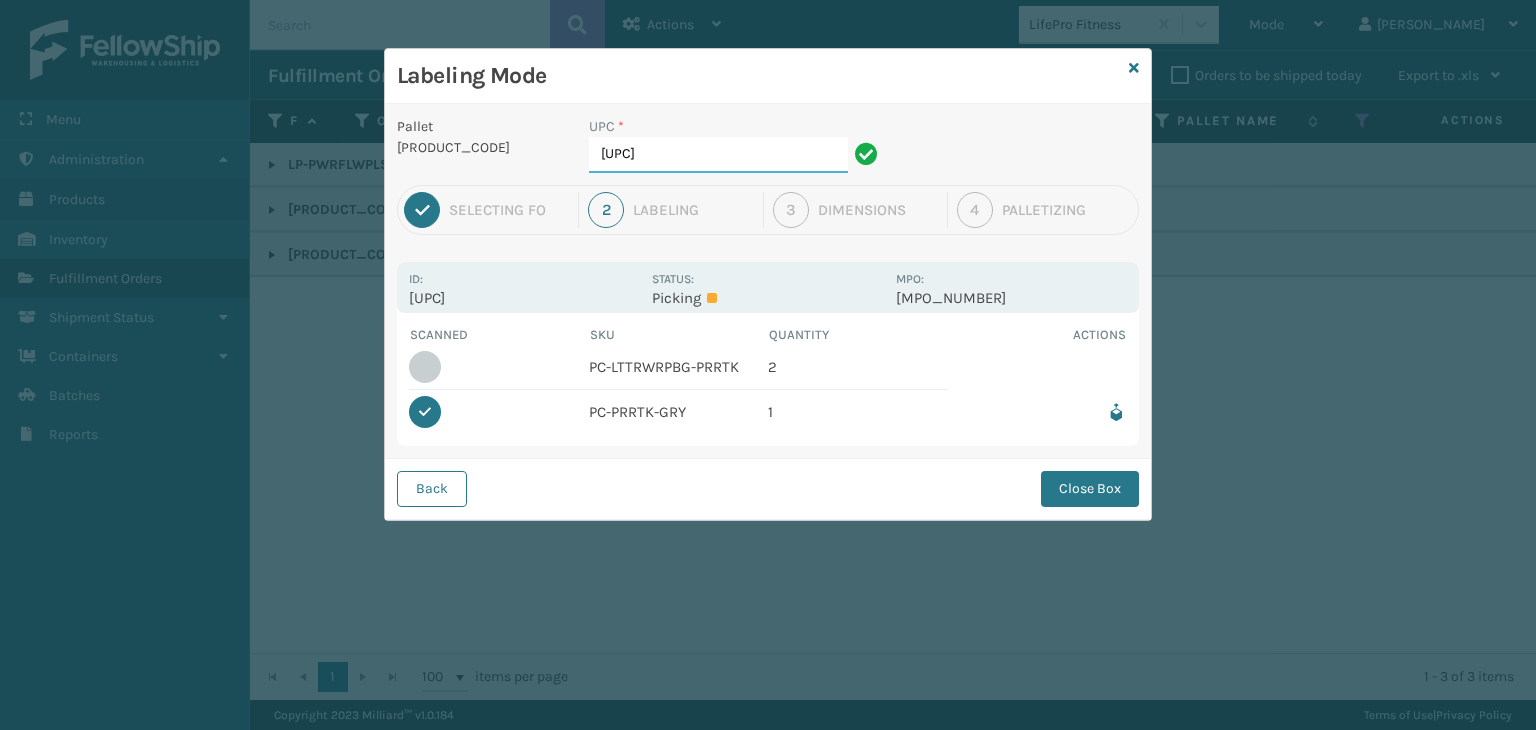 type on "[UPC]" 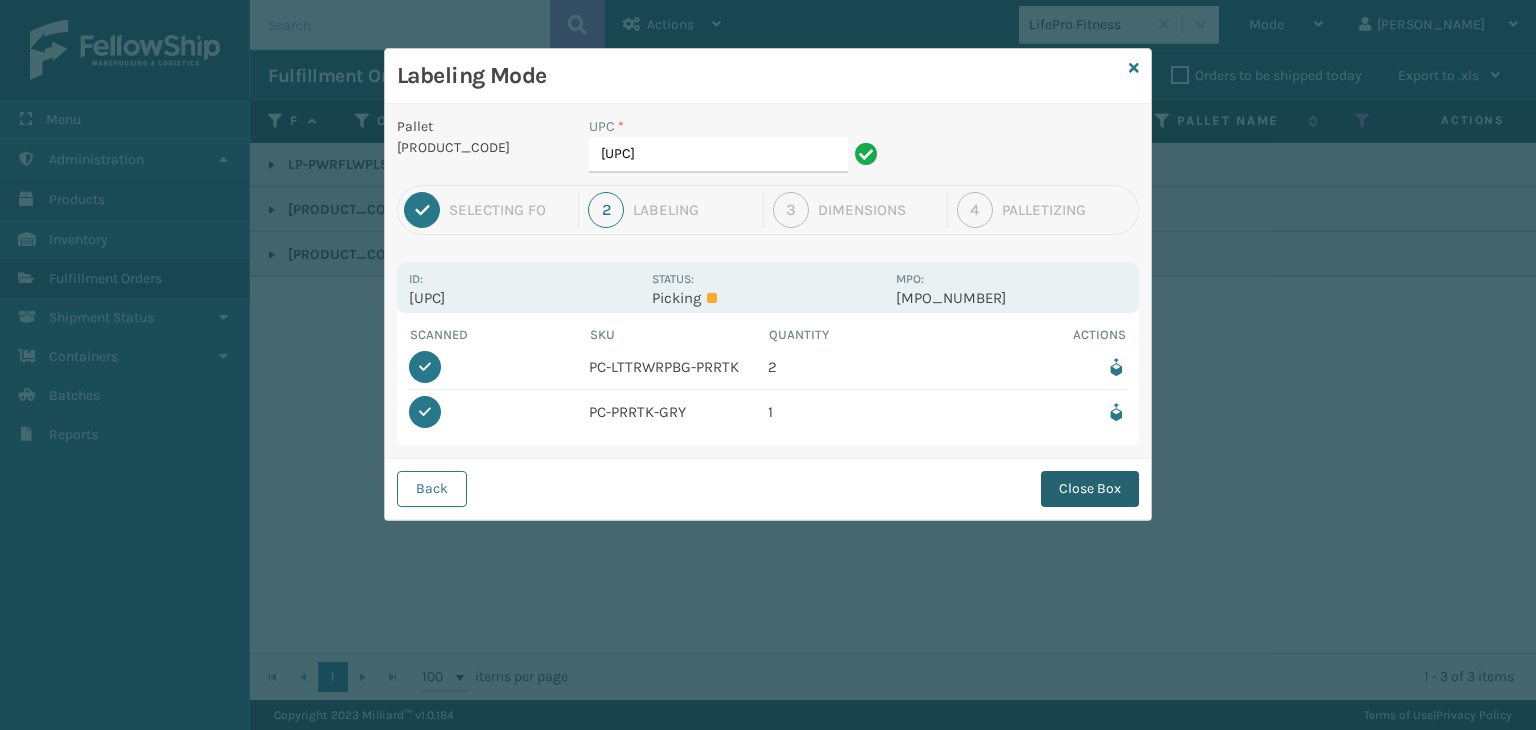 click on "Close Box" at bounding box center [1090, 489] 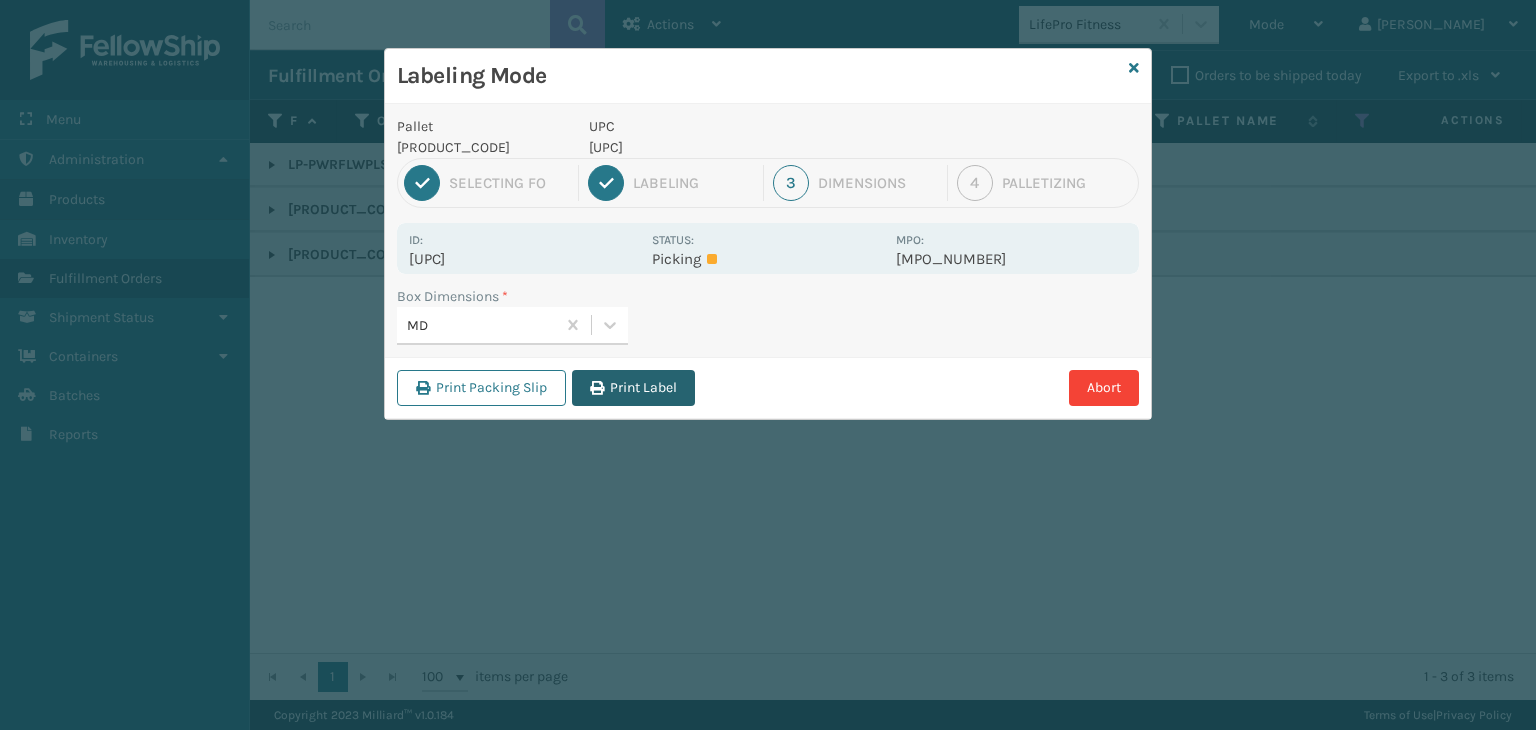click on "Print Label" at bounding box center (633, 388) 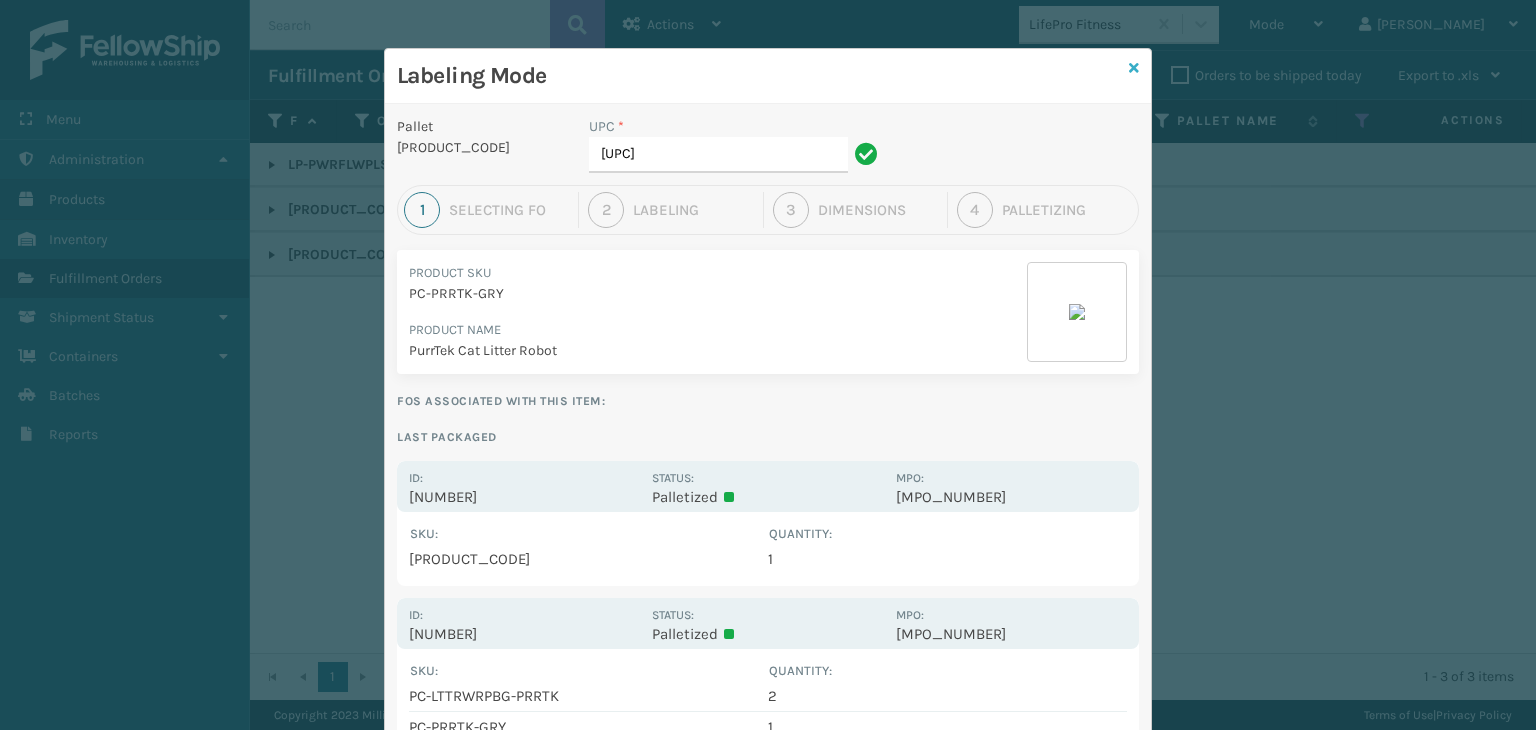click at bounding box center [1134, 68] 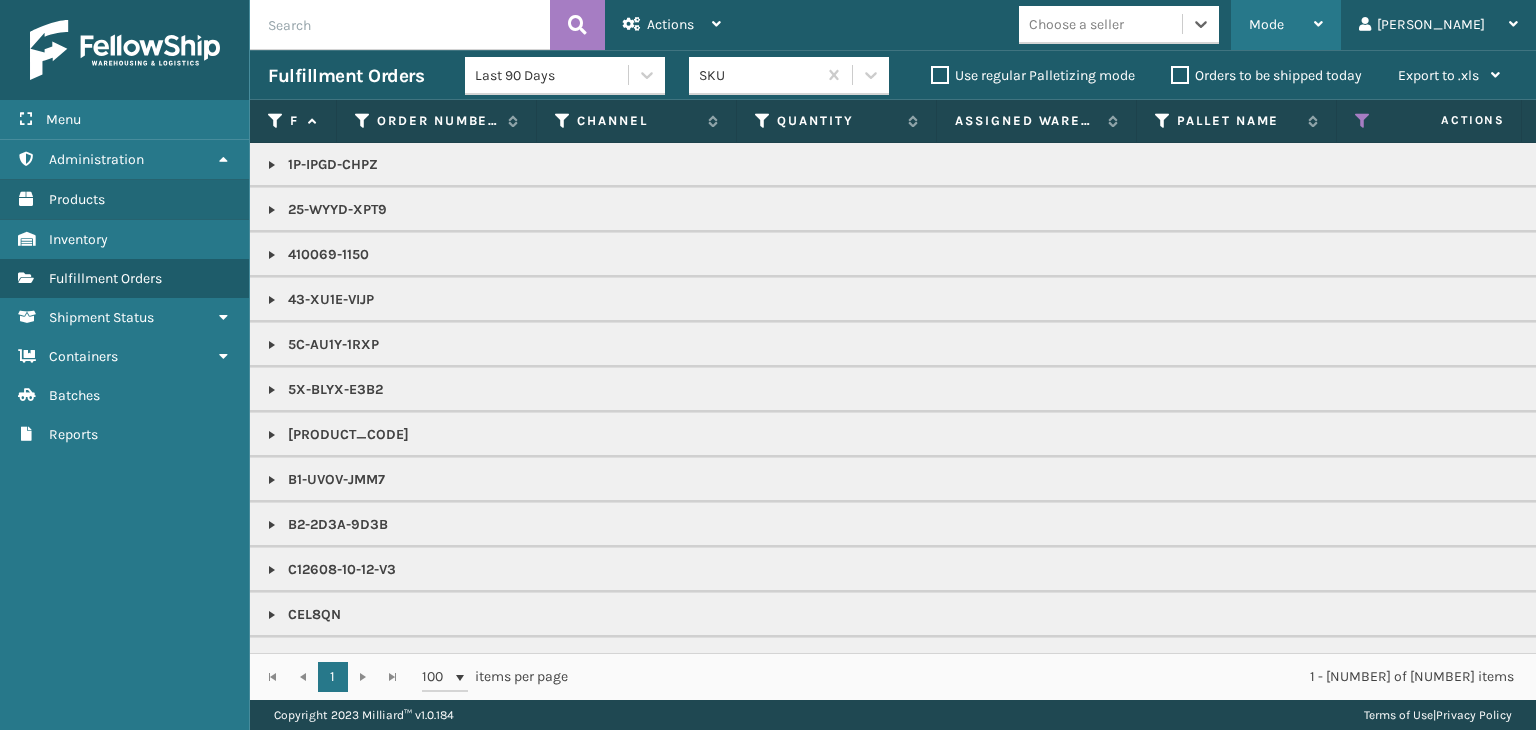 click on "Mode" at bounding box center (1286, 25) 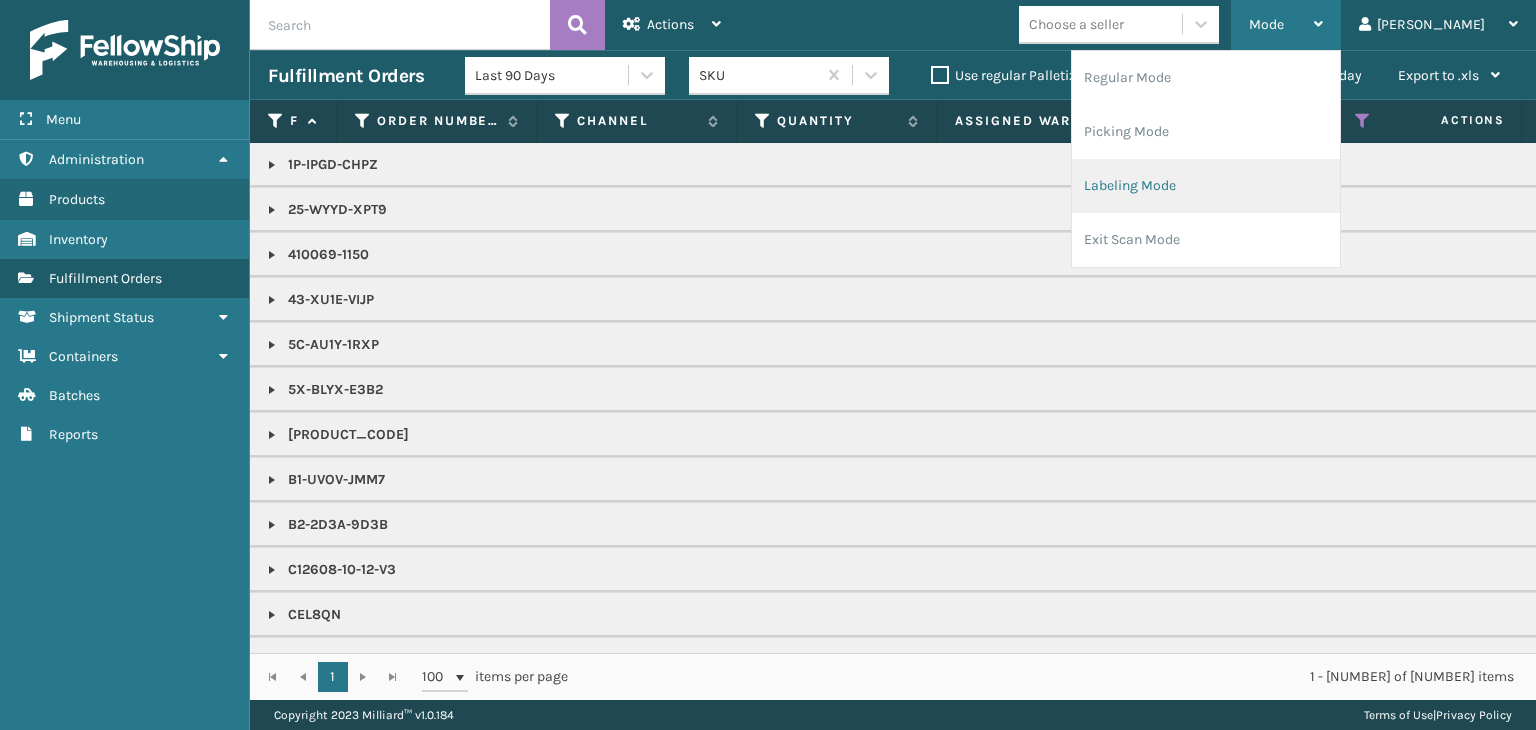 click on "Labeling Mode" at bounding box center (1206, 186) 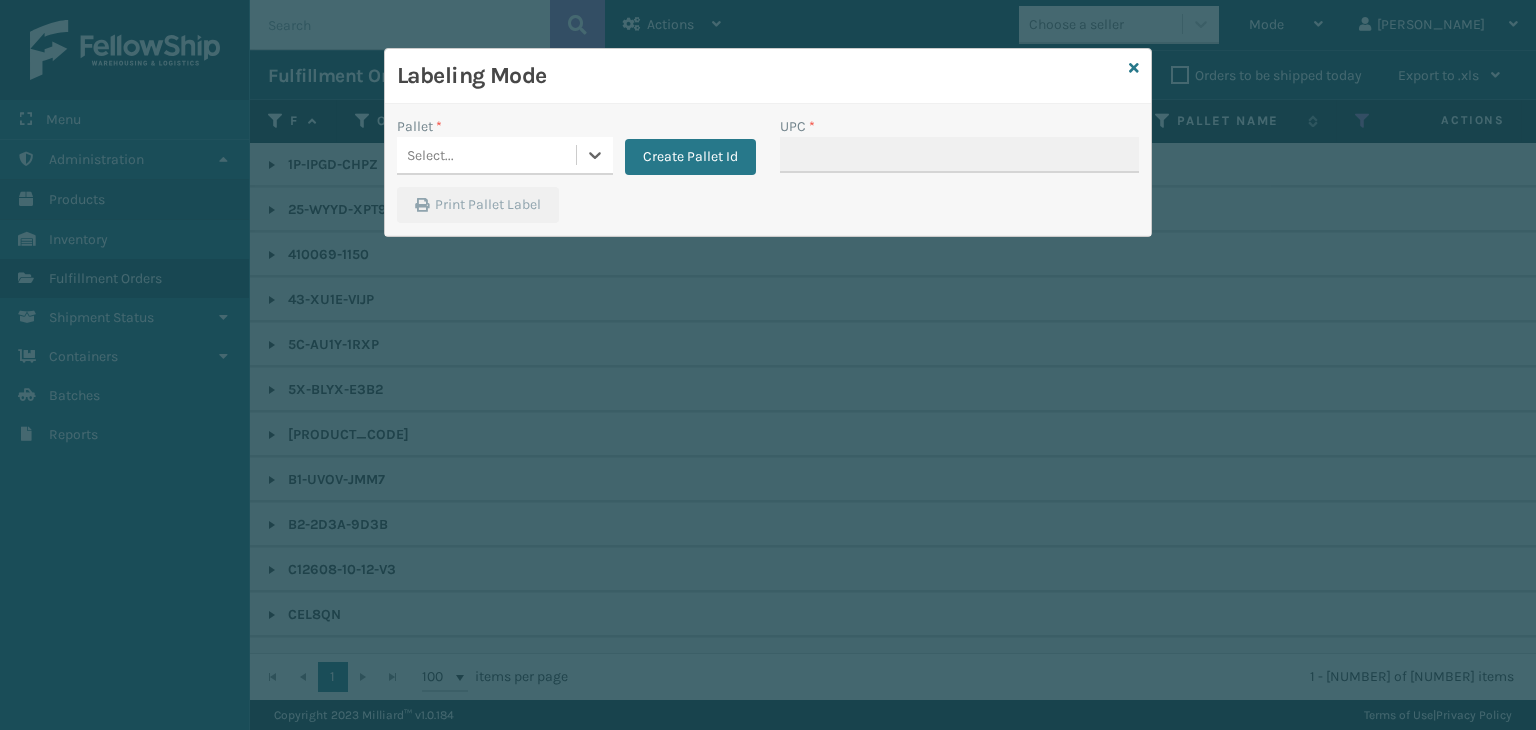 click on "Select..." at bounding box center (486, 155) 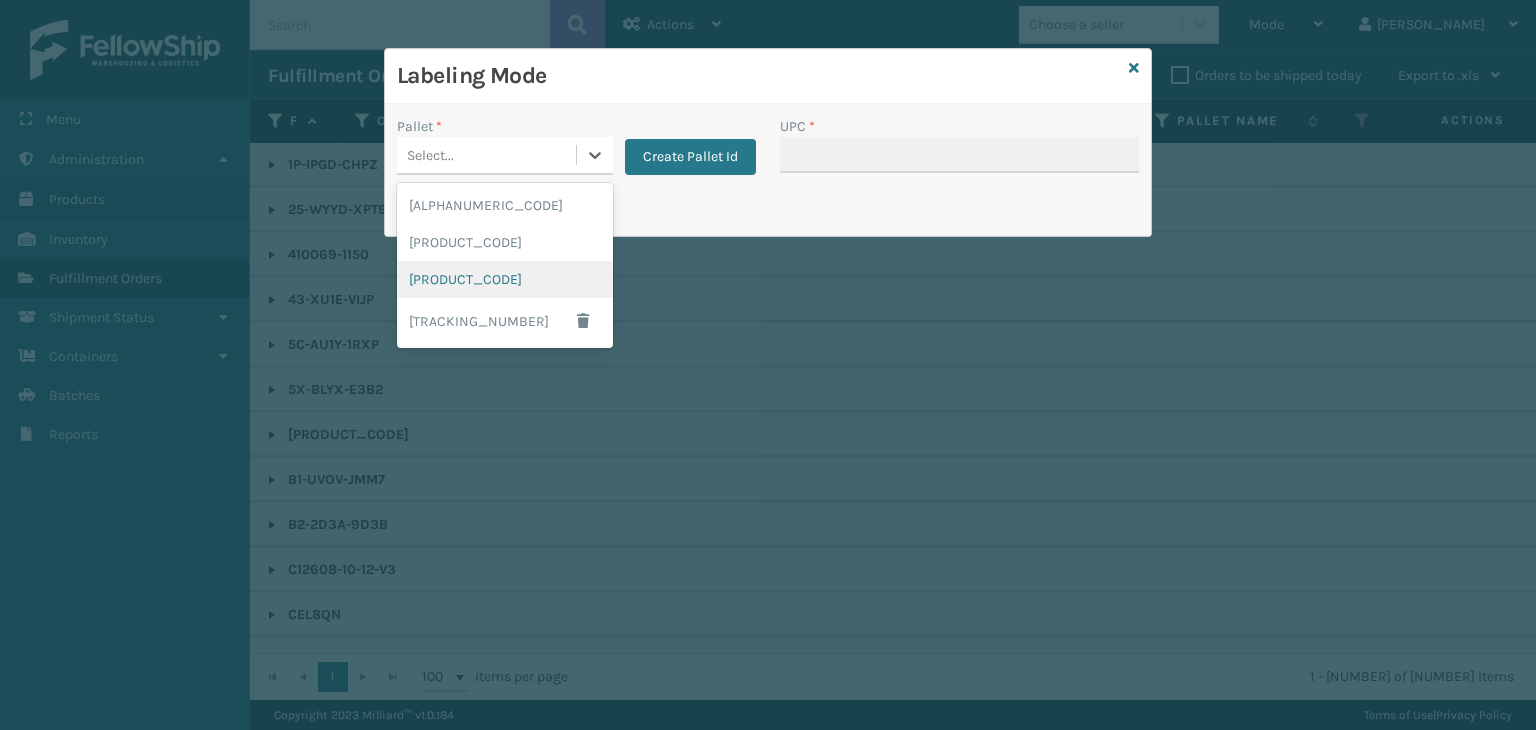 click on "[PRODUCT_CODE]" at bounding box center [505, 279] 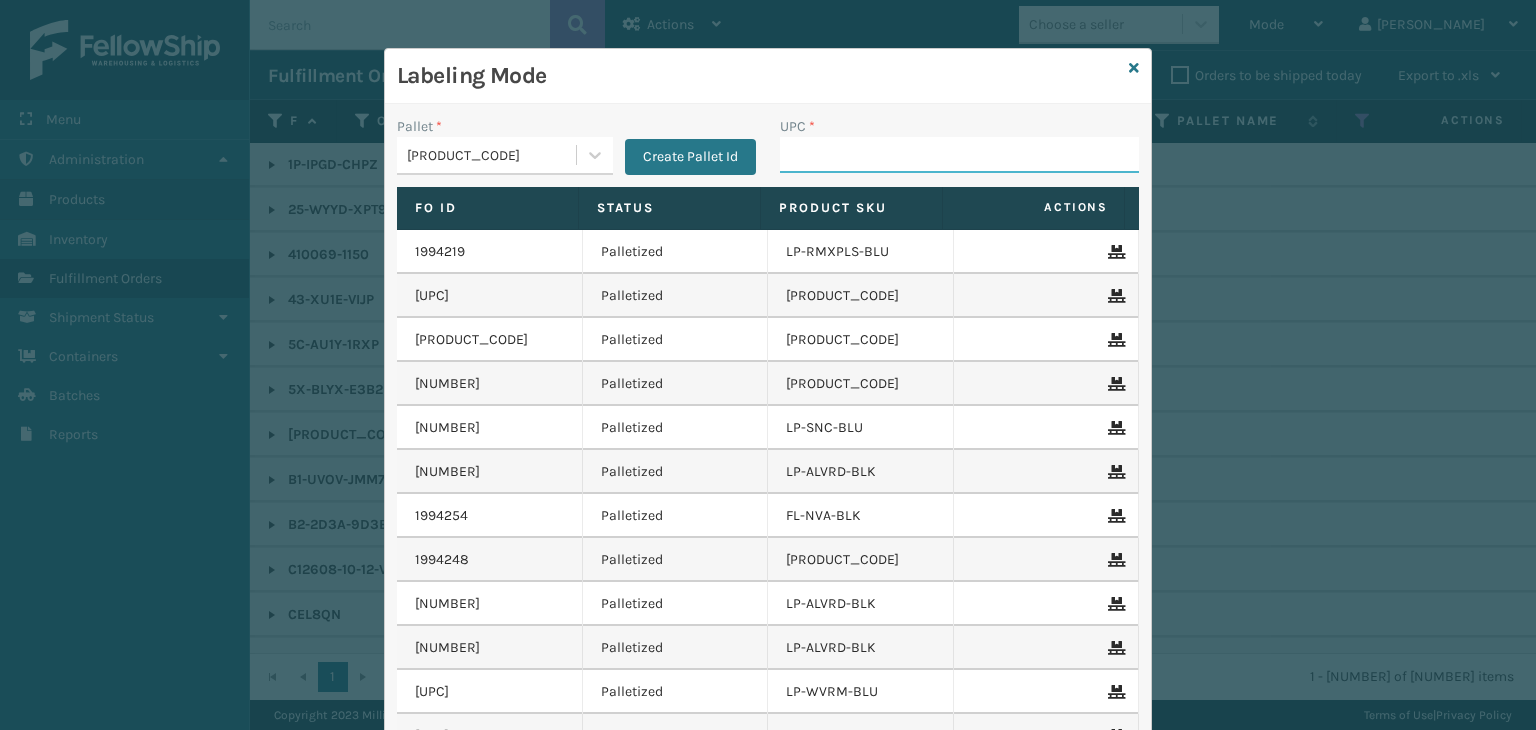 click on "UPC   *" at bounding box center (959, 155) 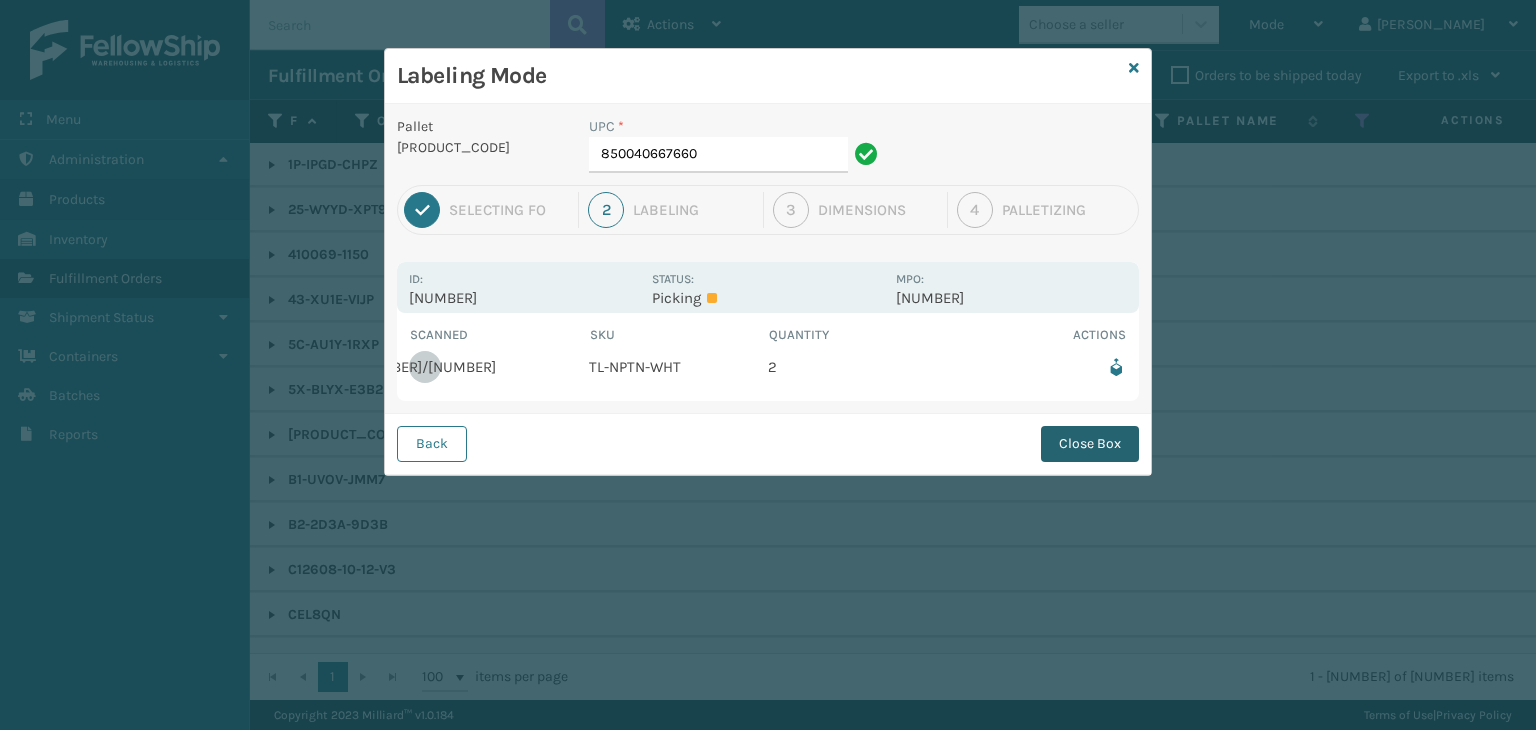 click on "Close Box" at bounding box center (1090, 444) 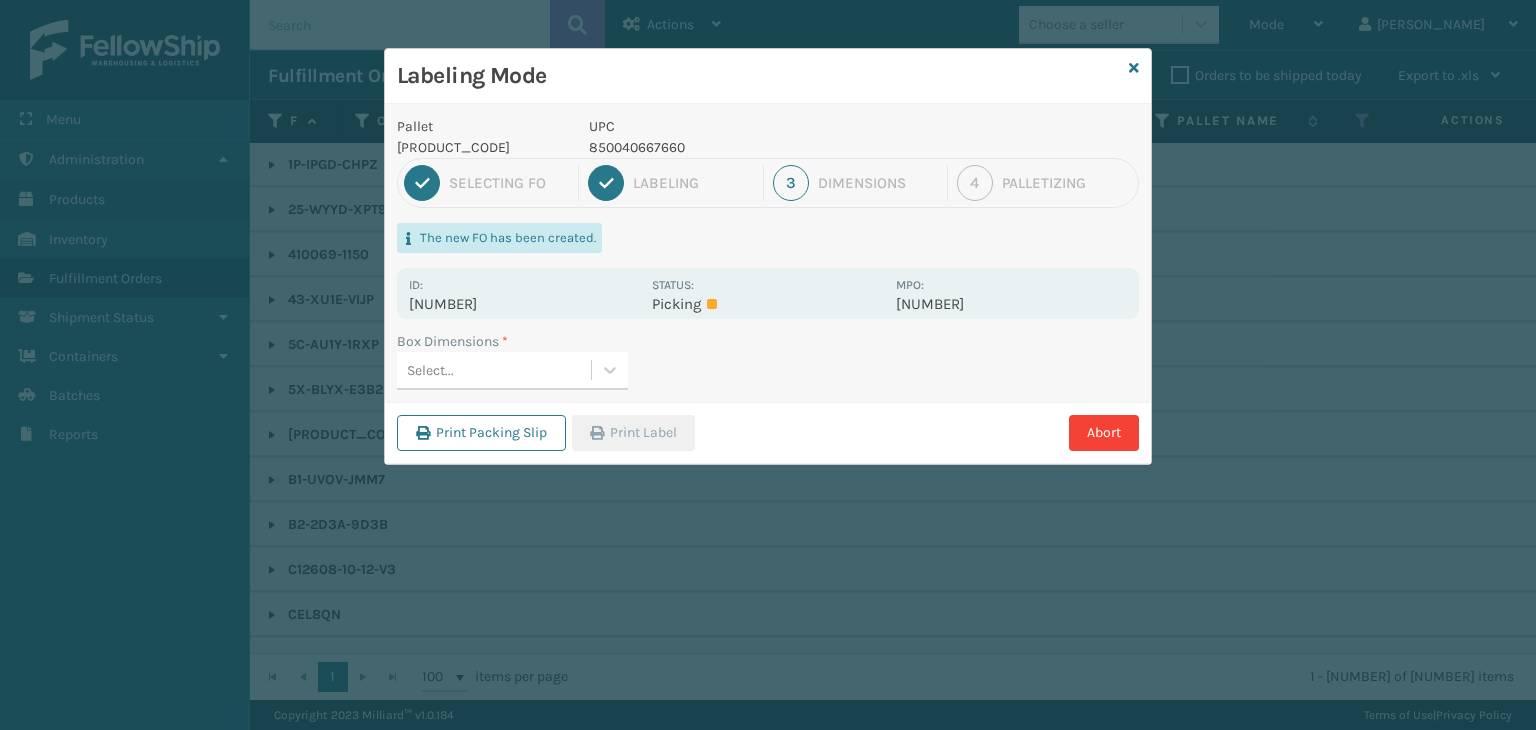 click on "Select..." at bounding box center (494, 370) 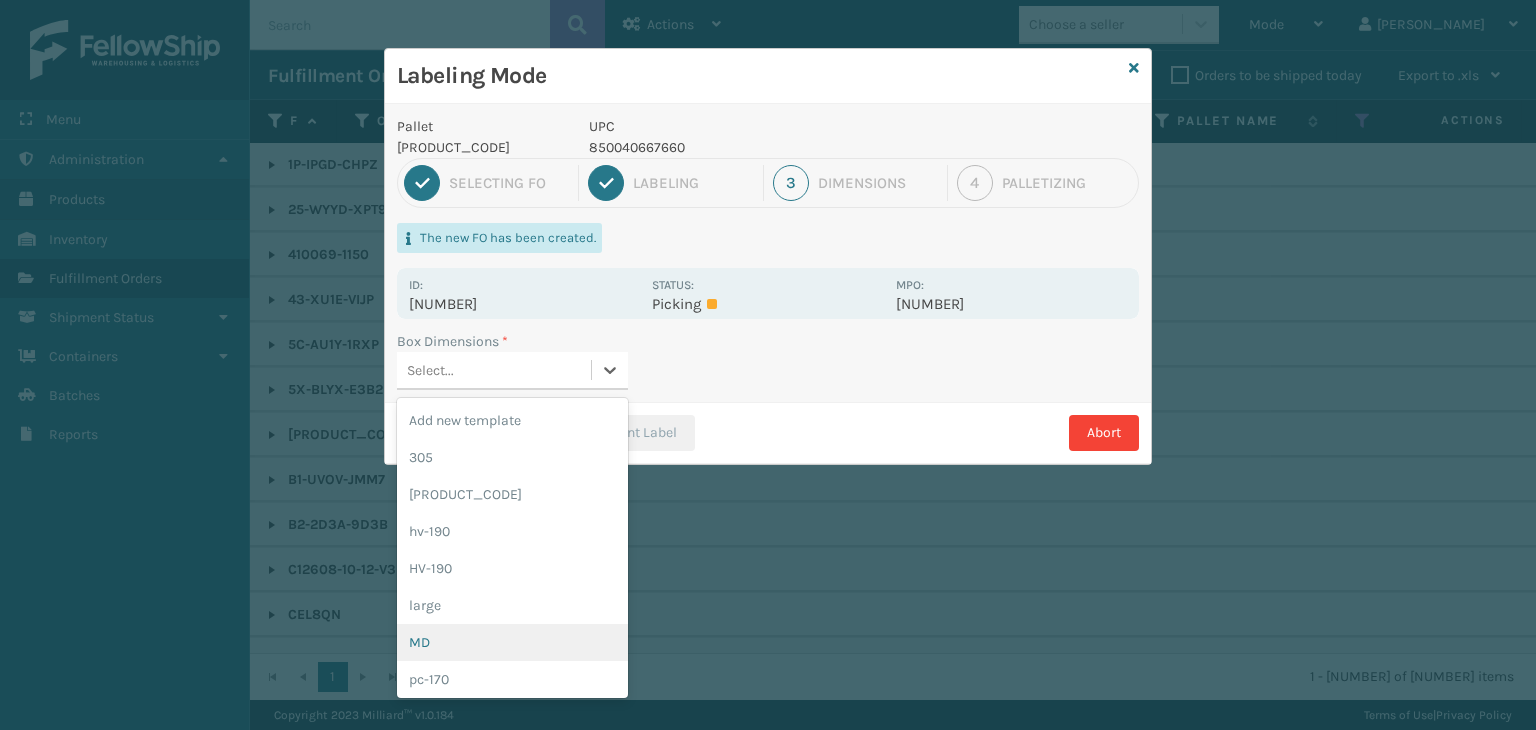 click on "MD" at bounding box center [512, 642] 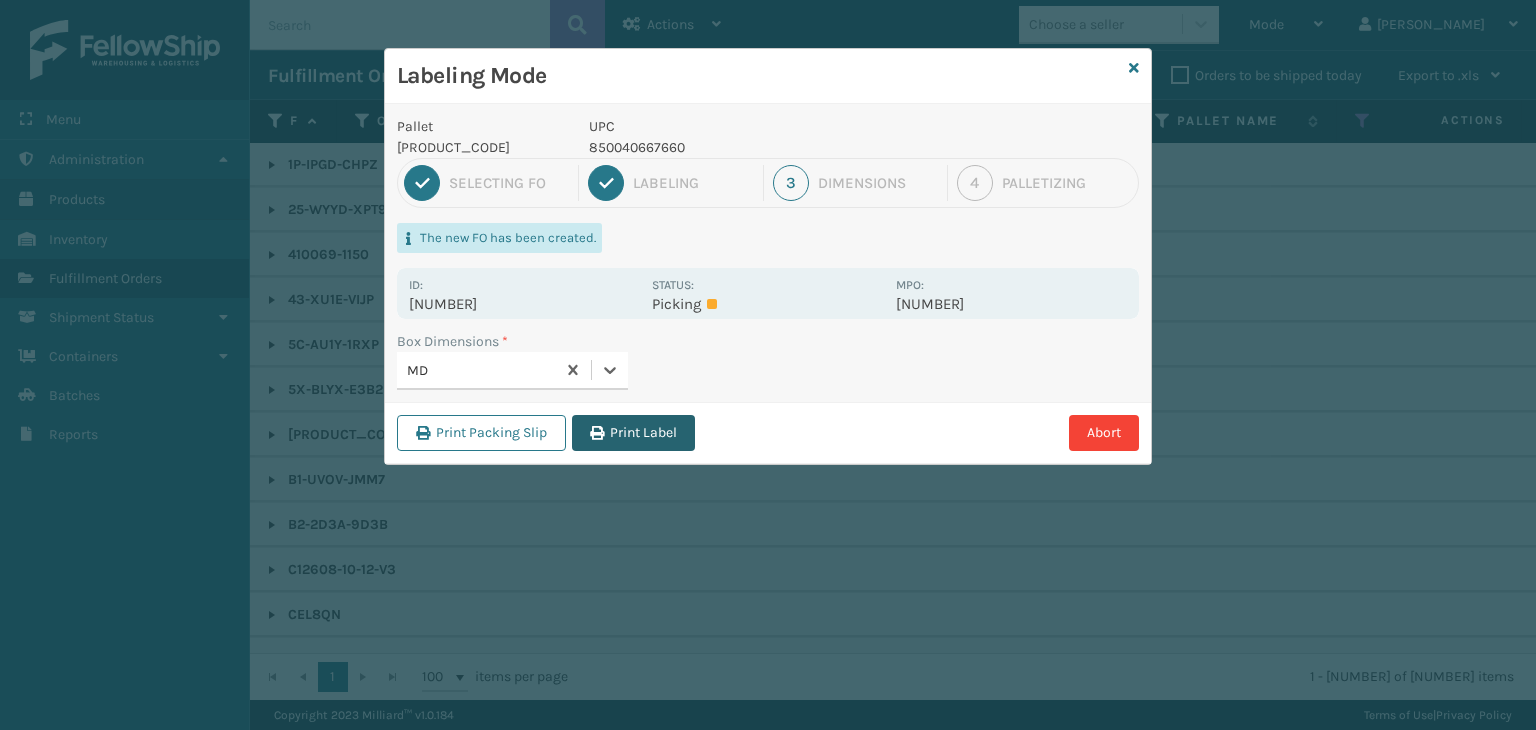 click on "Print Label" at bounding box center [633, 433] 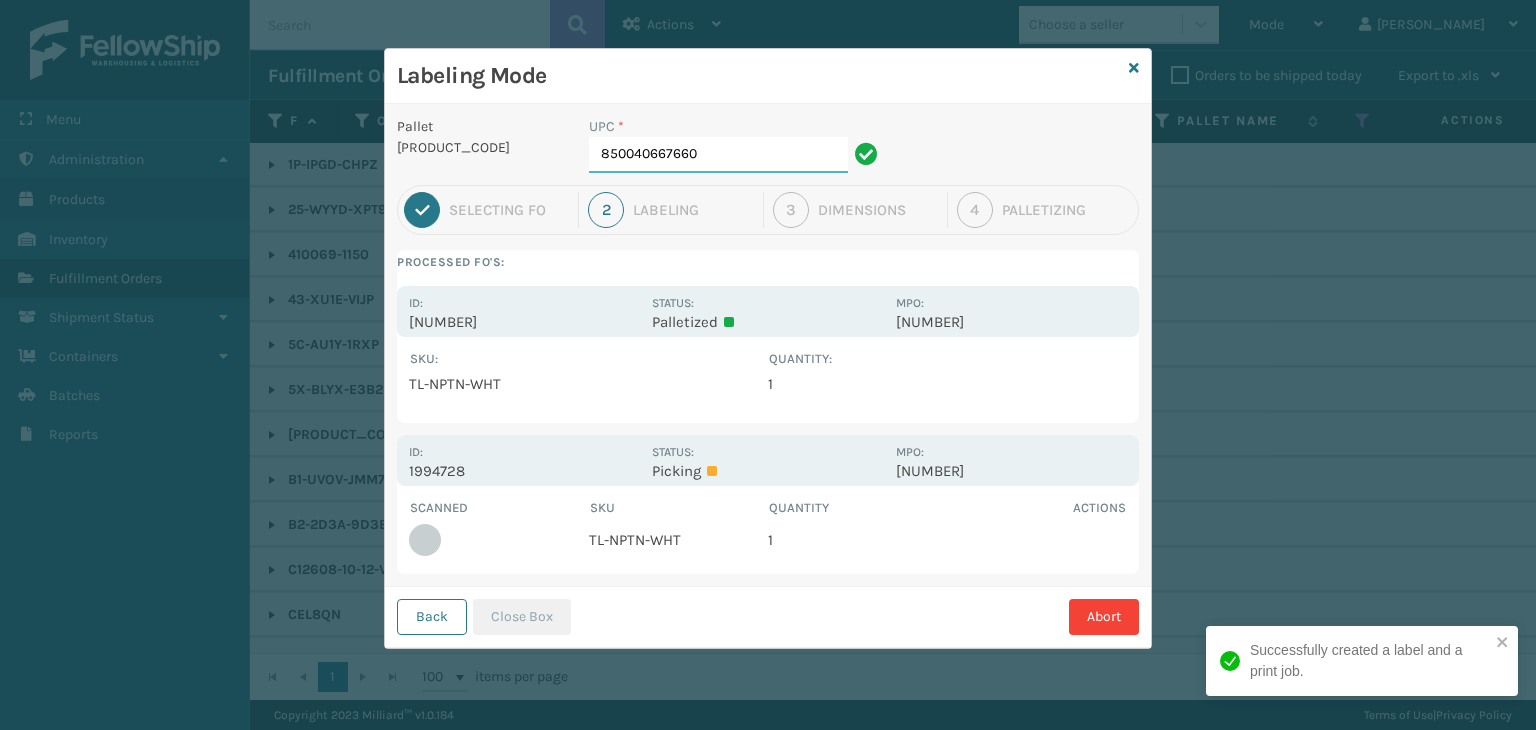 click on "850040667660" at bounding box center (718, 155) 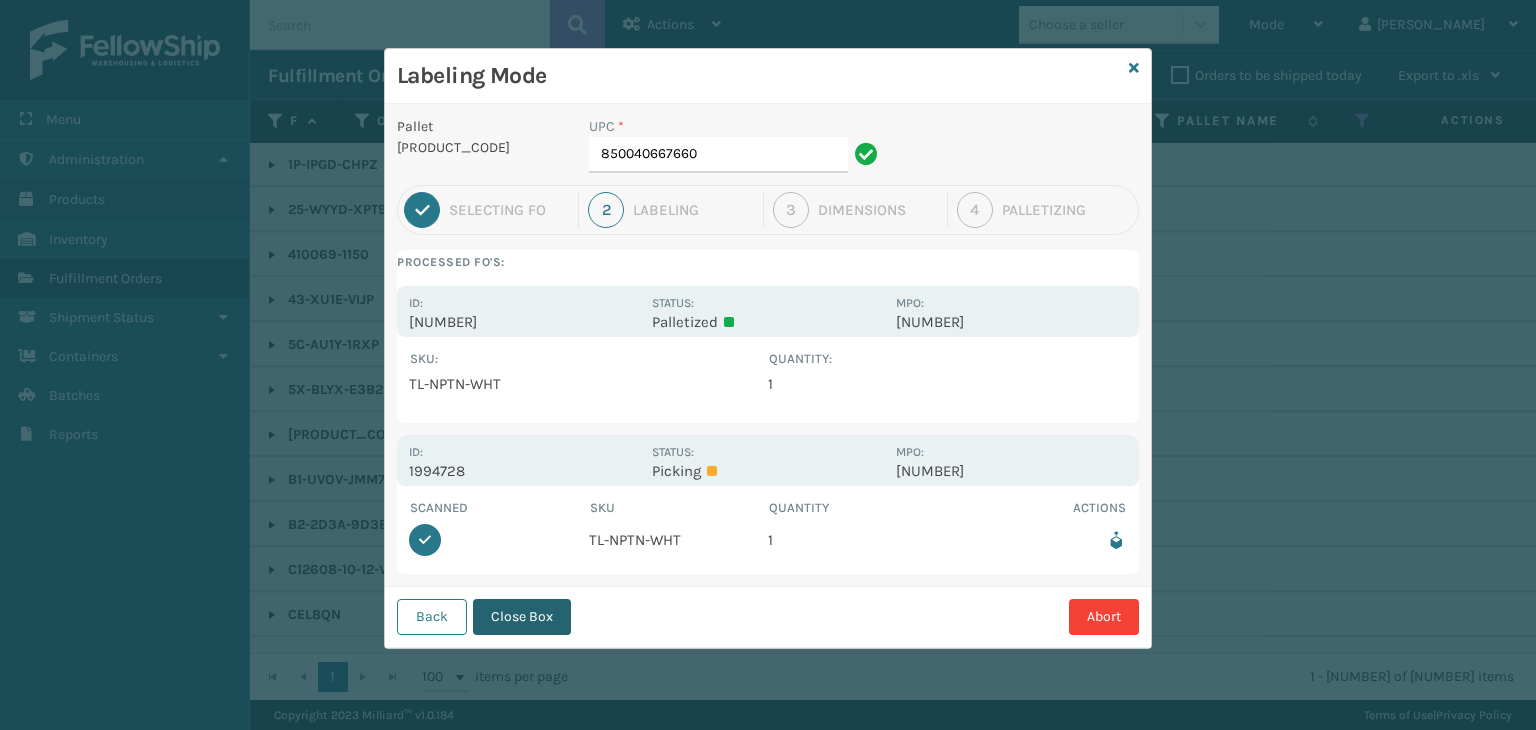 click on "Close Box" at bounding box center [522, 617] 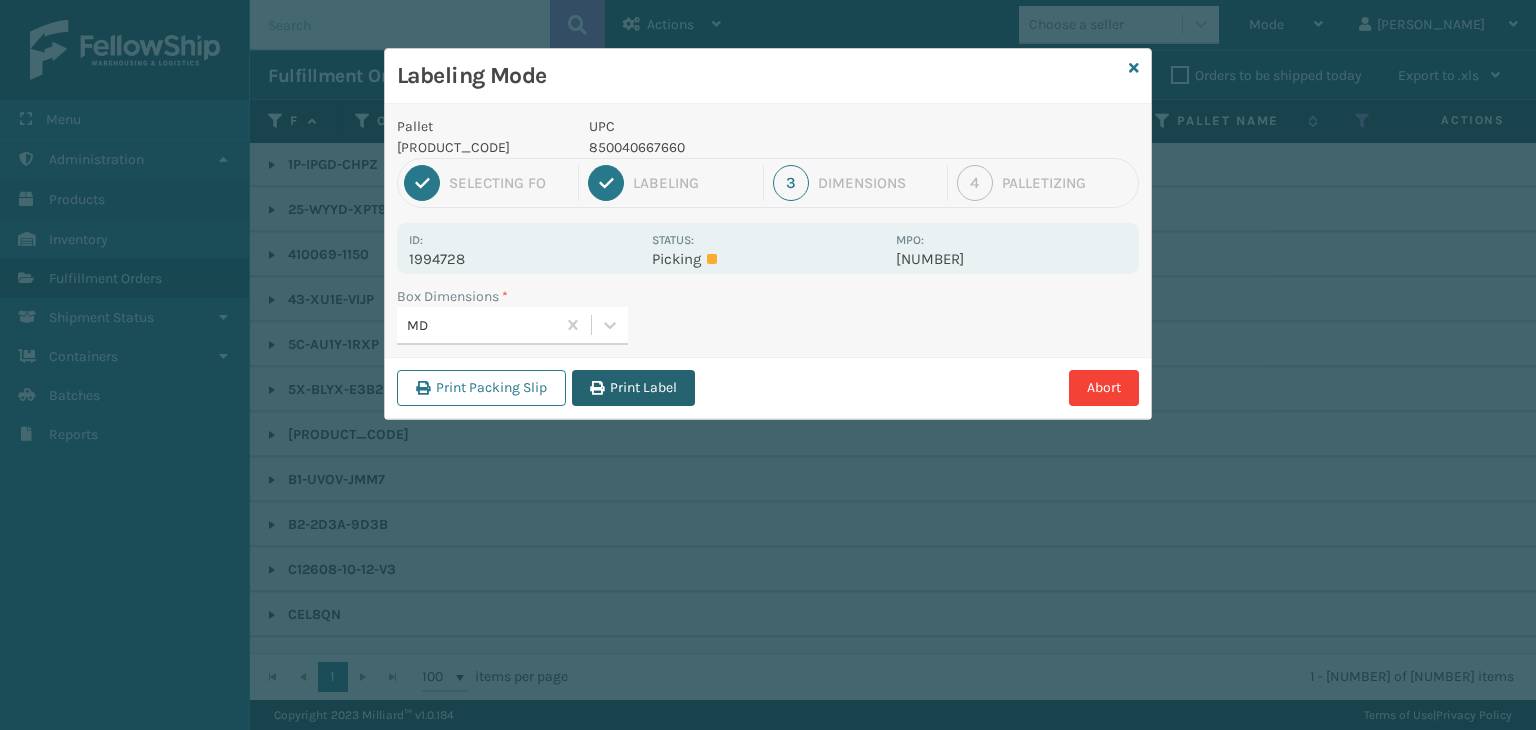 click on "Print Label" at bounding box center [633, 388] 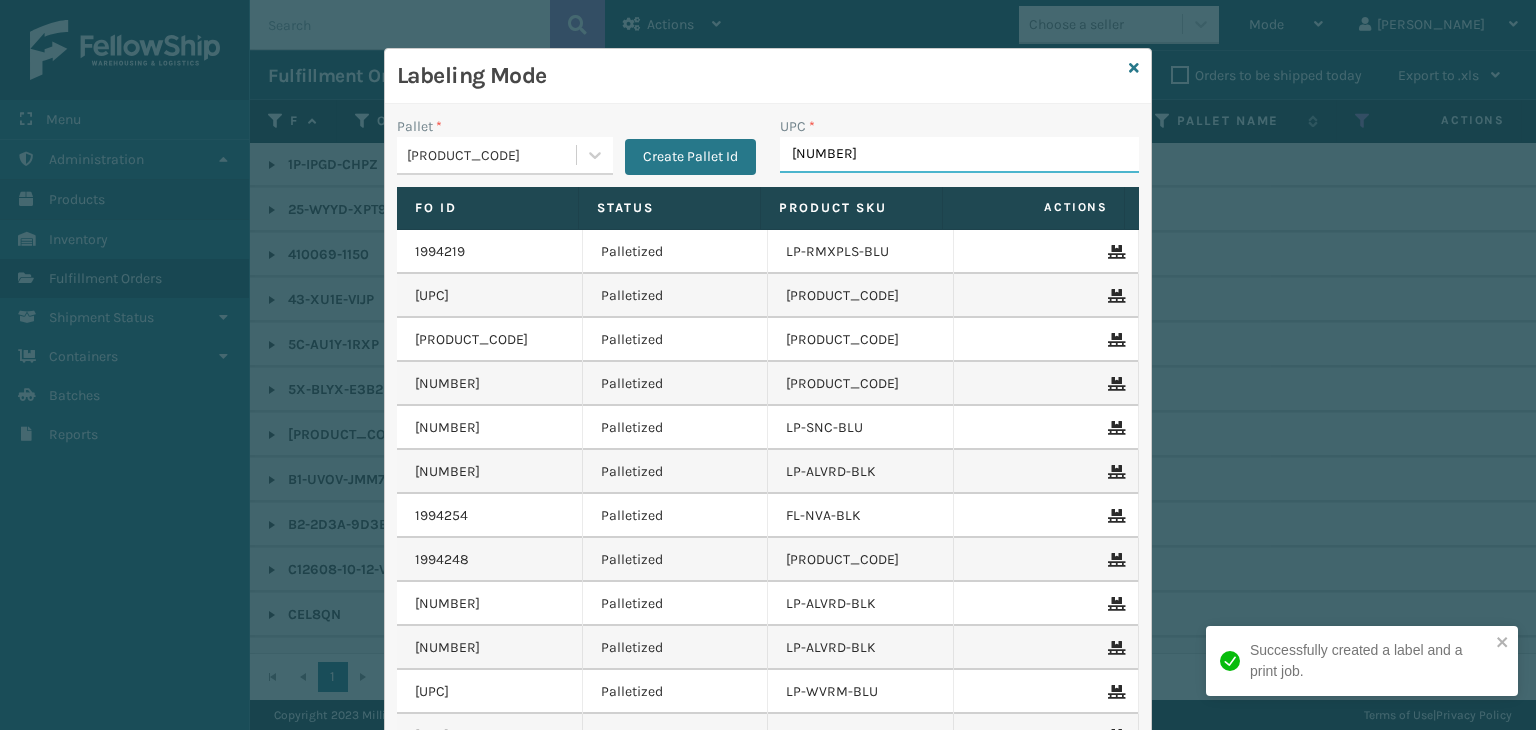 type on "[UPC]" 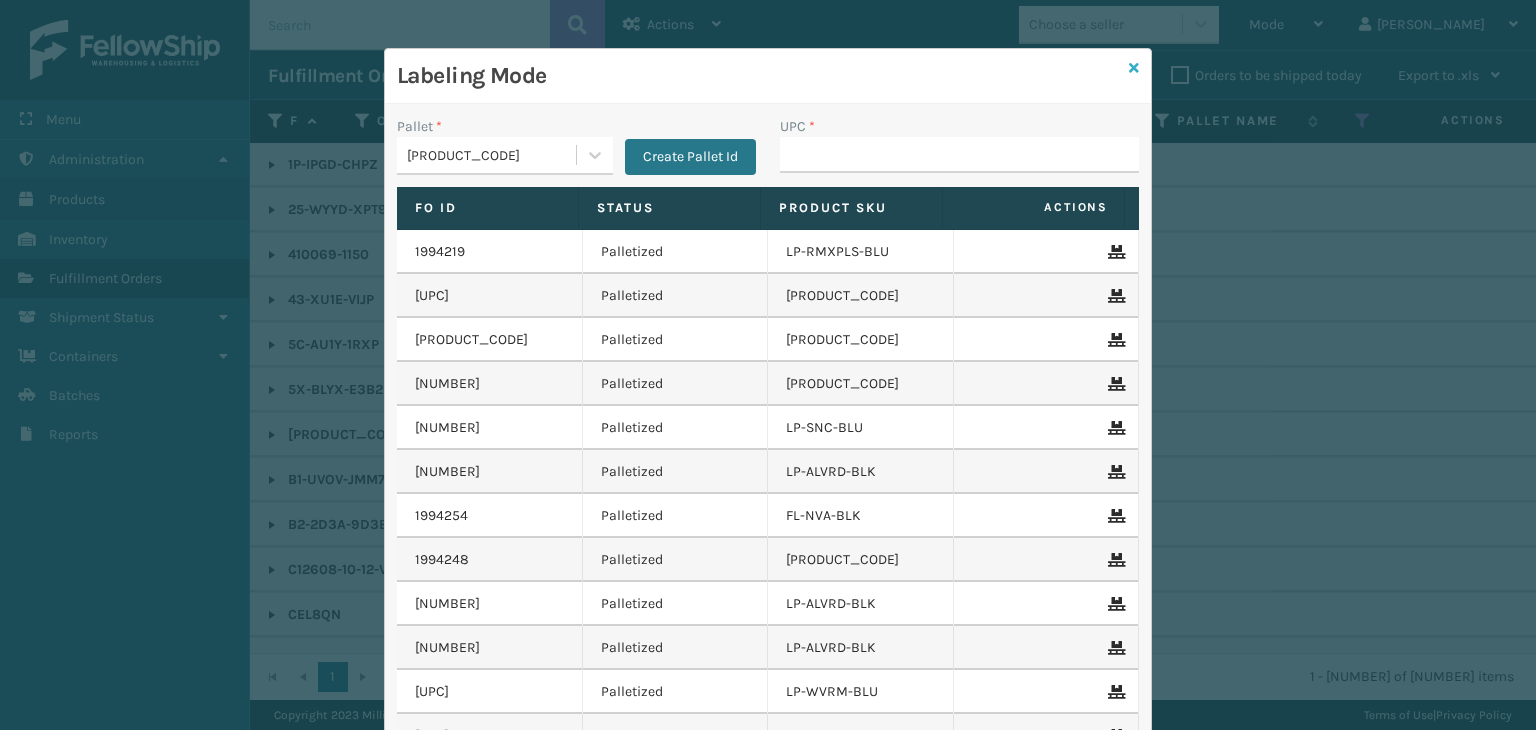 click at bounding box center [1134, 68] 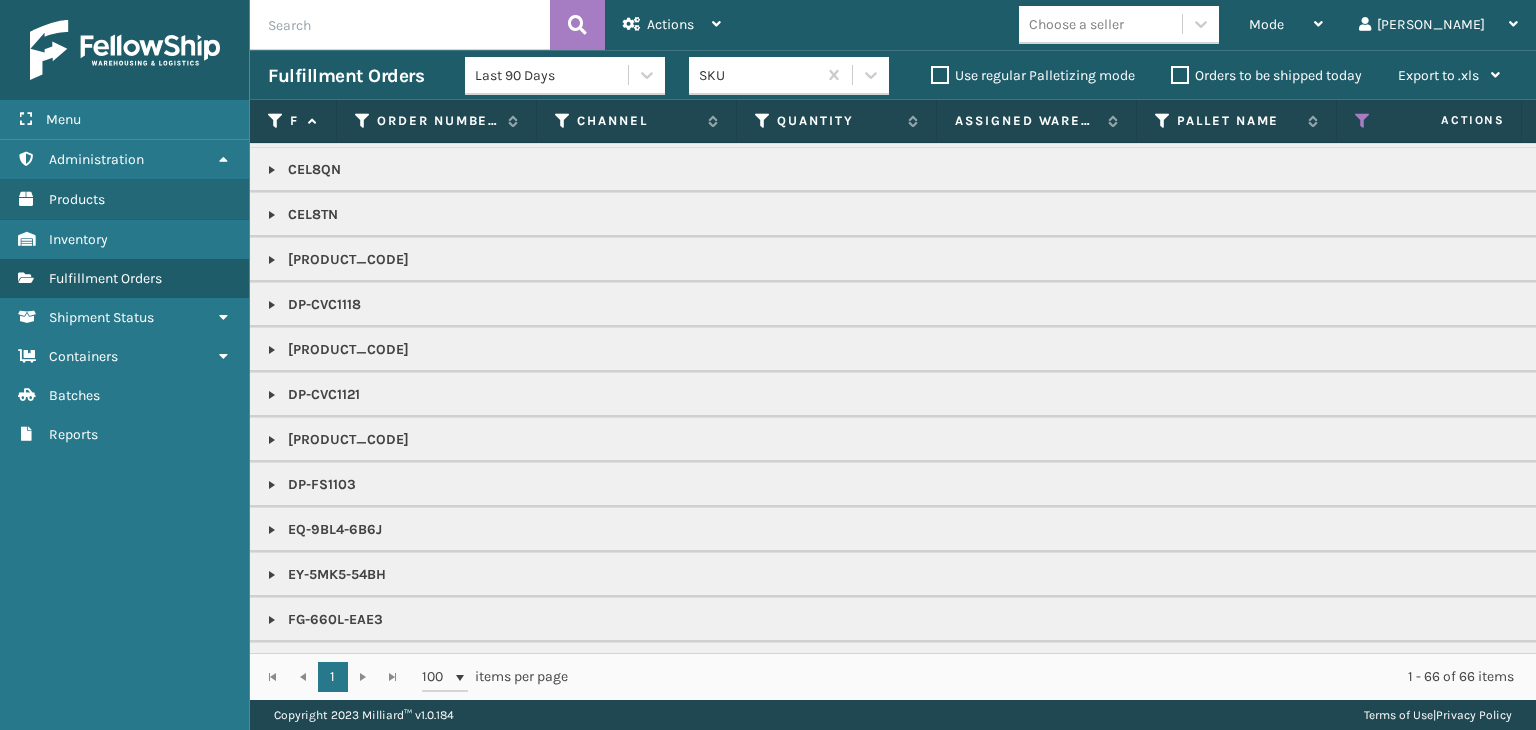 scroll, scrollTop: 1000, scrollLeft: 0, axis: vertical 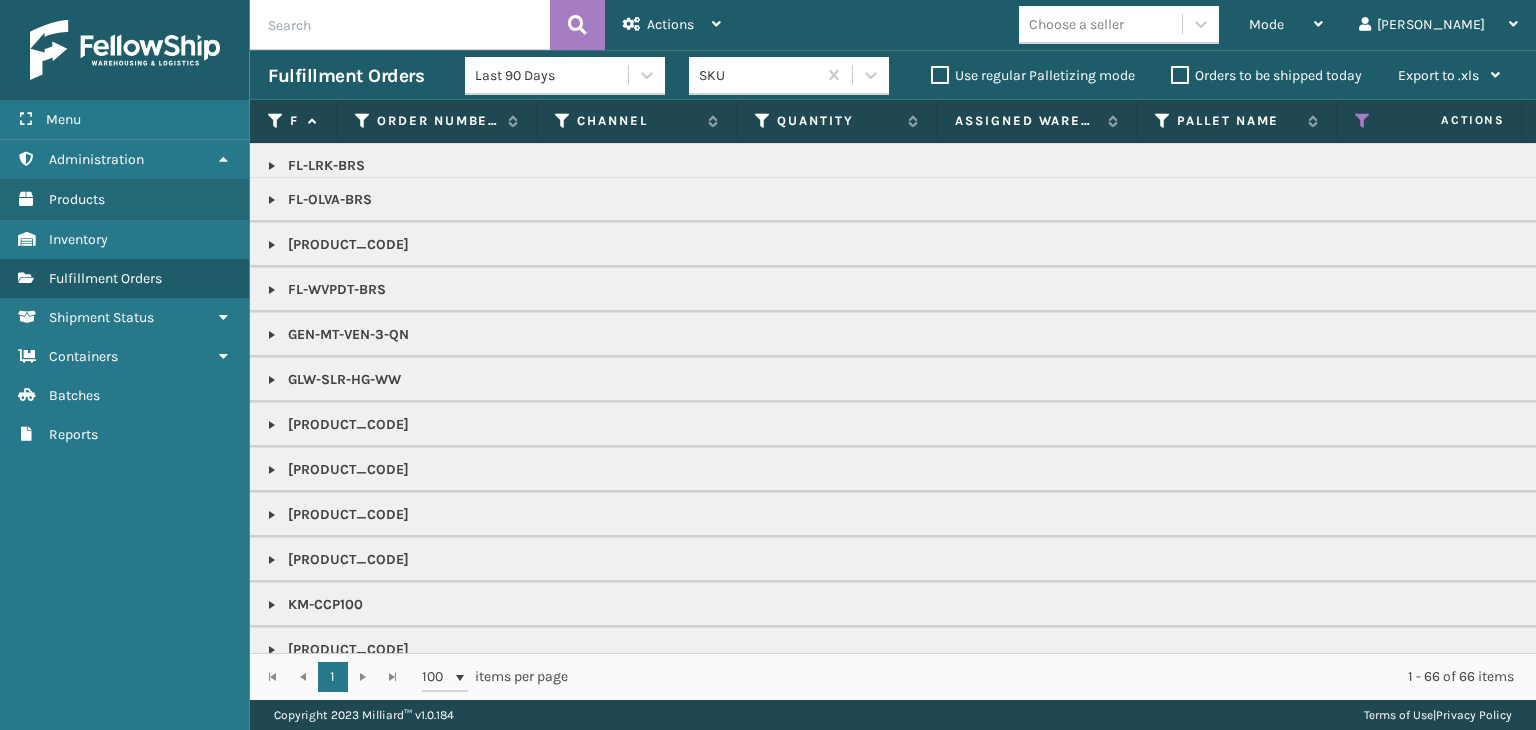 click on "Choose a seller" at bounding box center [1076, 24] 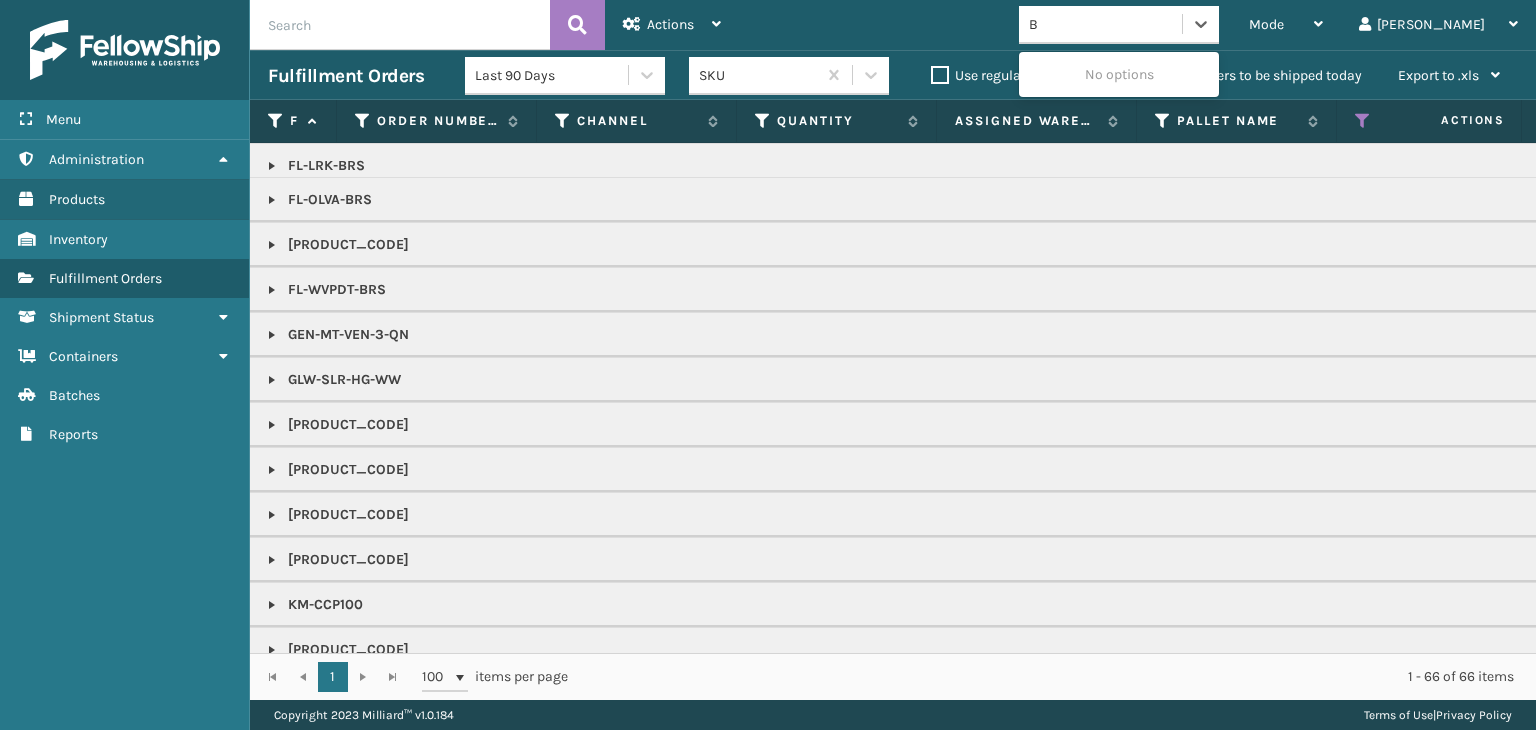 type on "BR" 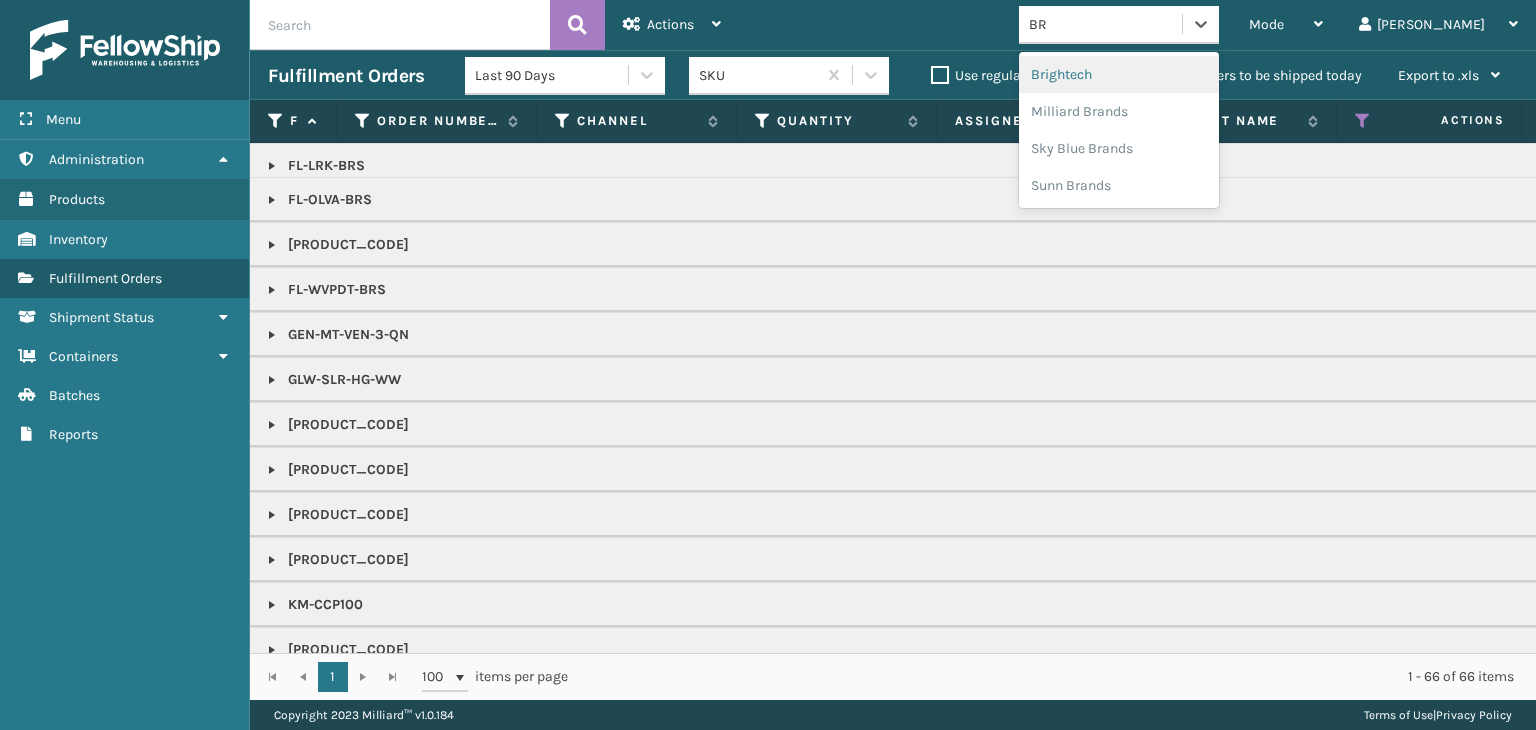 click on "Brightech" at bounding box center (1119, 74) 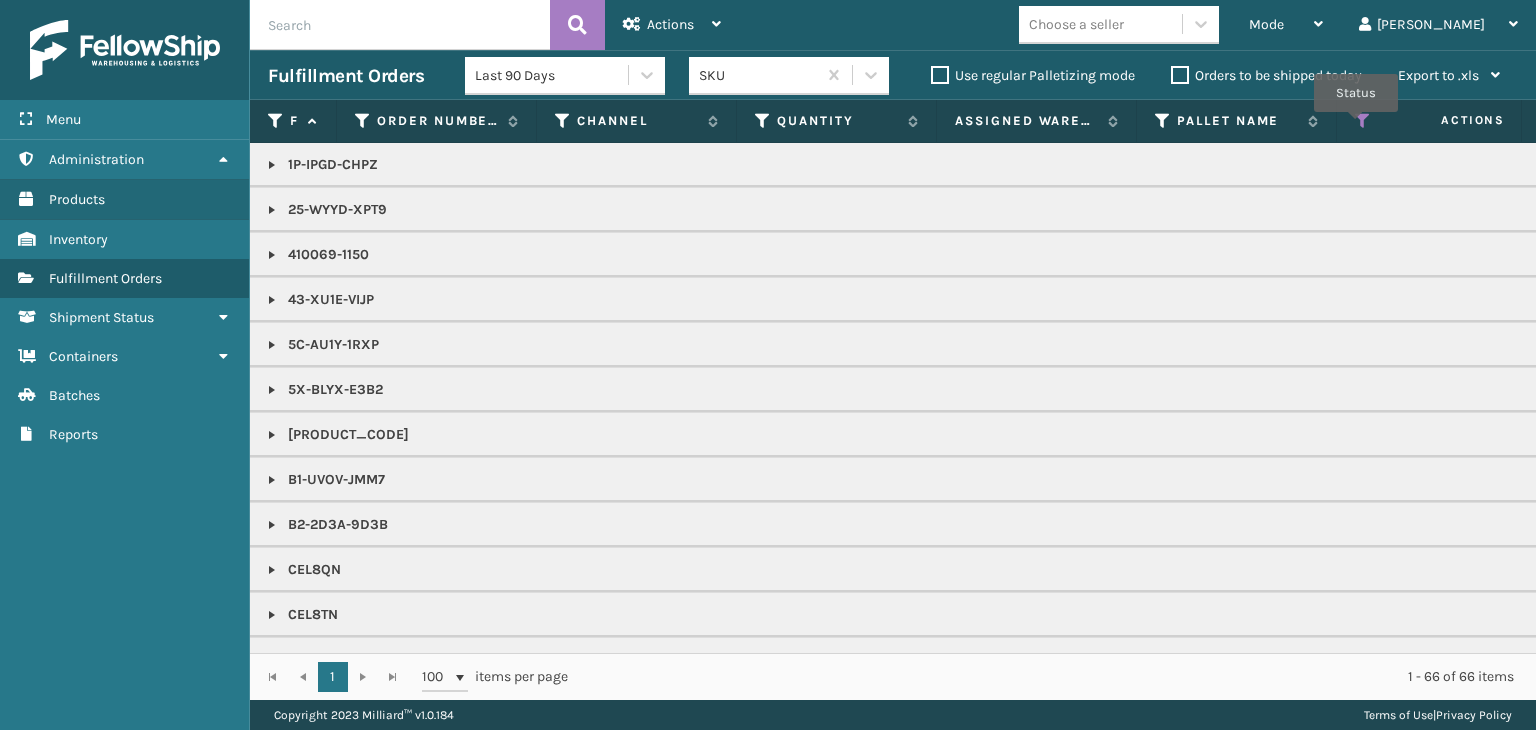 click at bounding box center (1363, 121) 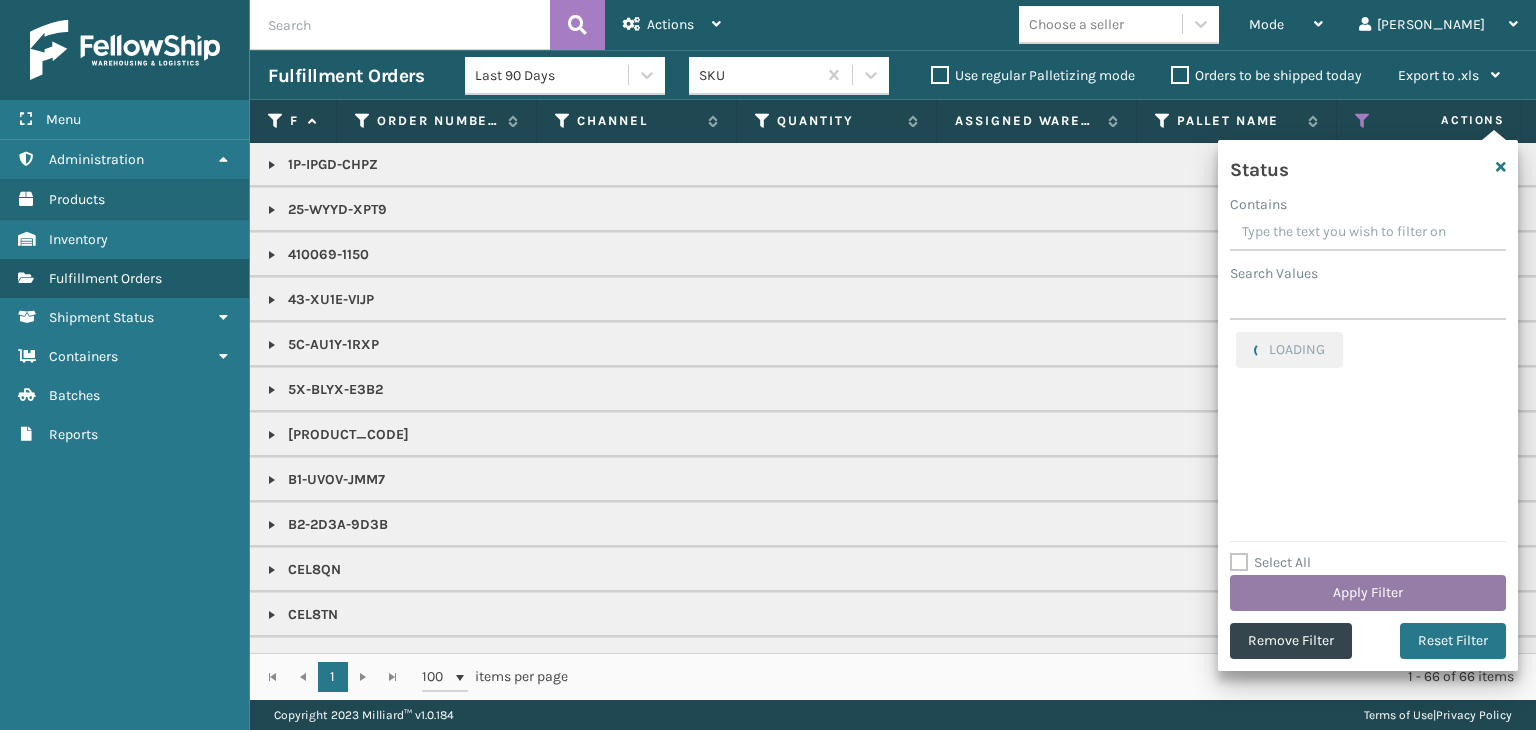 click on "Apply Filter" at bounding box center [1368, 593] 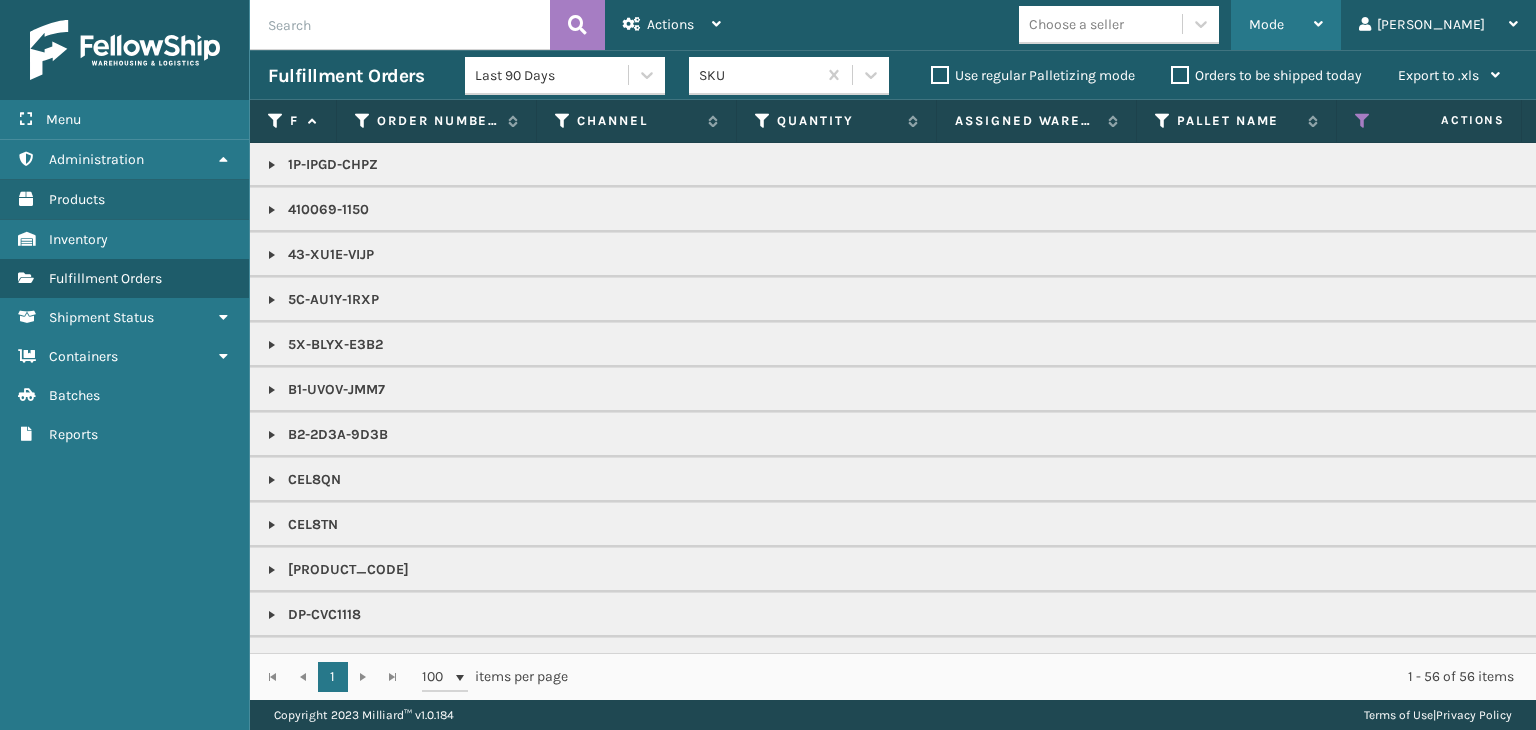 click on "Mode" at bounding box center [1286, 25] 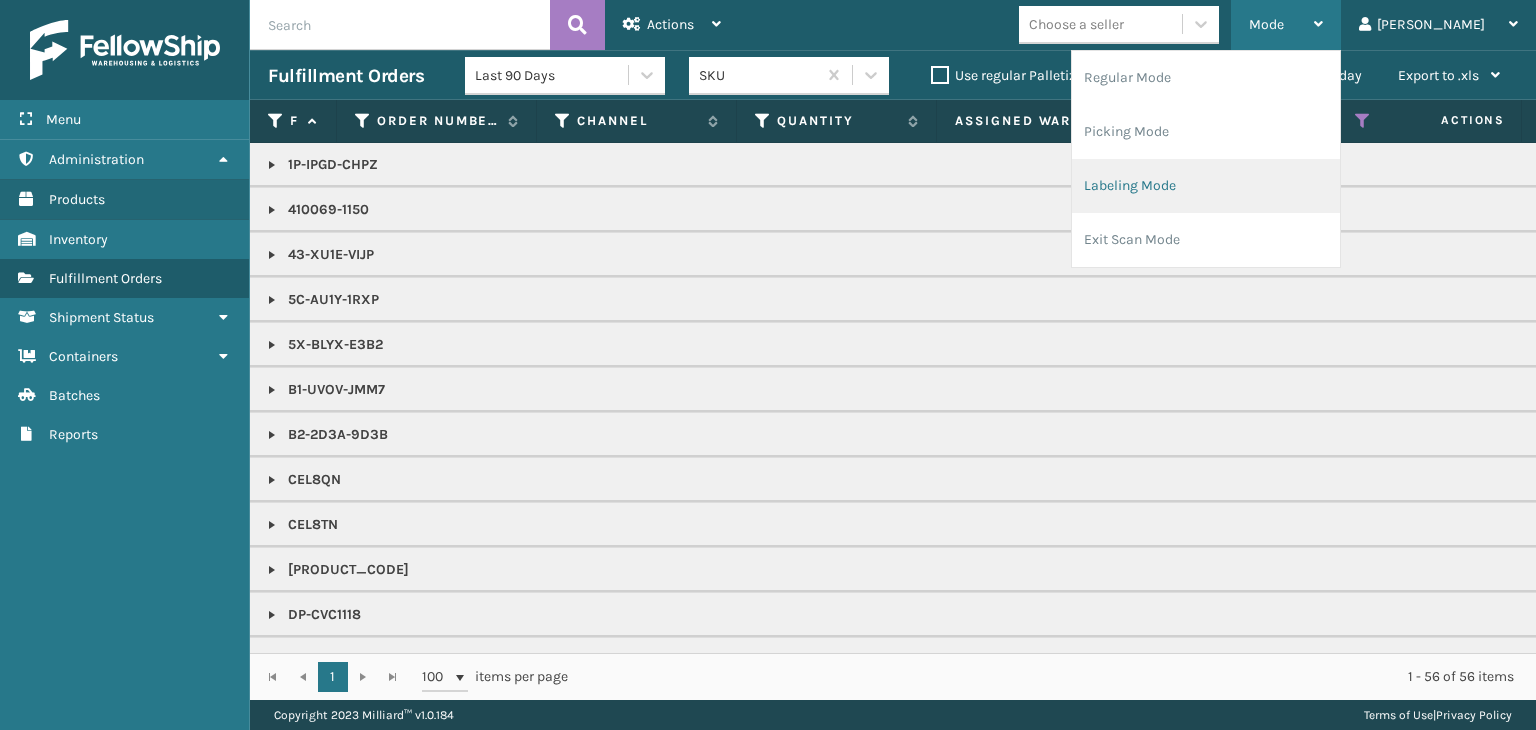 click on "Labeling Mode" at bounding box center (1206, 186) 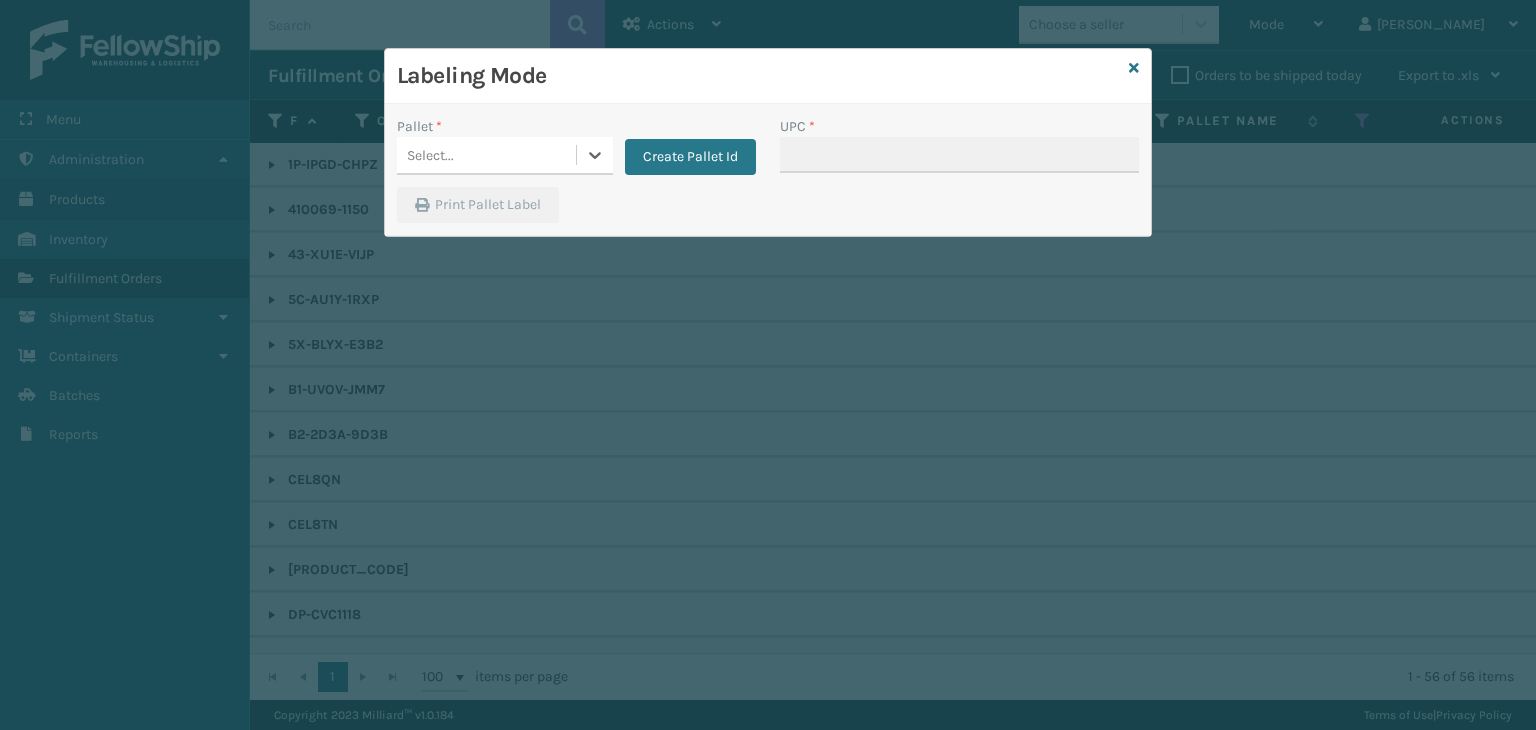 click on "Select..." at bounding box center [486, 155] 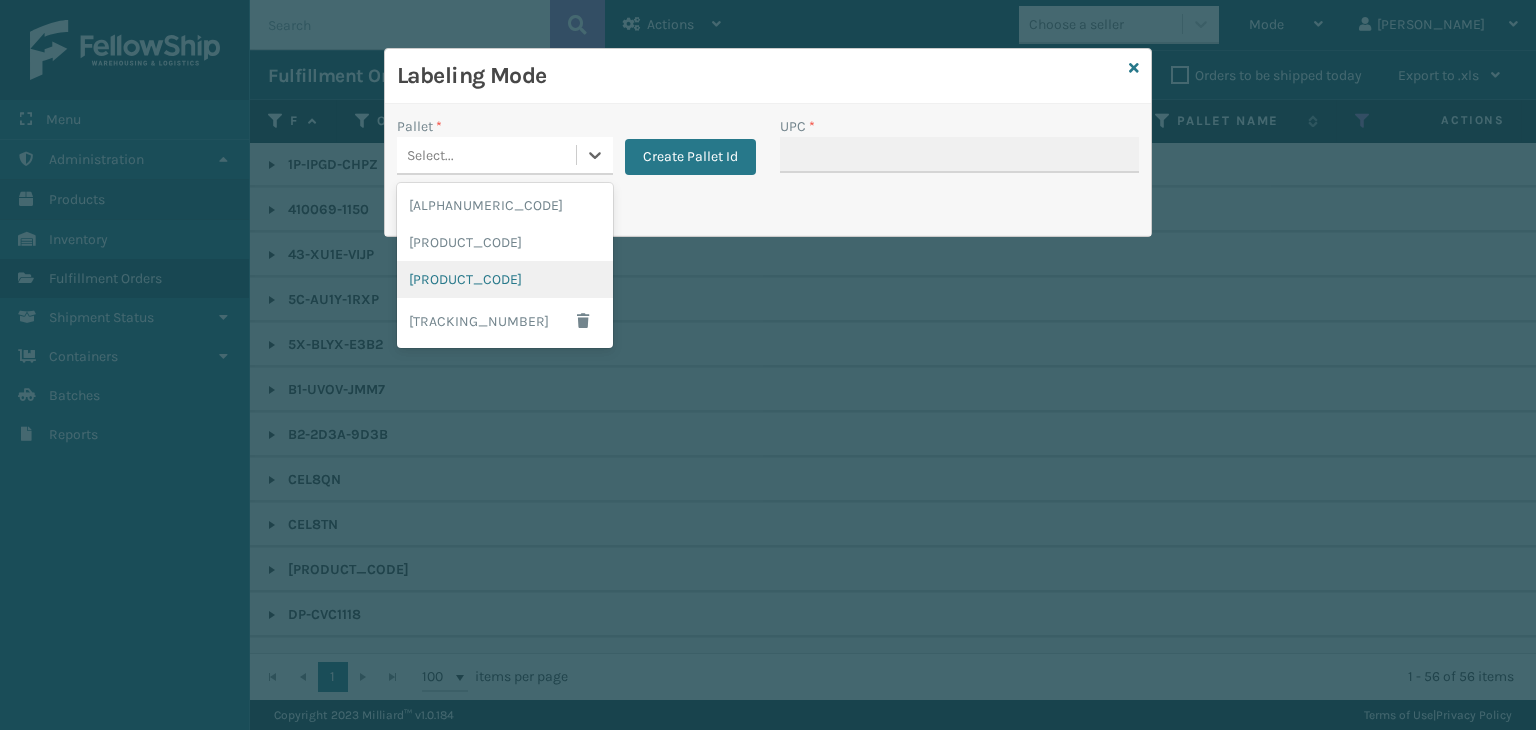 click on "[PRODUCT_CODE]" at bounding box center (505, 279) 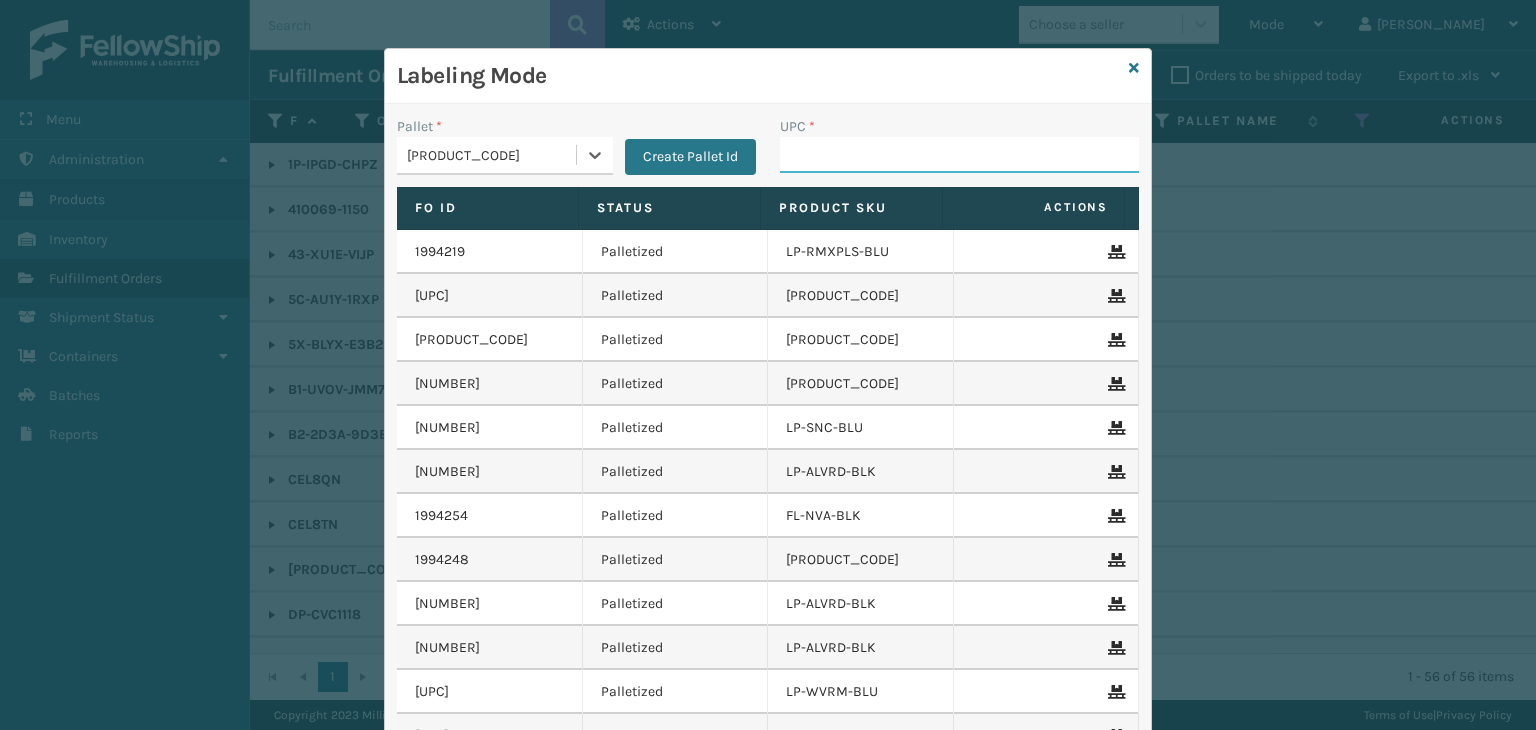 click on "UPC   *" at bounding box center (959, 155) 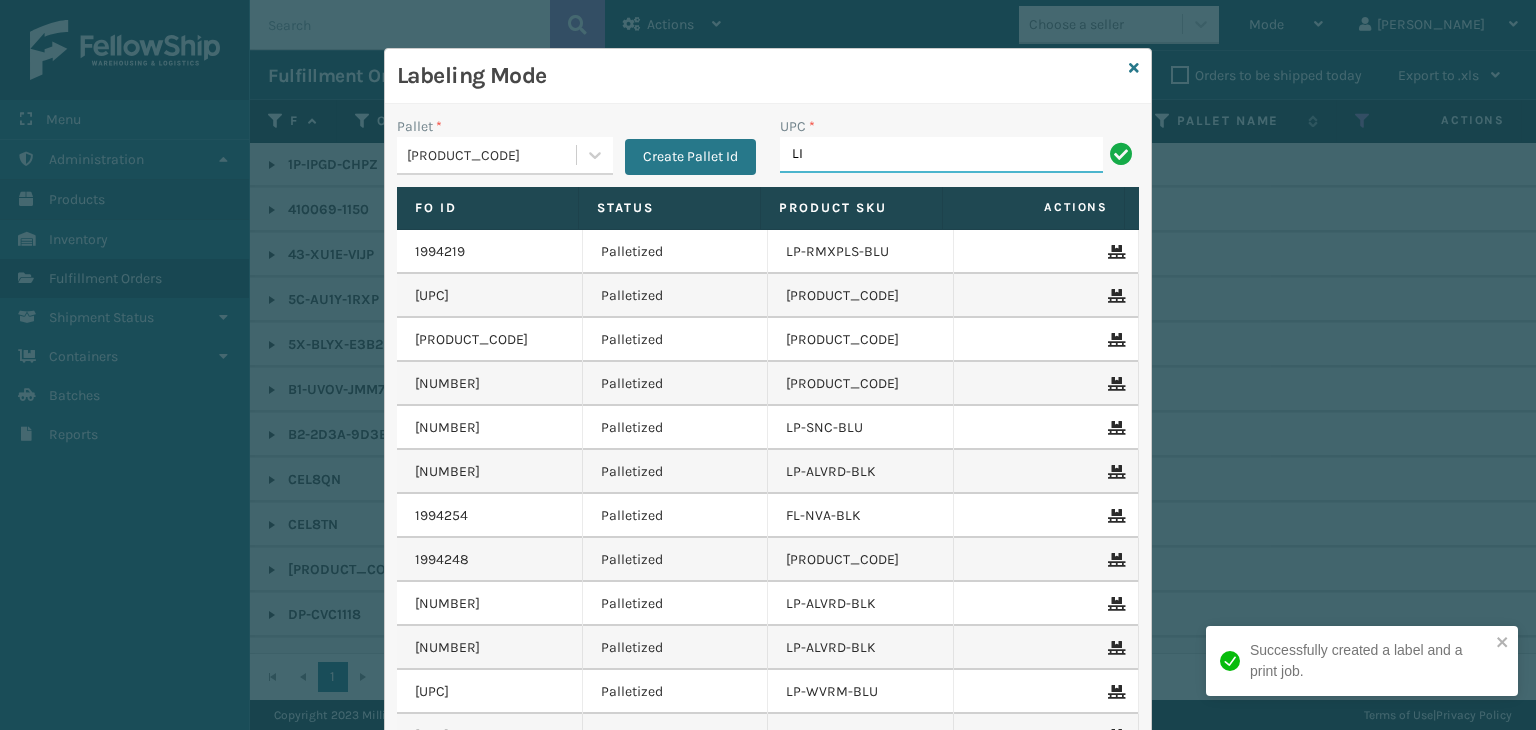 type on "[PRODUCT_CODE]" 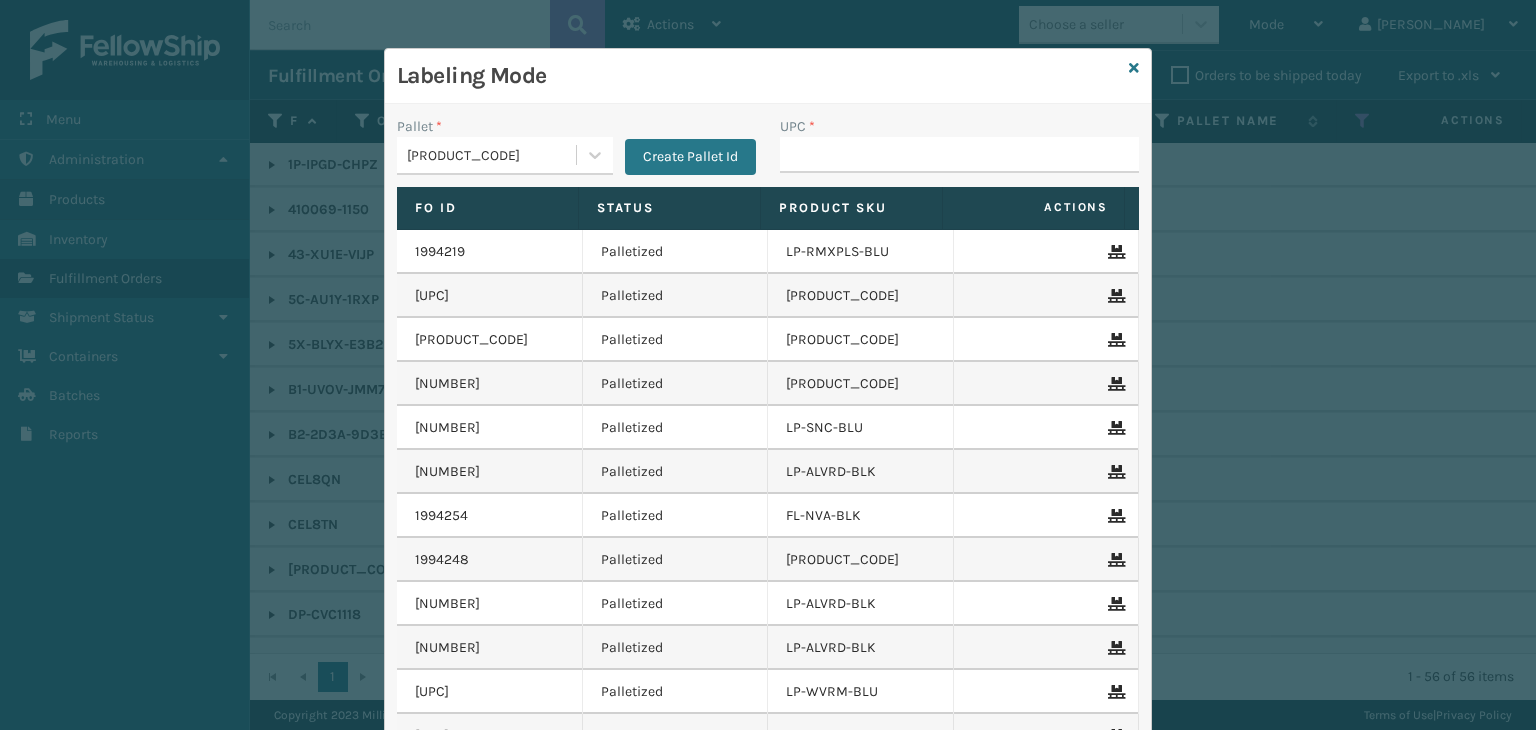 click on "Labeling Mode" at bounding box center (768, 76) 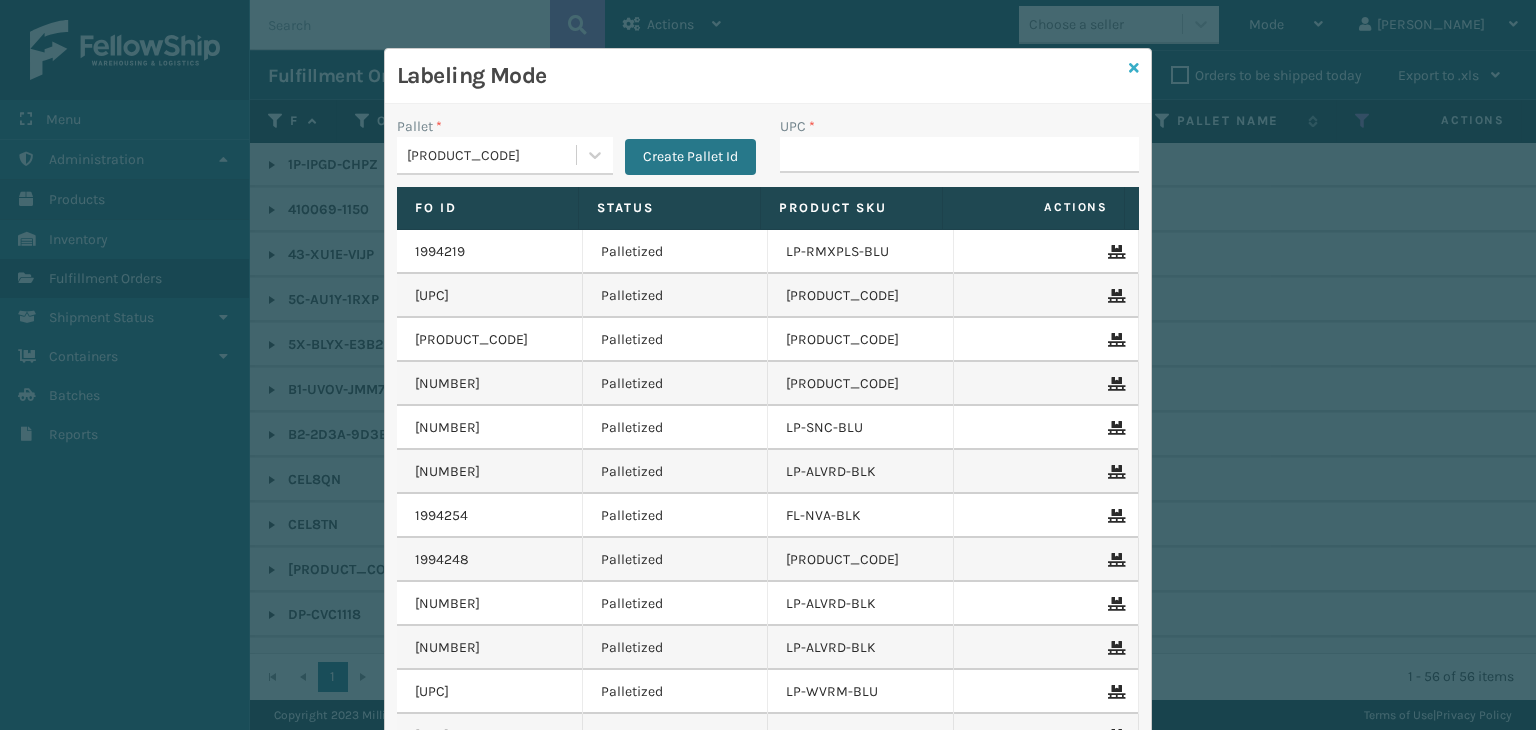 click at bounding box center (1134, 68) 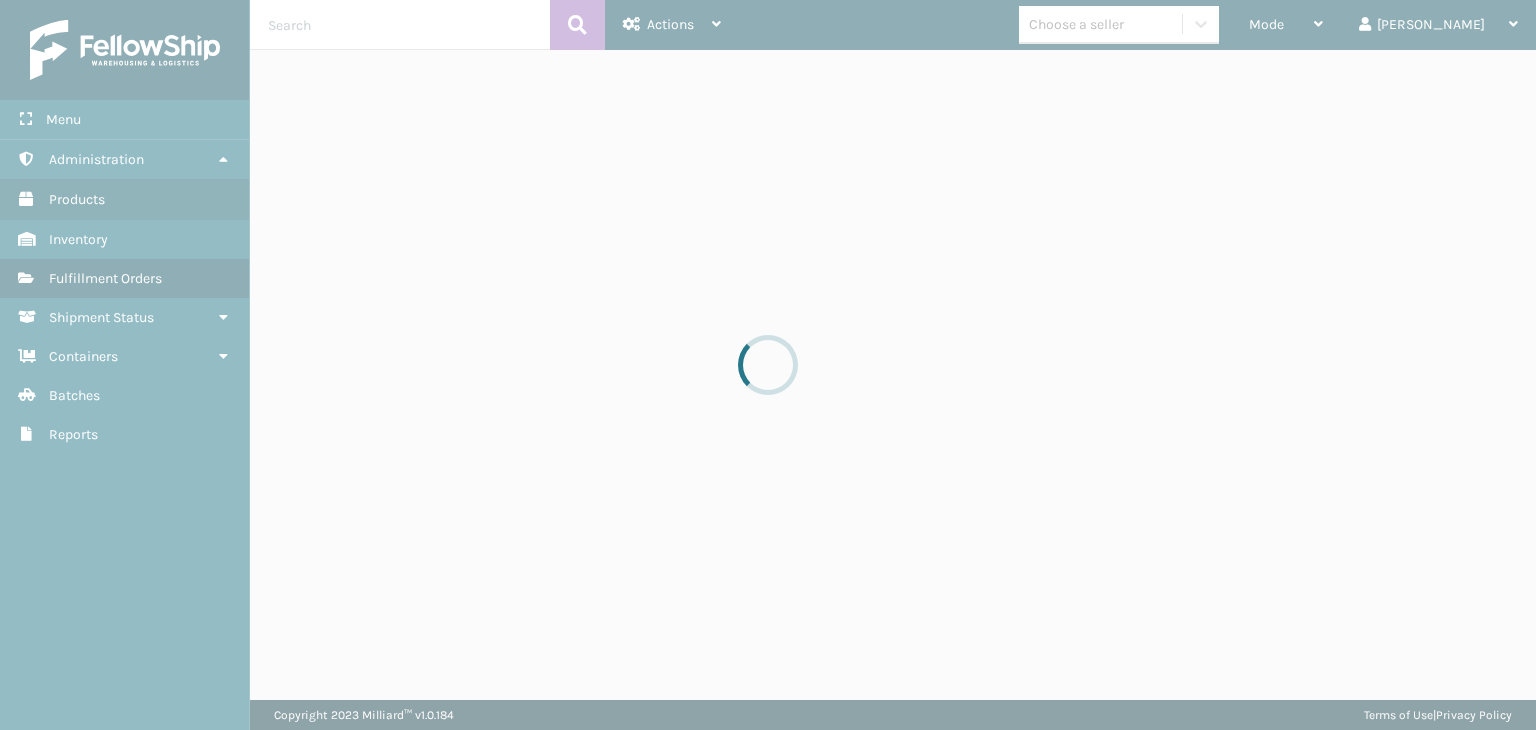 click at bounding box center [768, 365] 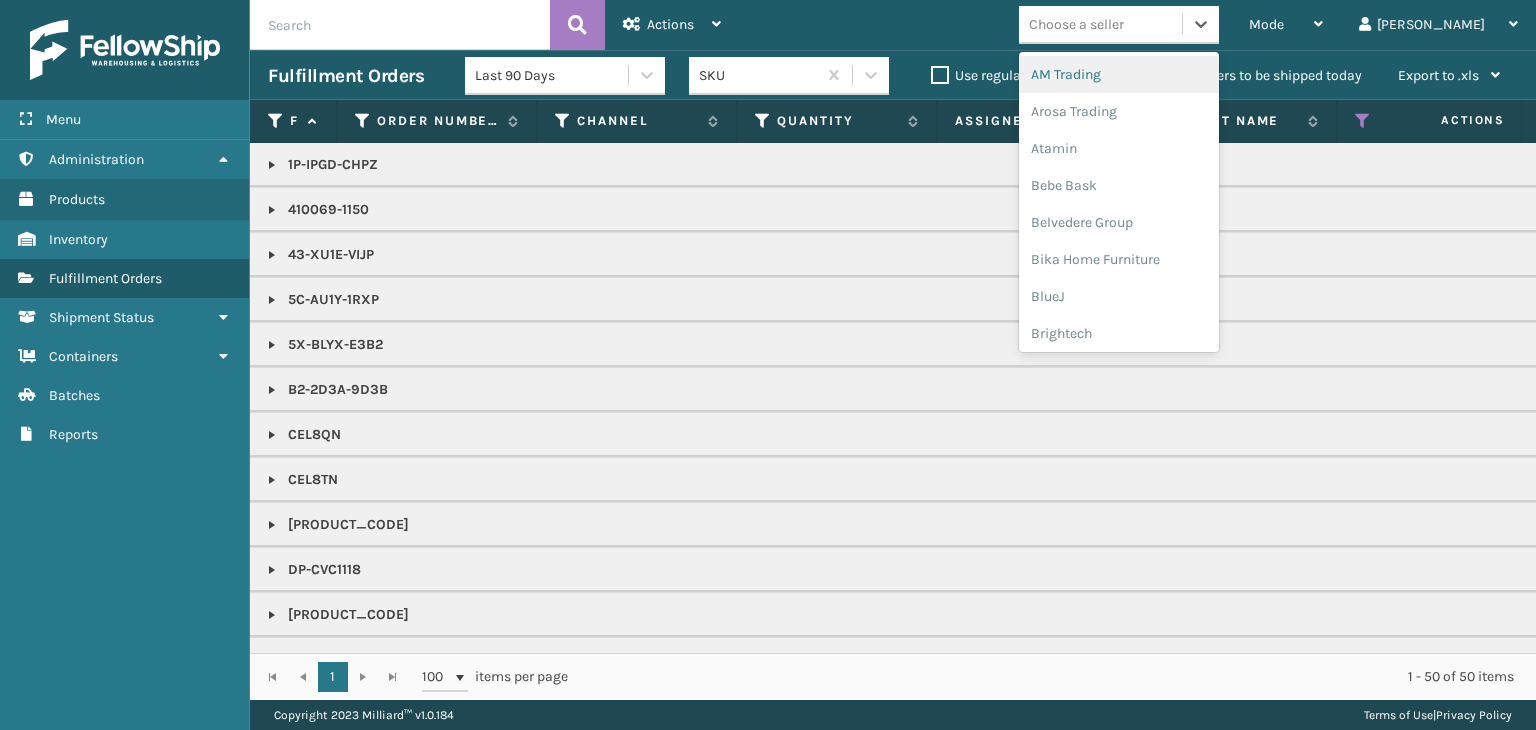 click on "Choose a seller" at bounding box center (1076, 24) 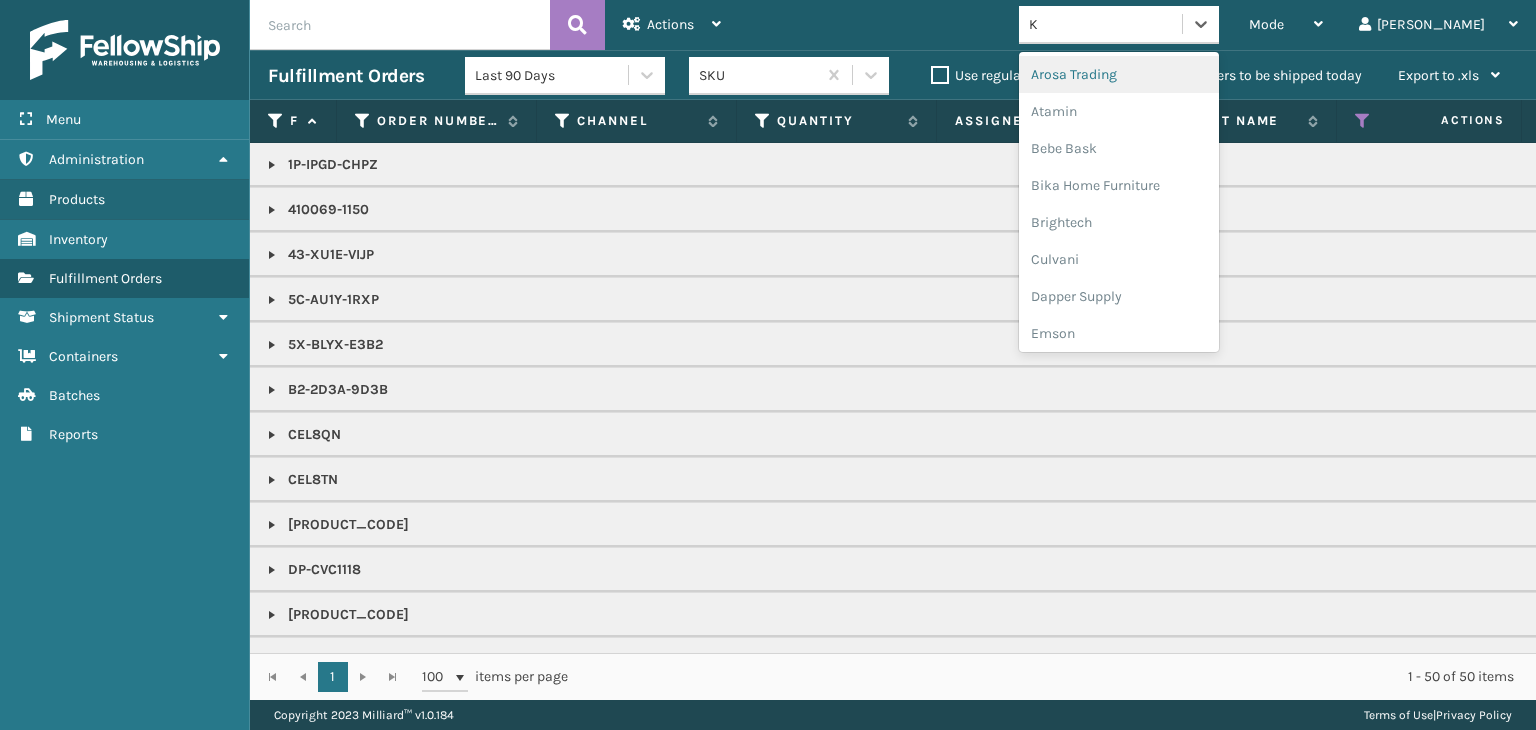 type on "KO" 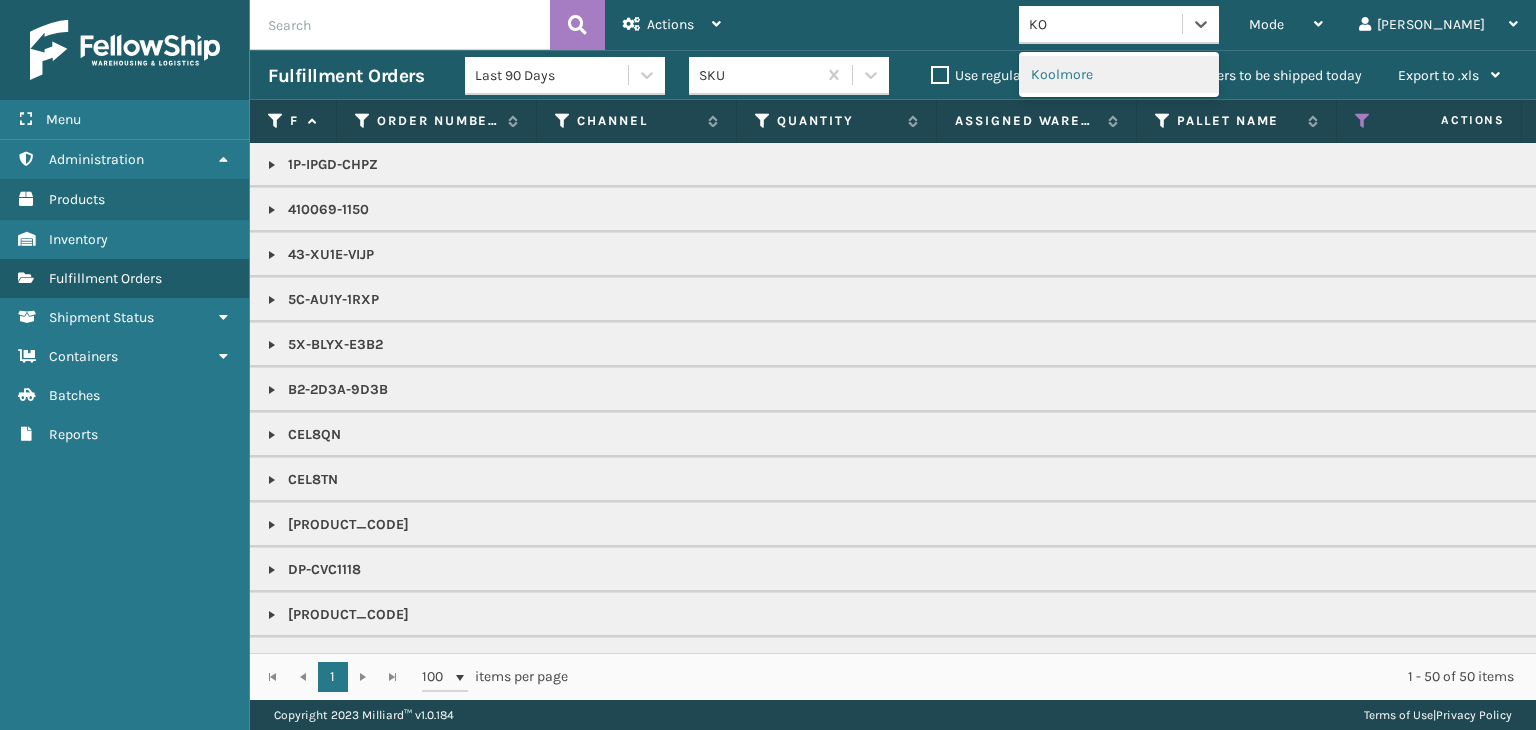 click on "Koolmore" at bounding box center [1119, 74] 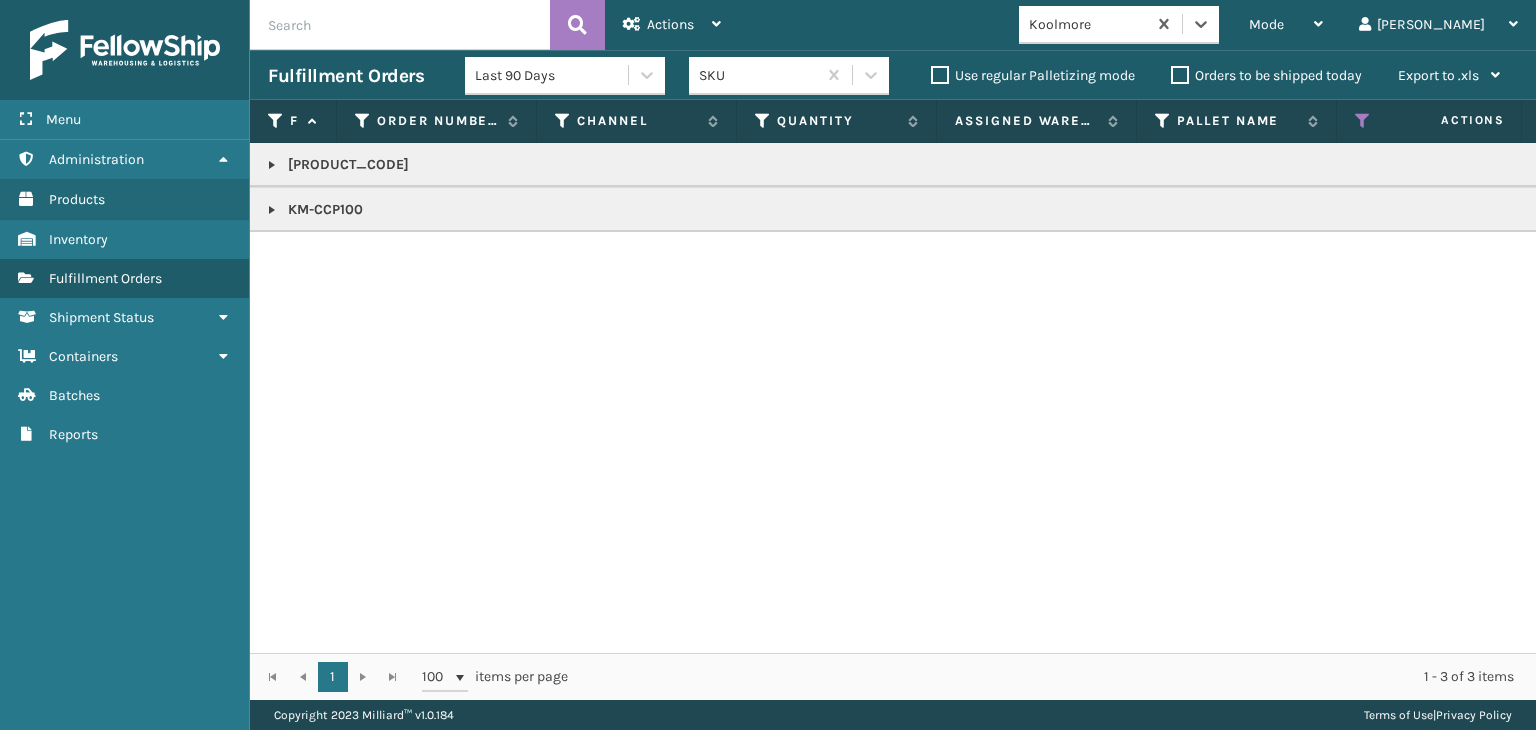 click on "KM-CCP100" at bounding box center (1441, 210) 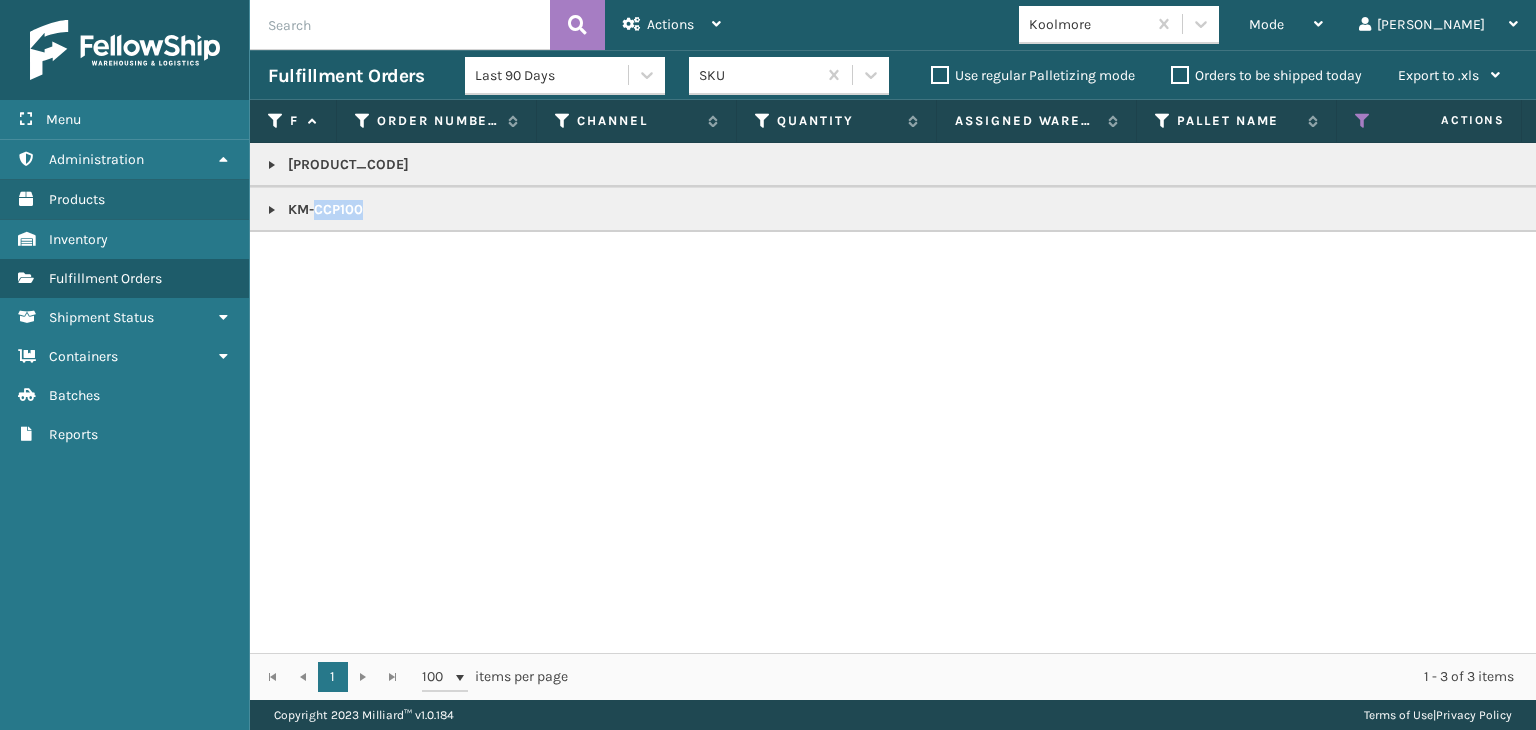 click on "KM-CCP100" at bounding box center (1441, 210) 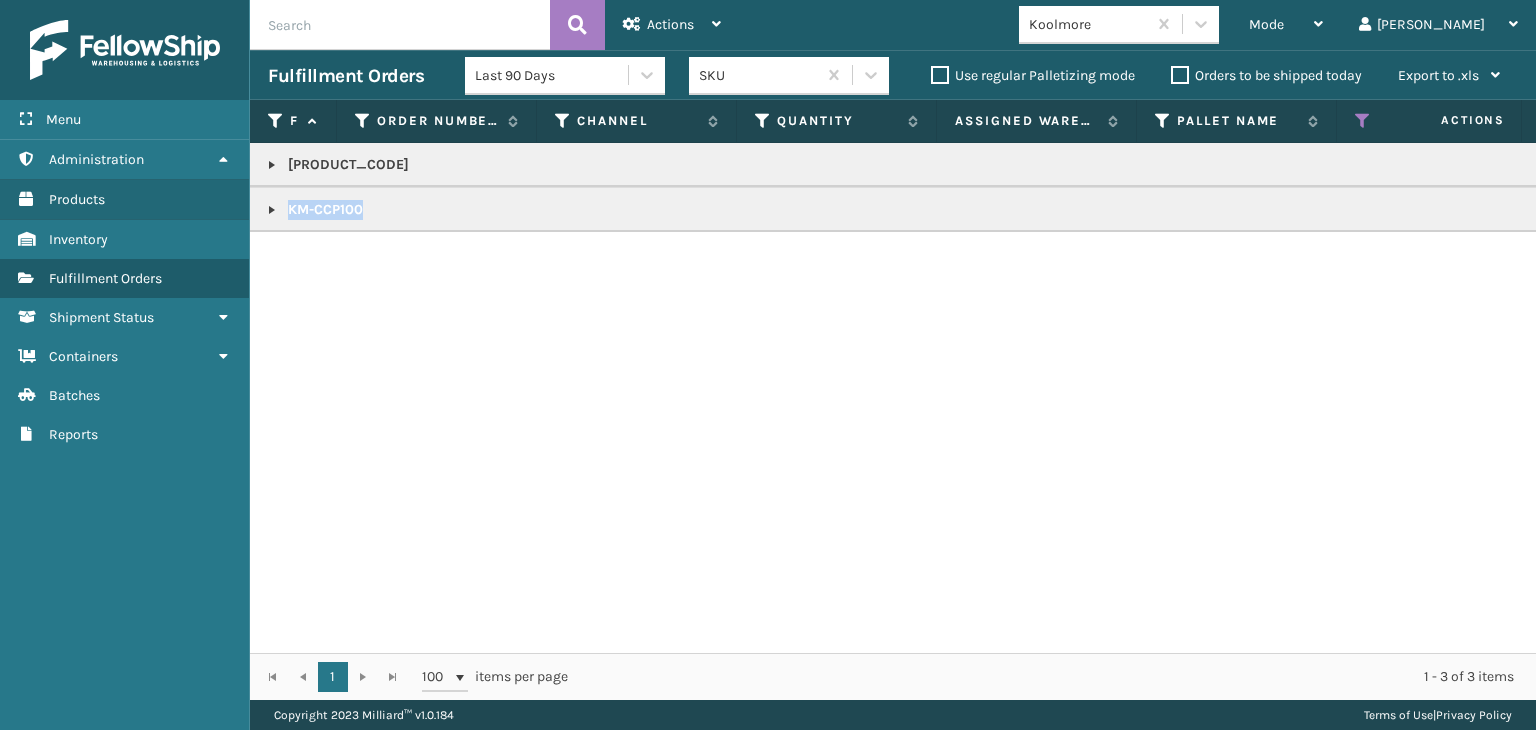 click on "KM-CCP100" at bounding box center (1441, 210) 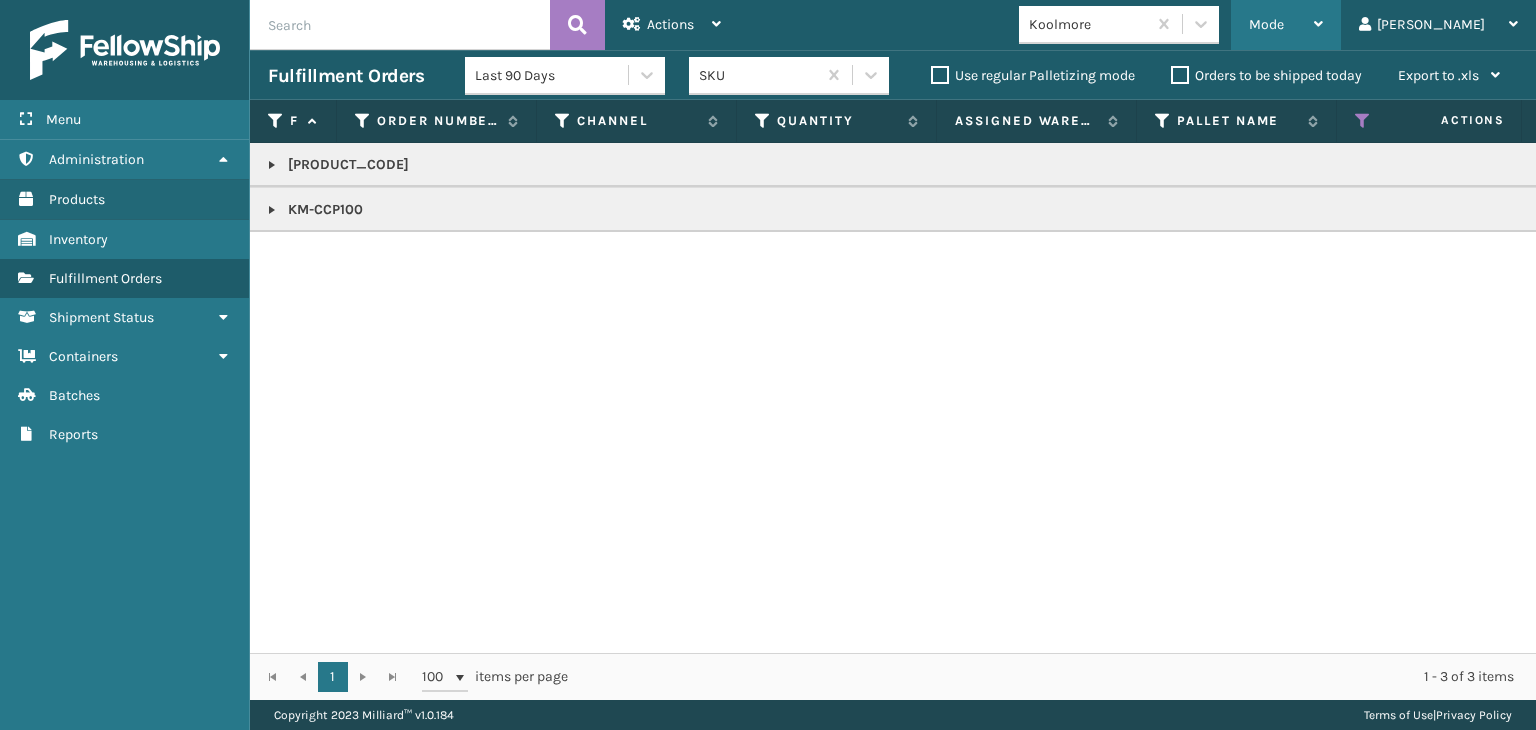 click on "Mode" at bounding box center [1286, 25] 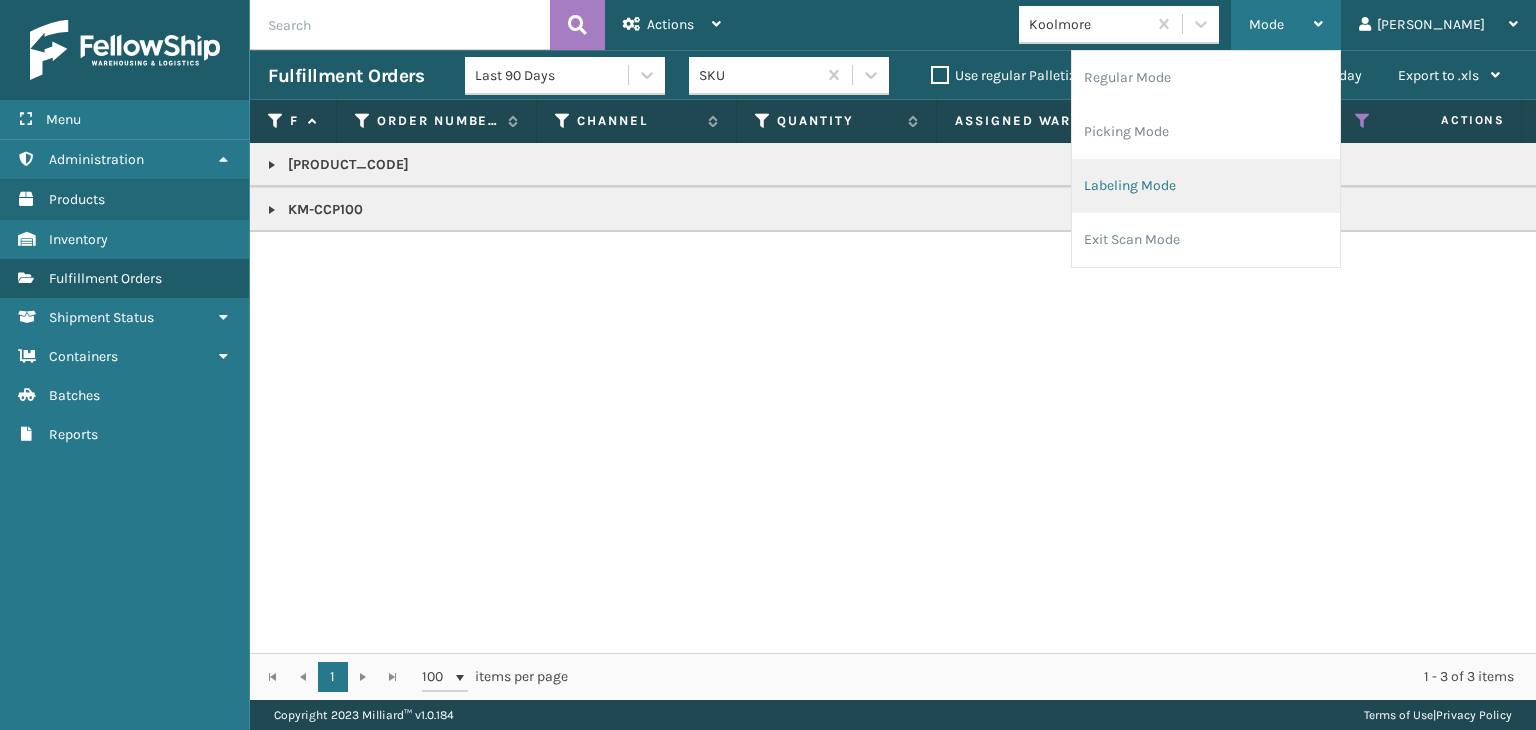 click on "Labeling Mode" at bounding box center [1206, 186] 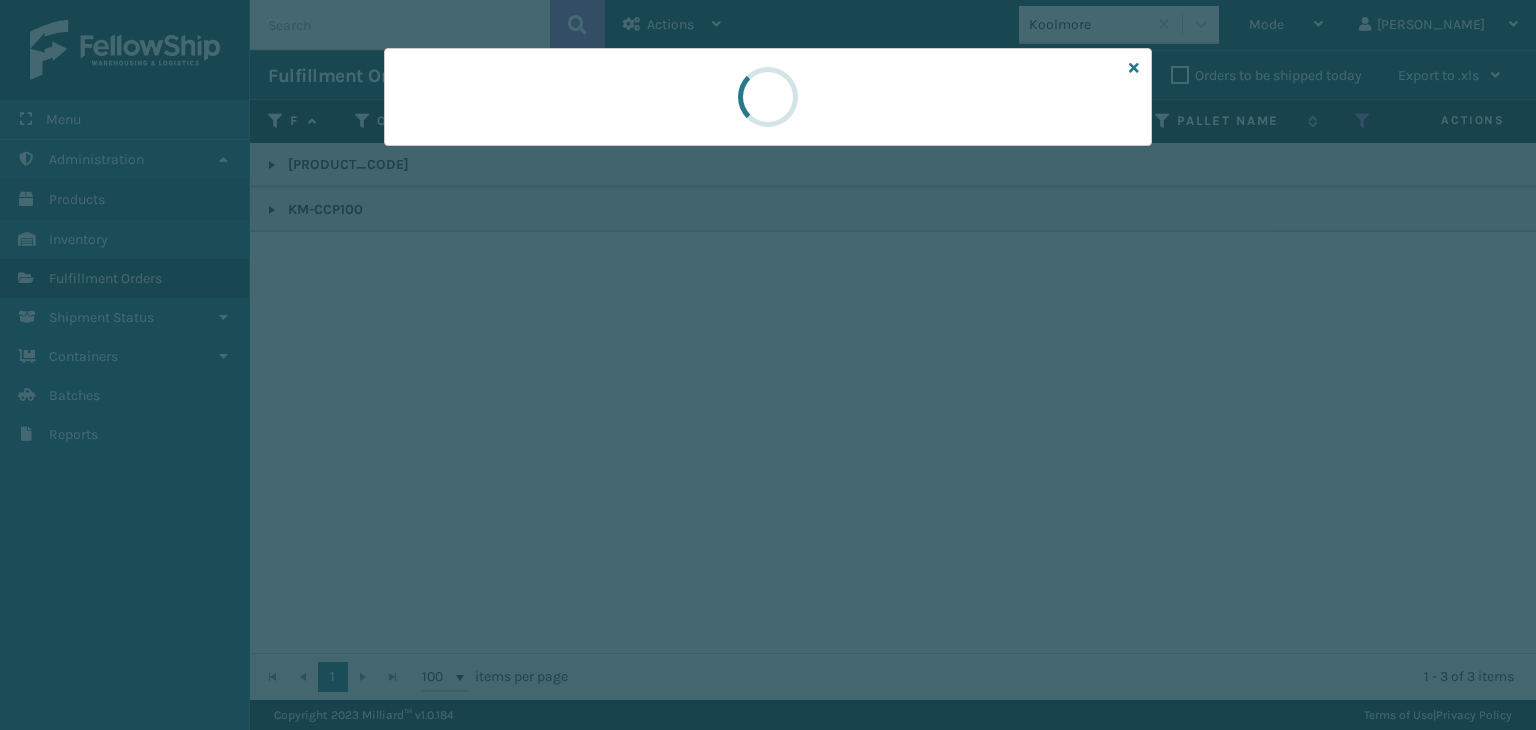 click at bounding box center [768, 97] 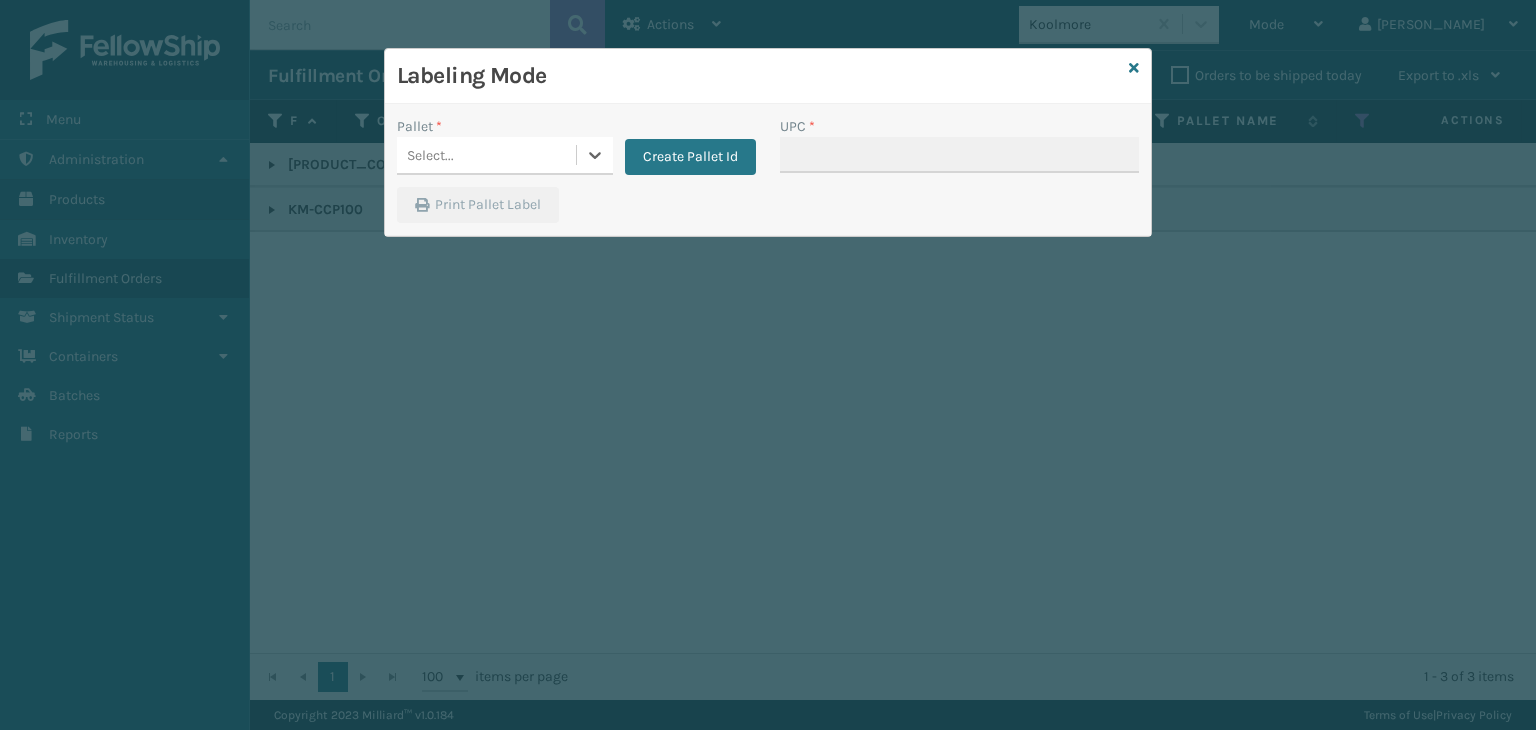 click on "Pallet   *" at bounding box center (505, 126) 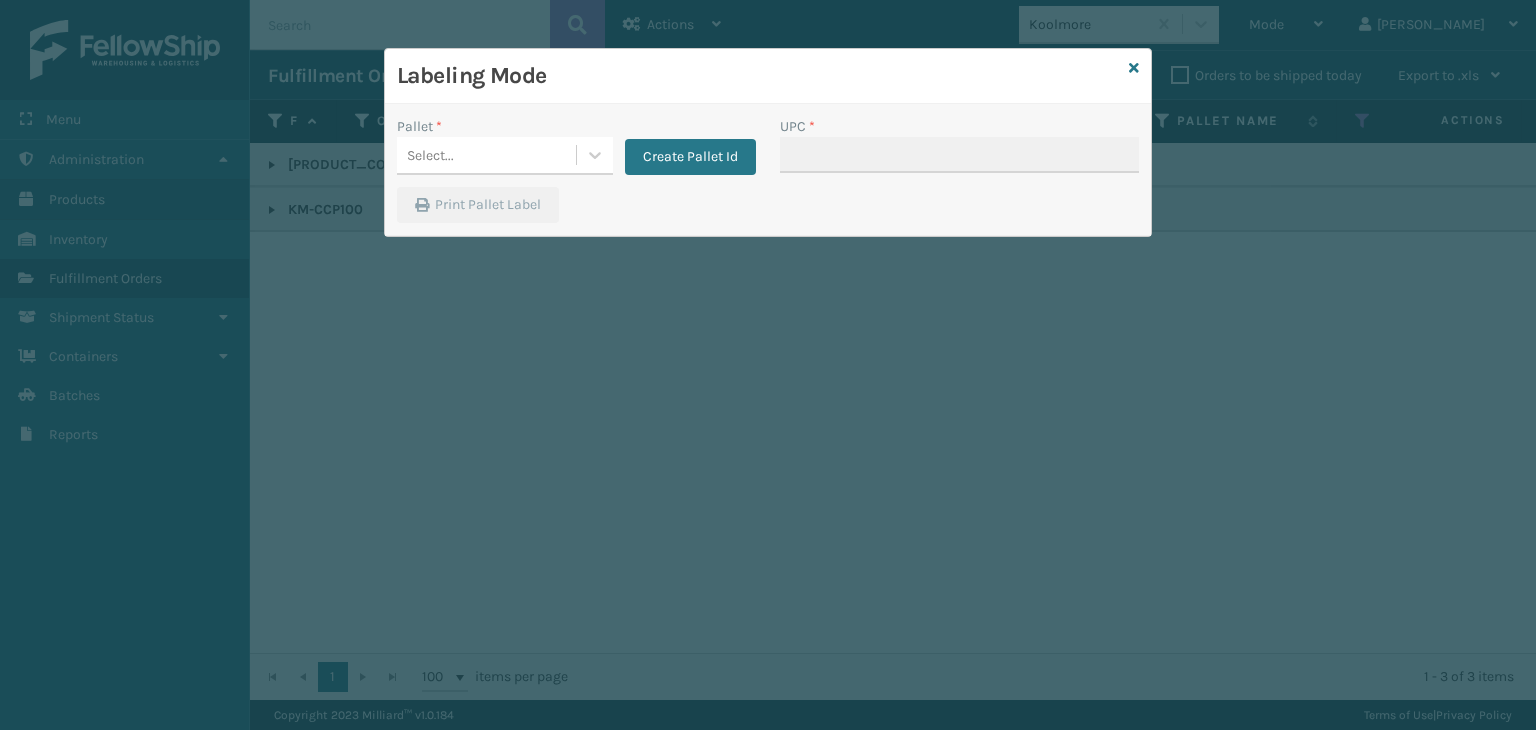 click on "Select..." at bounding box center [486, 155] 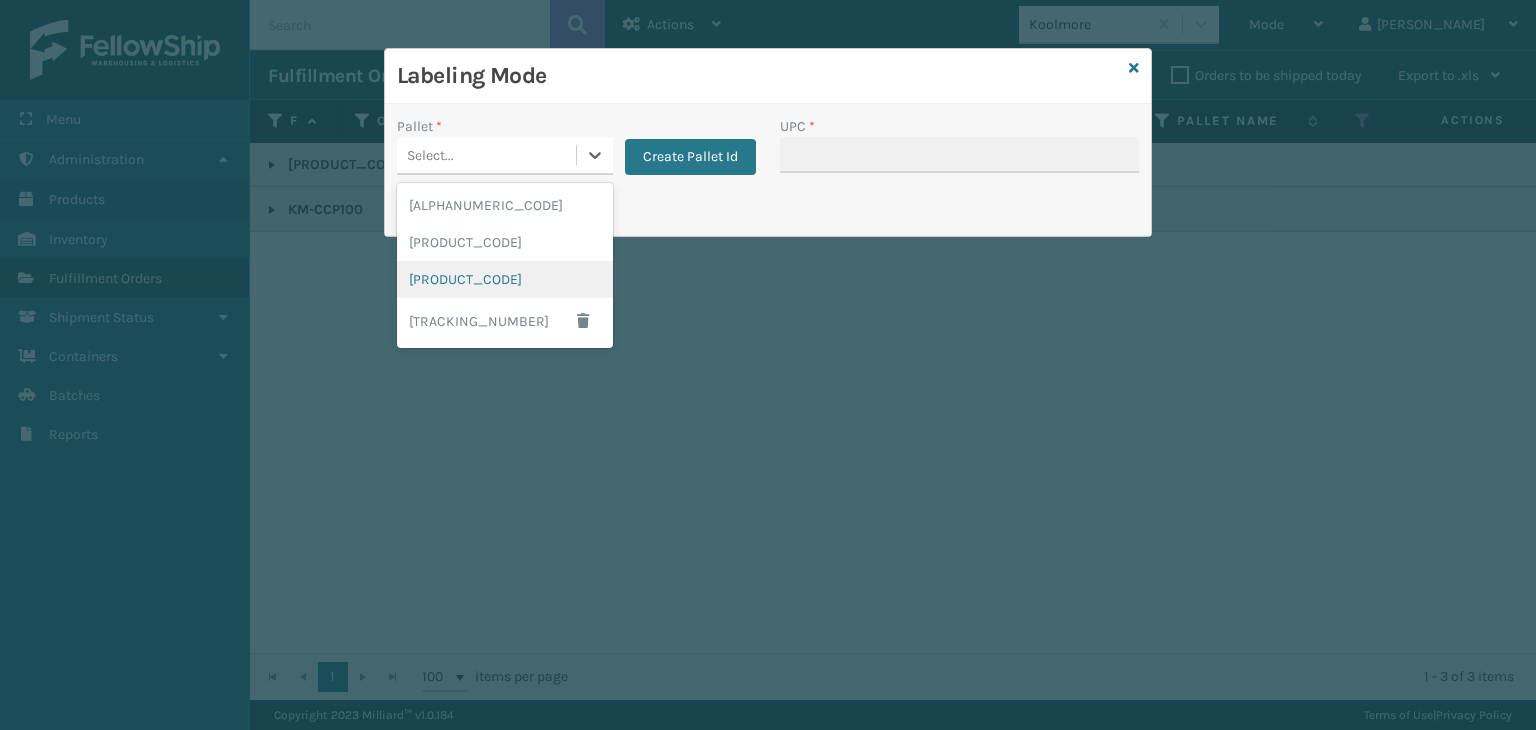 click on "[PRODUCT_CODE]" at bounding box center [505, 279] 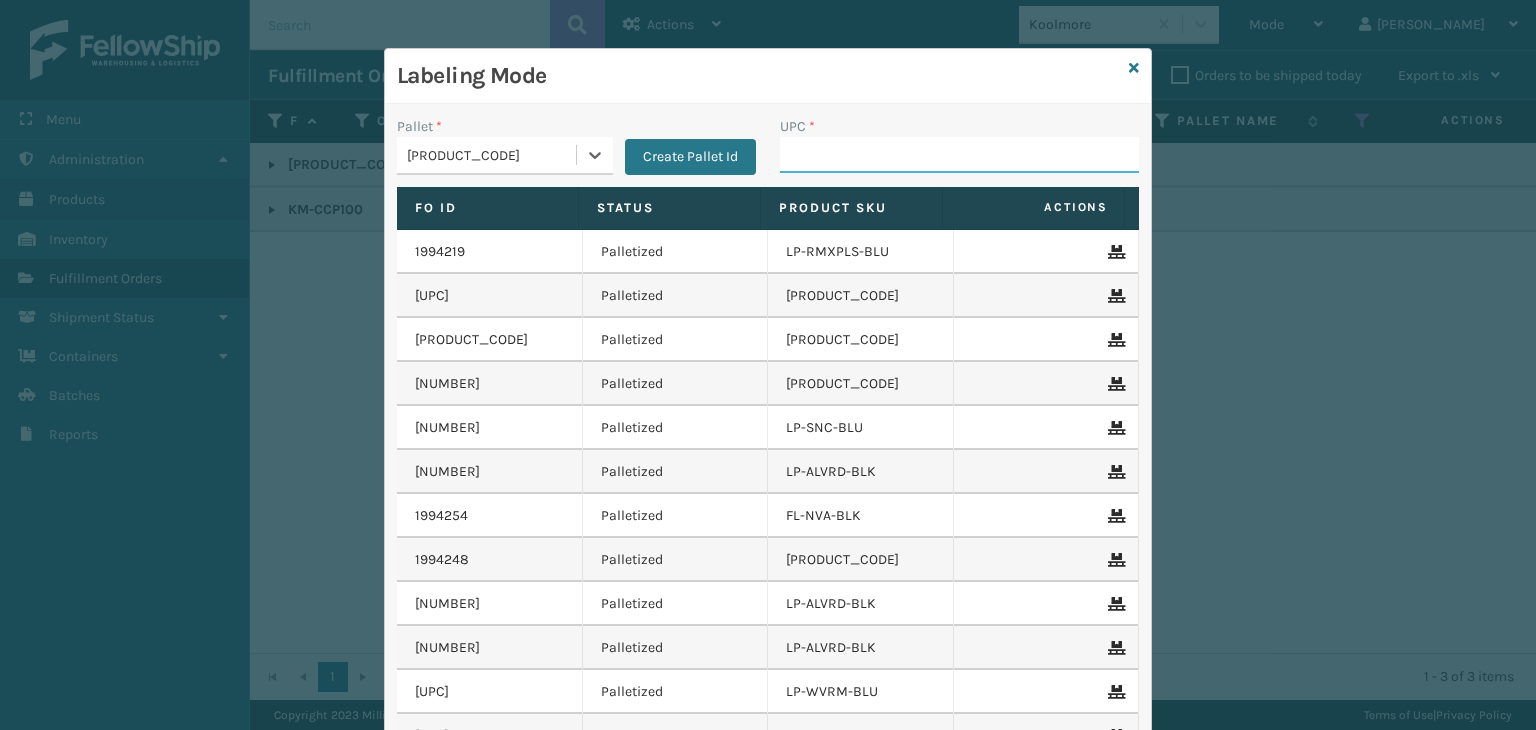 click on "UPC   *" at bounding box center (959, 155) 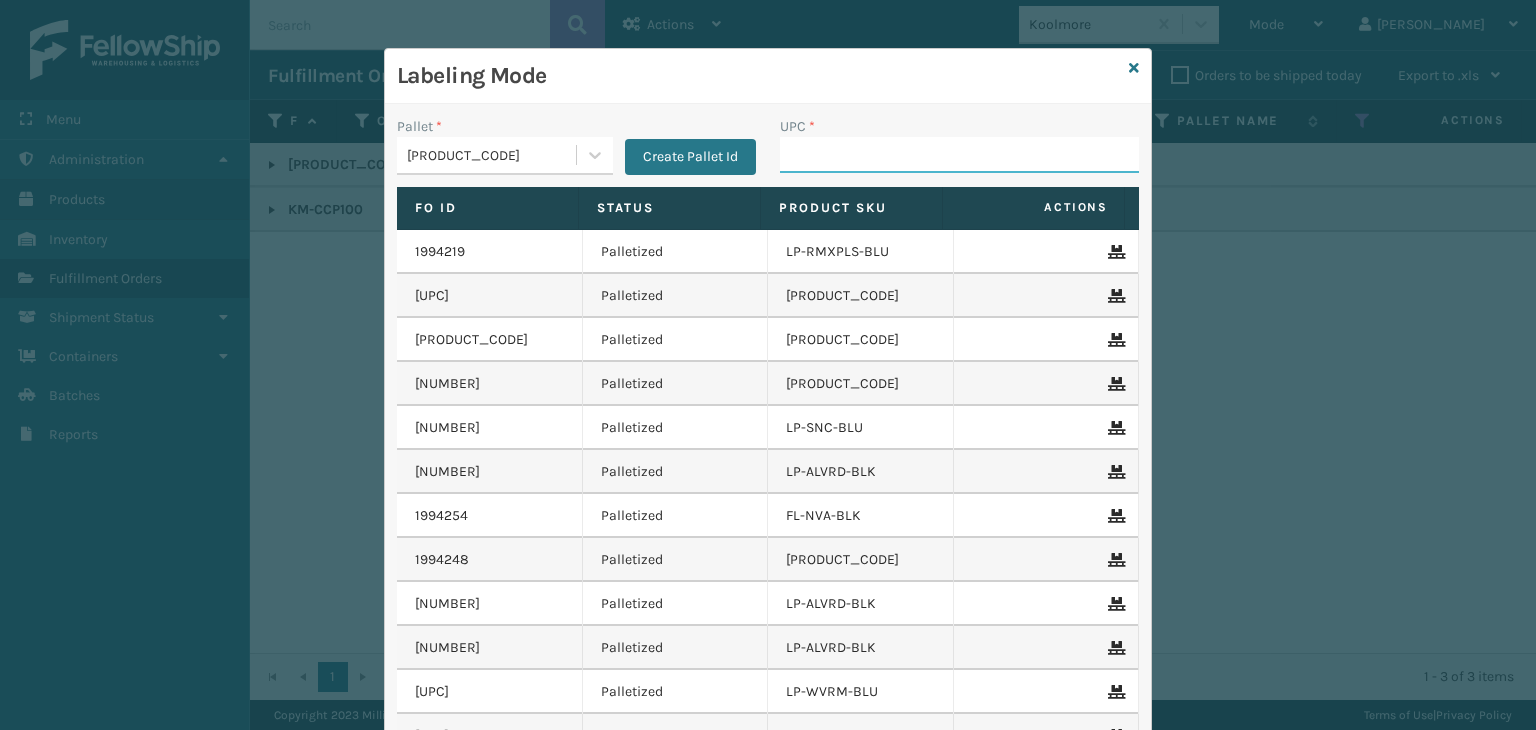 paste on "KM-CCP100" 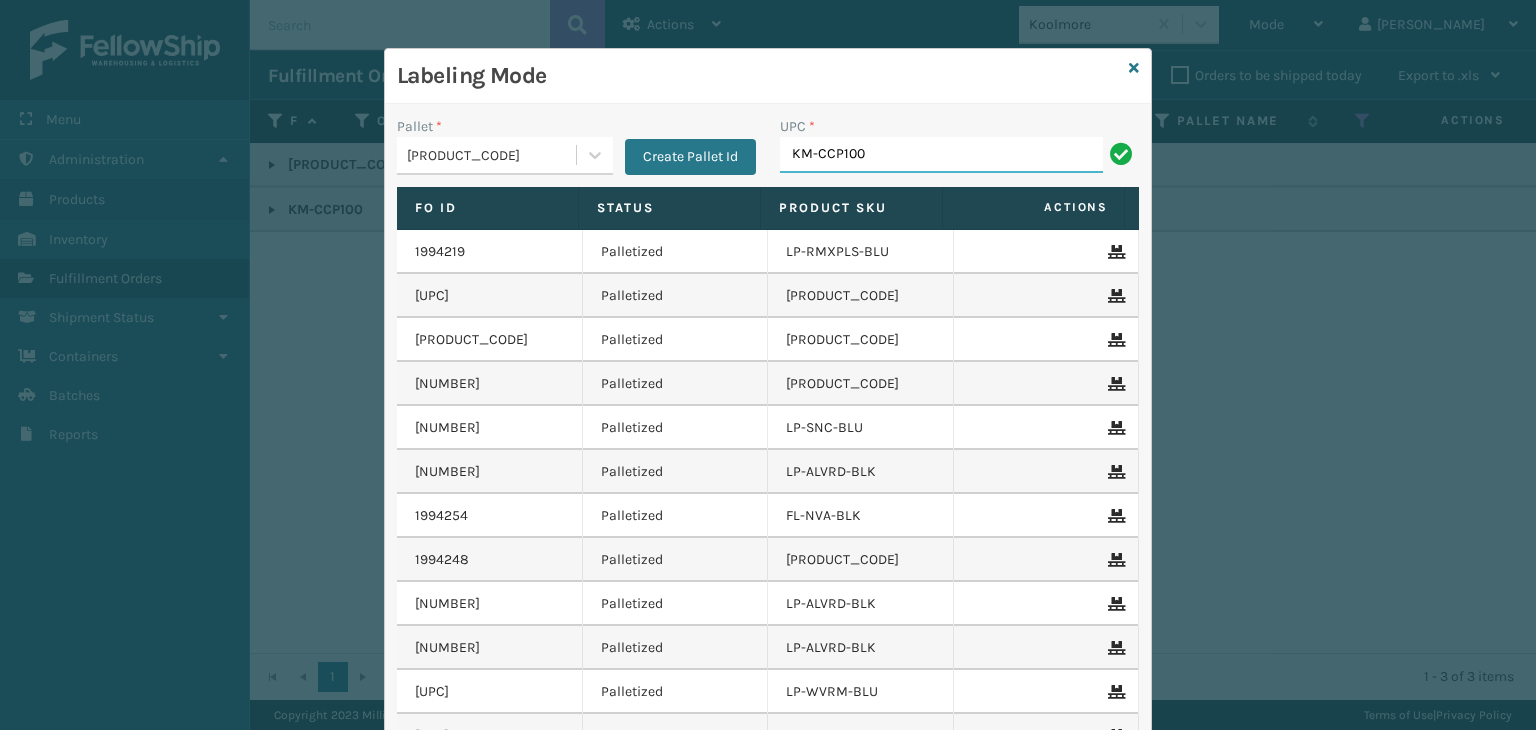 type on "KM-CCP100" 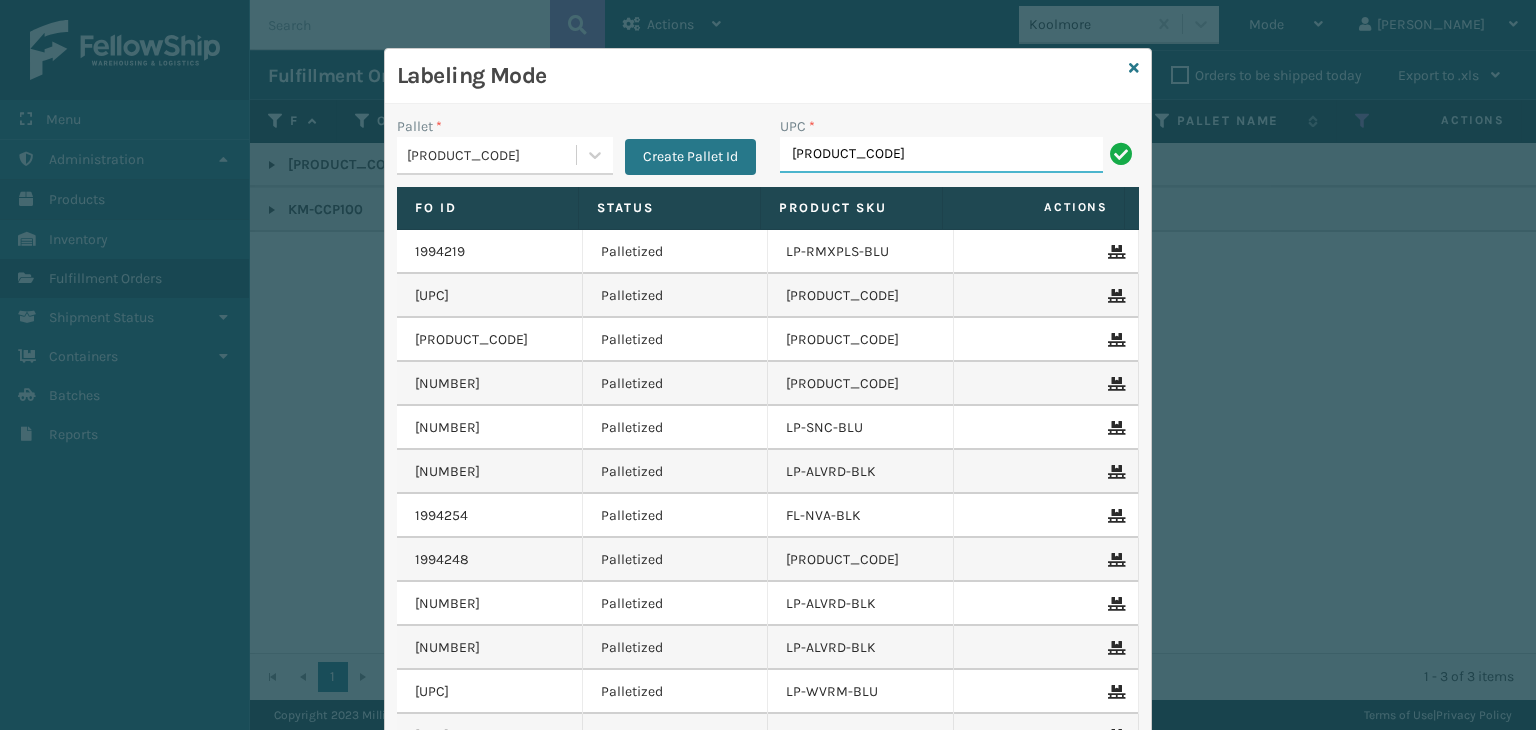 type on "[PRODUCT_CODE]" 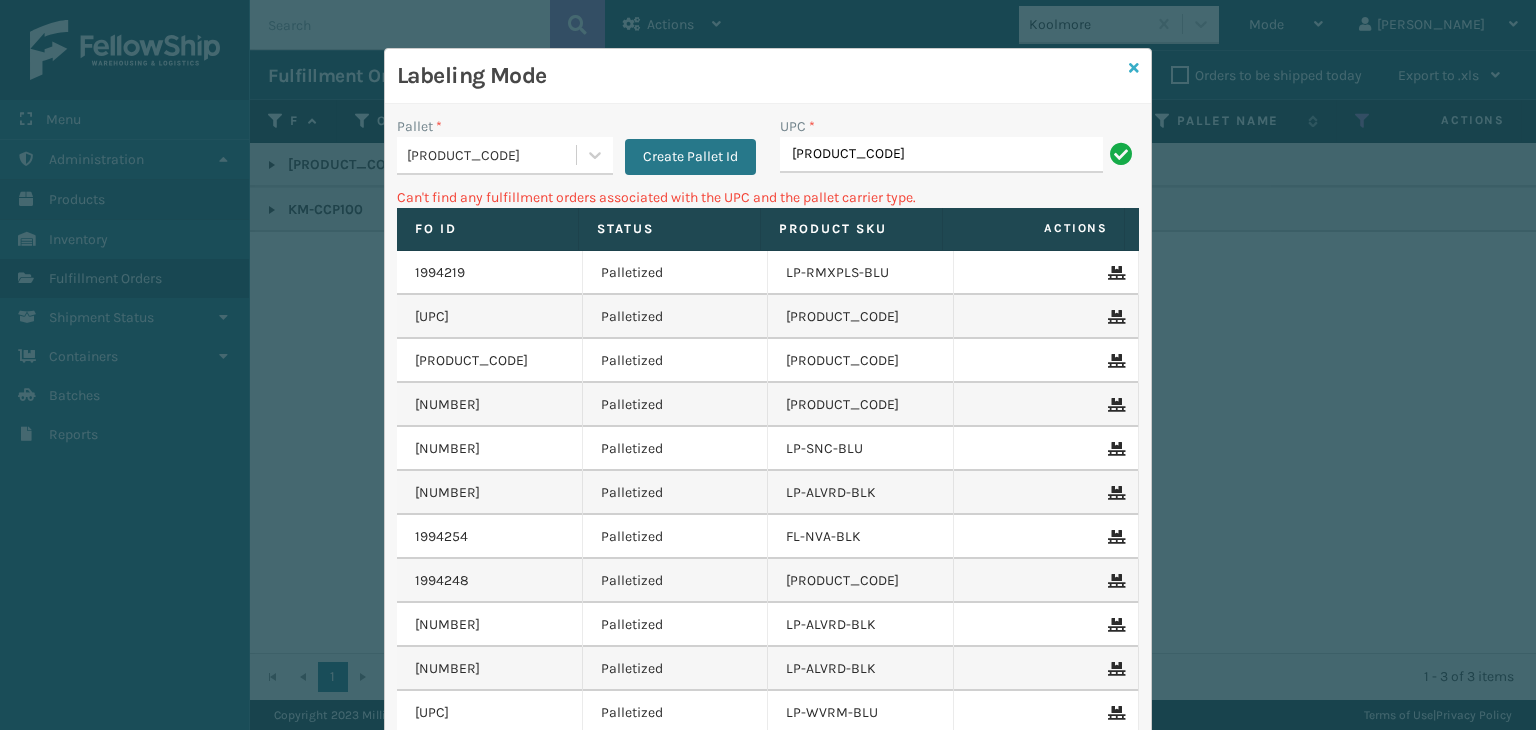 click at bounding box center [1134, 68] 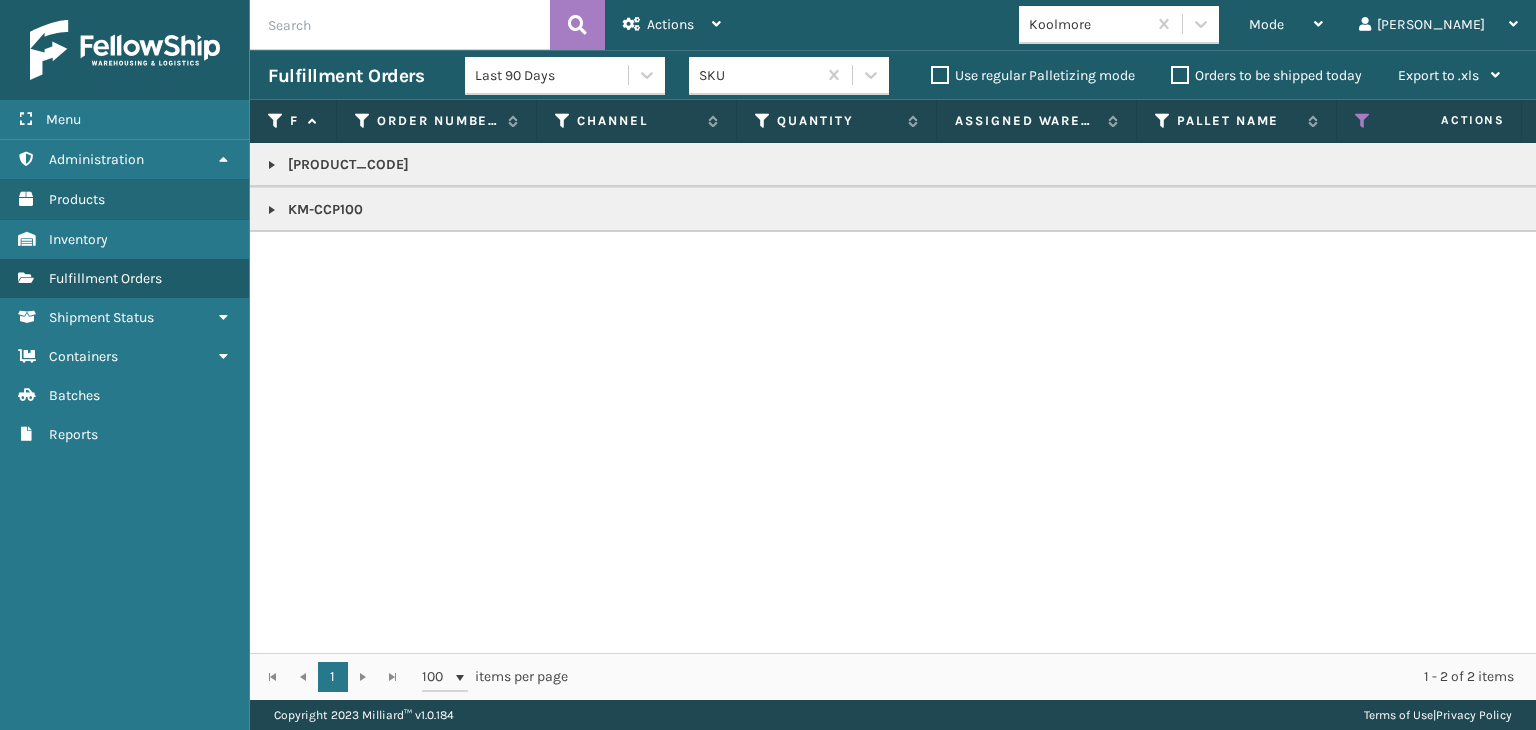 click on "[PRODUCT_CODE]" at bounding box center (1441, 165) 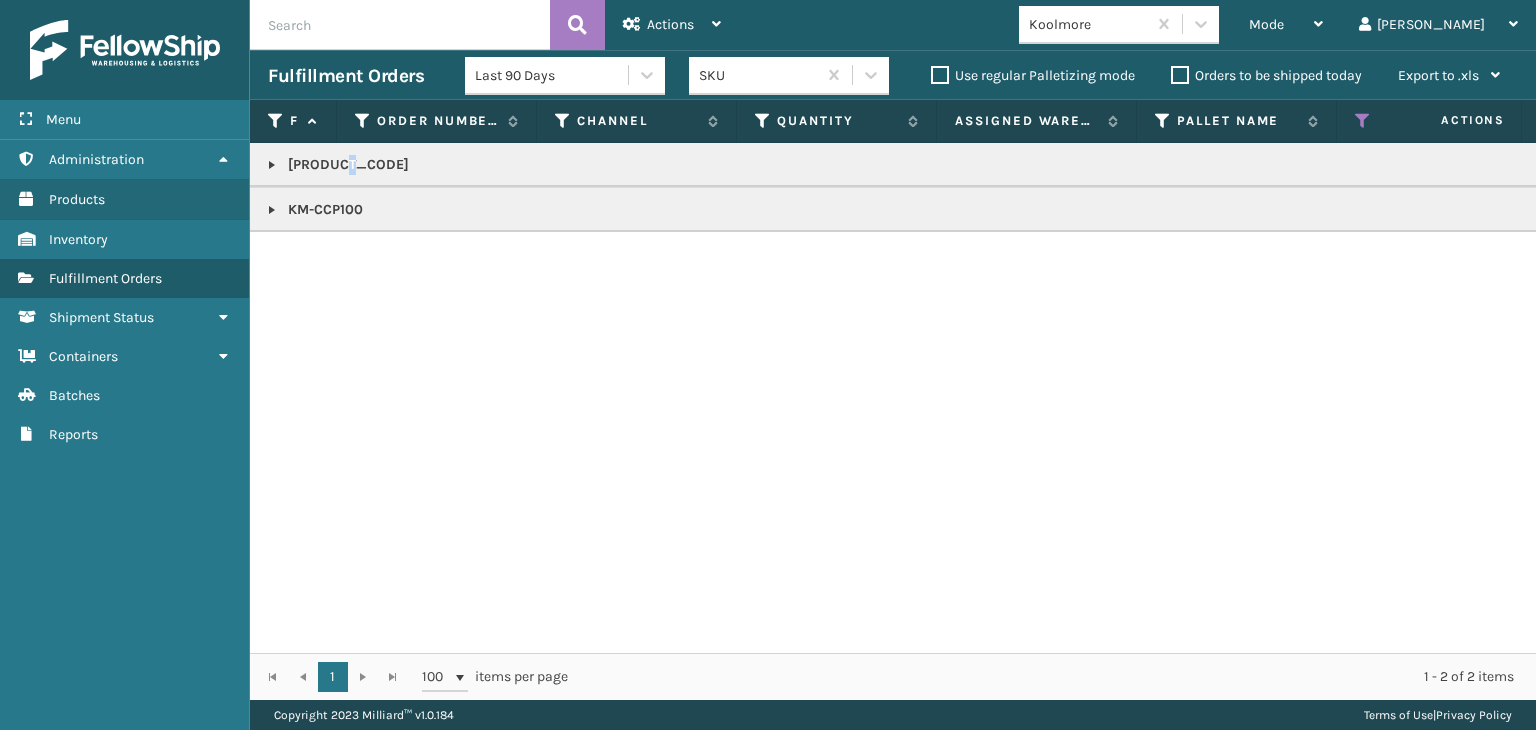 click on "[PRODUCT_CODE]" at bounding box center [1441, 165] 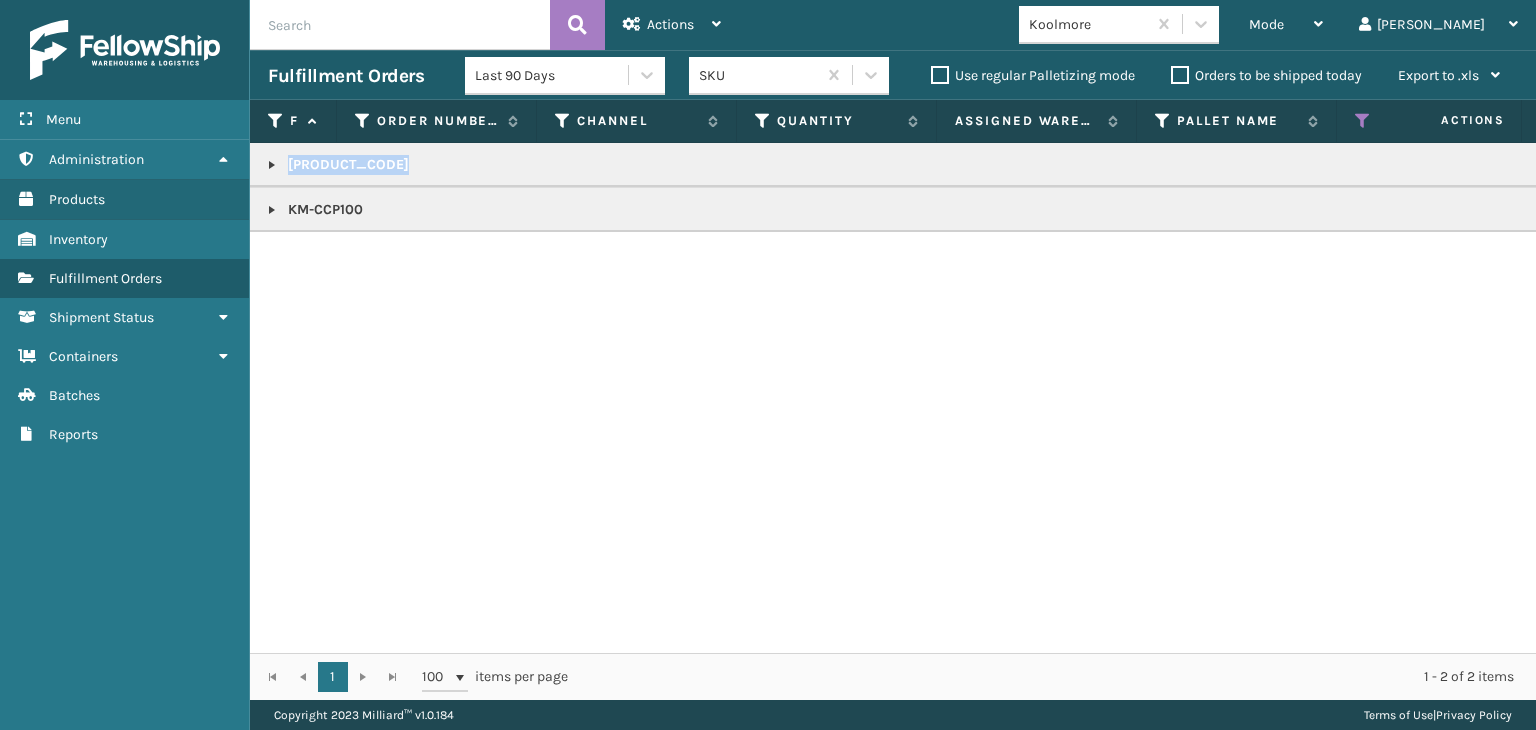 click on "[PRODUCT_CODE]" at bounding box center (1441, 165) 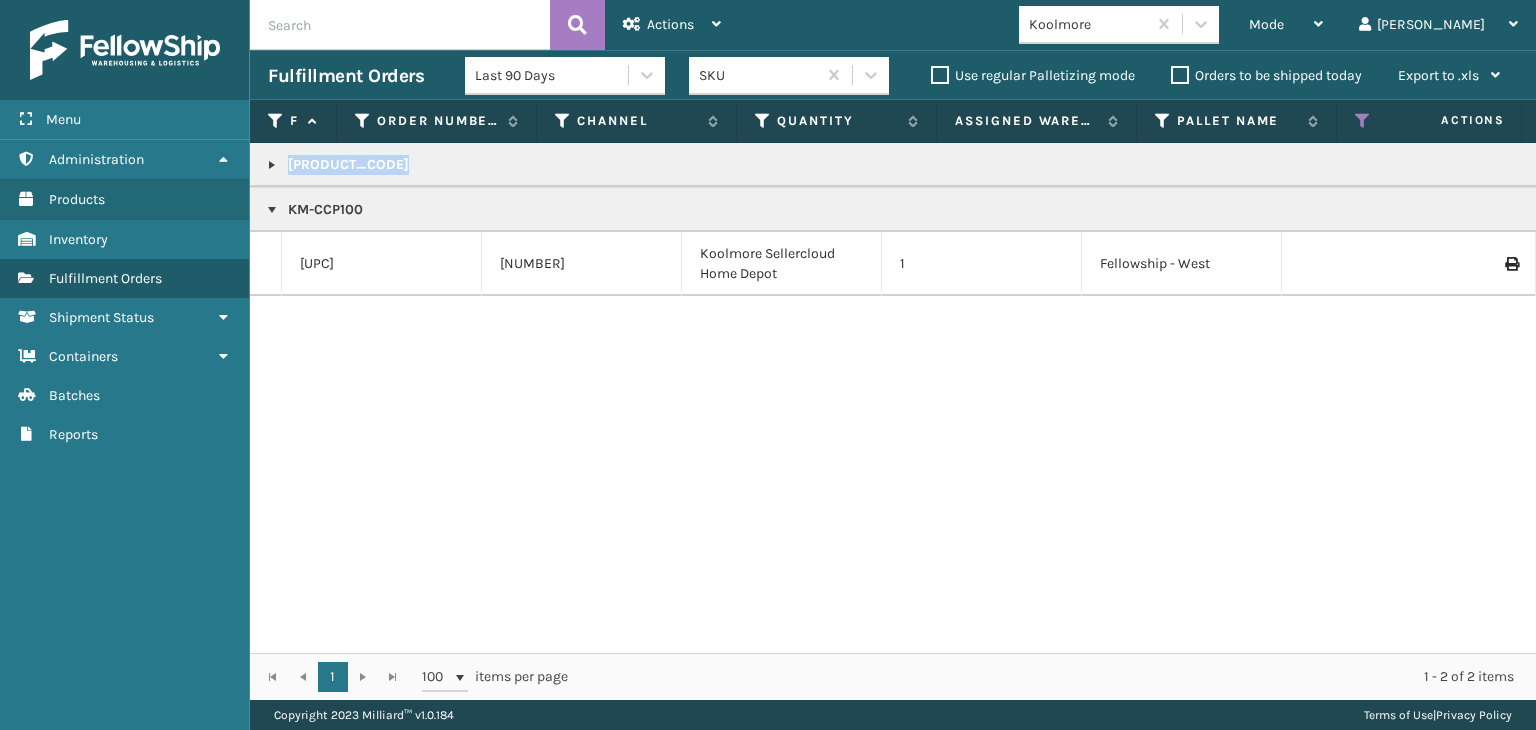 scroll, scrollTop: 0, scrollLeft: 18, axis: horizontal 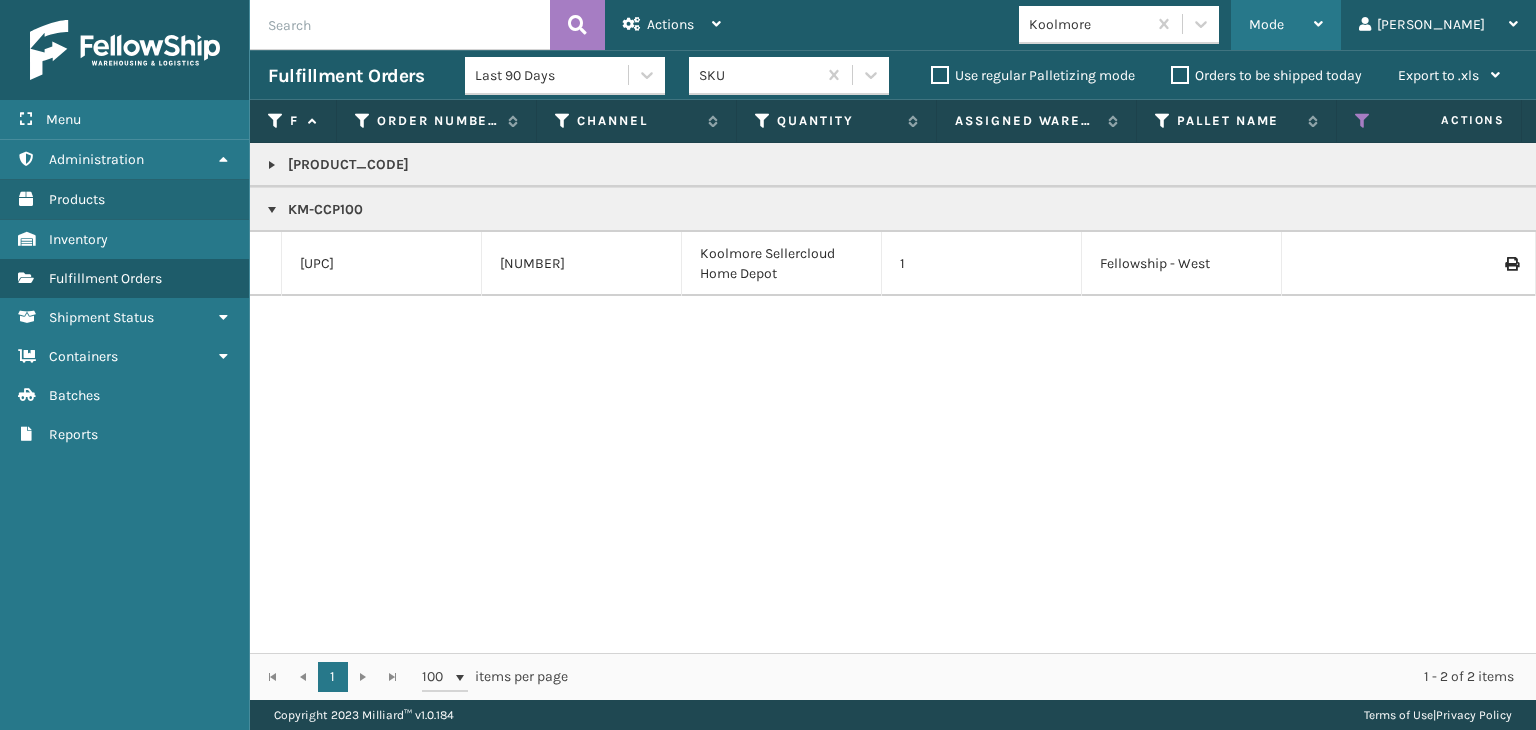 click on "Mode Regular Mode Picking Mode Labeling Mode Exit Scan Mode" at bounding box center (1286, 25) 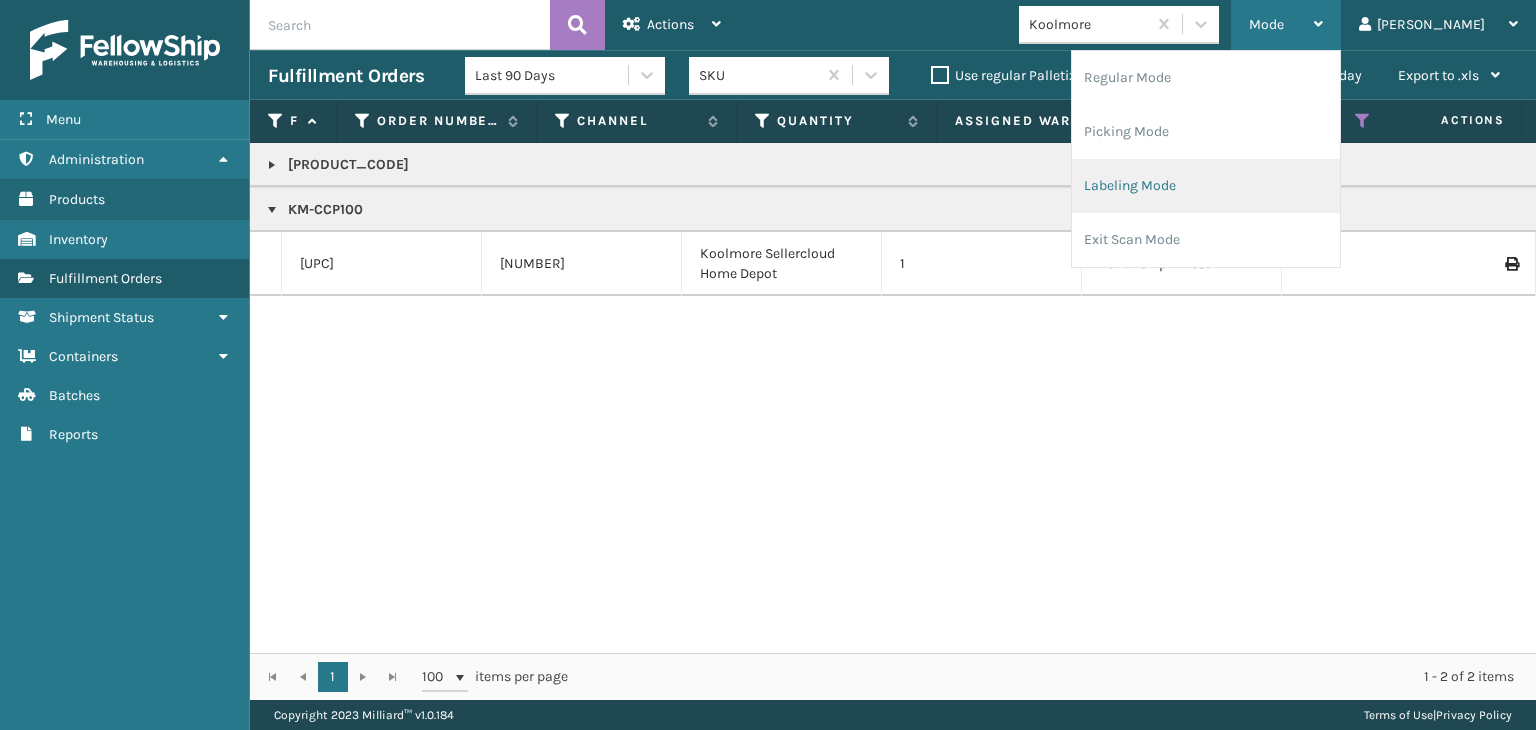 click on "Labeling Mode" at bounding box center [1206, 186] 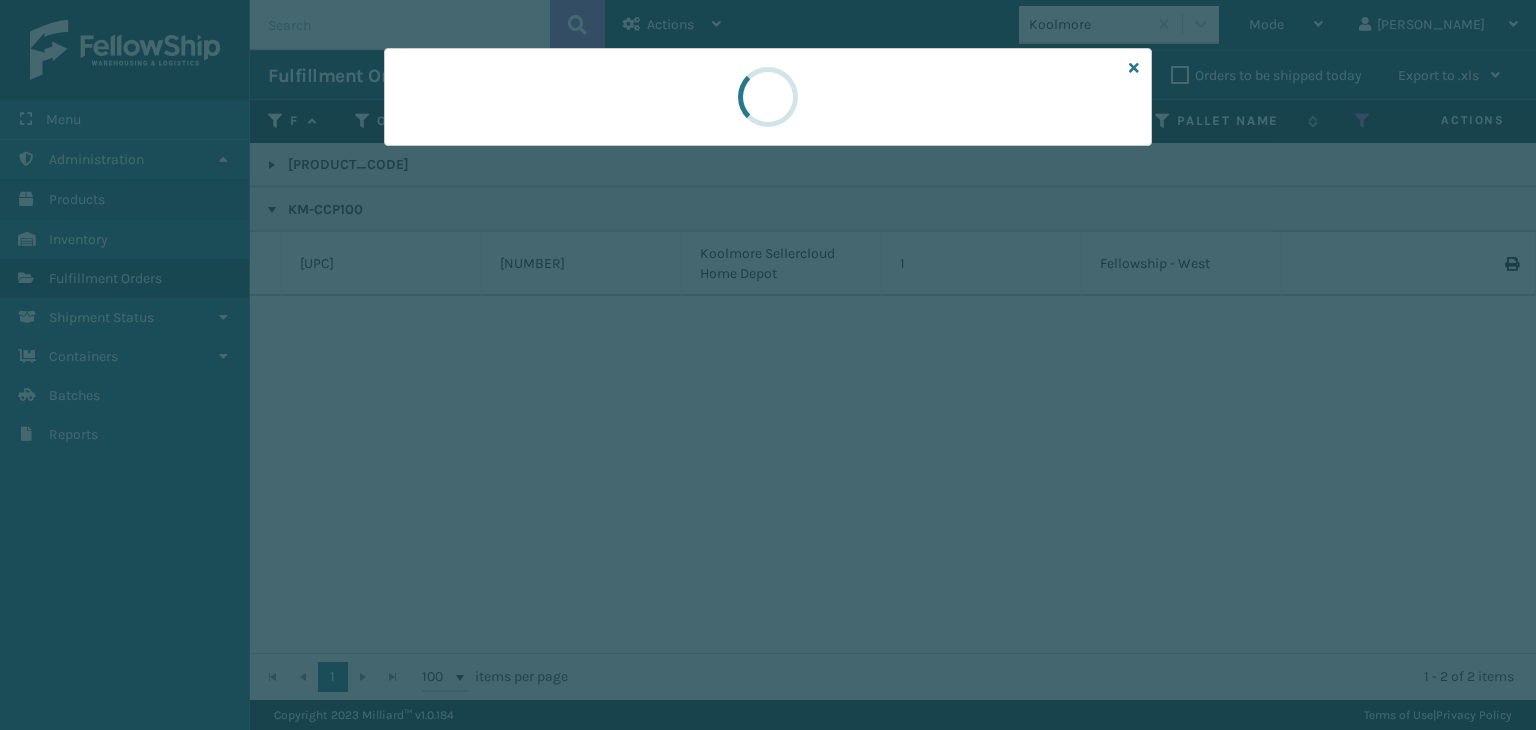 click at bounding box center [768, 365] 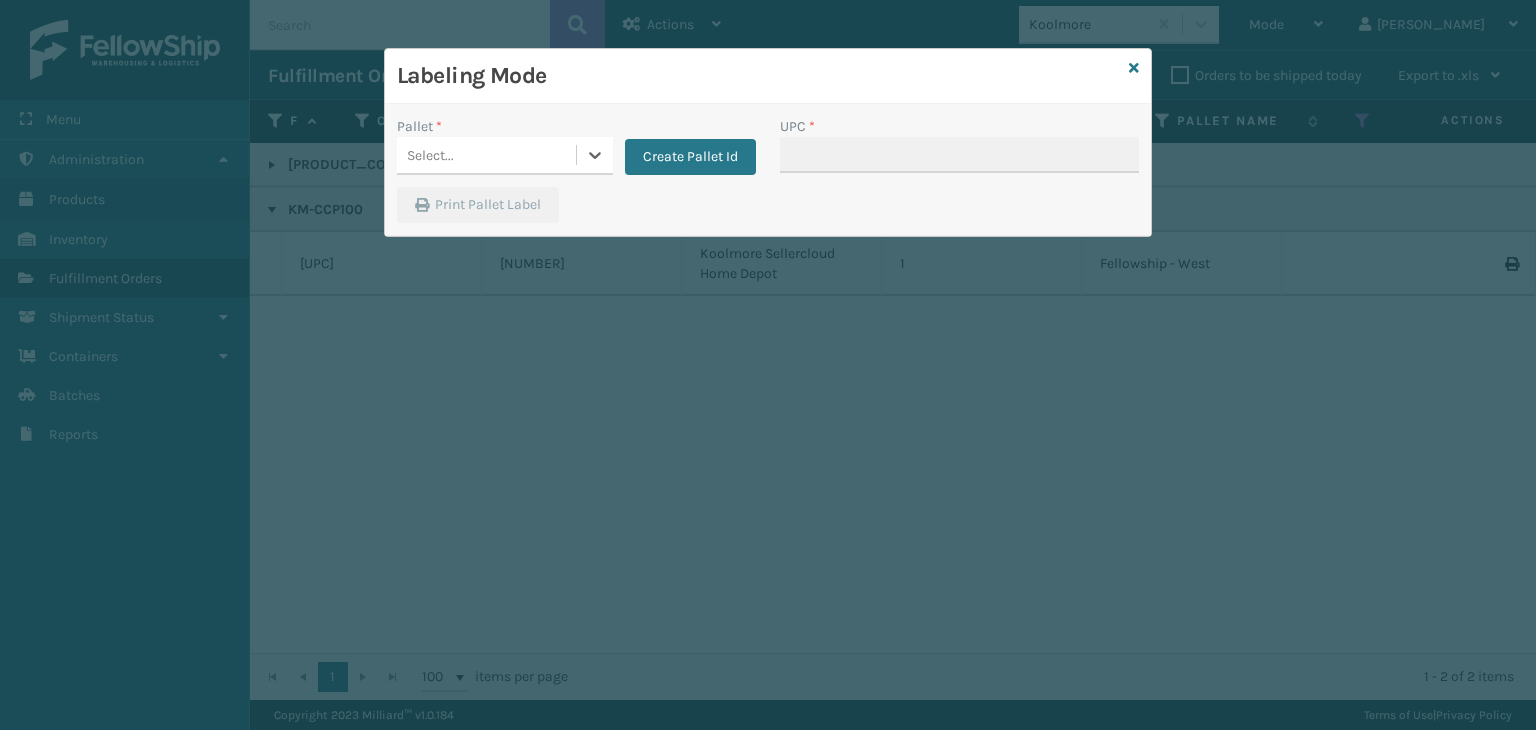 click on "Select..." at bounding box center [486, 155] 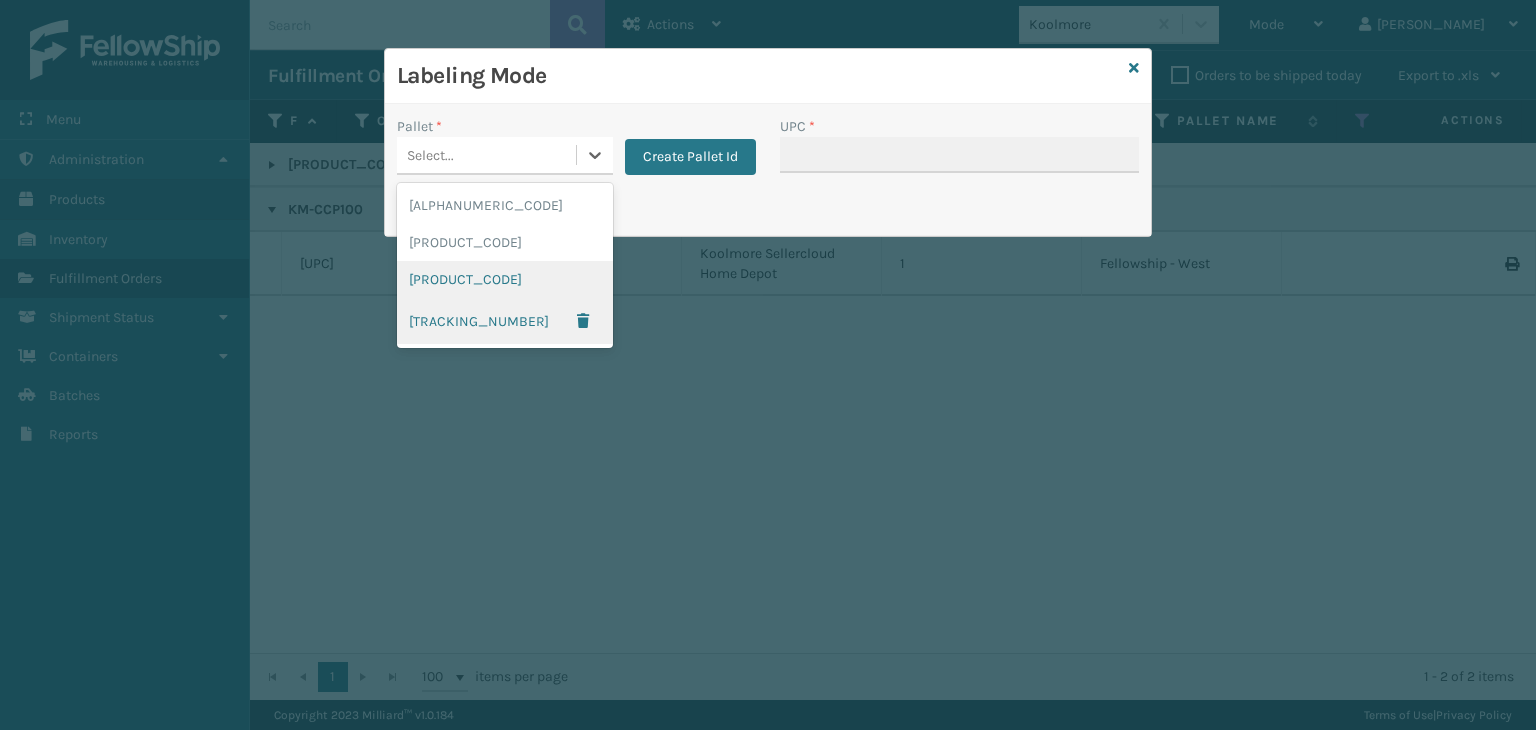 click on "[PRODUCT_CODE]" at bounding box center [505, 279] 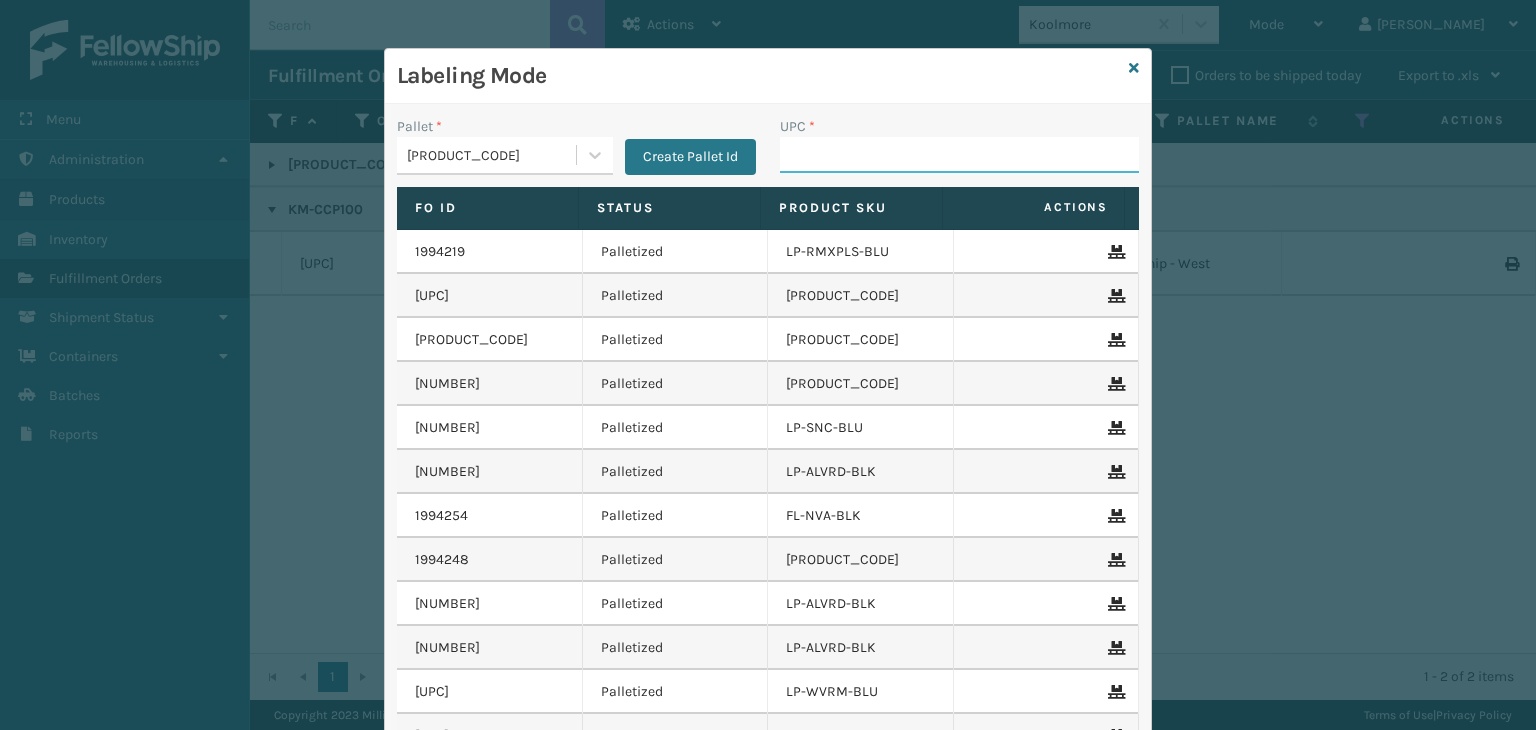 drag, startPoint x: 805, startPoint y: 153, endPoint x: 820, endPoint y: 148, distance: 15.811388 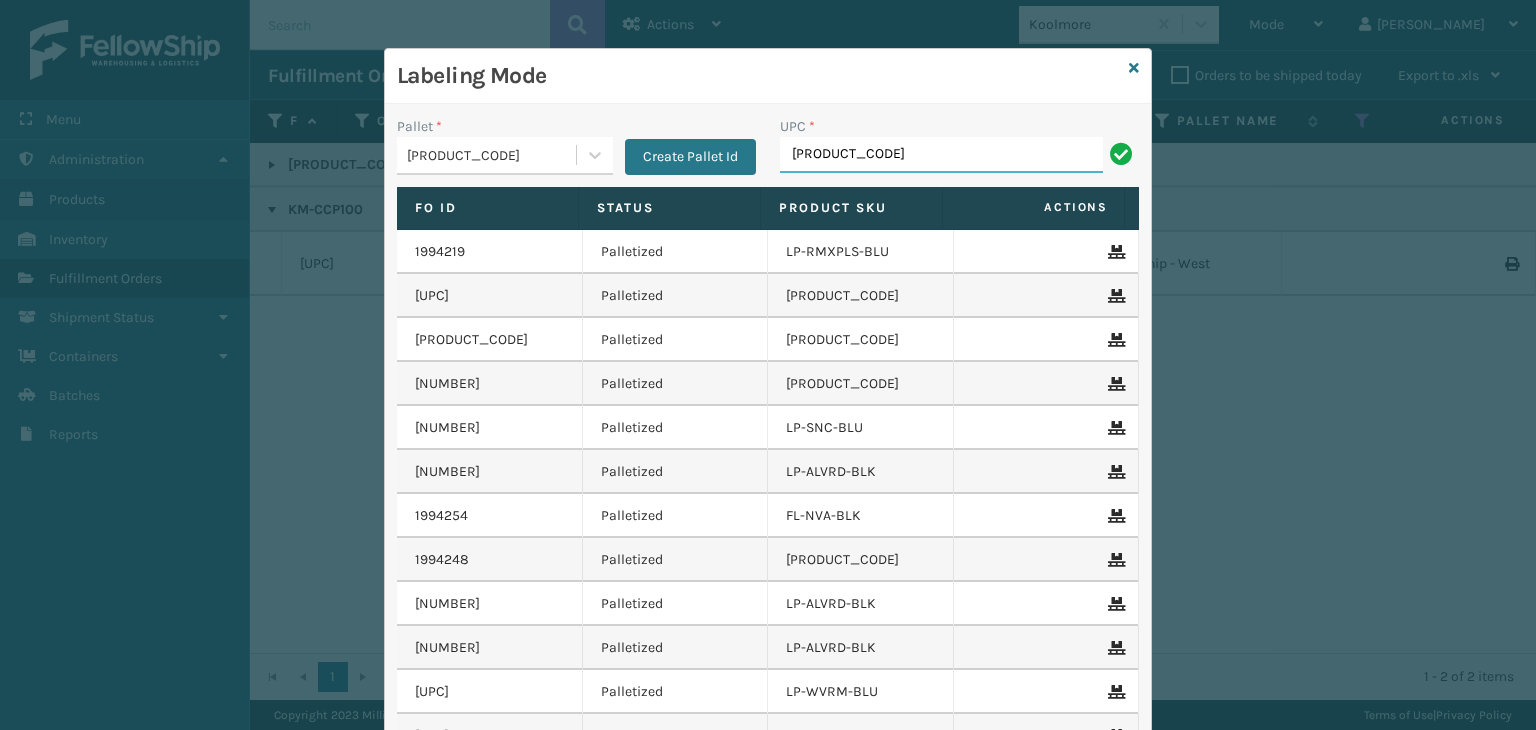 type on "[PRODUCT_CODE]" 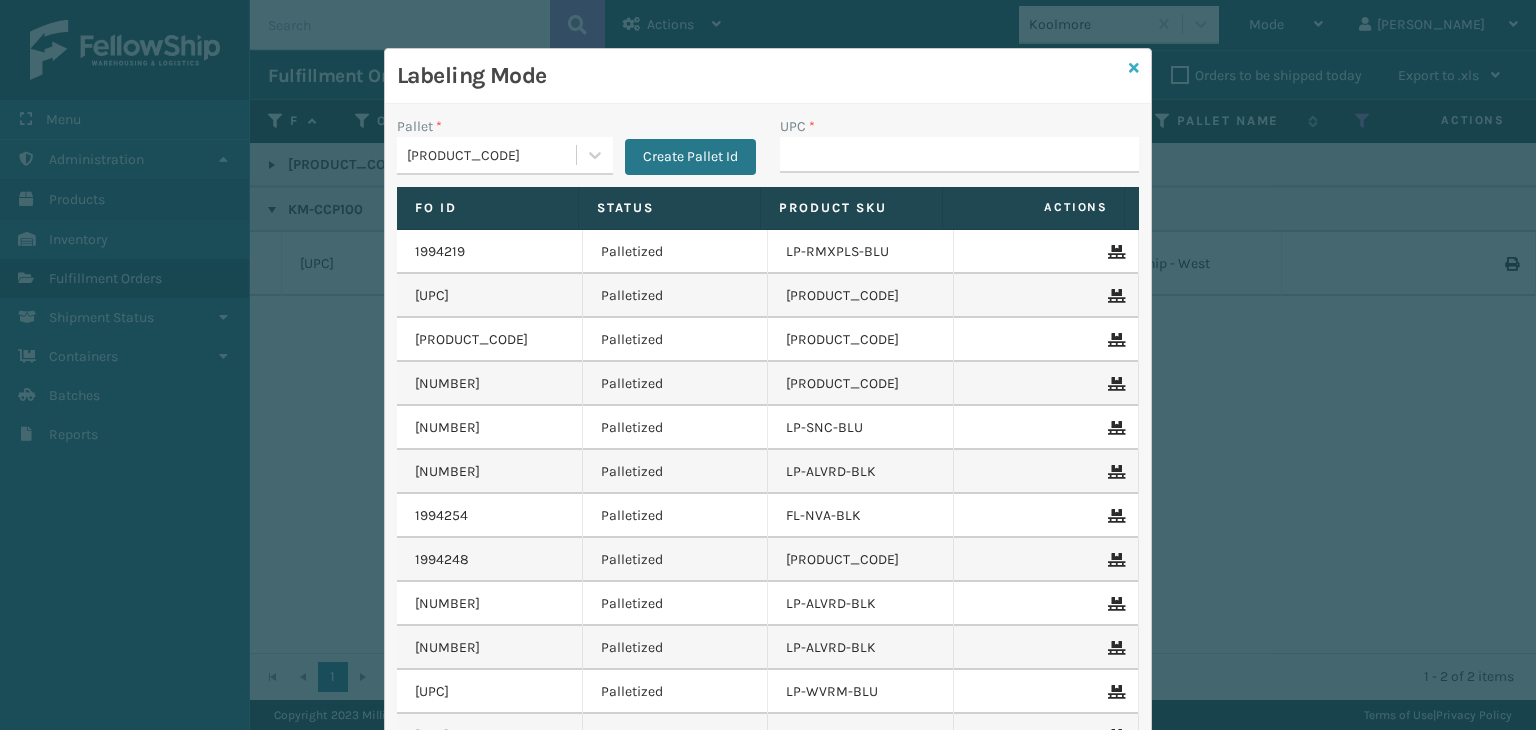click at bounding box center (1134, 68) 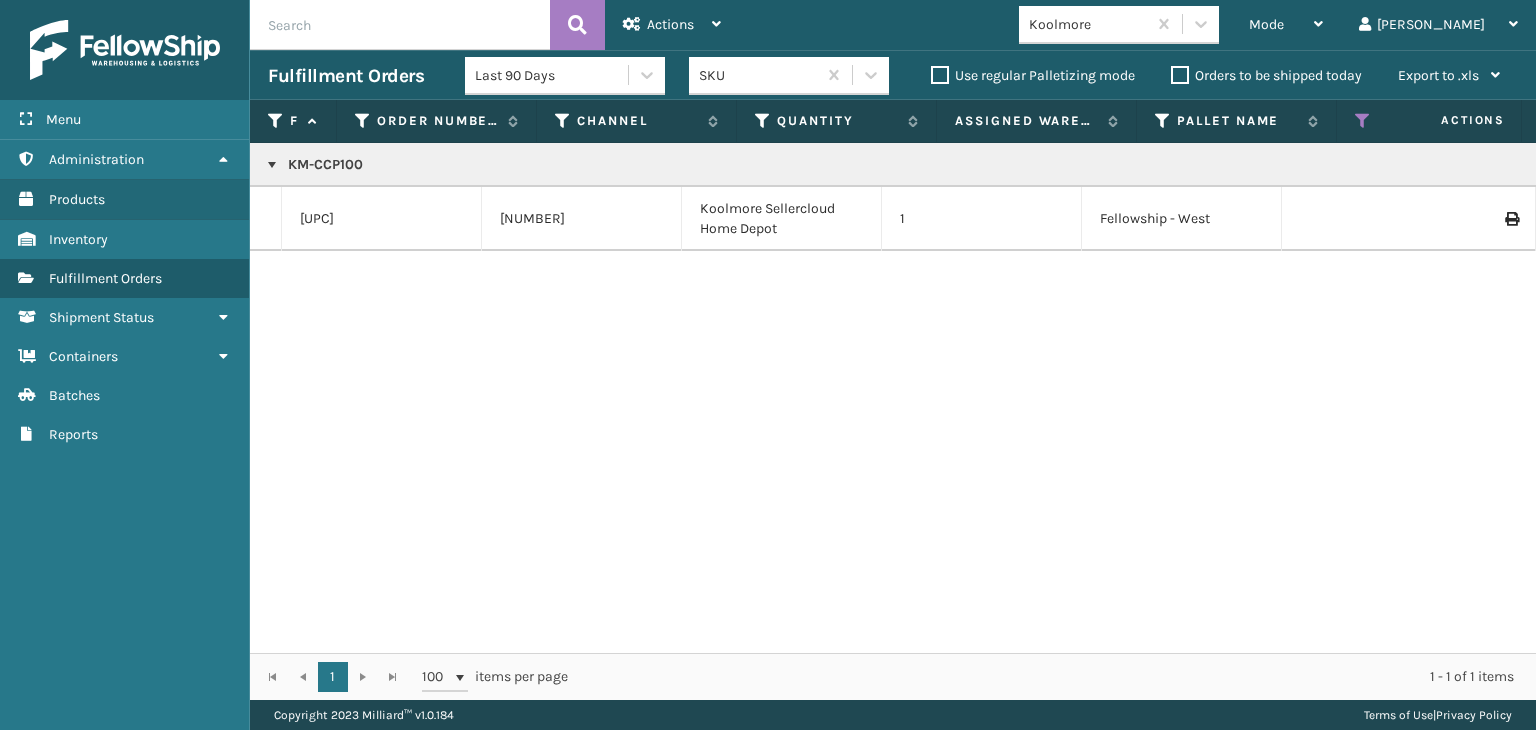 click on "KM-CCP100" at bounding box center [1441, 165] 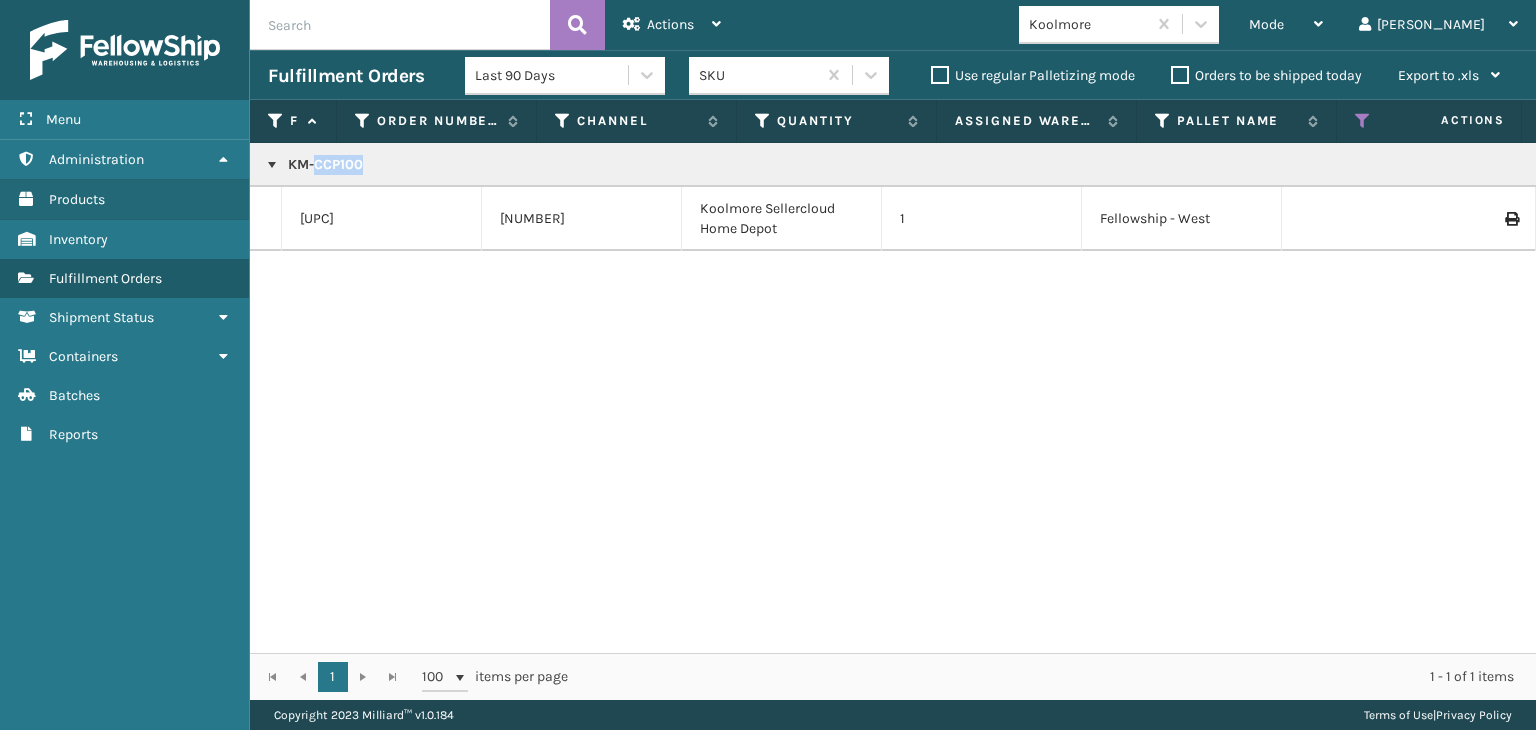 click on "KM-CCP100" at bounding box center (1441, 165) 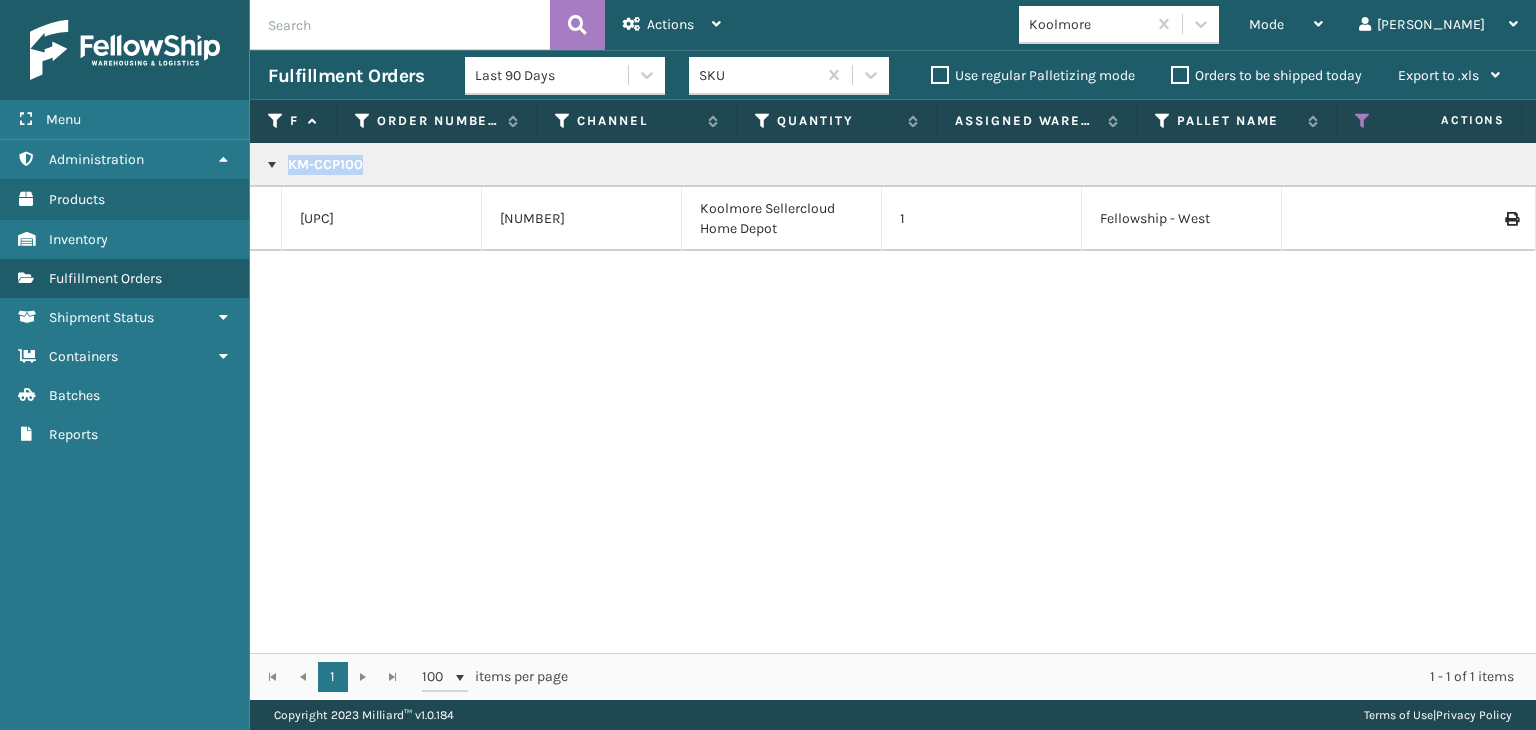 click on "KM-CCP100" at bounding box center [1441, 165] 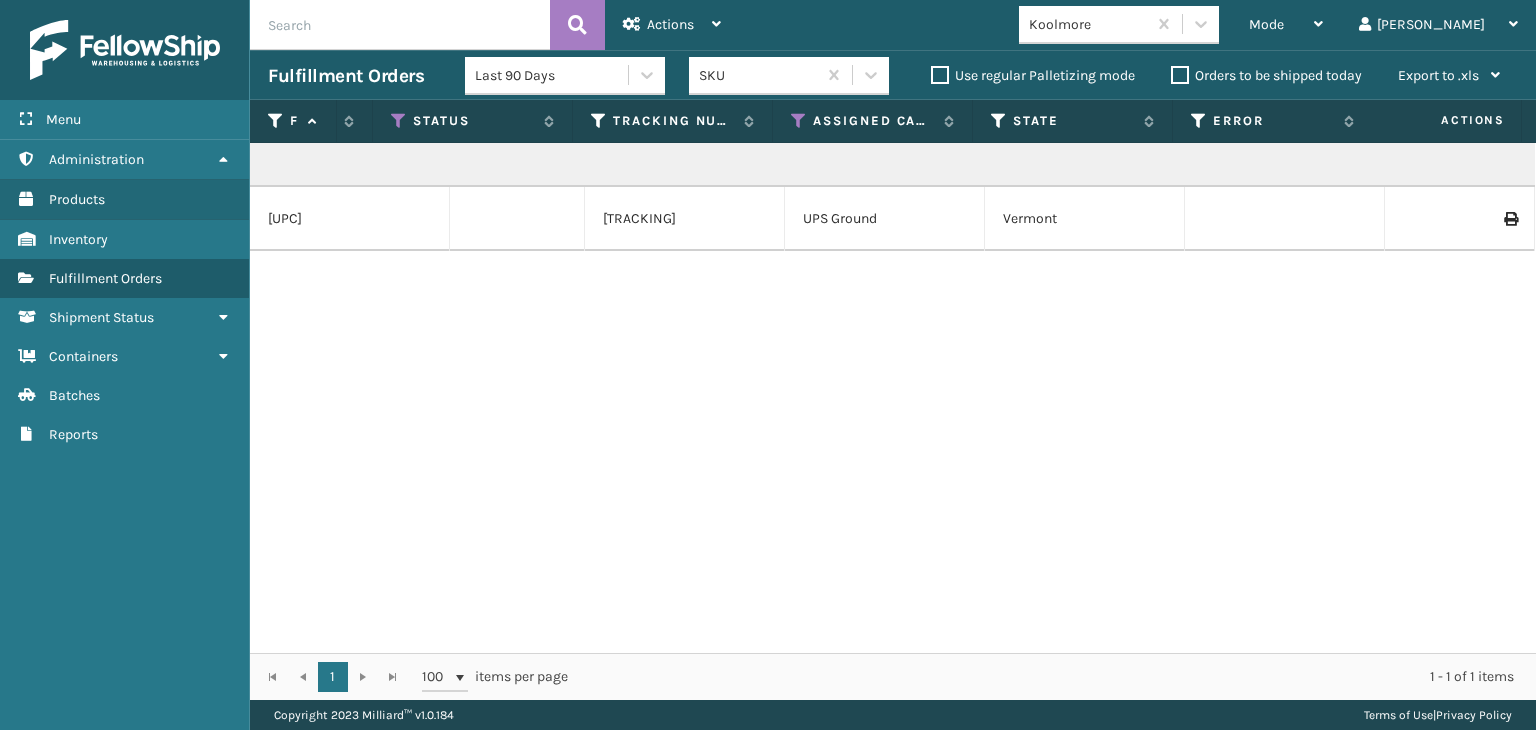scroll, scrollTop: 0, scrollLeft: 893, axis: horizontal 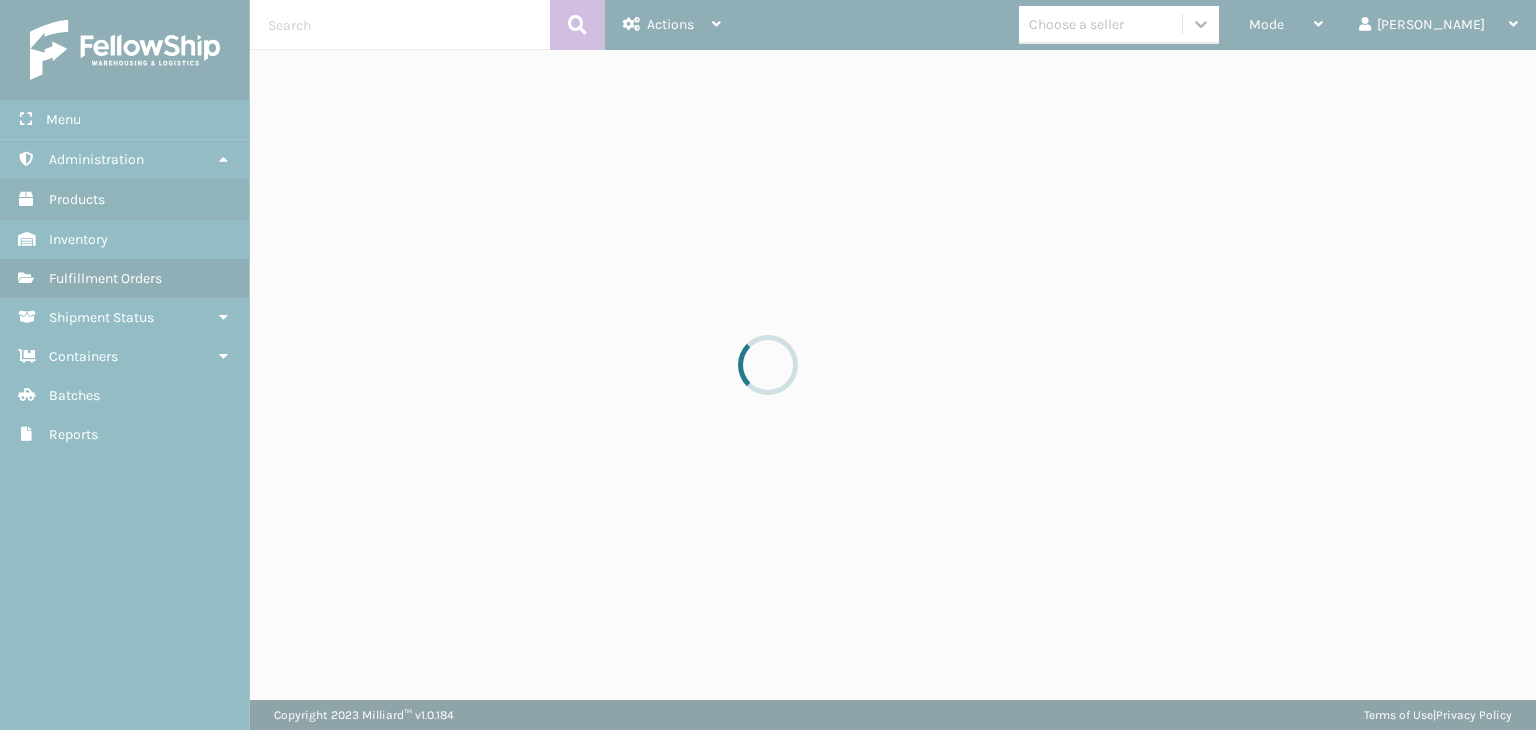 click at bounding box center (768, 365) 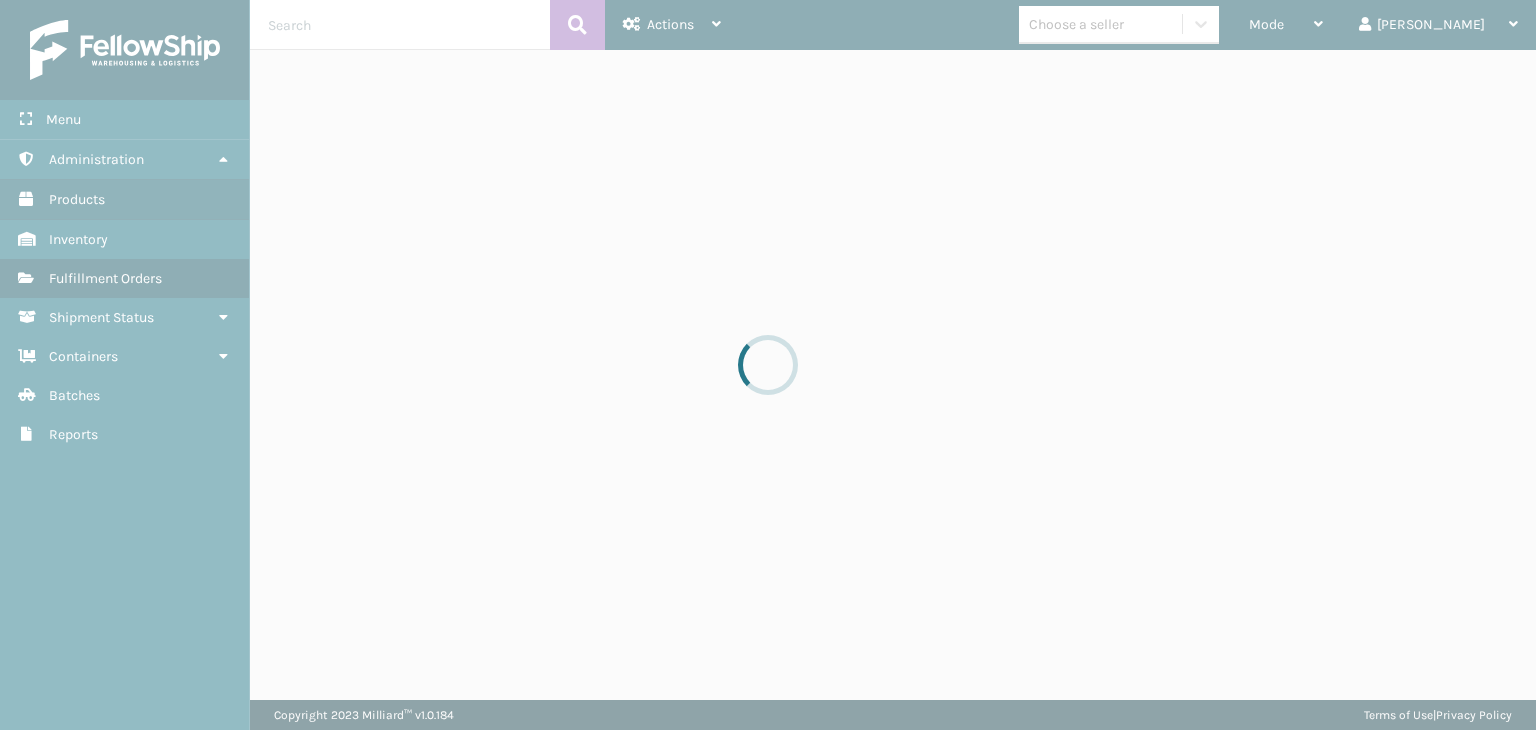 click at bounding box center (768, 365) 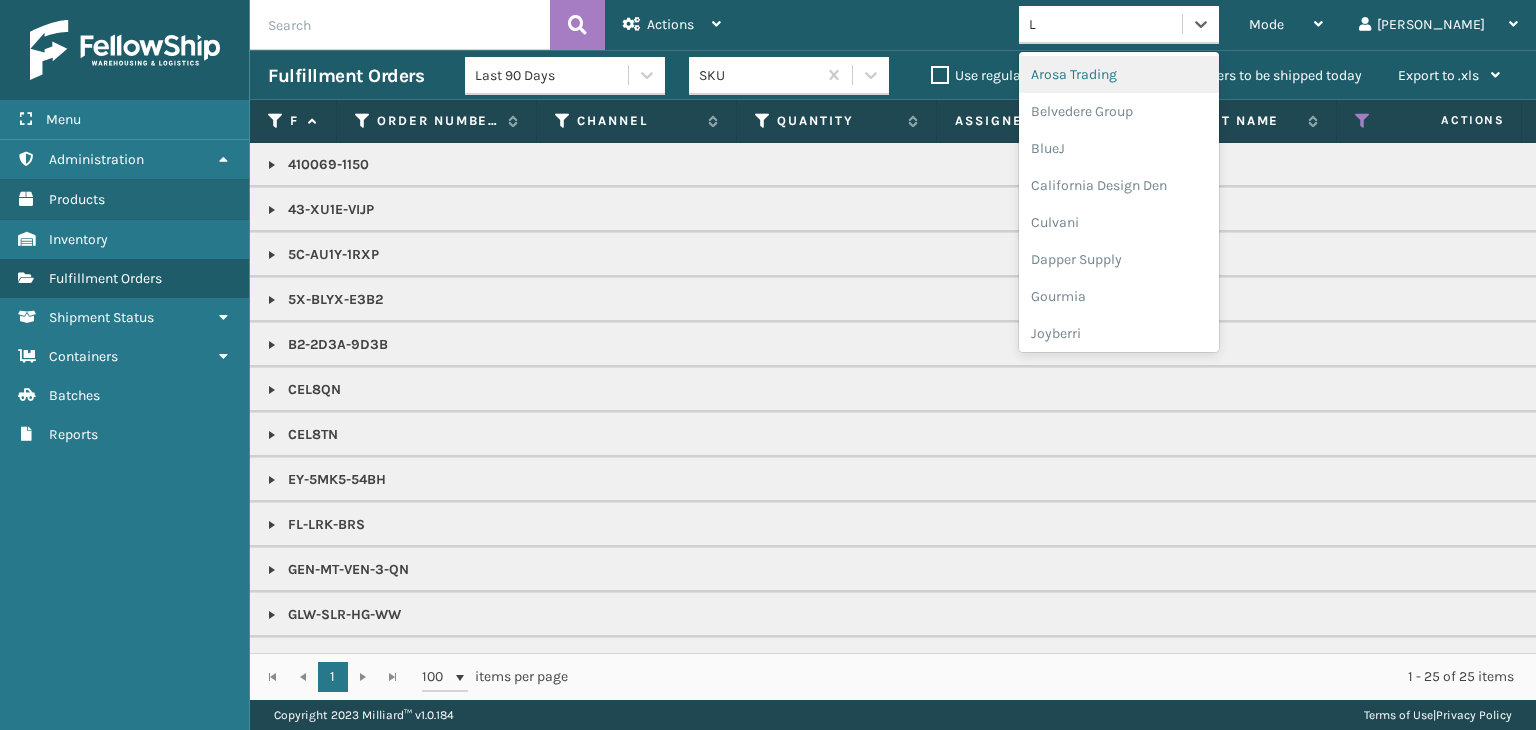 type on "LI" 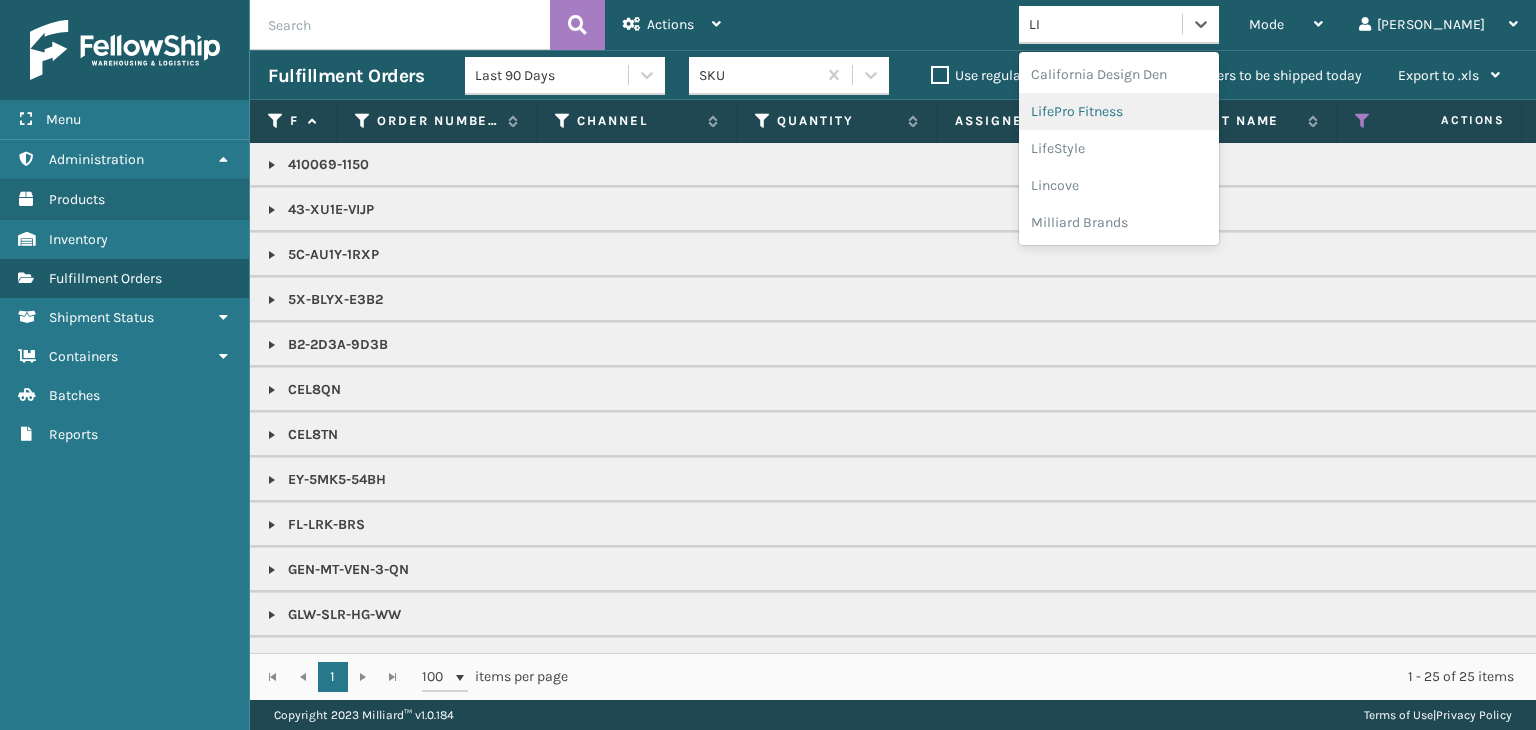 click on "LifePro Fitness" at bounding box center (1119, 111) 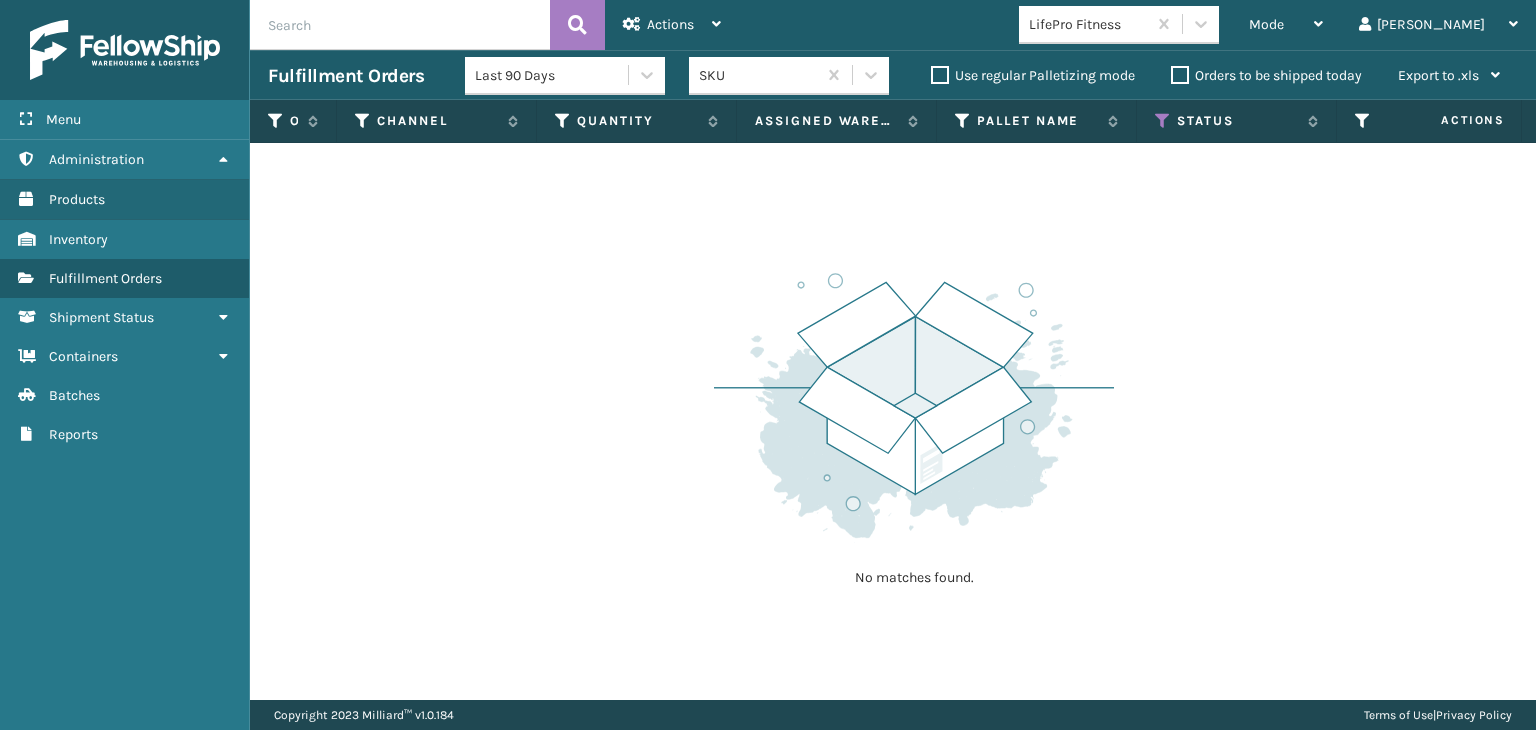 drag, startPoint x: 1396, startPoint y: 43, endPoint x: 1205, endPoint y: 8, distance: 194.18033 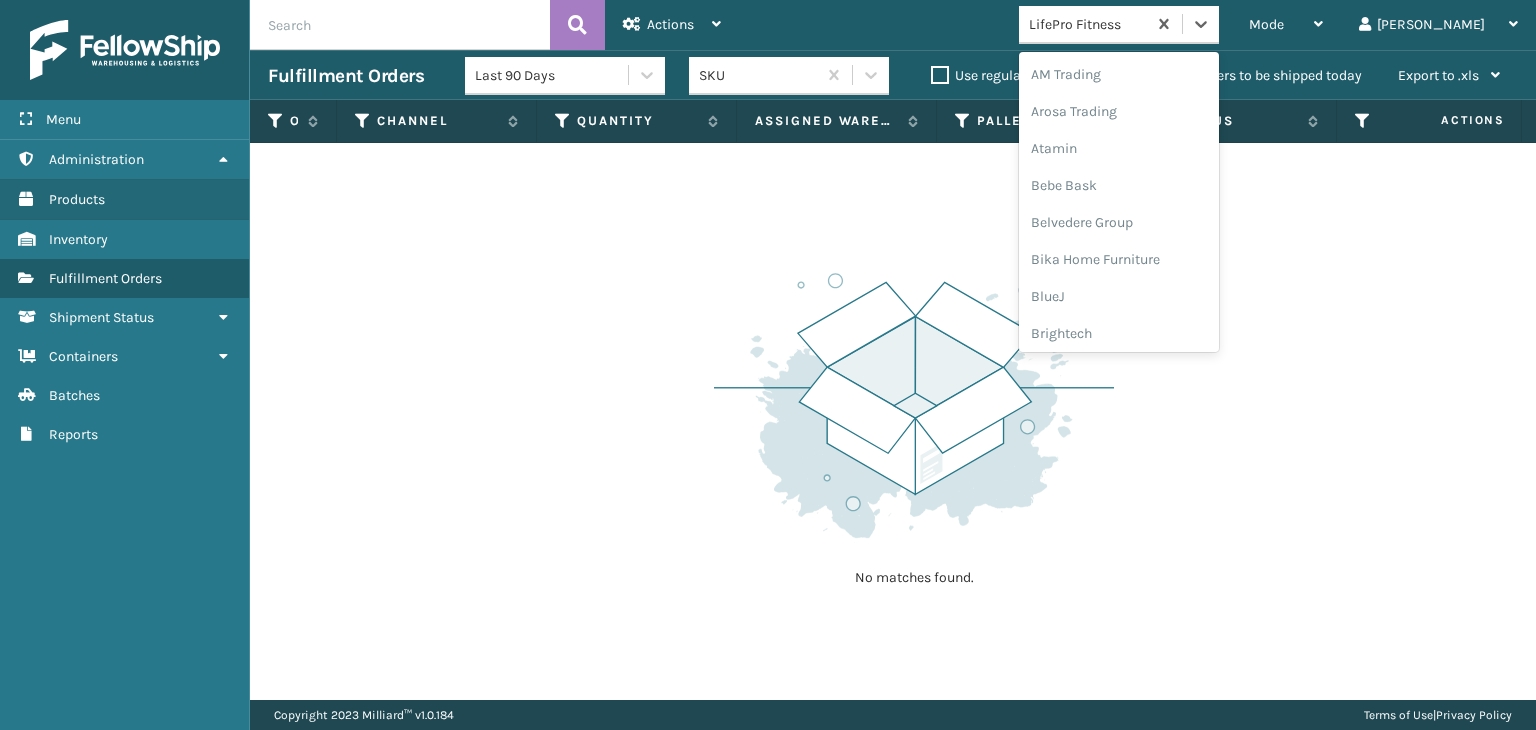 drag, startPoint x: 1205, startPoint y: 8, endPoint x: 1144, endPoint y: 9, distance: 61.008198 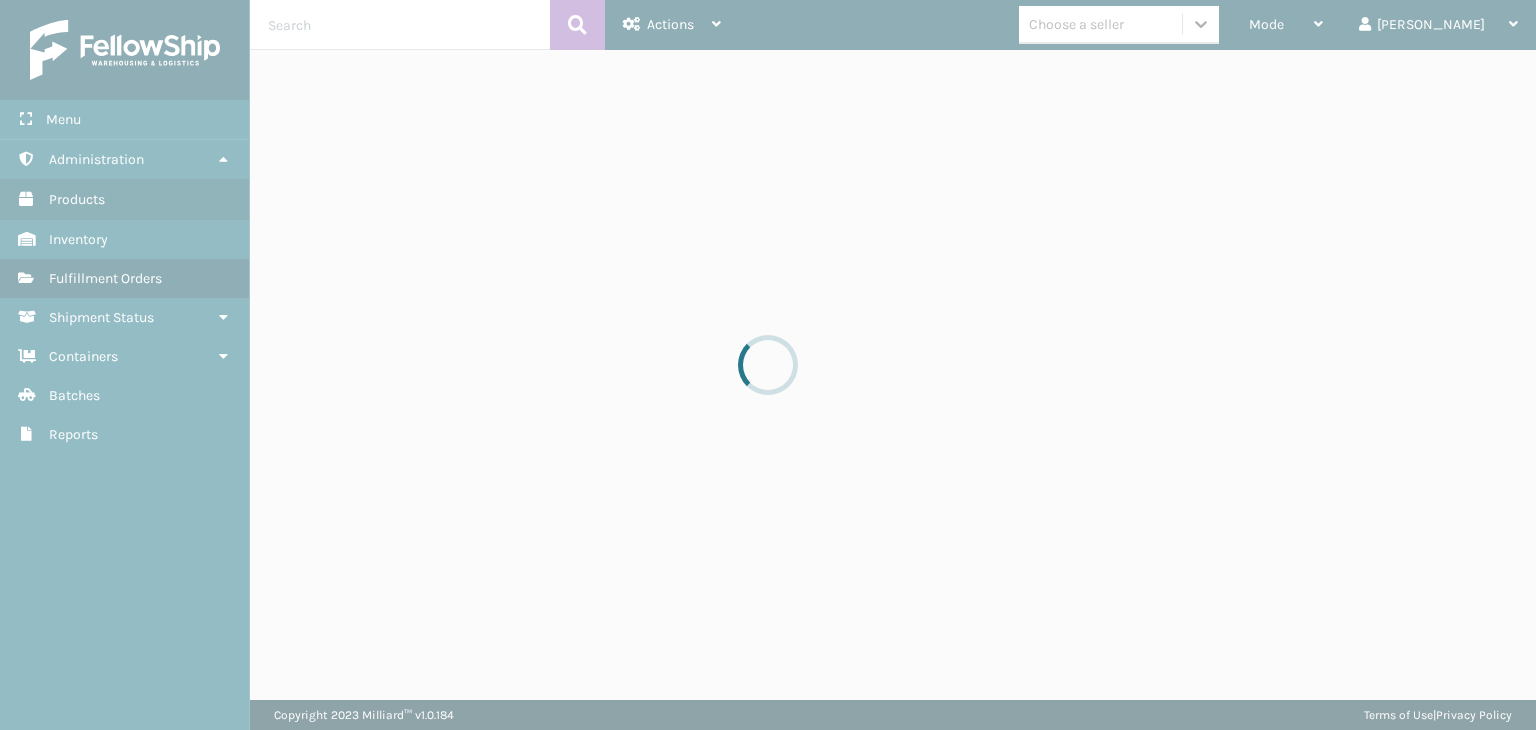 click at bounding box center [768, 365] 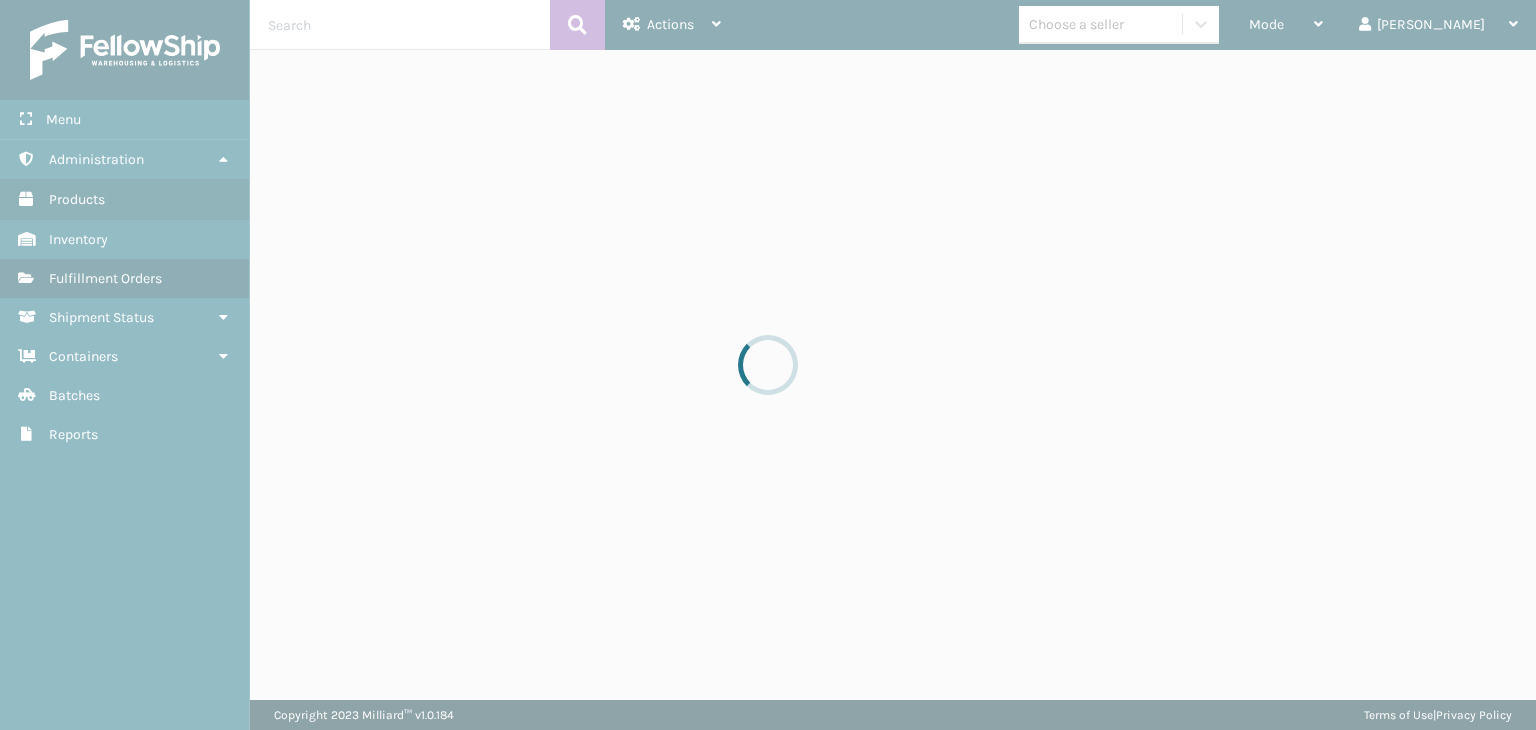 click at bounding box center (768, 365) 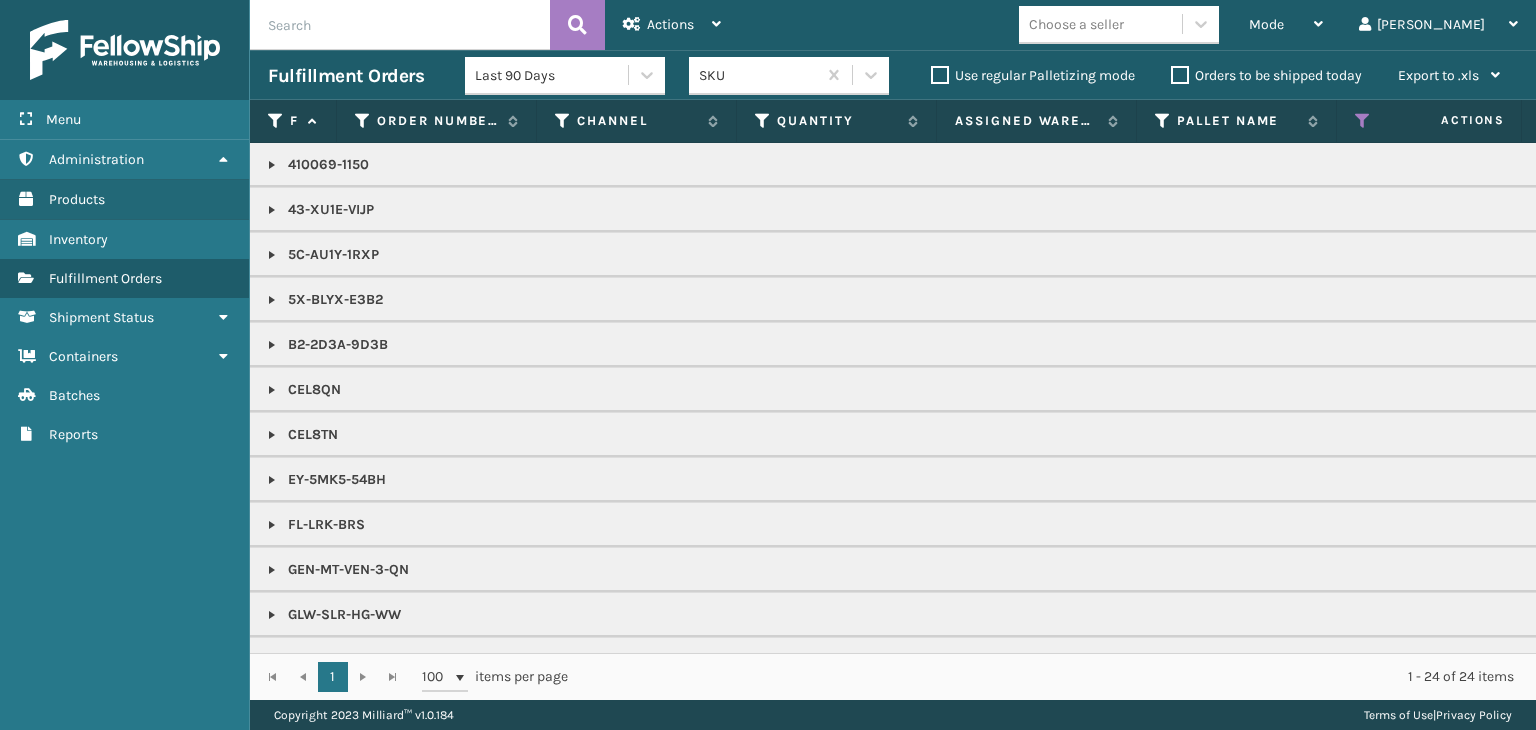 click on "Mode" at bounding box center [1286, 25] 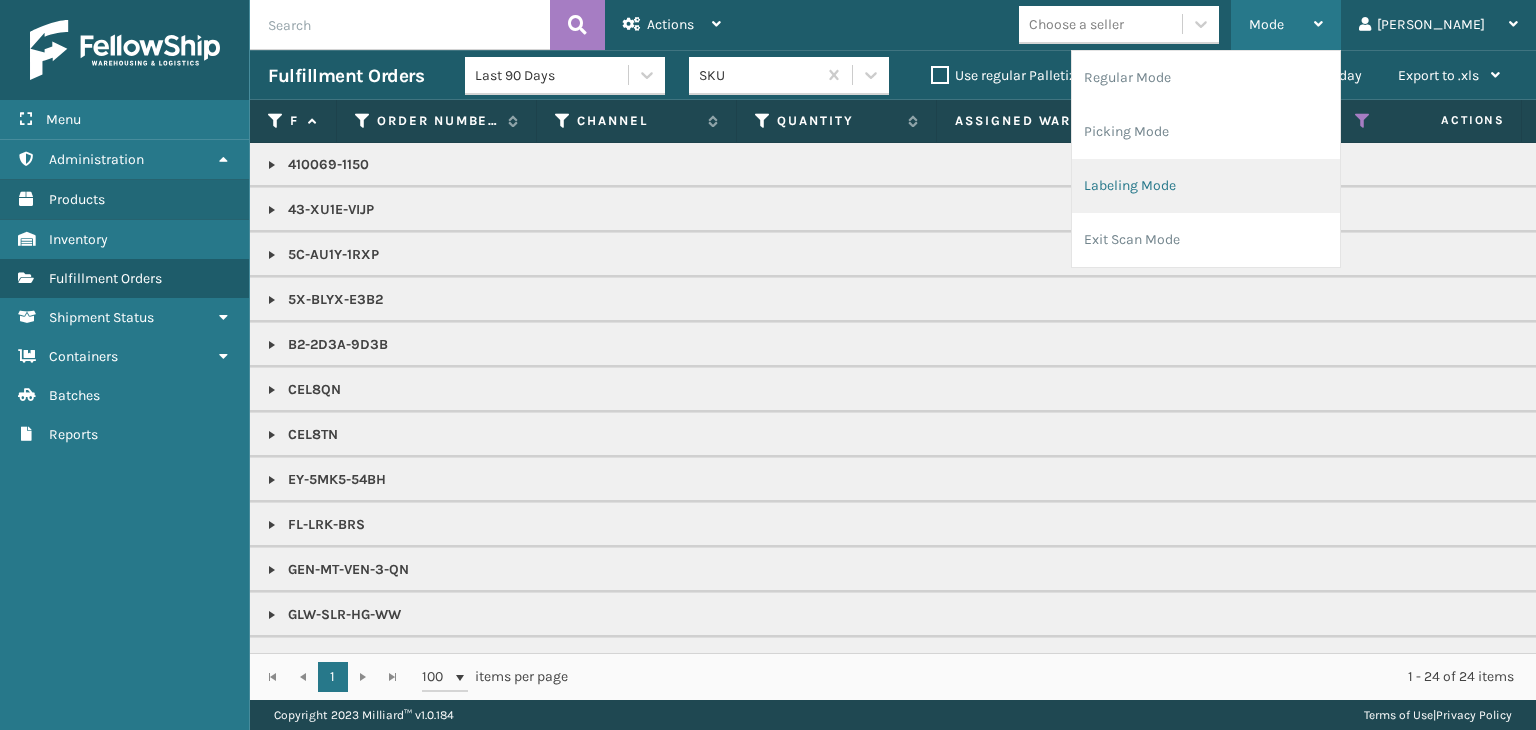 click on "Labeling Mode" at bounding box center (1206, 186) 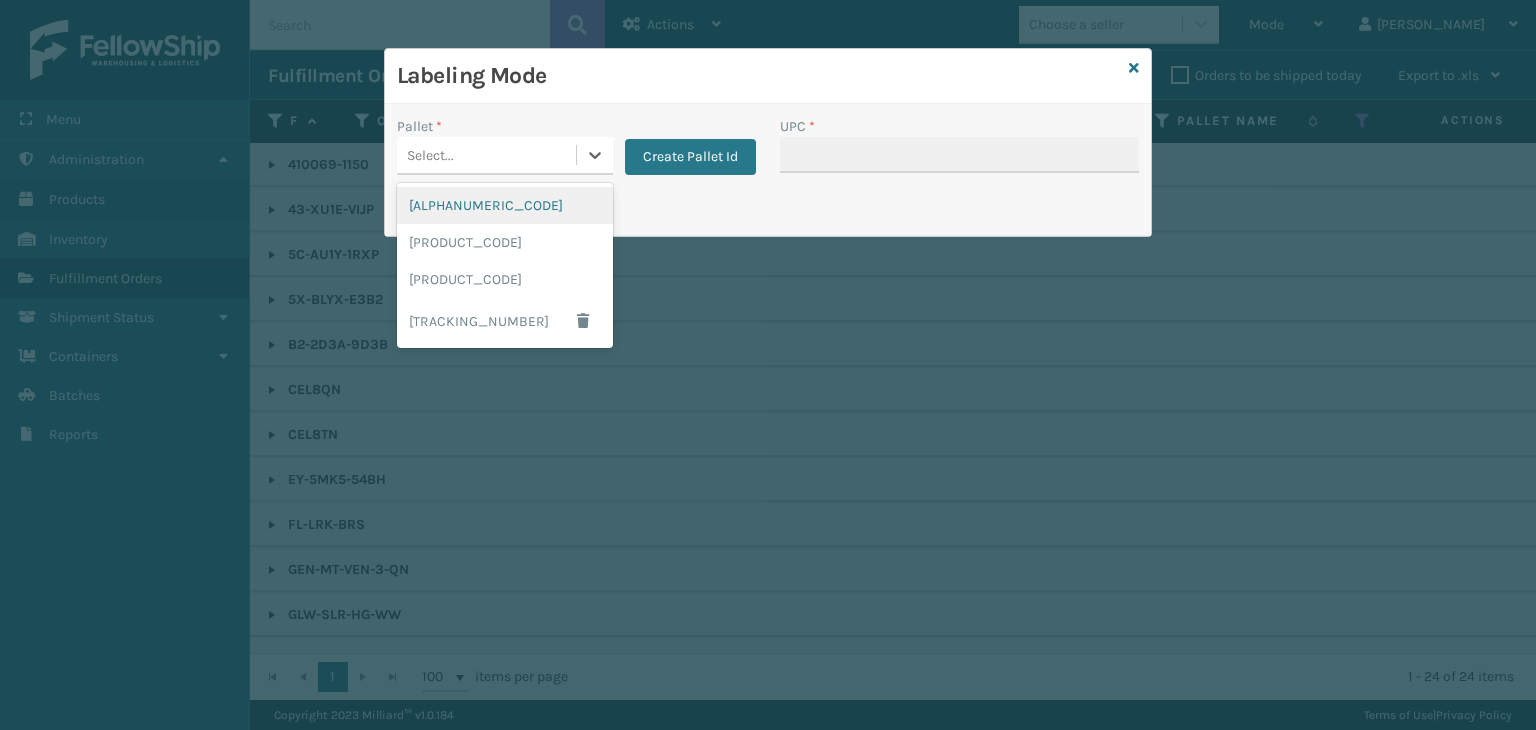 click on "Select..." at bounding box center [430, 155] 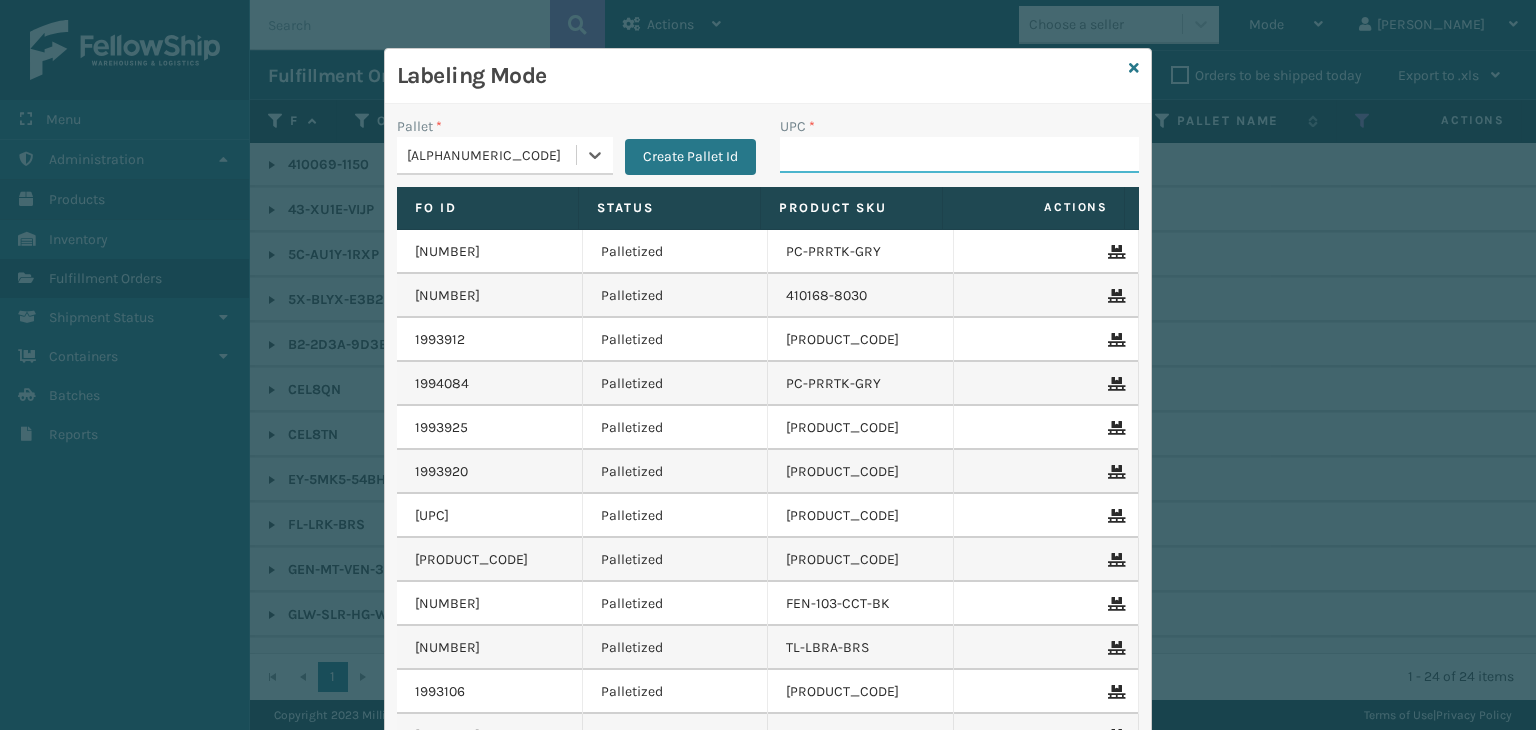 click on "UPC   *" at bounding box center (959, 155) 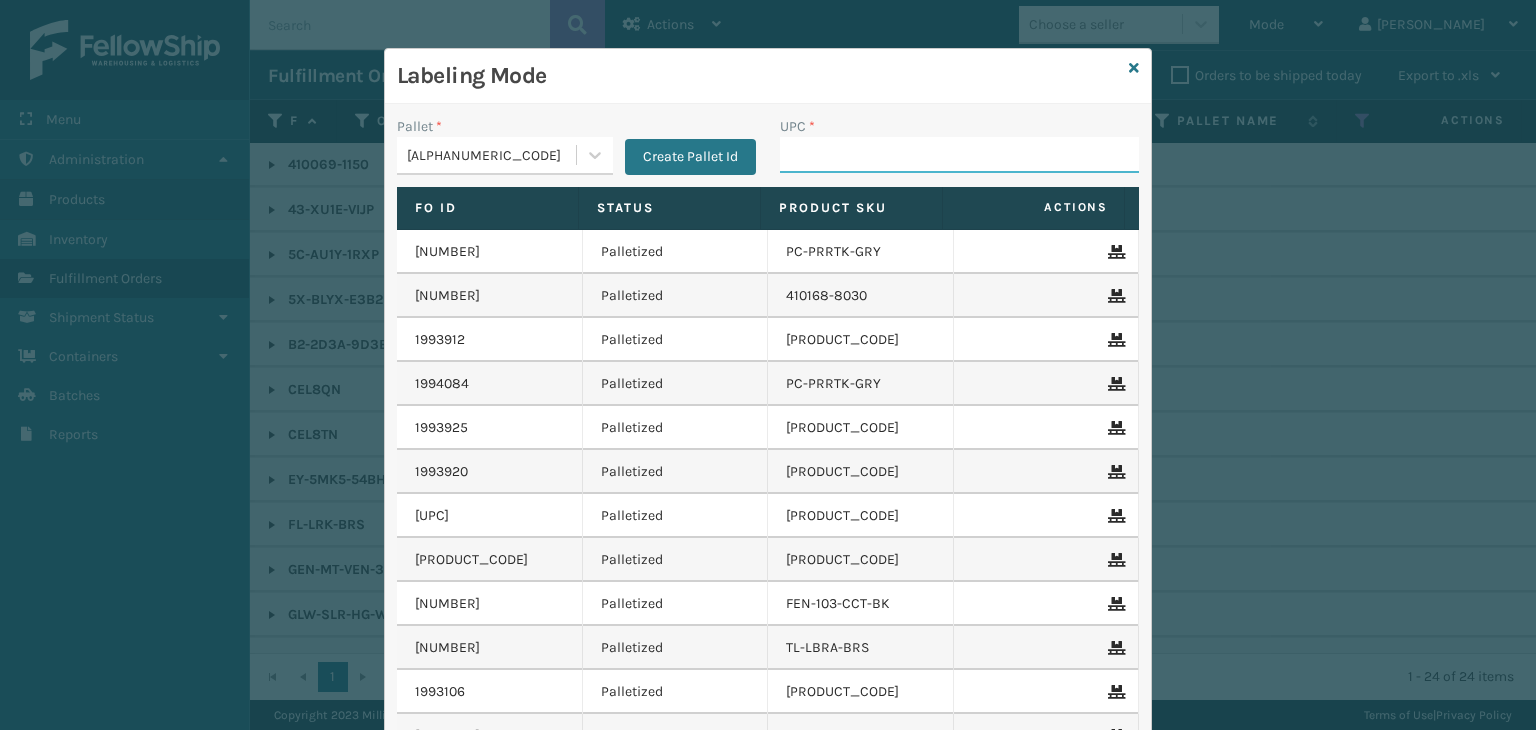 drag, startPoint x: 824, startPoint y: 161, endPoint x: 801, endPoint y: 141, distance: 30.479502 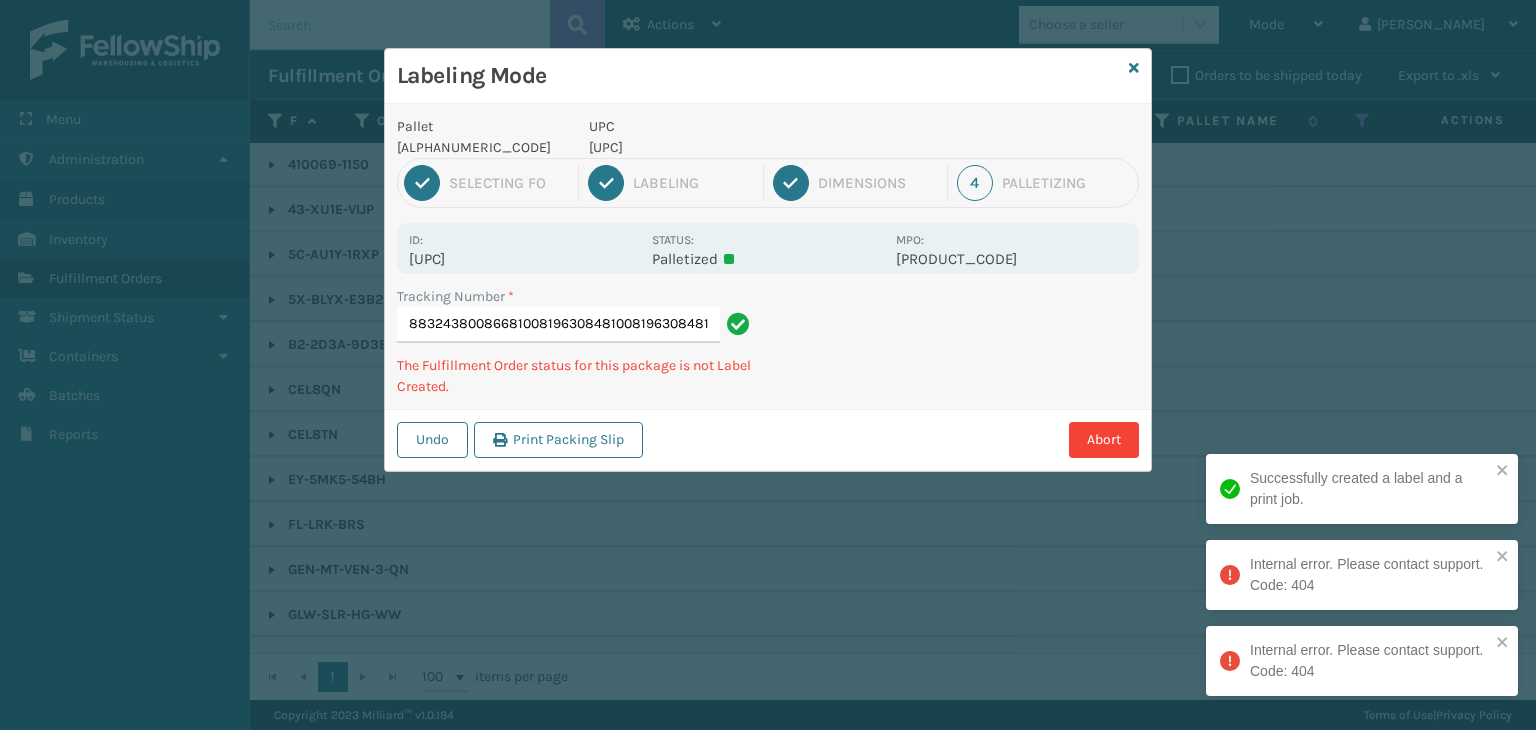 type on "883243800866810081963084810081963084810081963084" 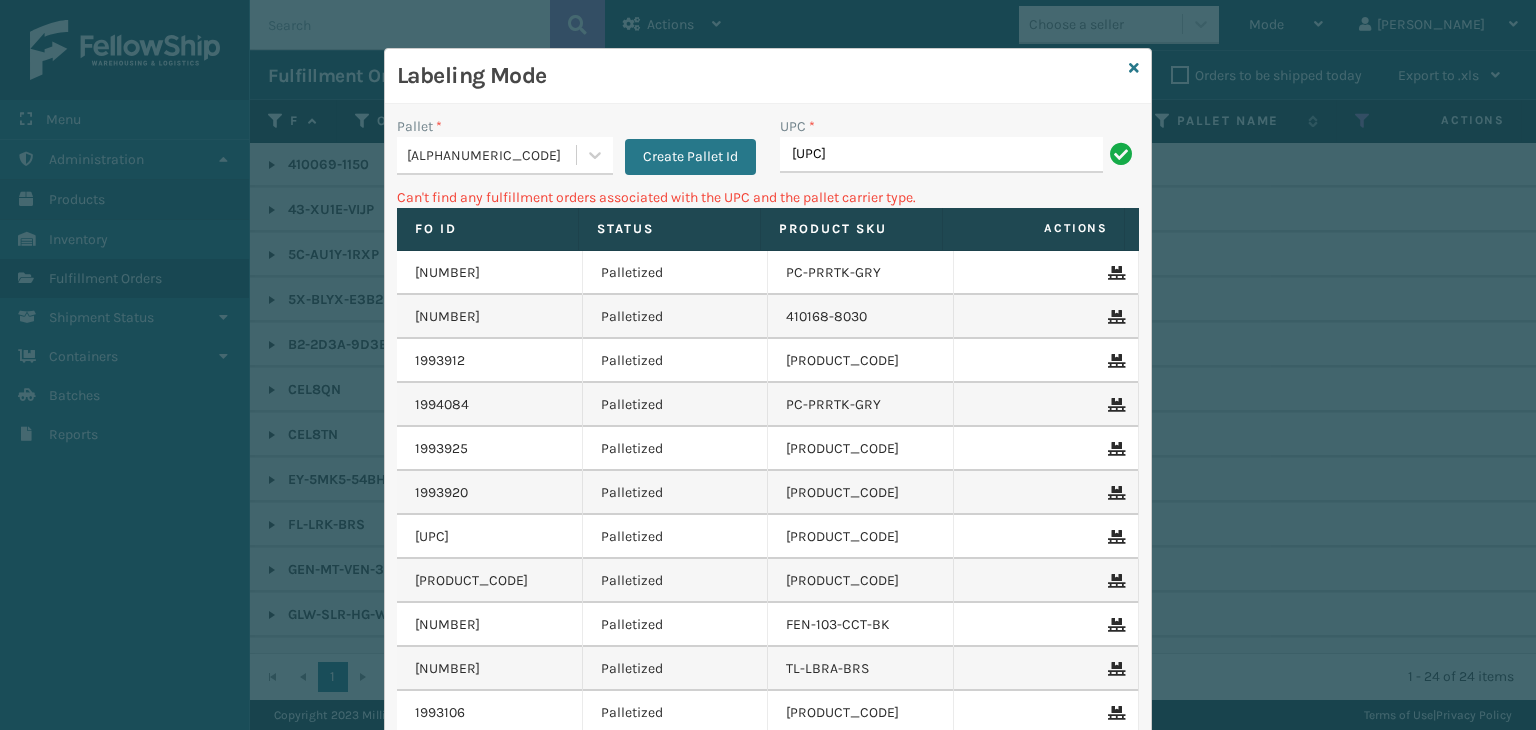 drag, startPoint x: 778, startPoint y: 154, endPoint x: 463, endPoint y: 161, distance: 315.07776 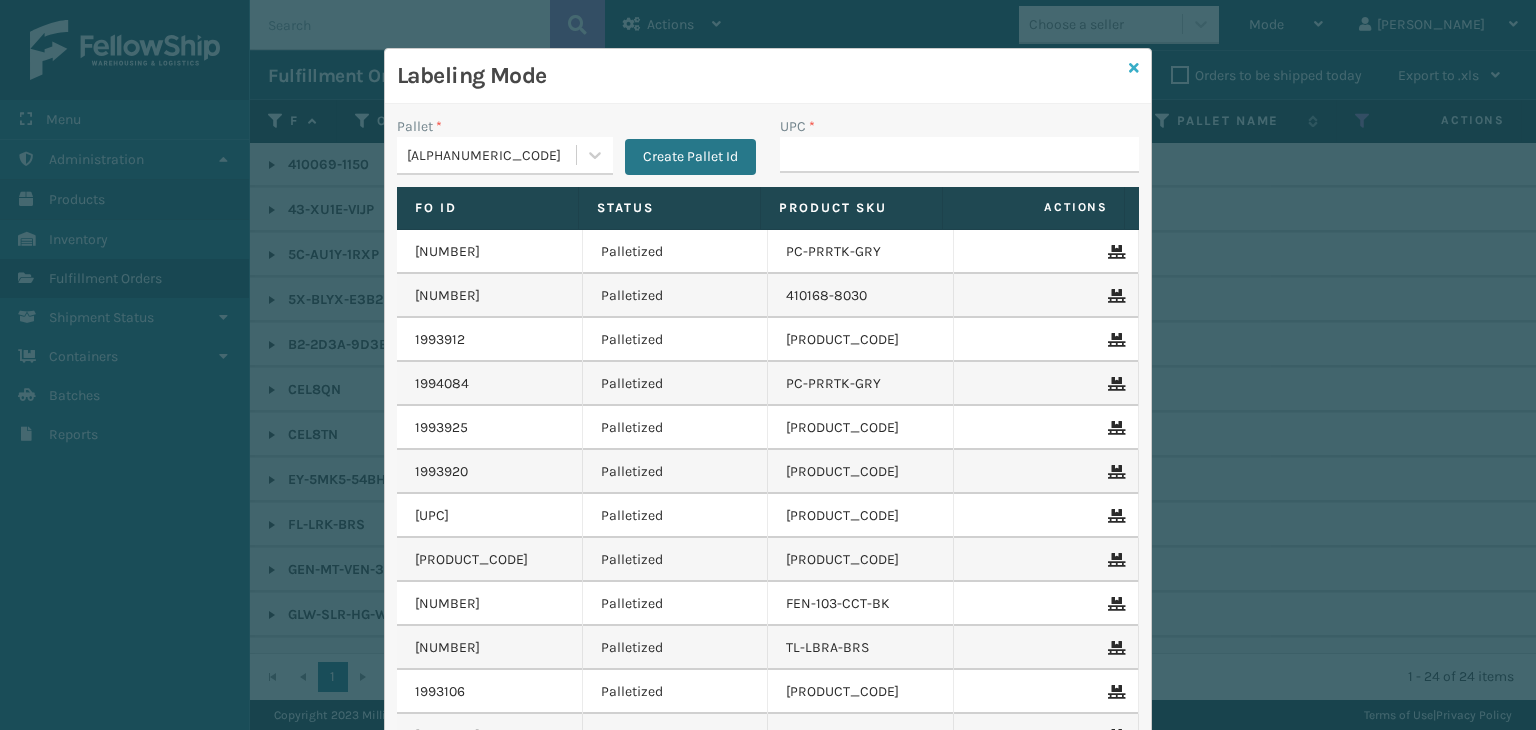 click at bounding box center (1134, 68) 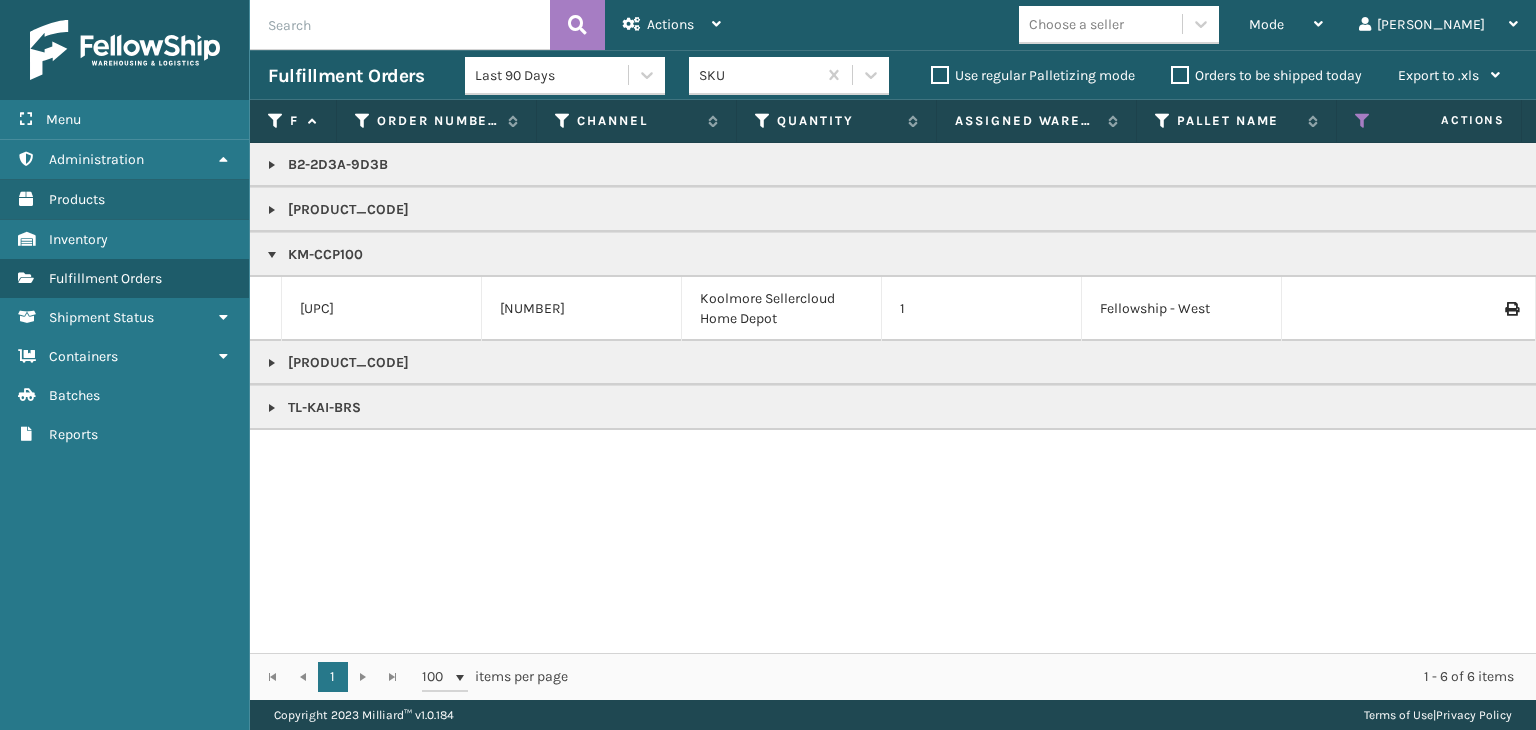 click at bounding box center [272, 210] 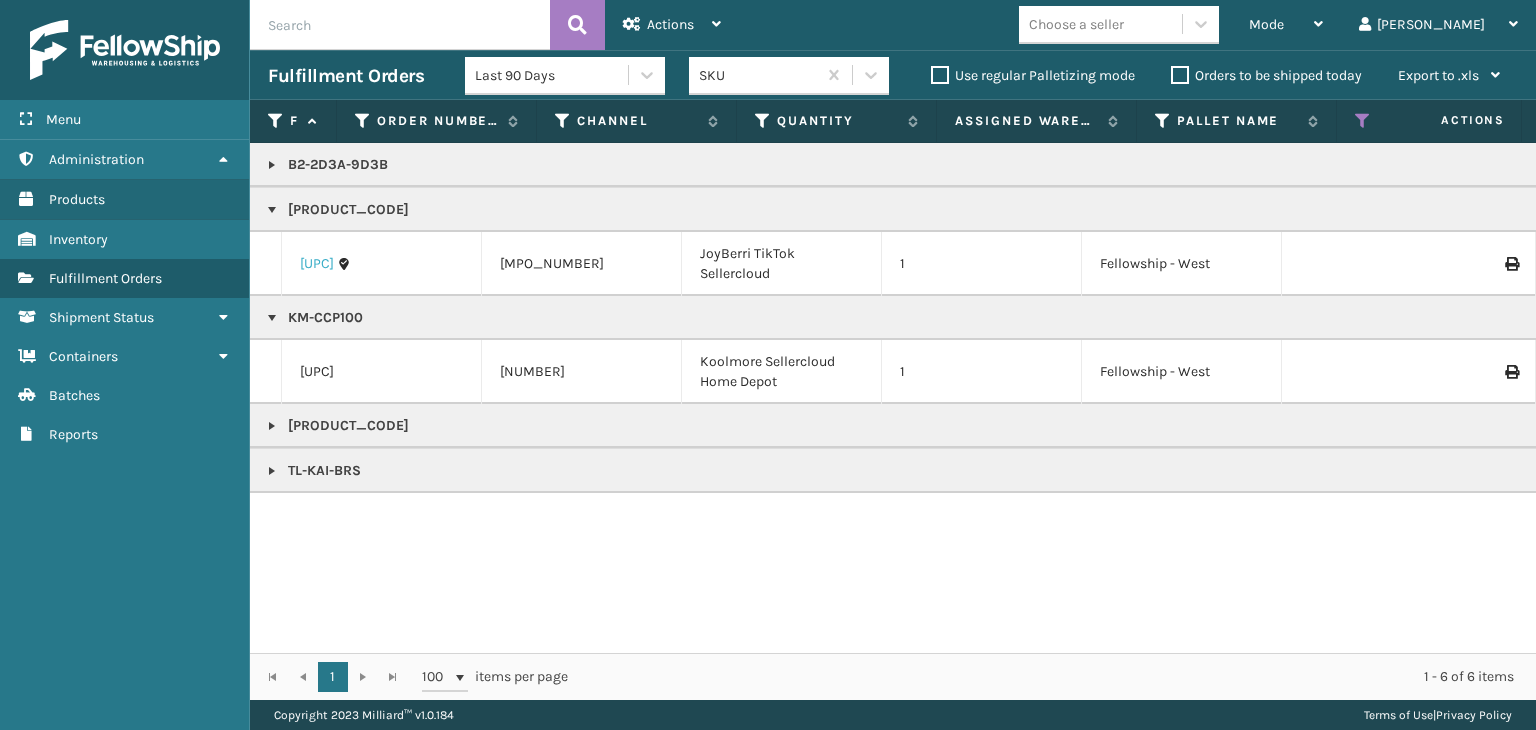 click on "[UPC]" at bounding box center (317, 264) 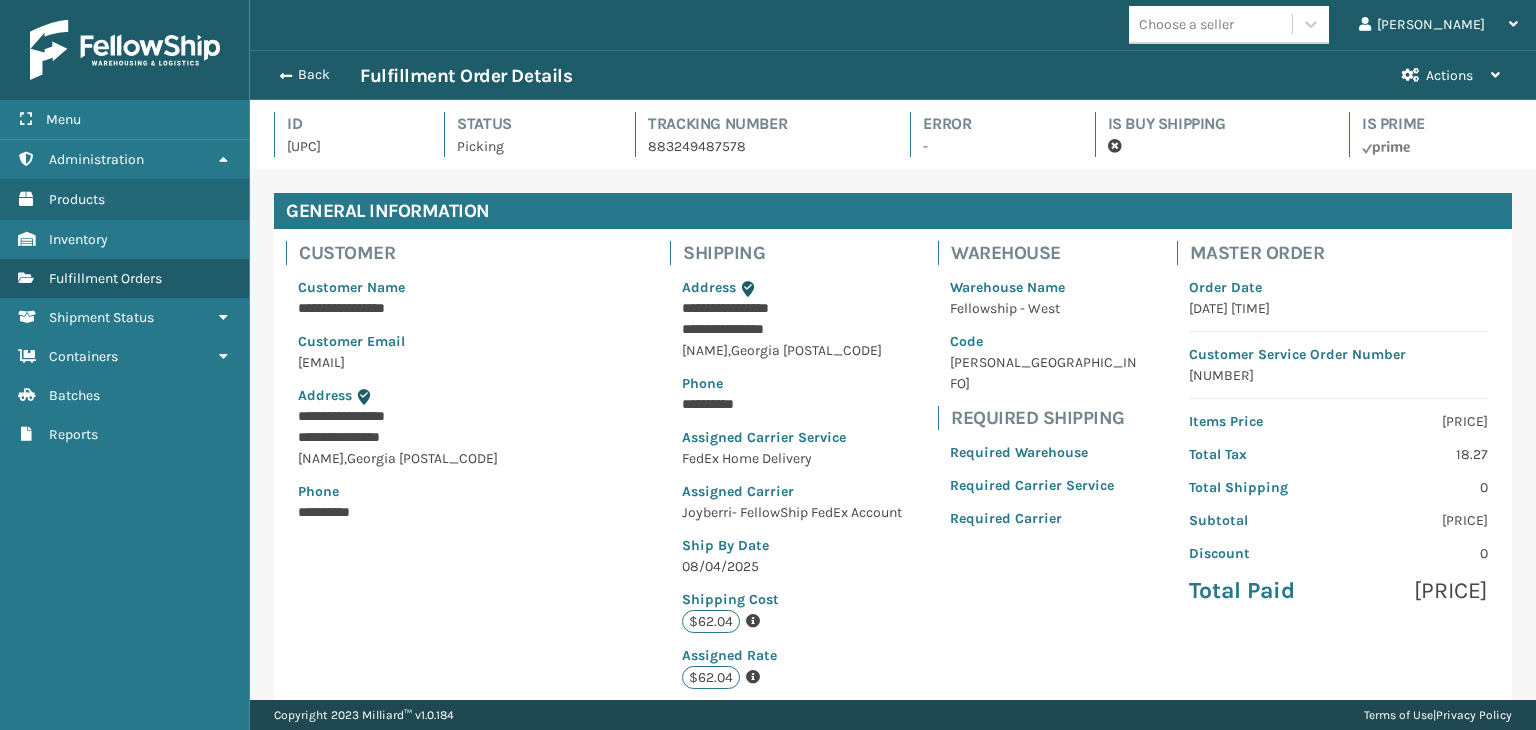 scroll, scrollTop: 426, scrollLeft: 0, axis: vertical 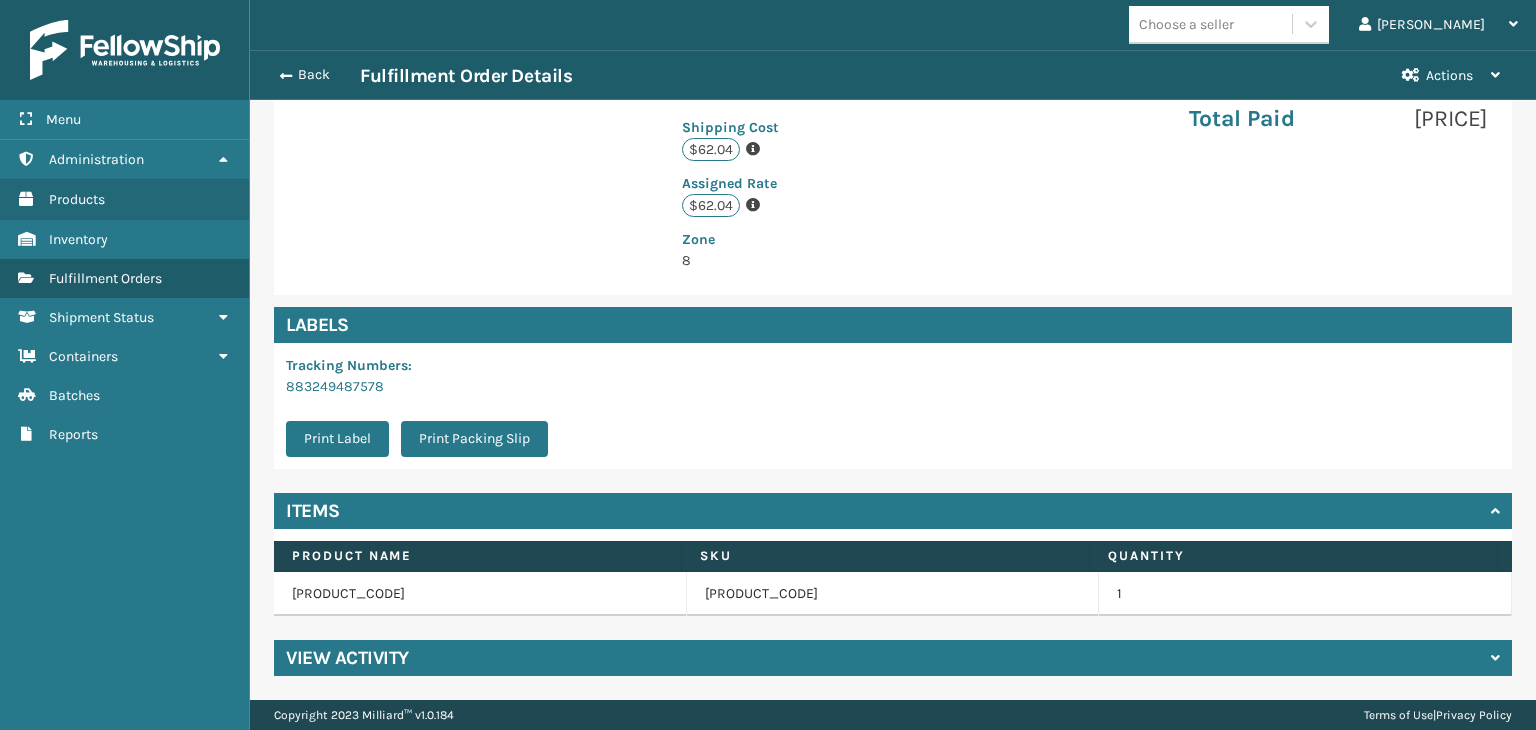 click on "[PRODUCT_CODE]" at bounding box center [893, 594] 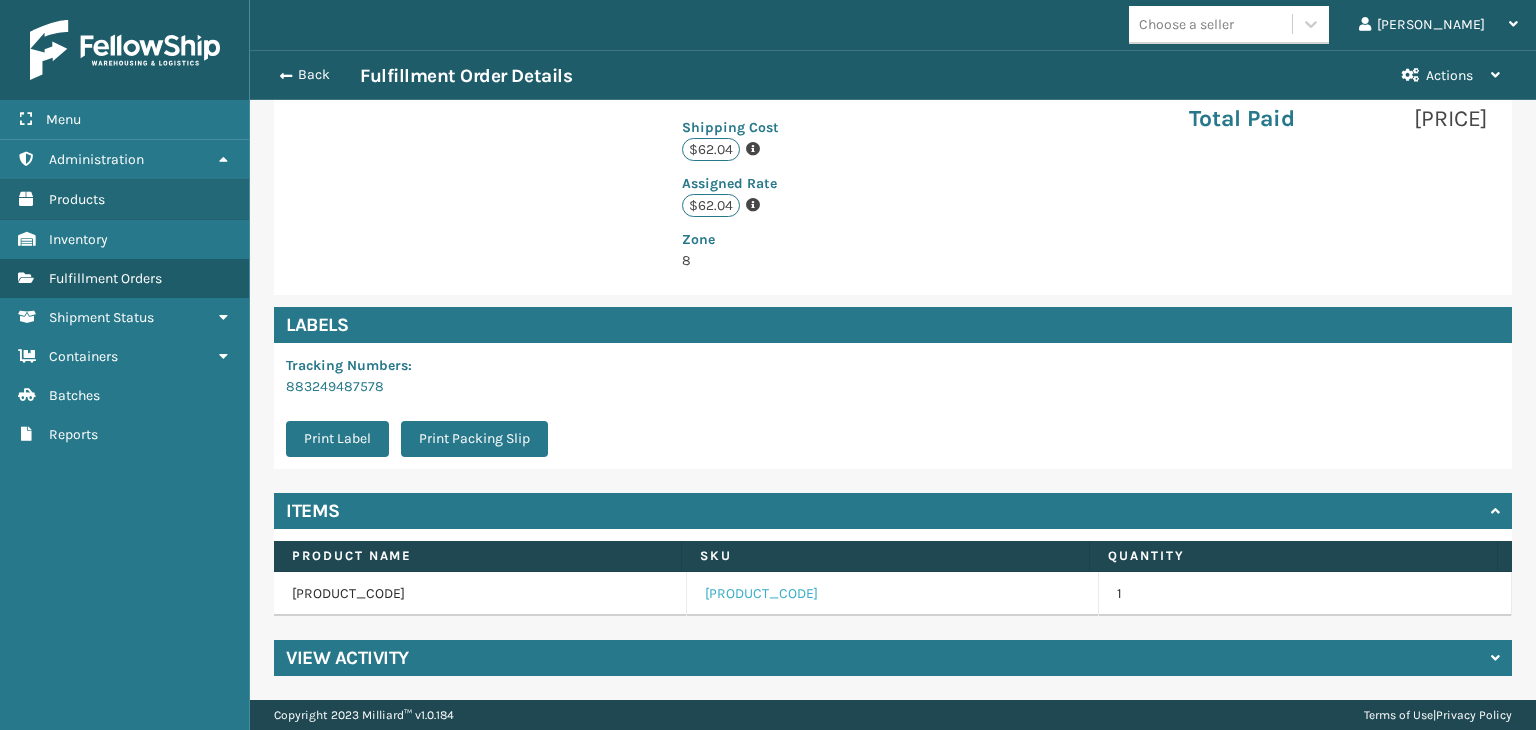 click on "[PRODUCT_CODE]" at bounding box center [761, 594] 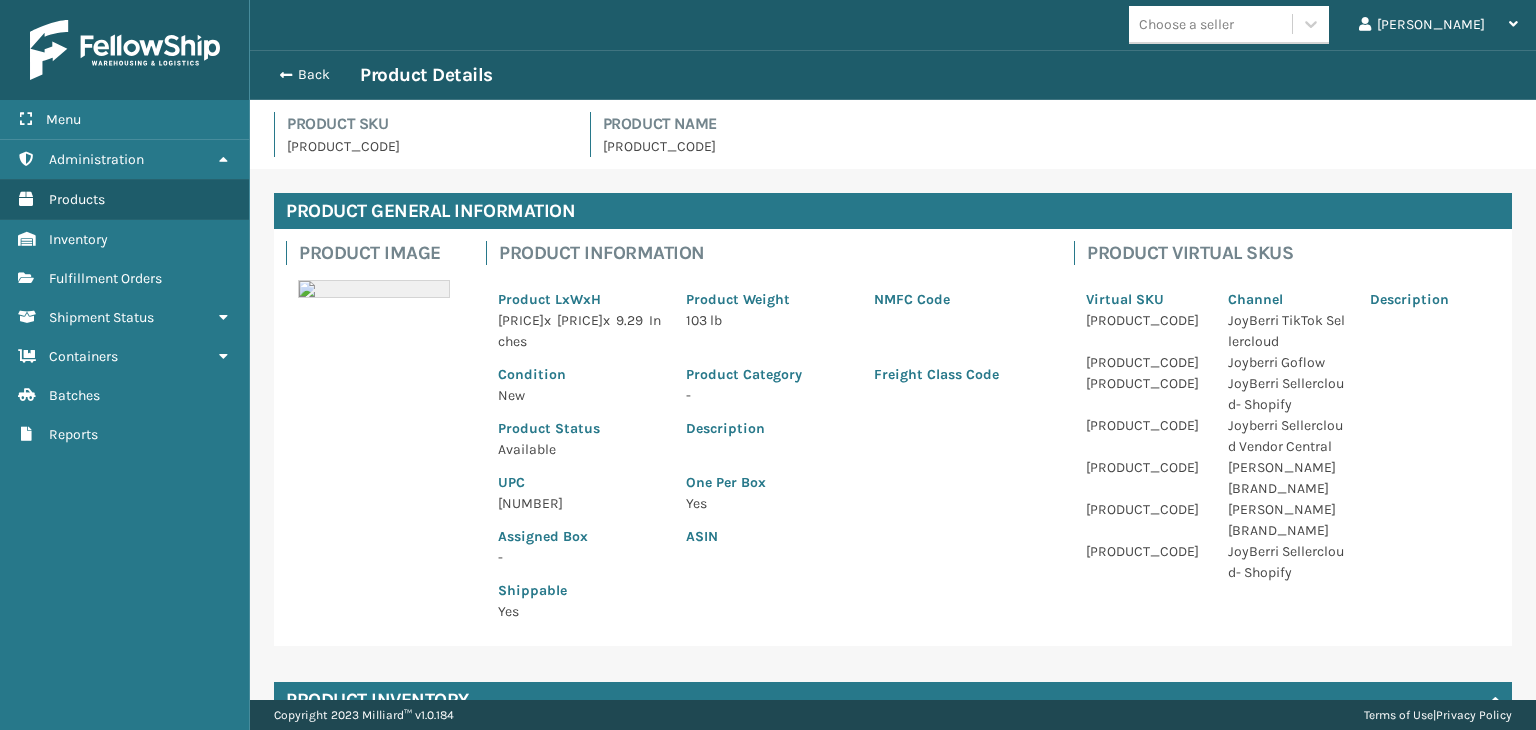 click on "[NUMBER]" at bounding box center [580, 503] 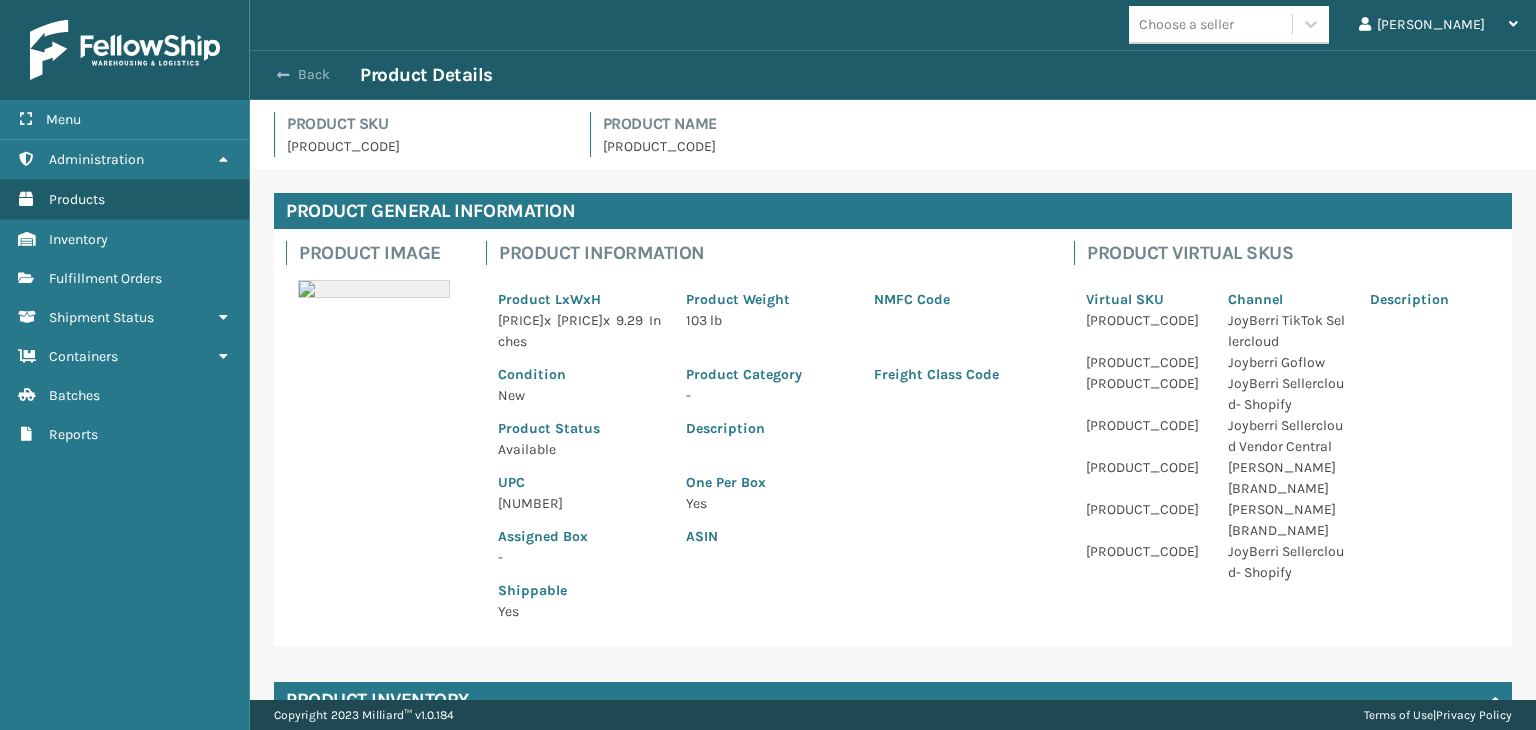 click on "Back" at bounding box center [314, 75] 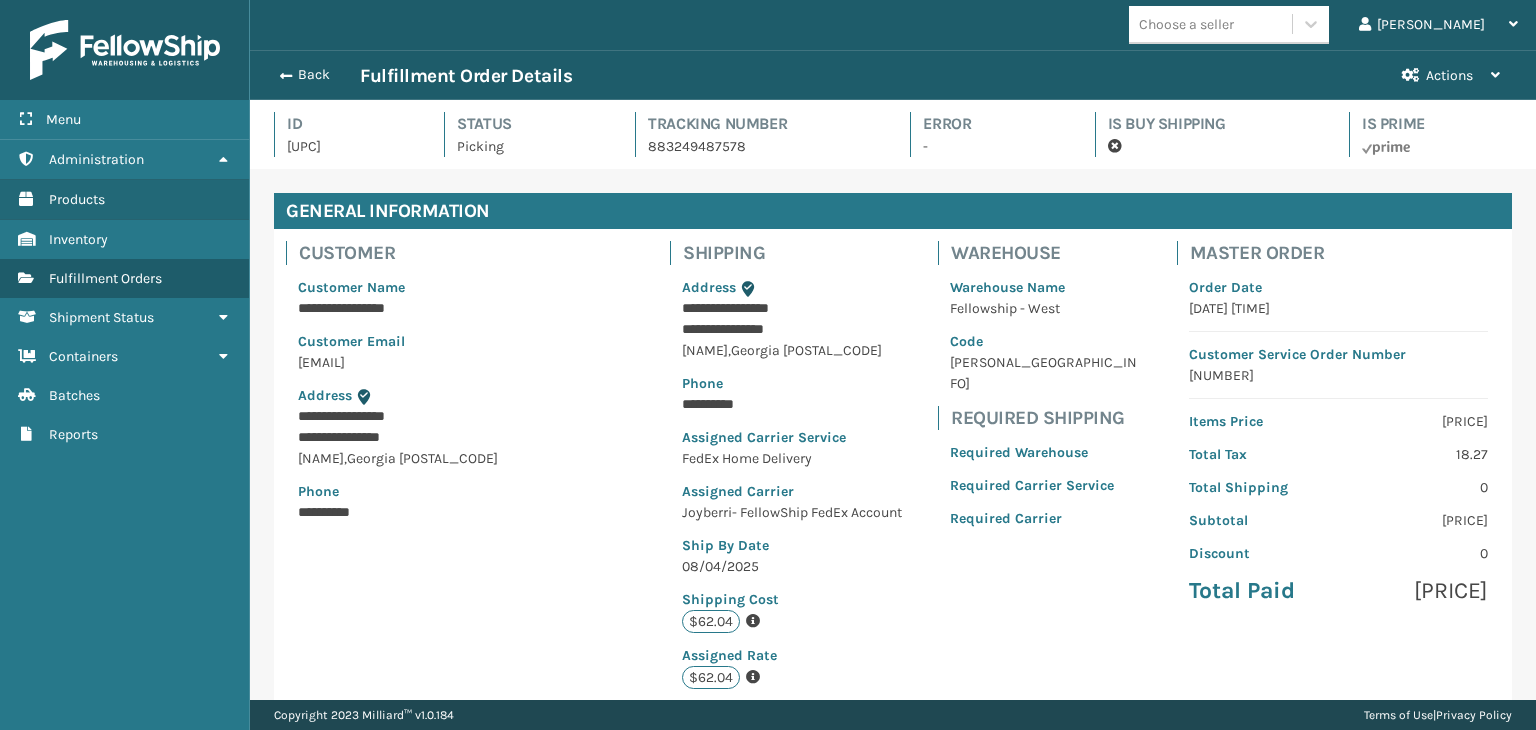 scroll, scrollTop: 99951, scrollLeft: 98713, axis: both 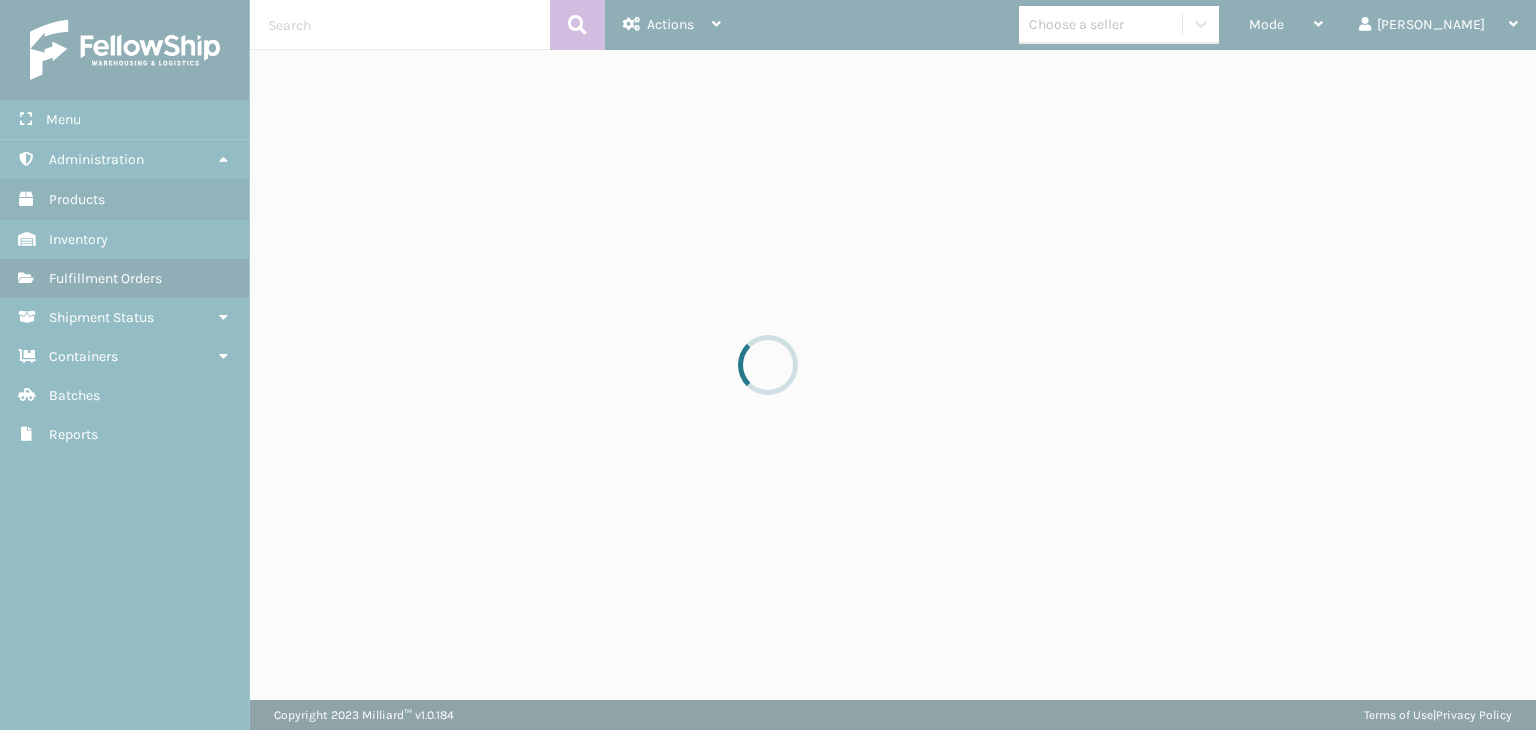 click at bounding box center (768, 365) 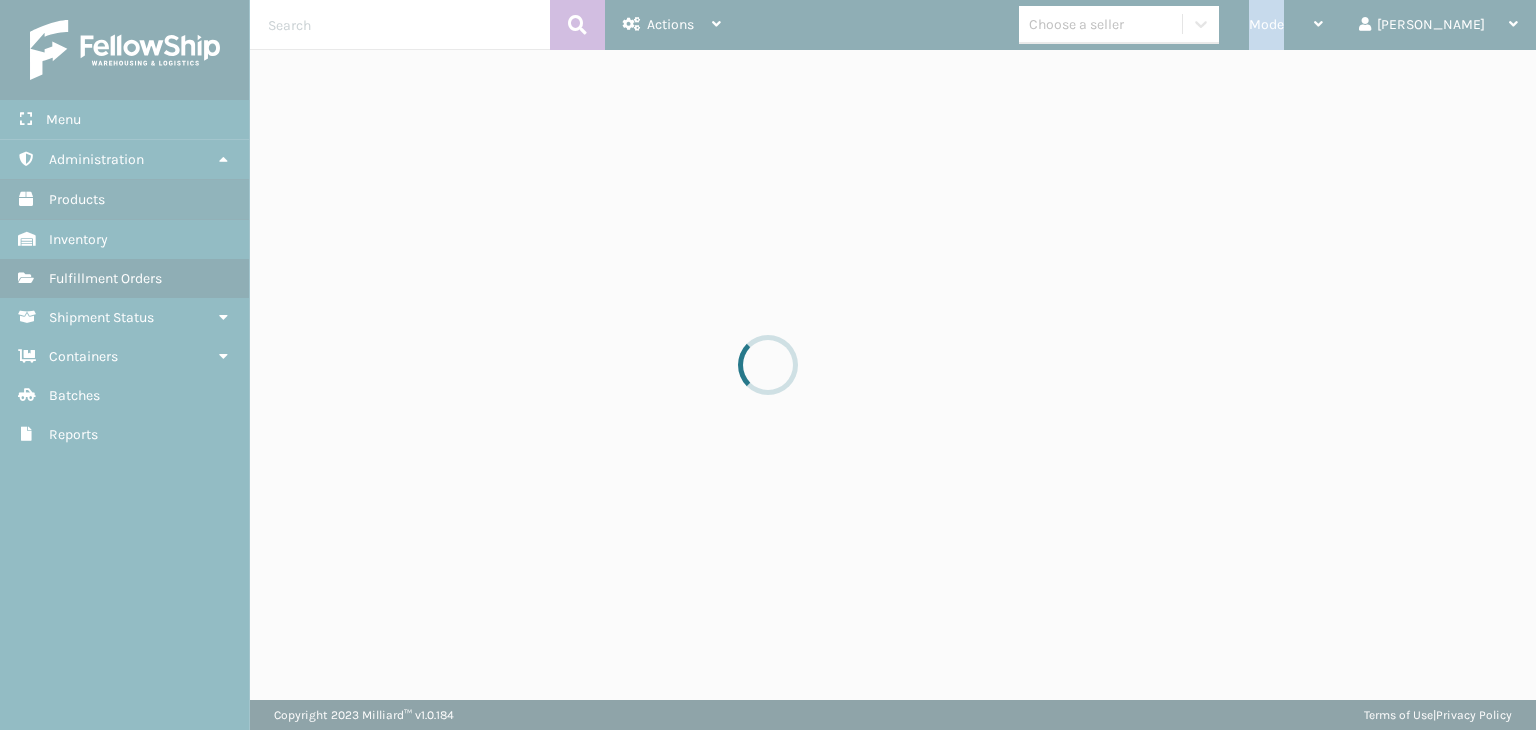 click on "Mode" at bounding box center (1266, 24) 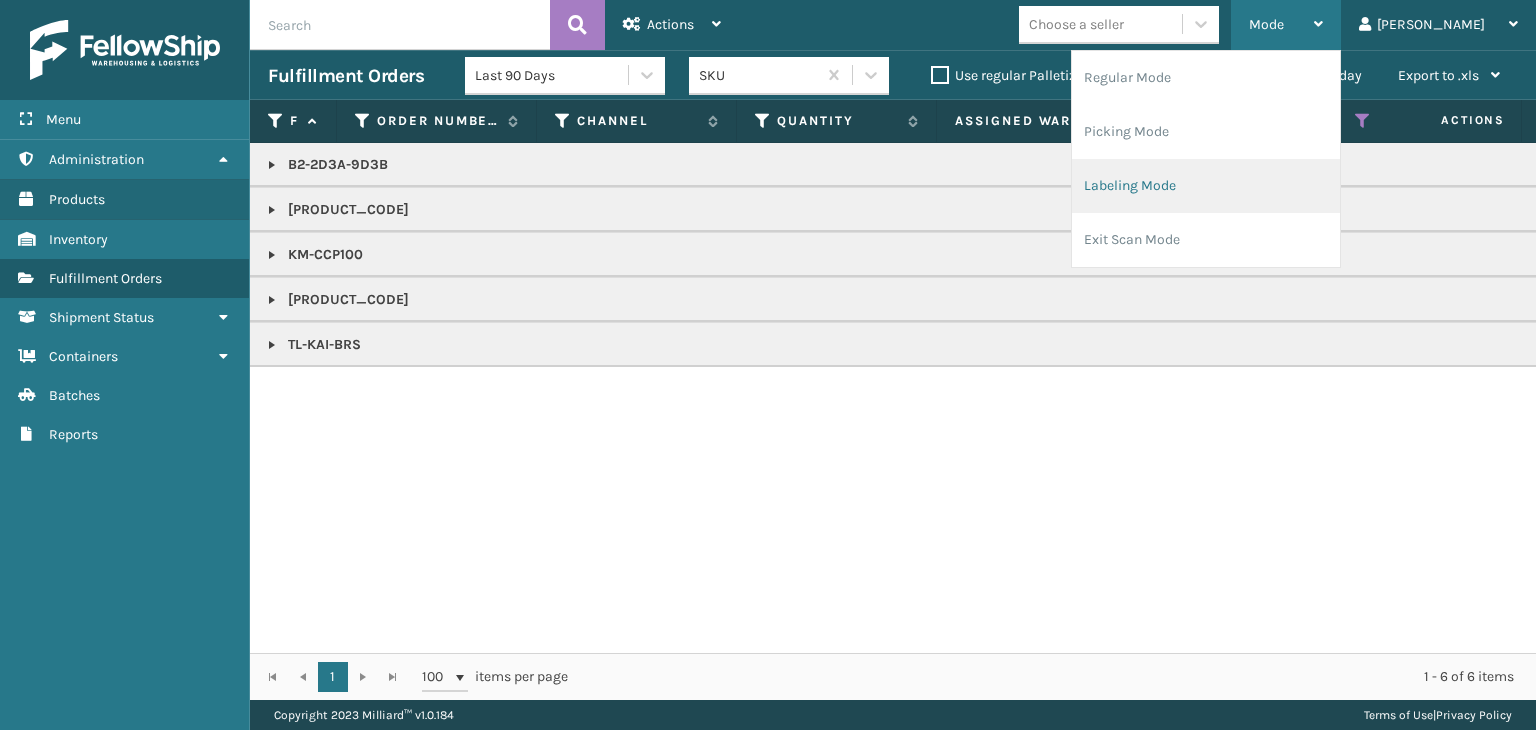 click on "Labeling Mode" at bounding box center (1206, 186) 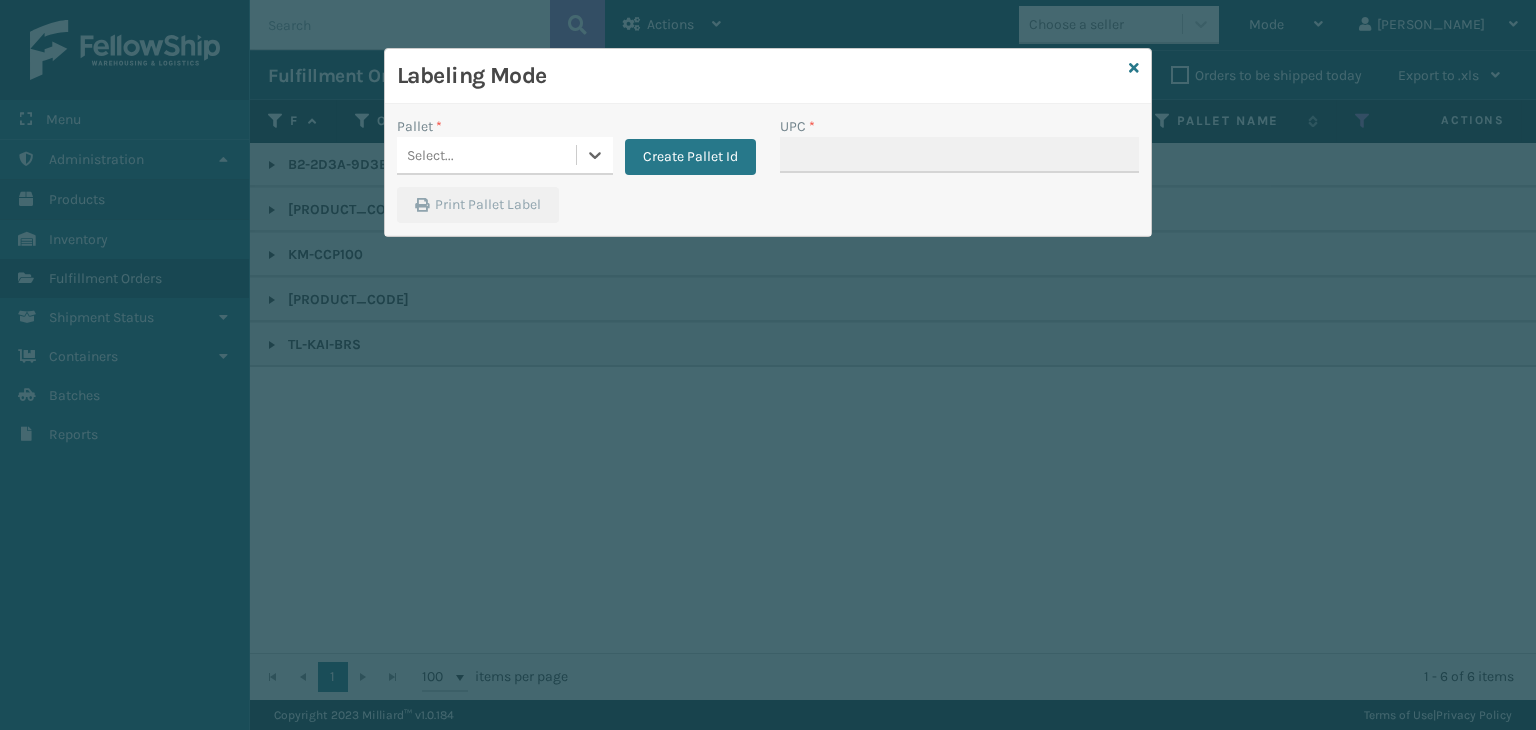 click on "Select..." at bounding box center (486, 155) 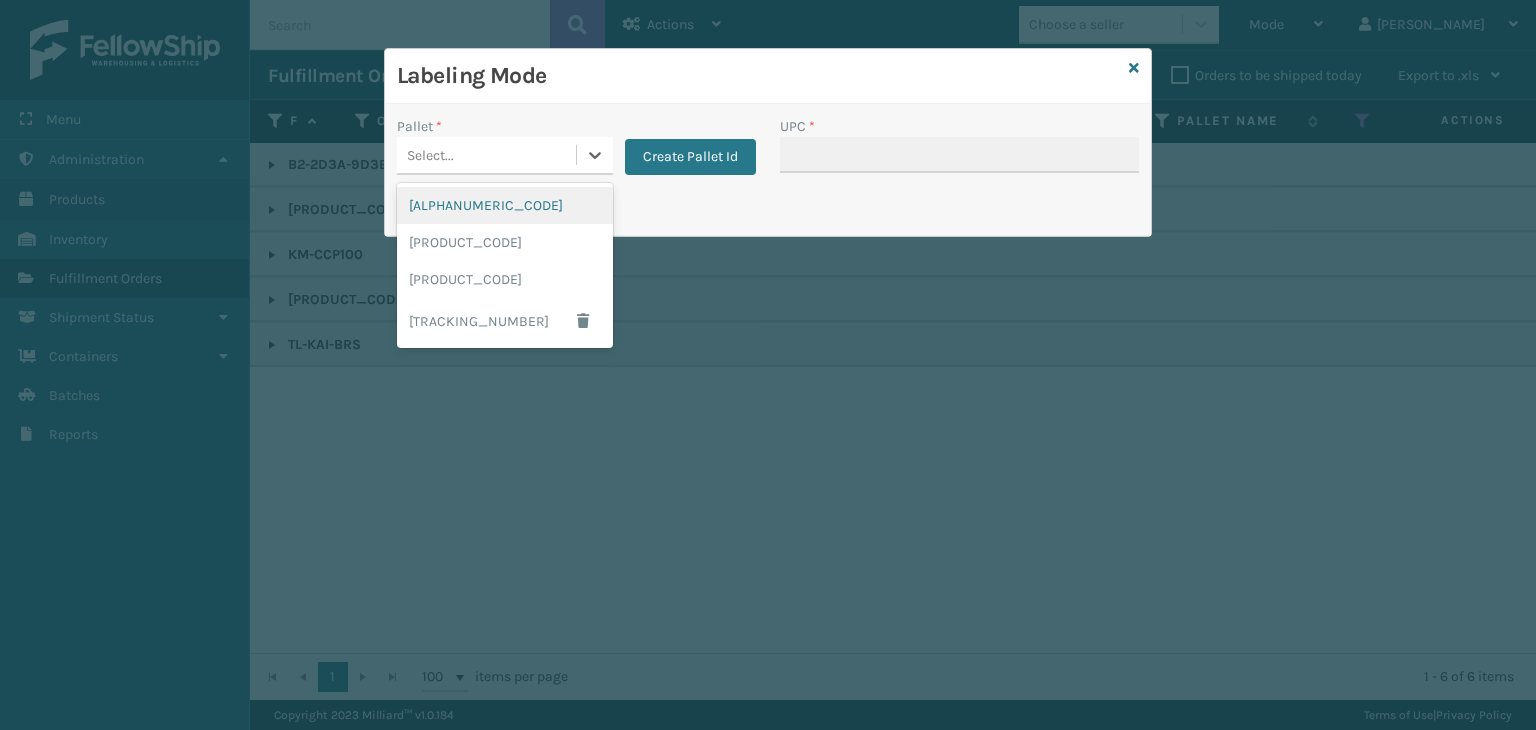click on "[ALPHANUMERIC_CODE]" at bounding box center [505, 205] 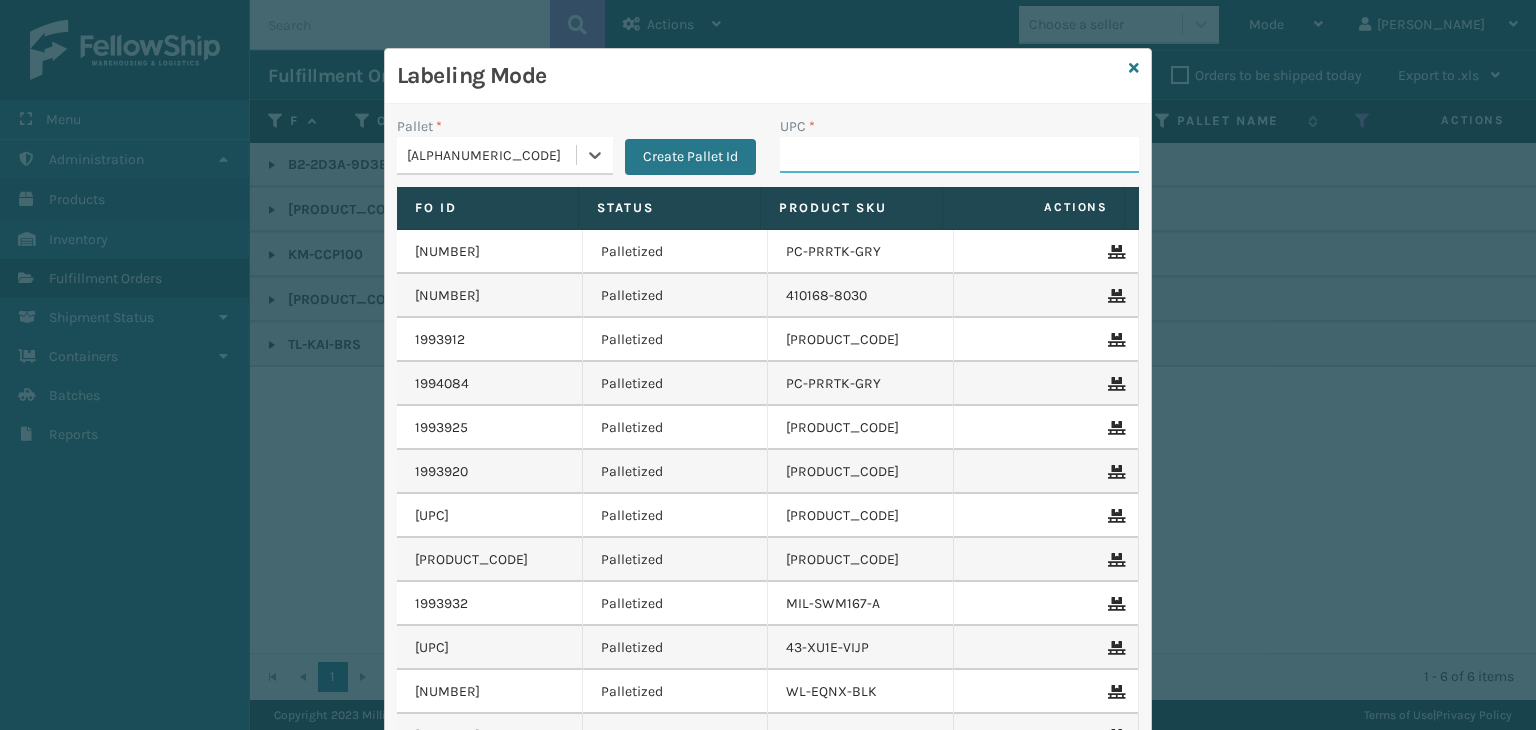 click on "UPC   *" at bounding box center [959, 155] 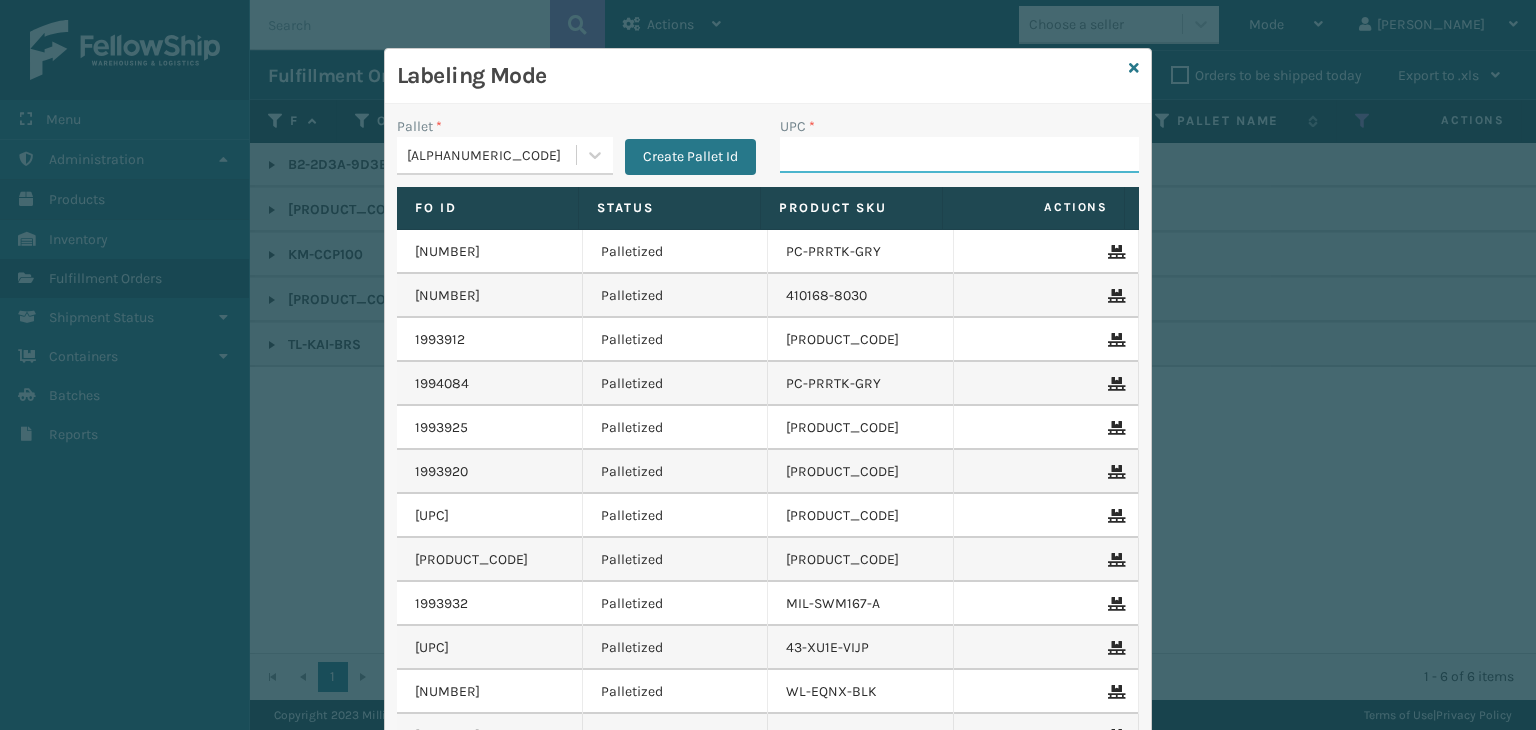 paste on "[NUMBER]" 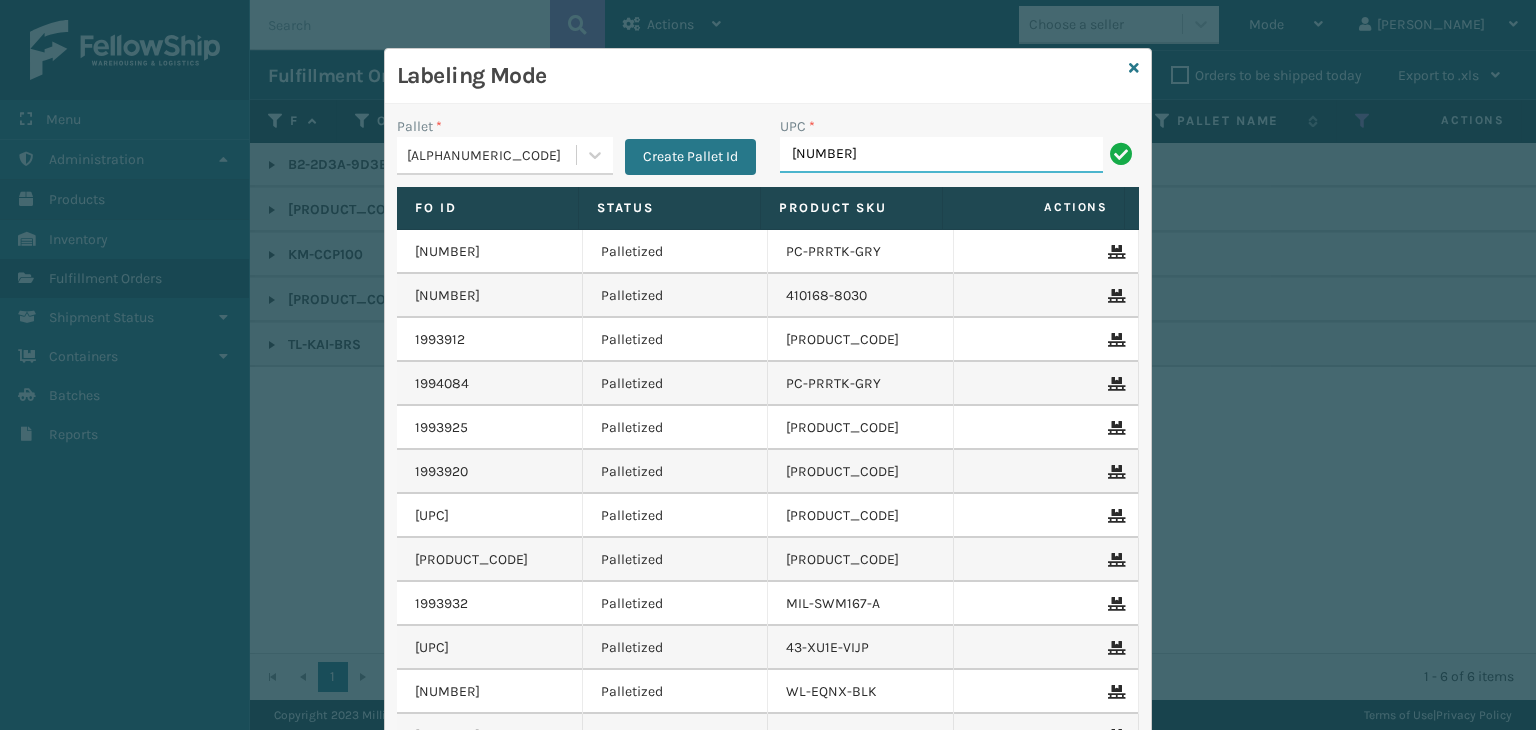 type on "[NUMBER]" 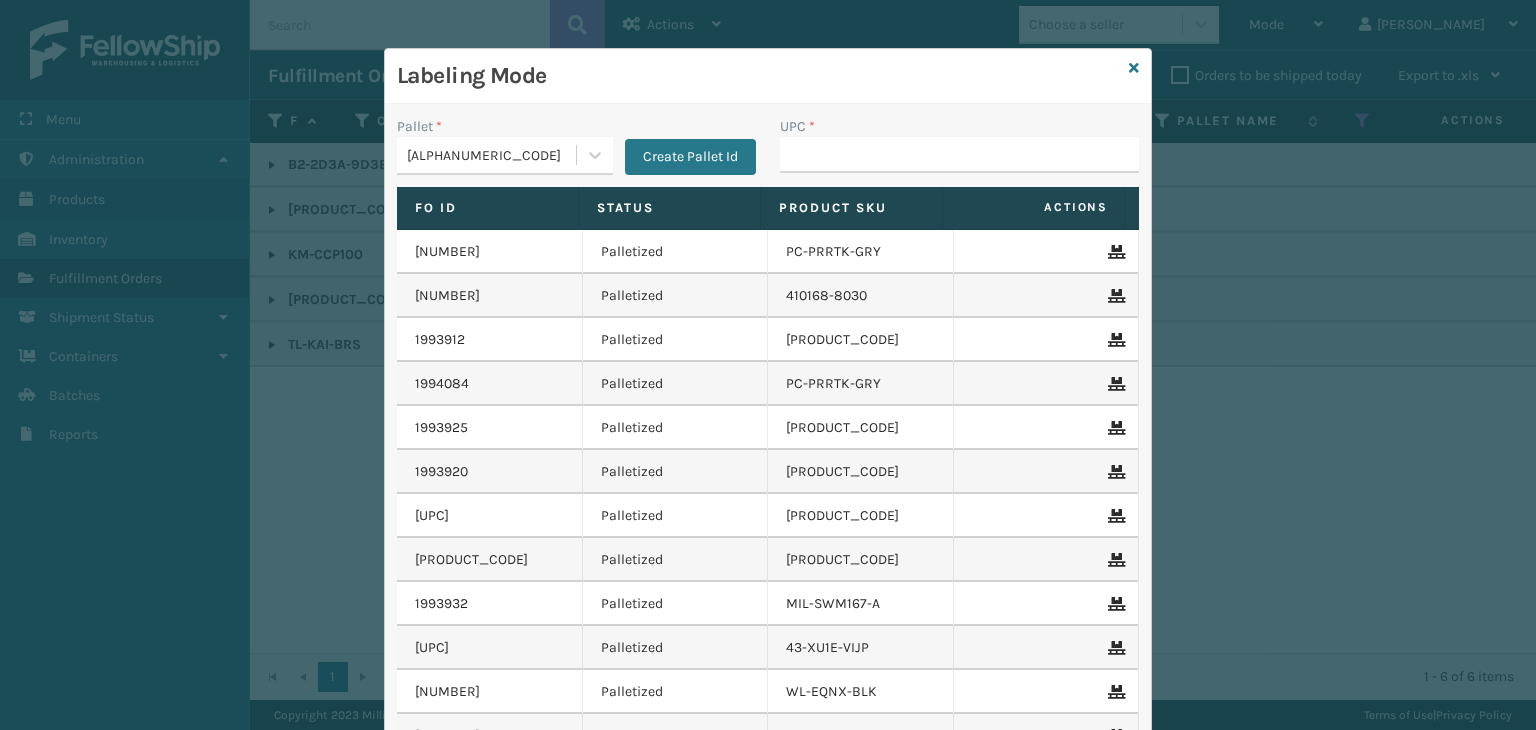 click on "Labeling Mode" at bounding box center (768, 76) 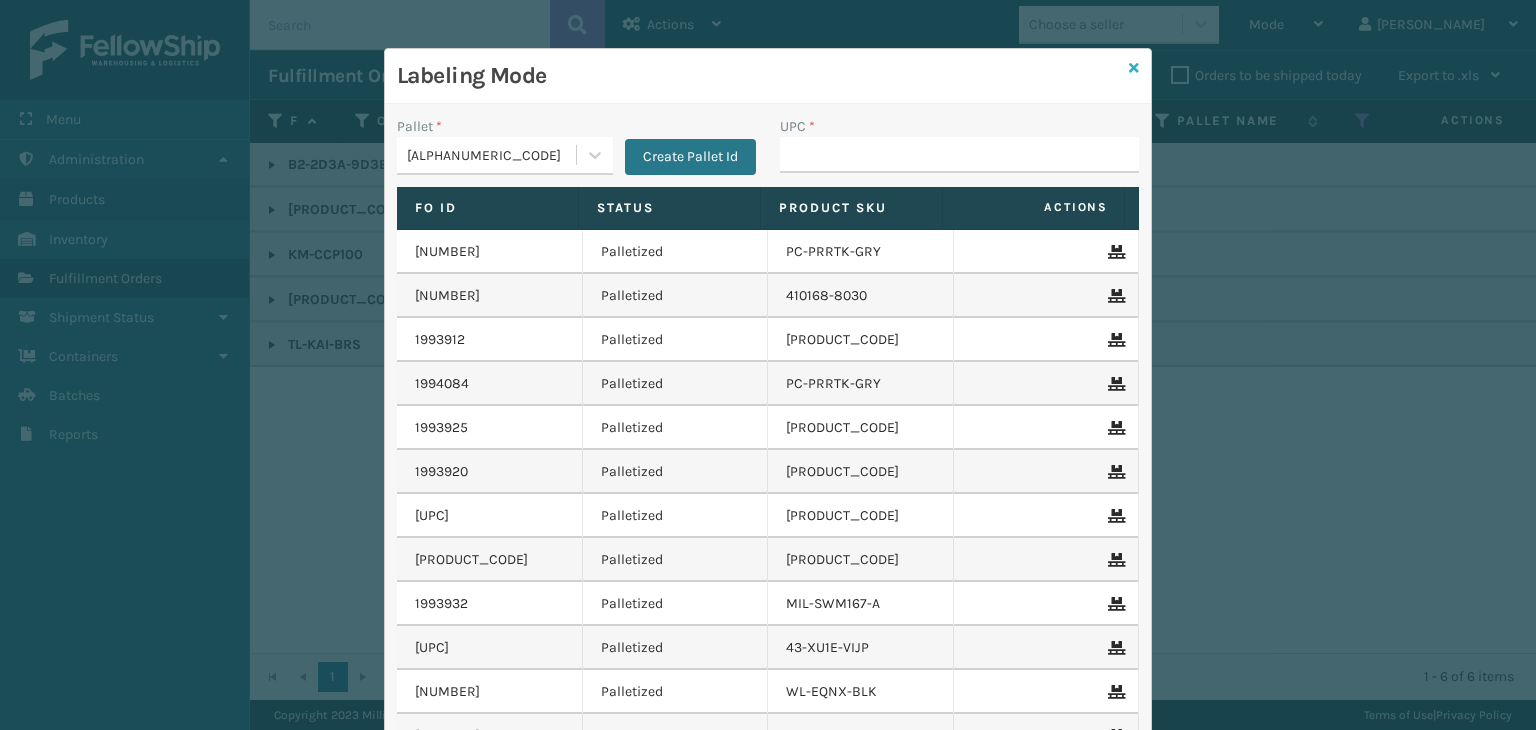 click at bounding box center [1134, 68] 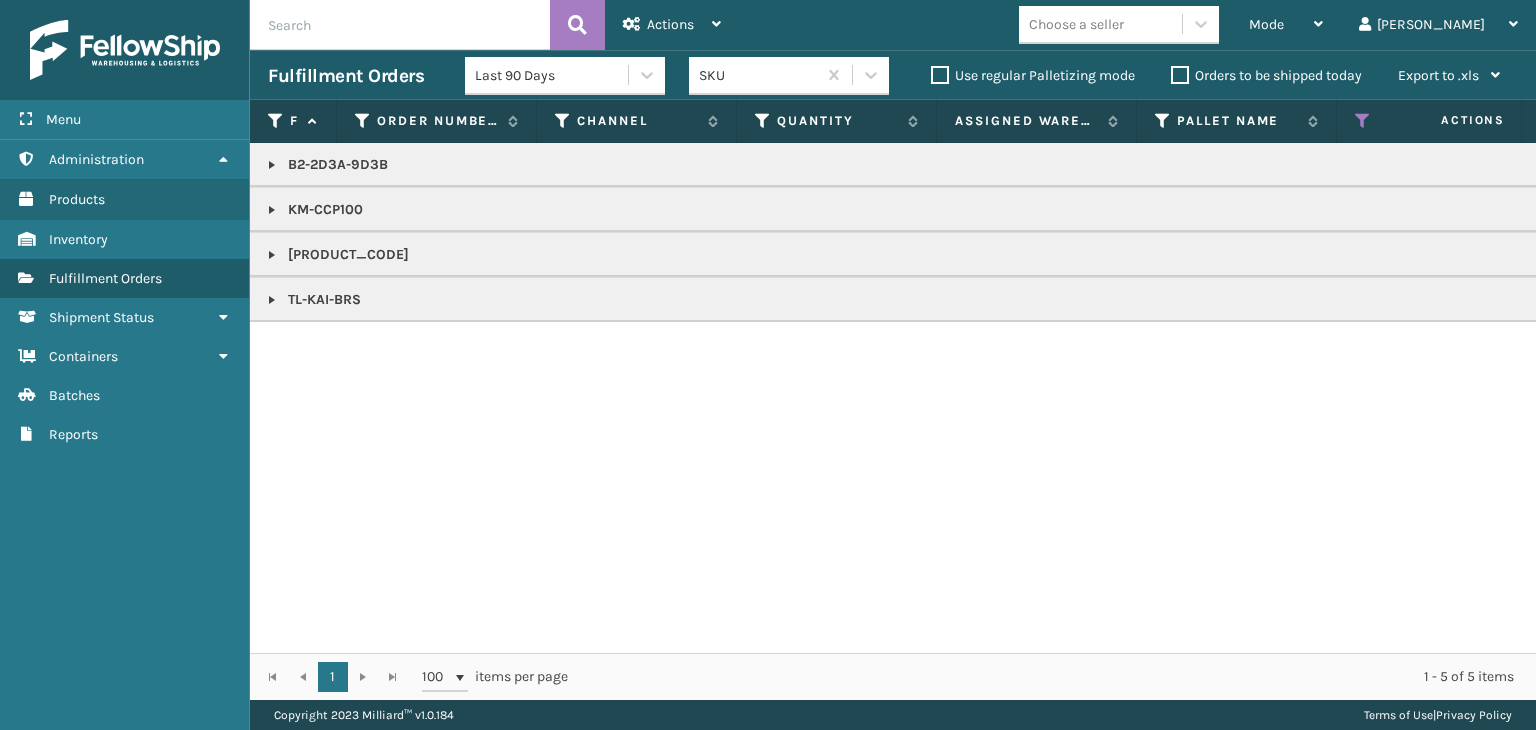 click at bounding box center (272, 255) 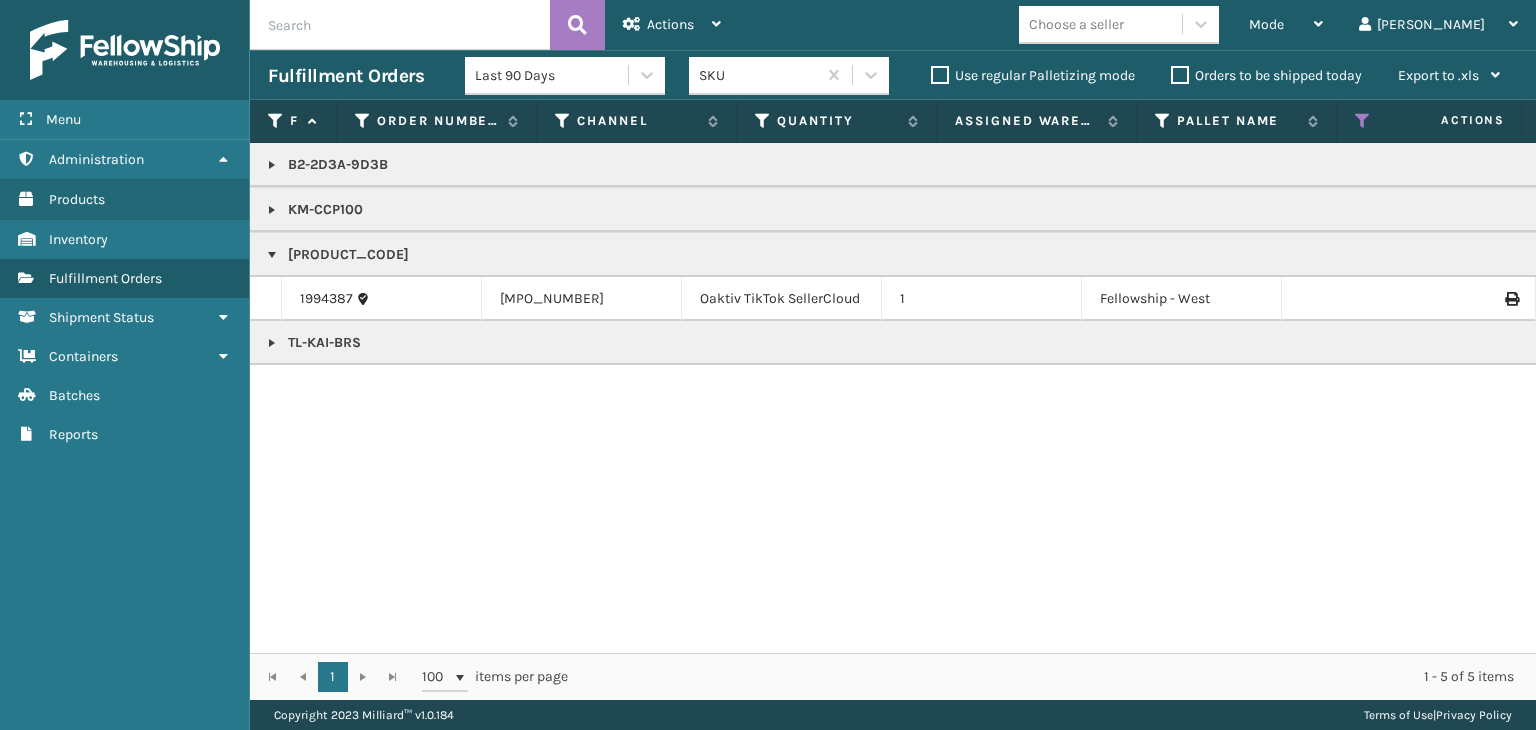 click on "[PRODUCT_CODE]" at bounding box center [1441, 255] 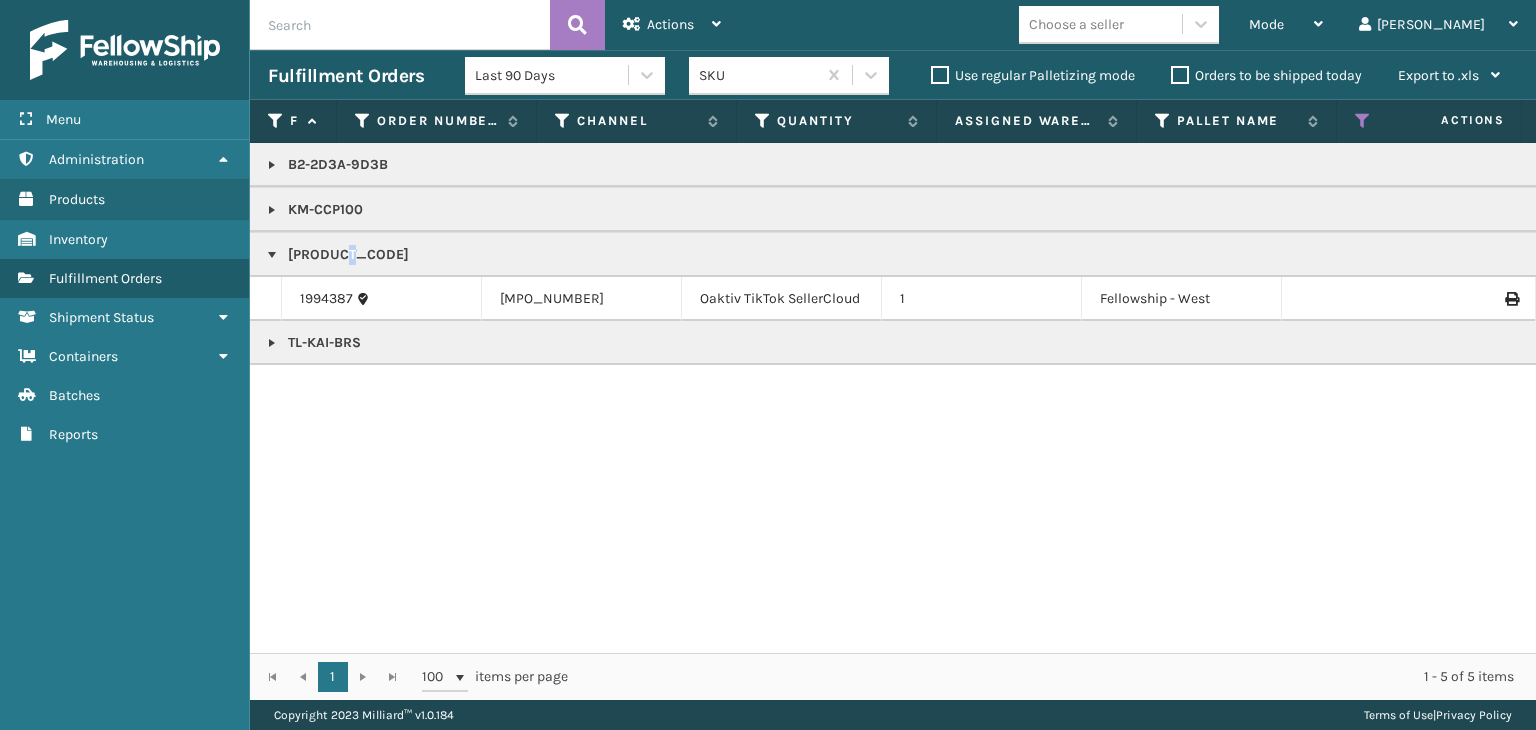 click on "[PRODUCT_CODE]" at bounding box center [1441, 255] 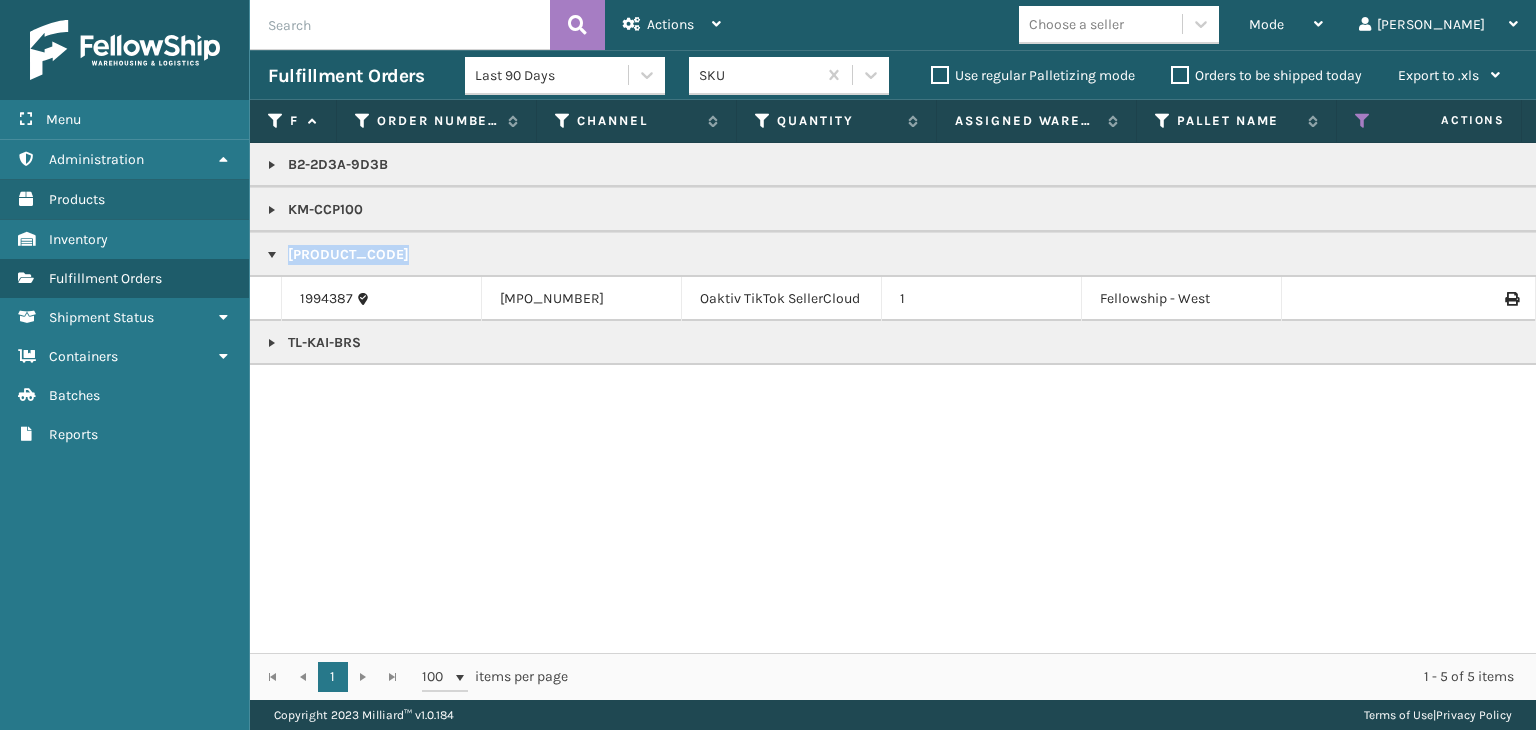 click on "[PRODUCT_CODE]" at bounding box center [1441, 255] 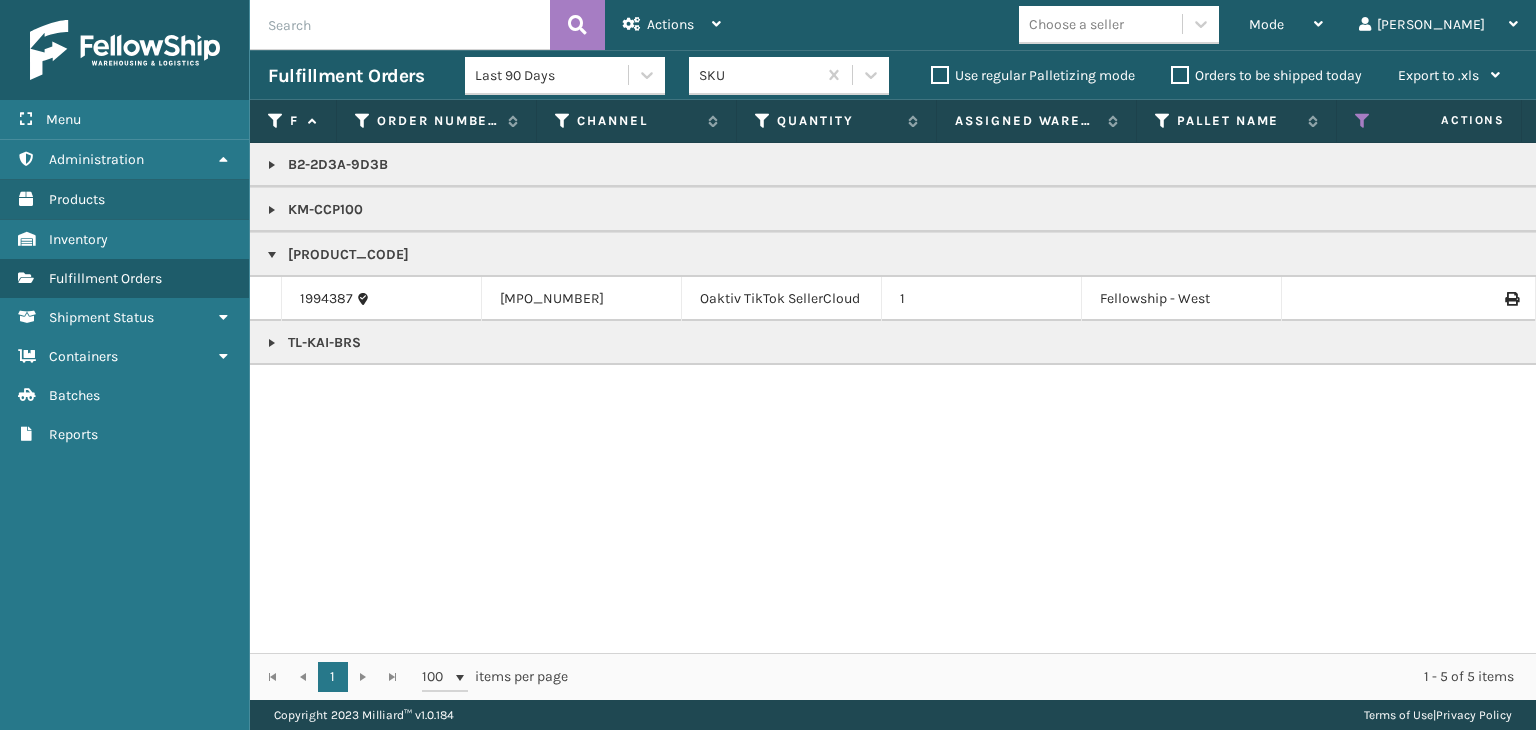 click at bounding box center [1363, 121] 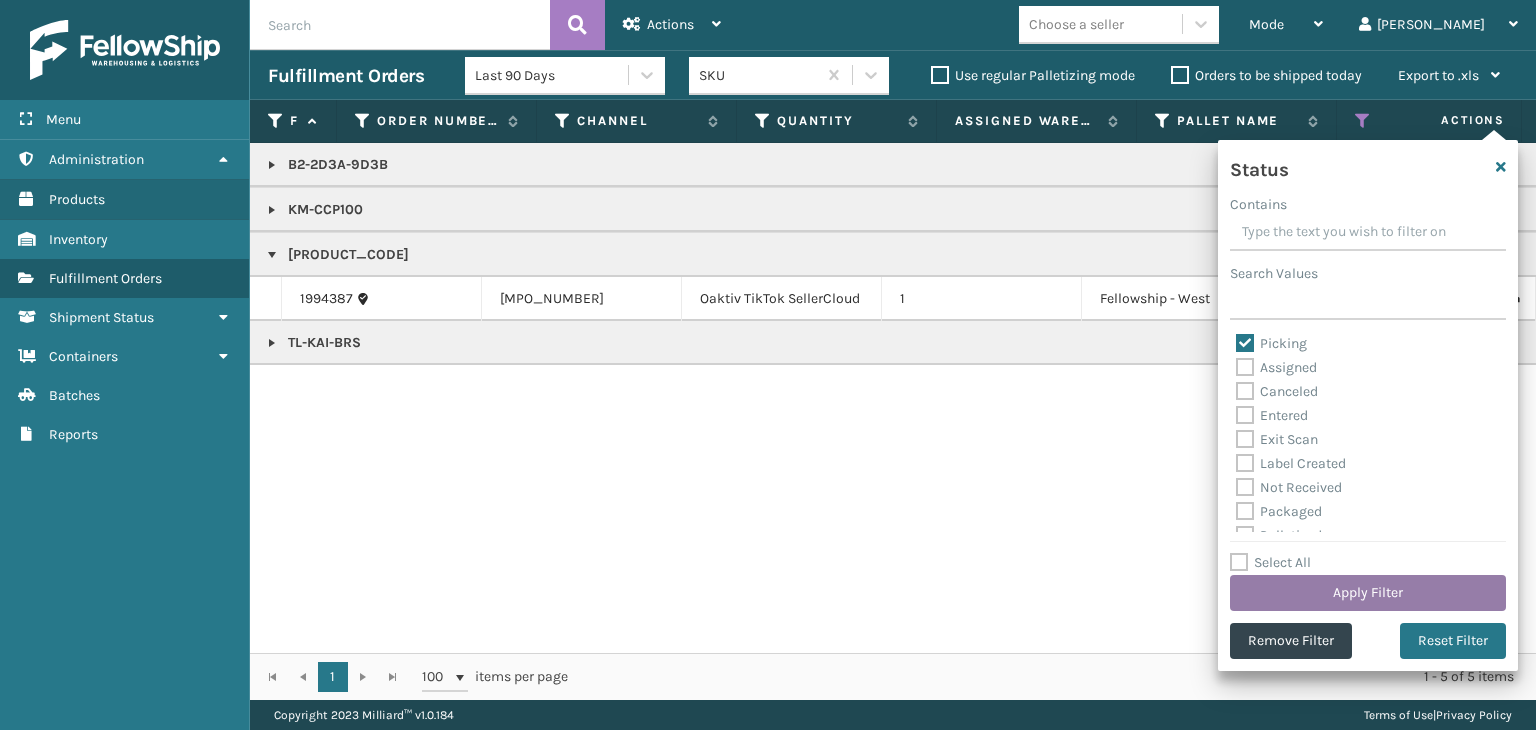 click on "Apply Filter" at bounding box center [1368, 593] 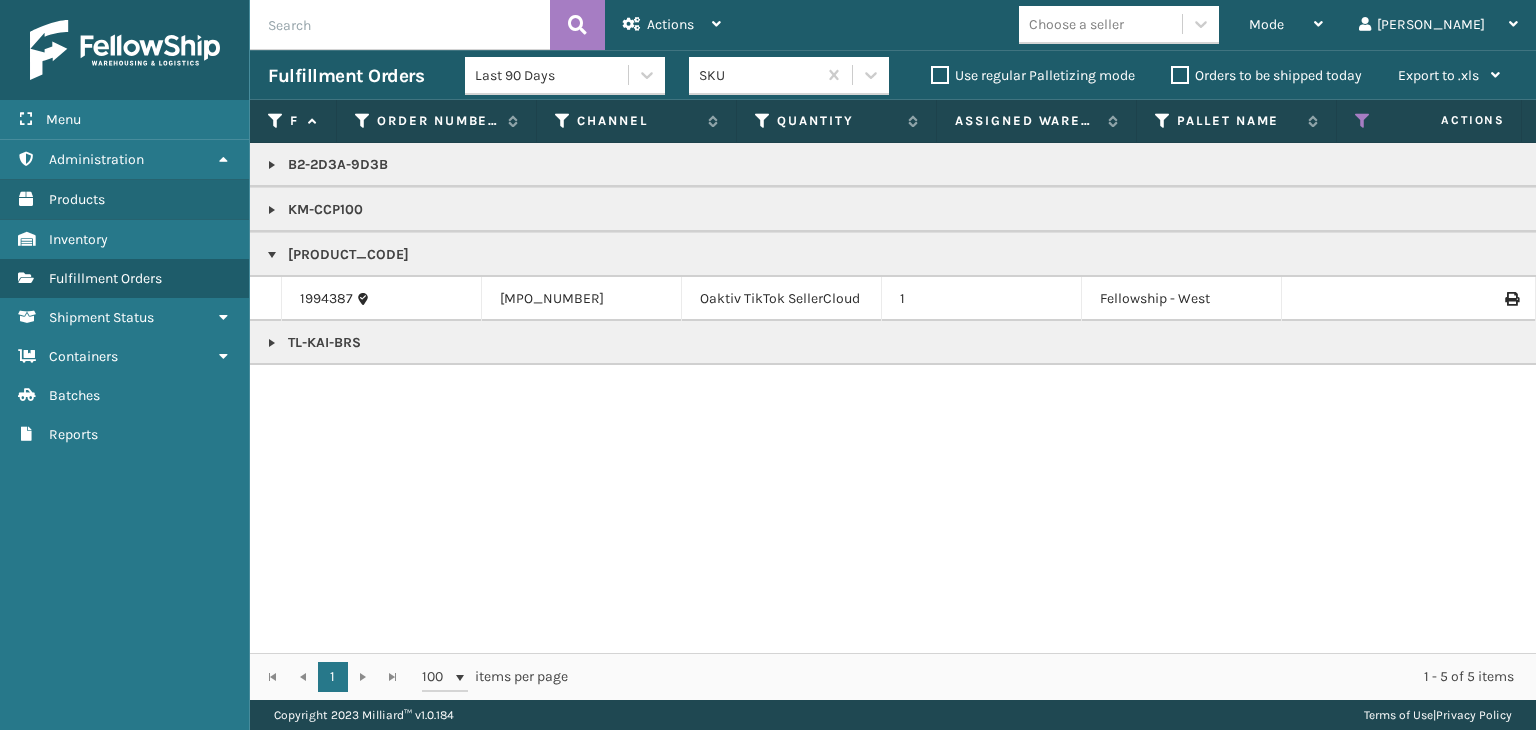 click on "TL-KAI-BRS" at bounding box center (1441, 343) 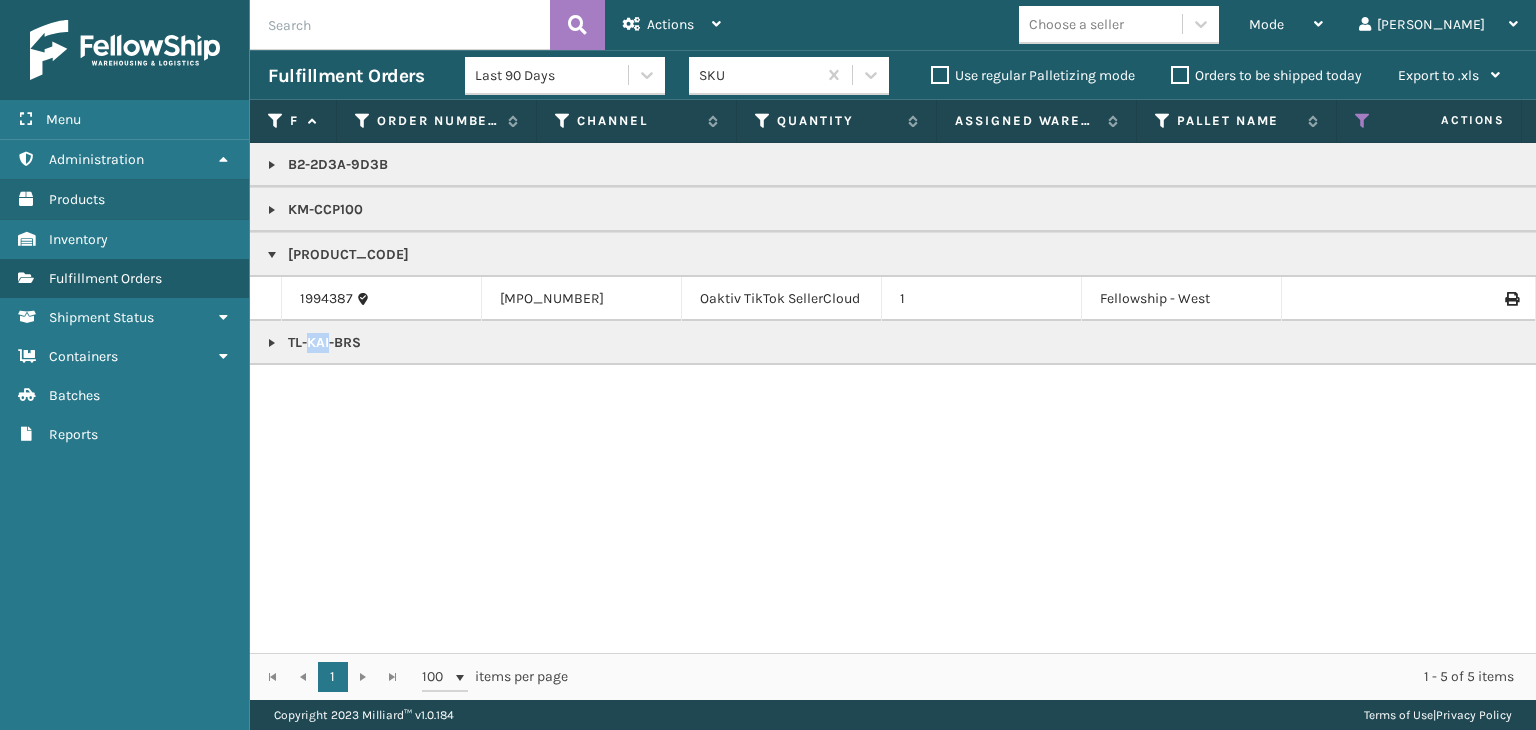 click on "TL-KAI-BRS" at bounding box center [1441, 343] 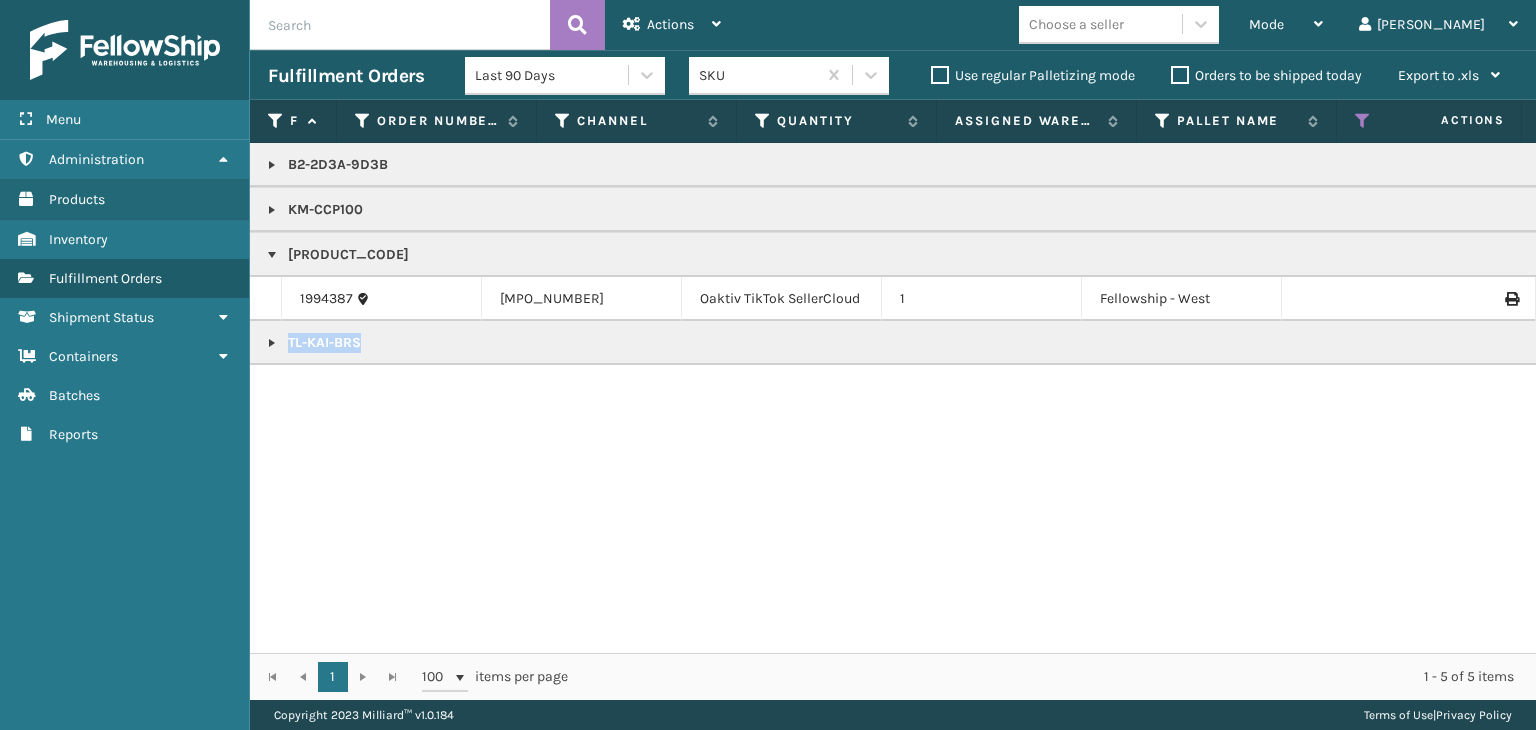 click on "TL-KAI-BRS" at bounding box center (1441, 343) 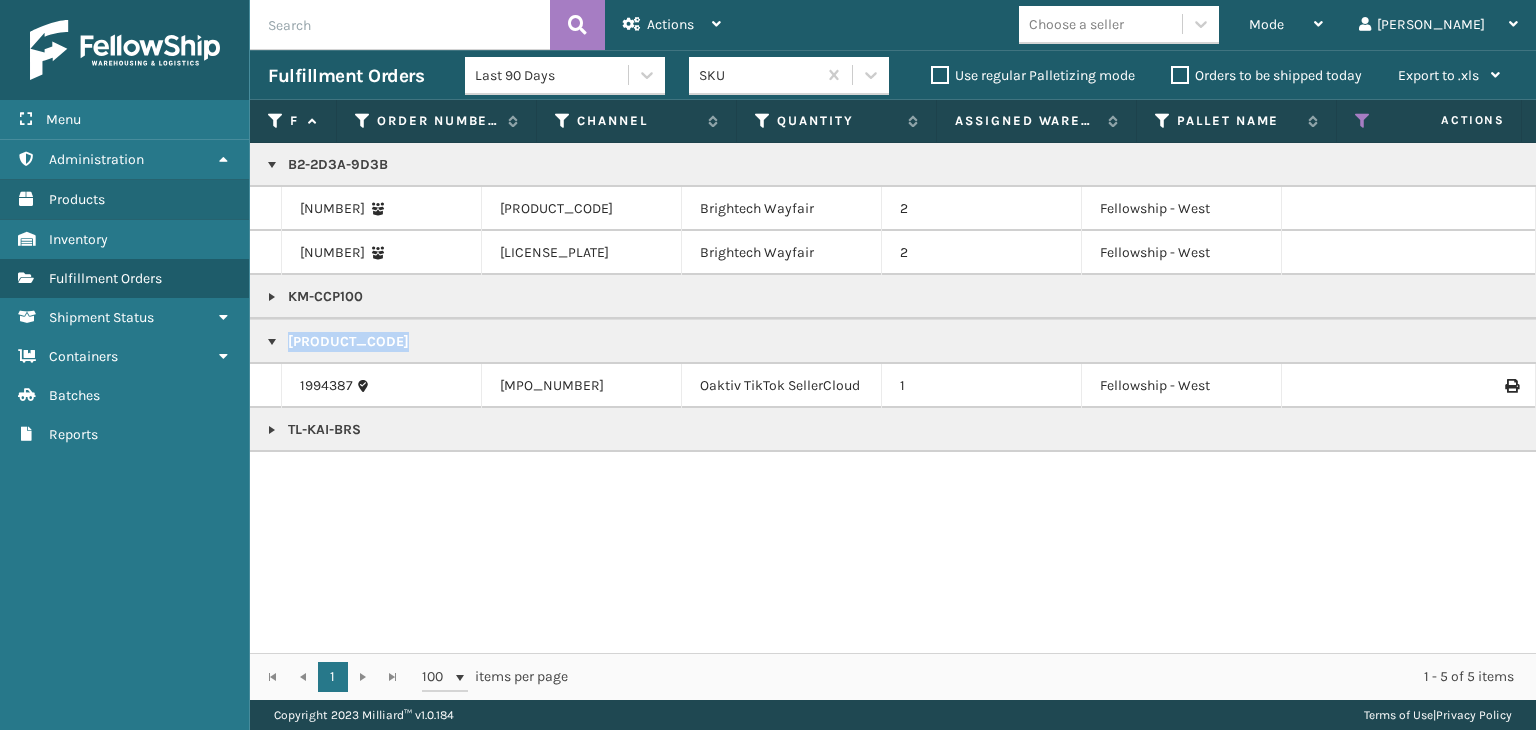 scroll, scrollTop: 0, scrollLeft: 593, axis: horizontal 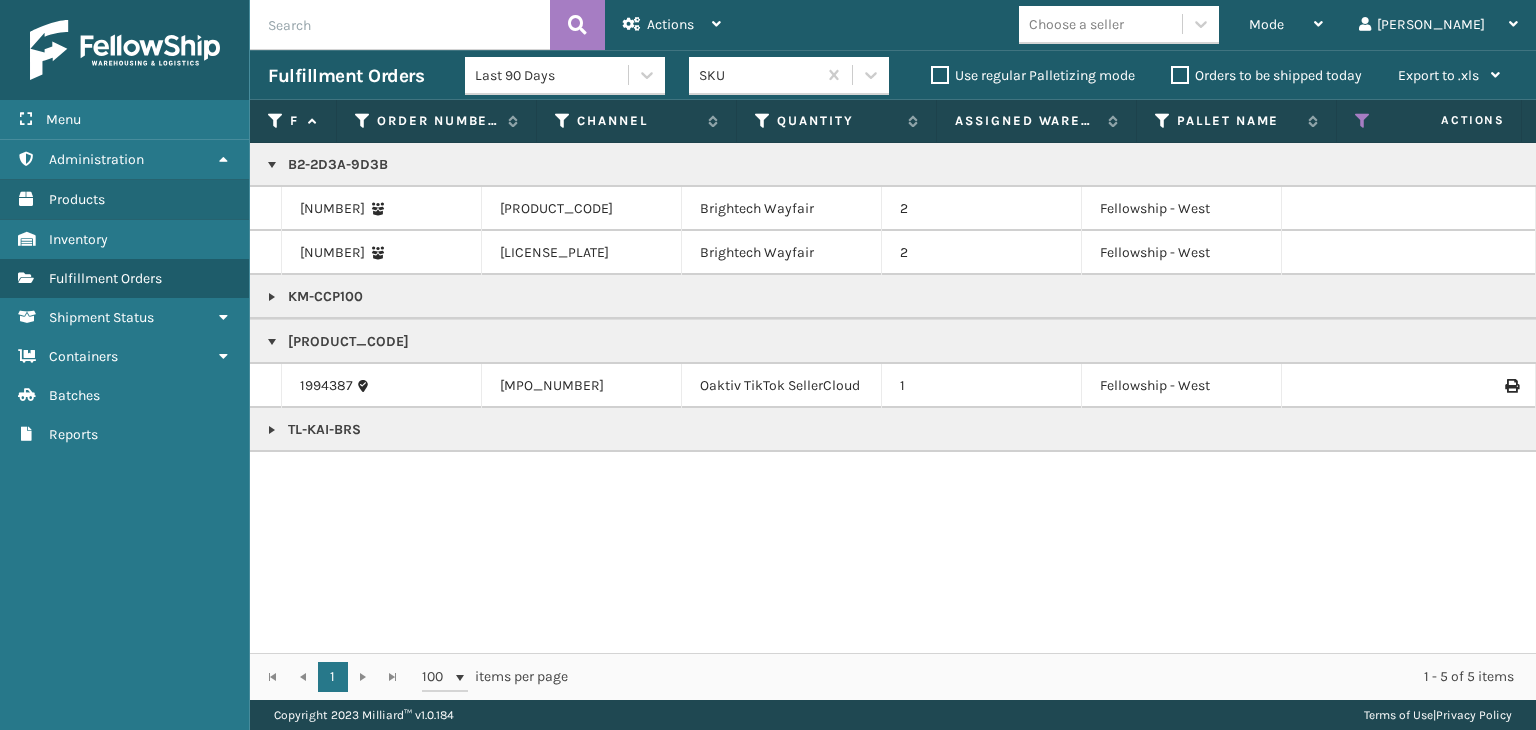 click on "Orders to be shipped today" at bounding box center (1266, 75) 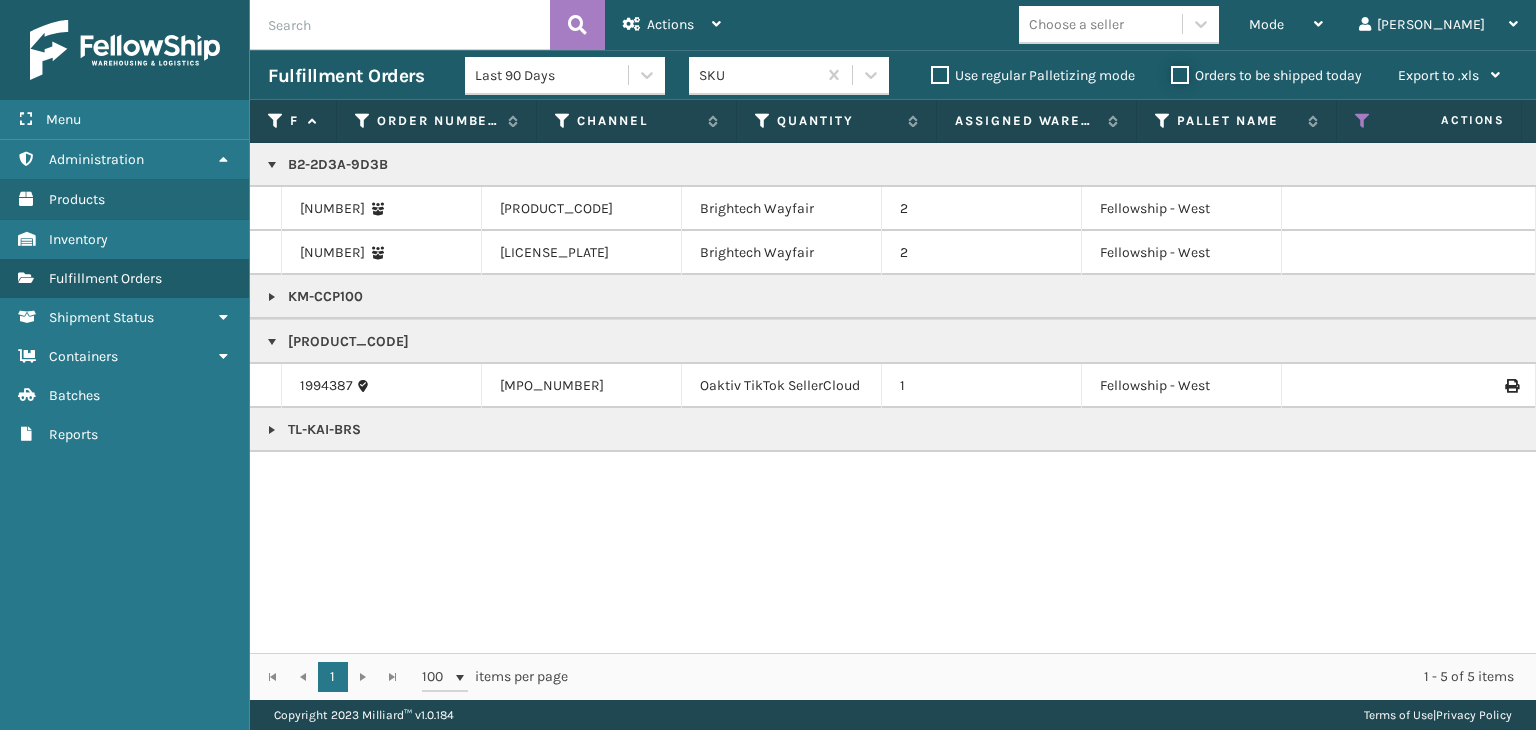 click on "Orders to be shipped today" at bounding box center (1171, 70) 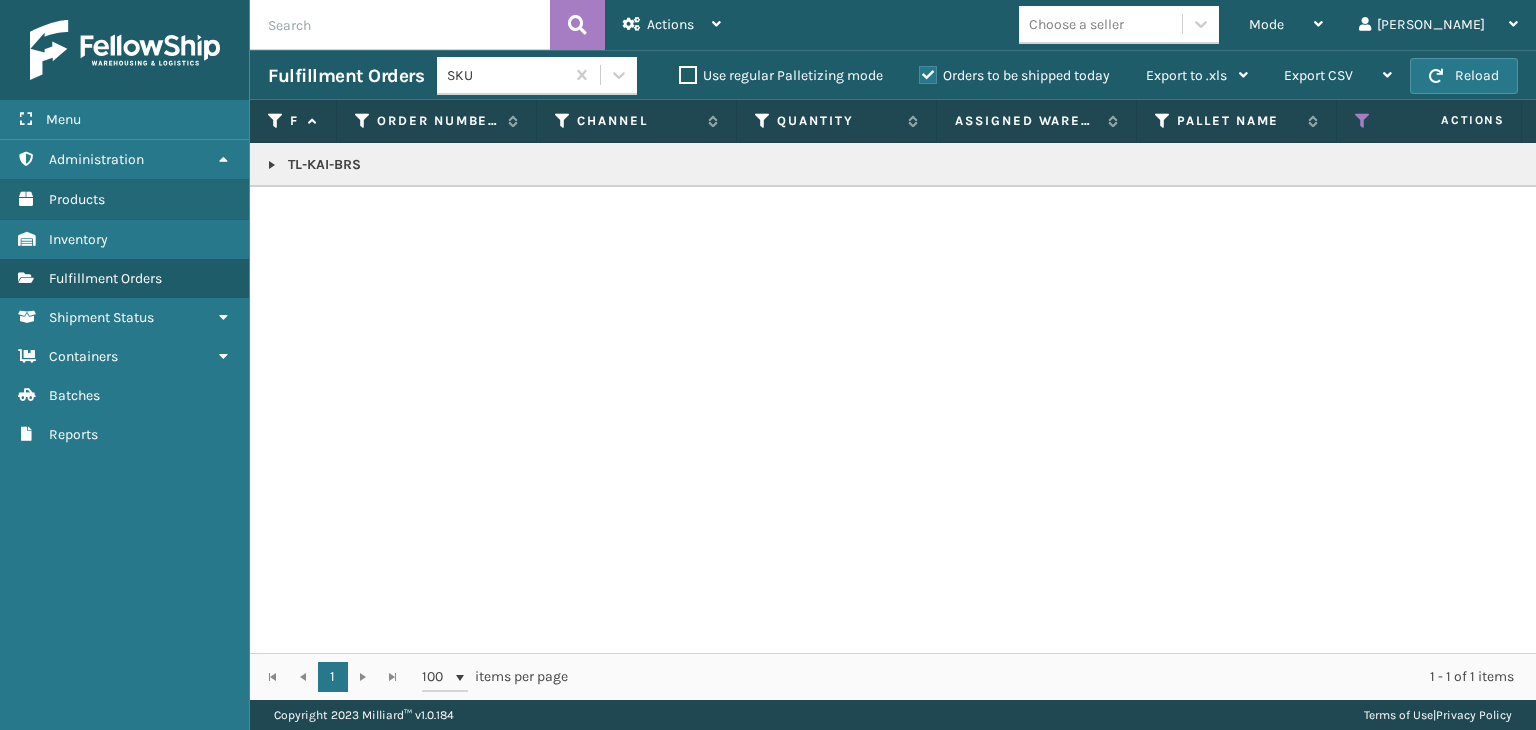 click on "Orders to be shipped today" at bounding box center [1014, 75] 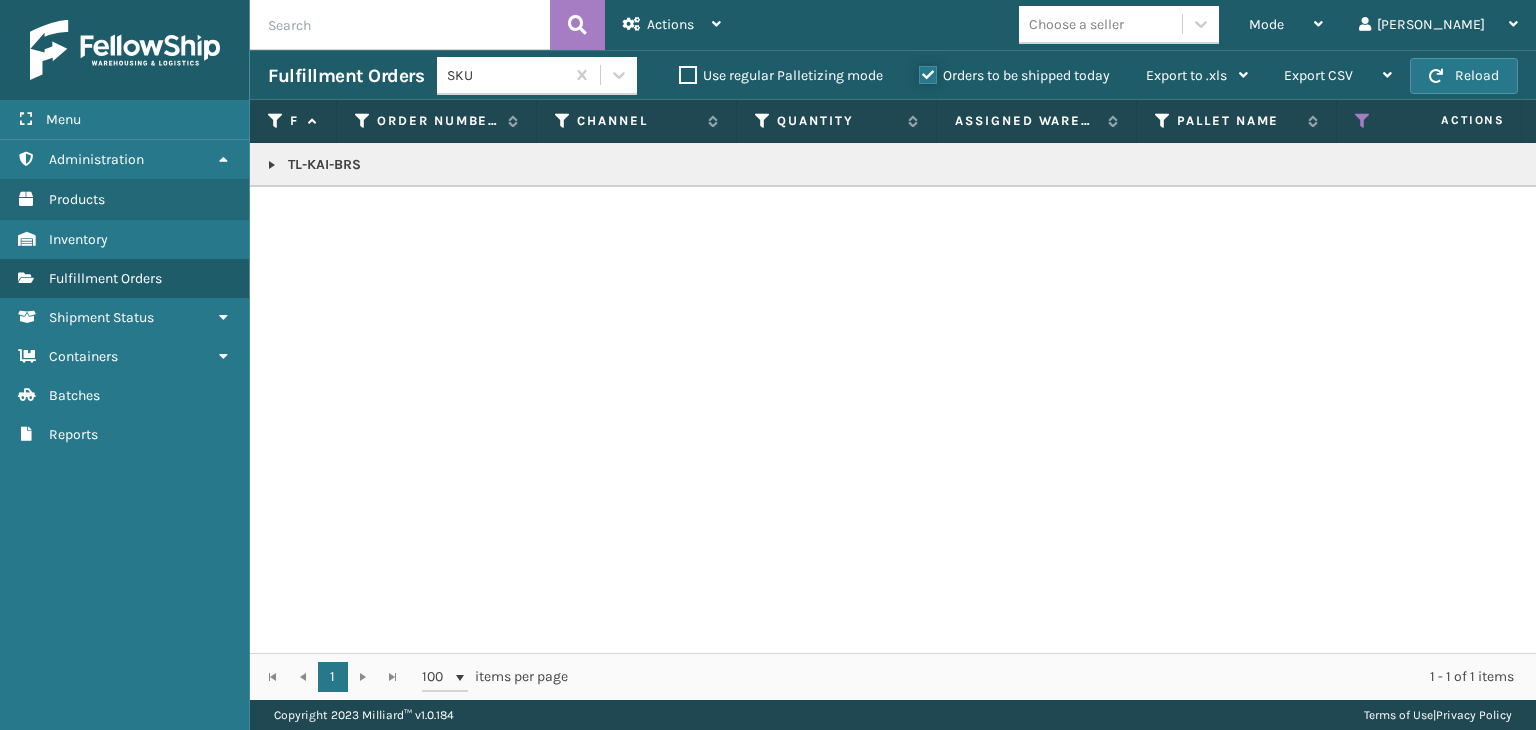 click on "Orders to be shipped today" at bounding box center (919, 70) 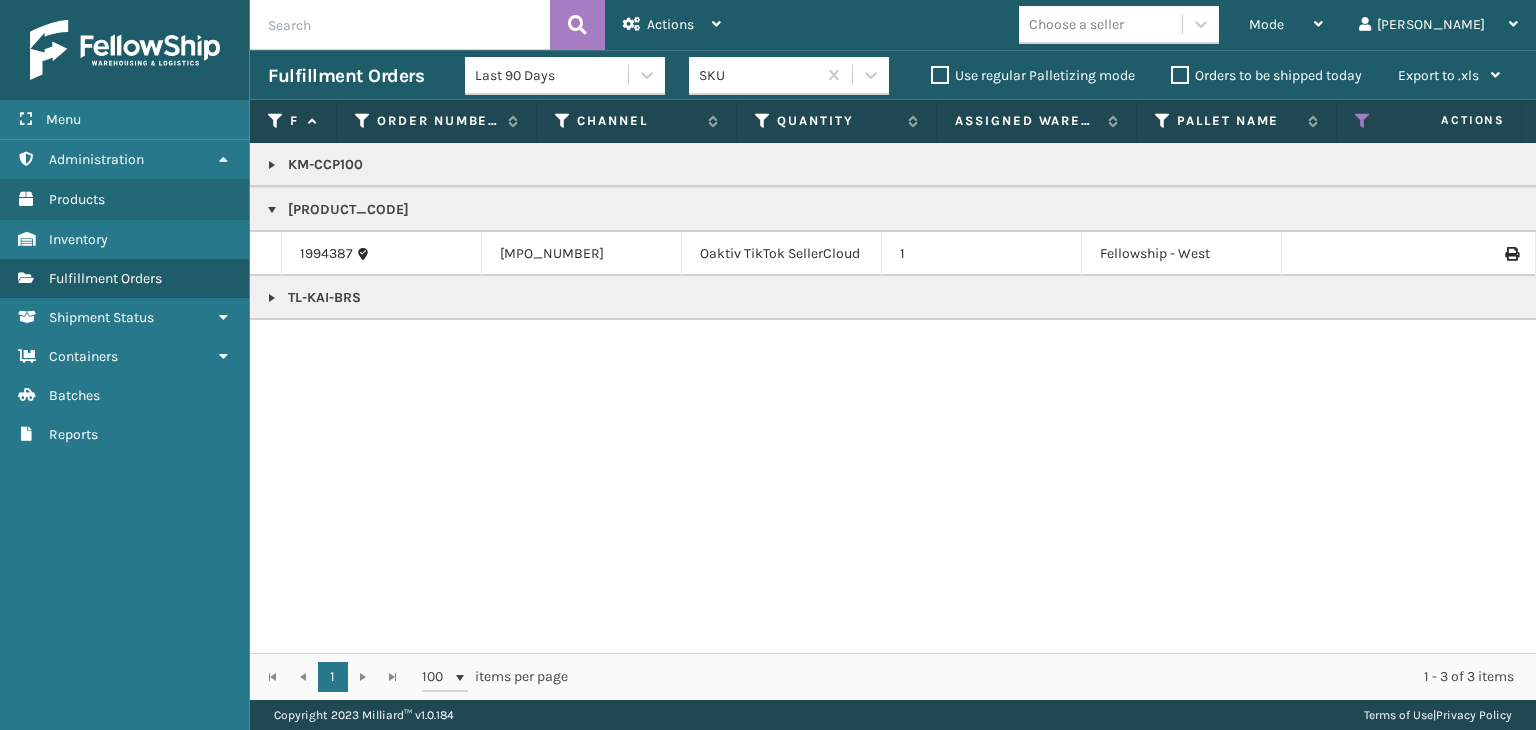 click at bounding box center (272, 298) 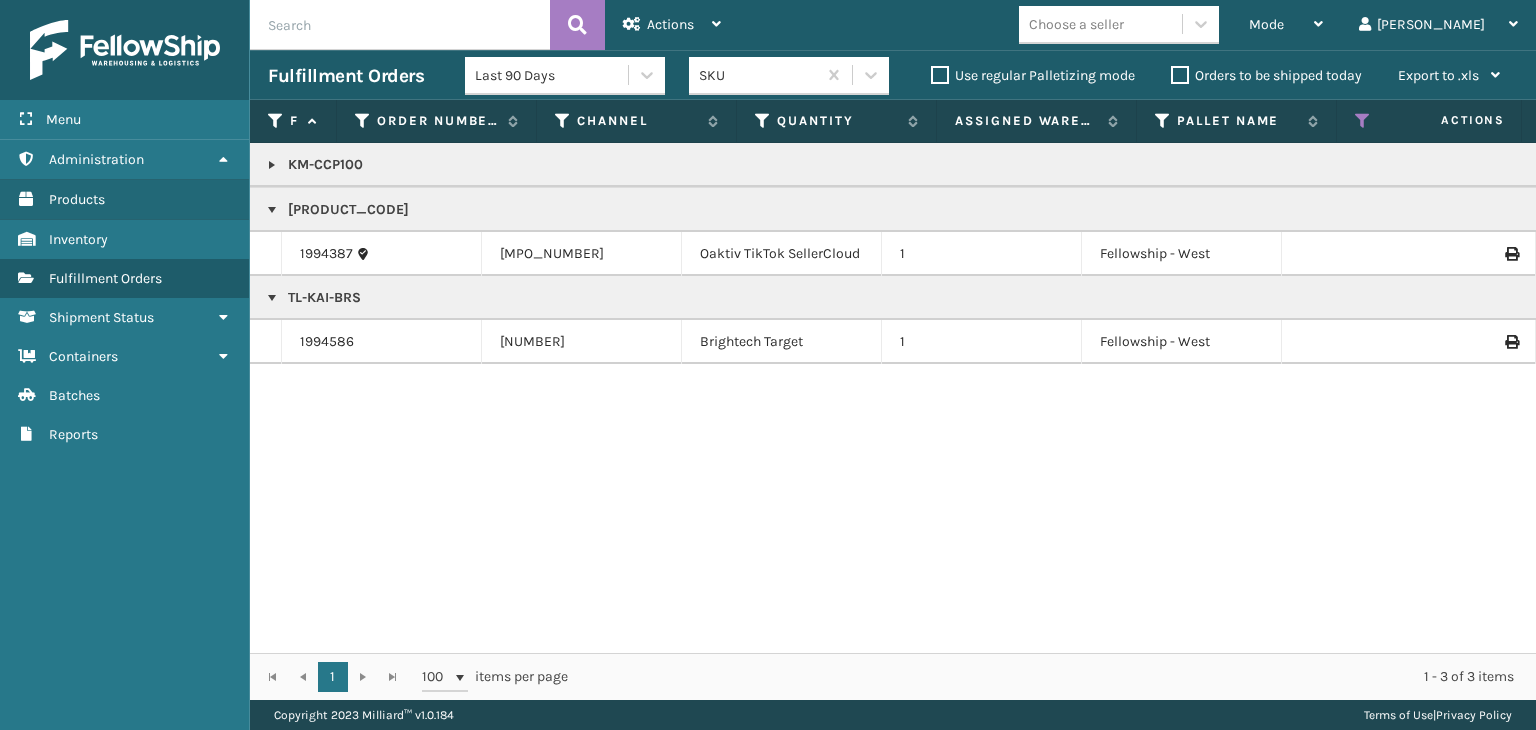 click on "TL-KAI-BRS" at bounding box center [1441, 298] 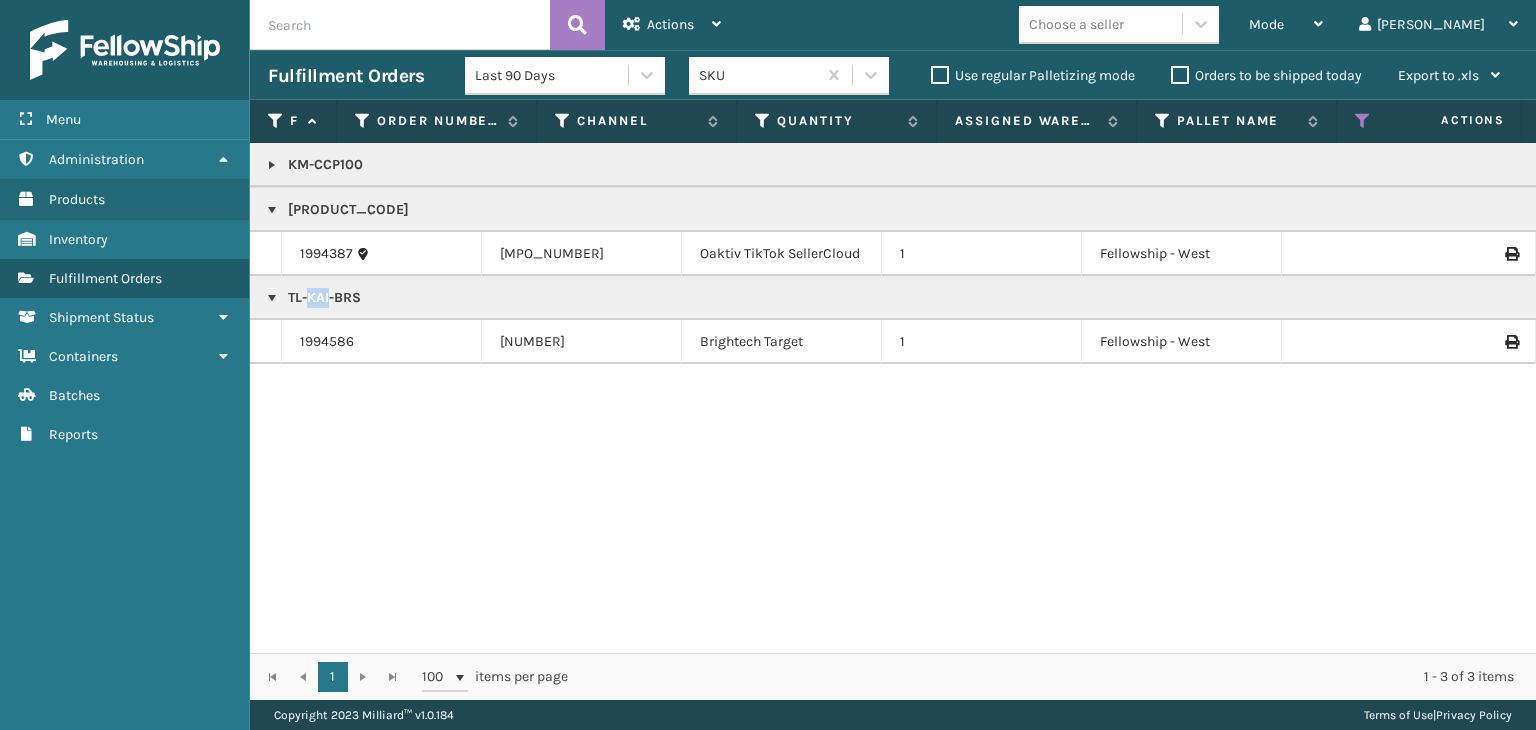 click on "TL-KAI-BRS" at bounding box center [1441, 298] 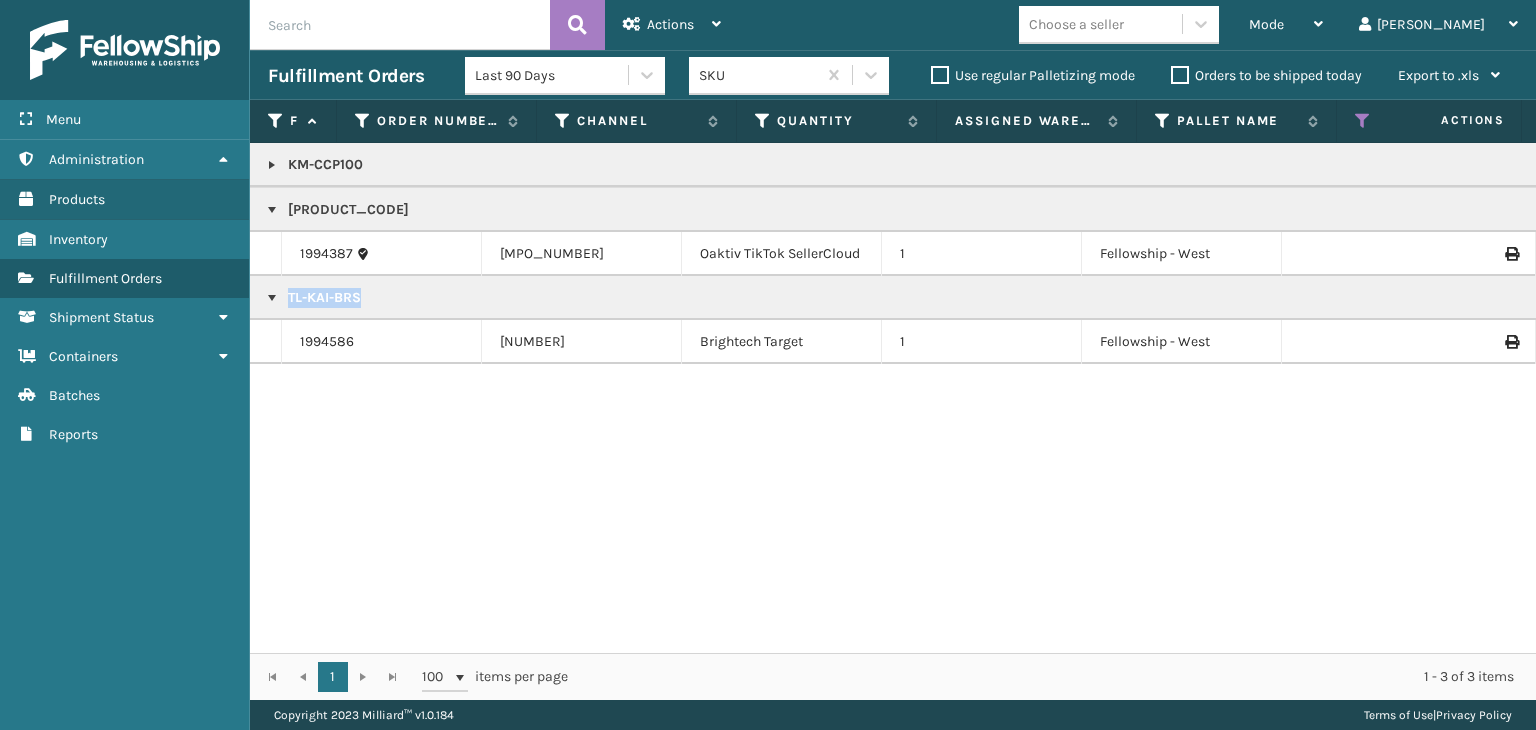 click on "TL-KAI-BRS" at bounding box center [1441, 298] 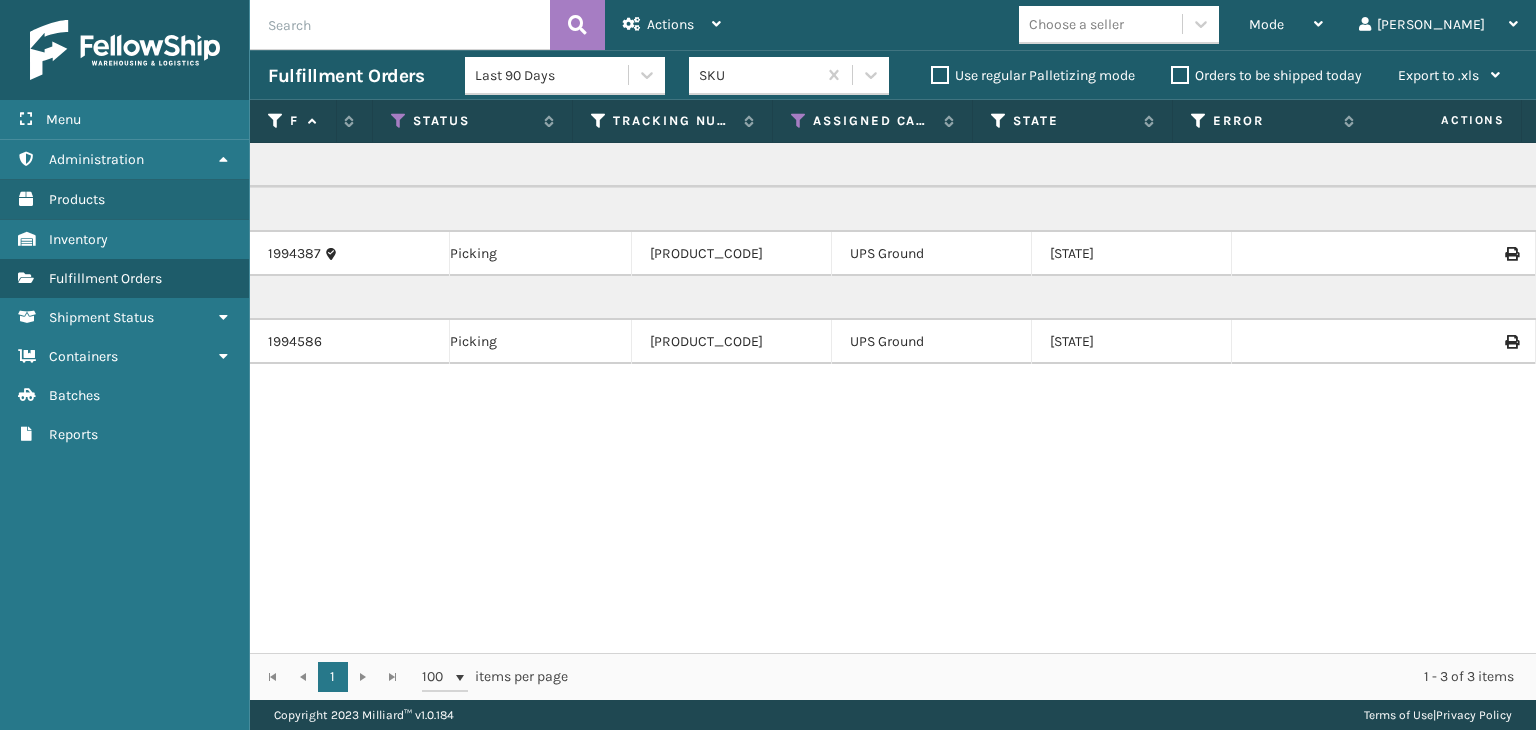 scroll, scrollTop: 0, scrollLeft: 382, axis: horizontal 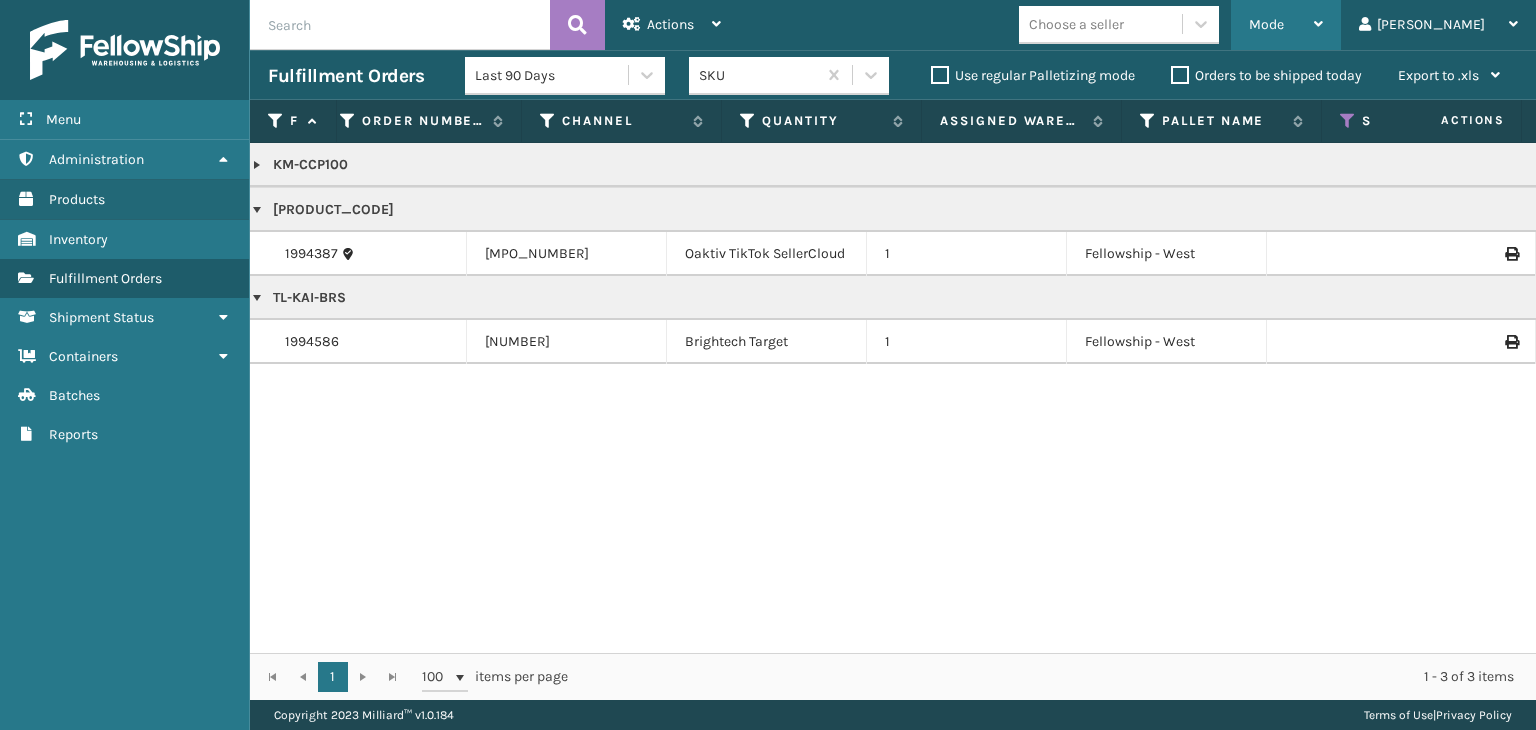 click on "Mode" at bounding box center [1286, 25] 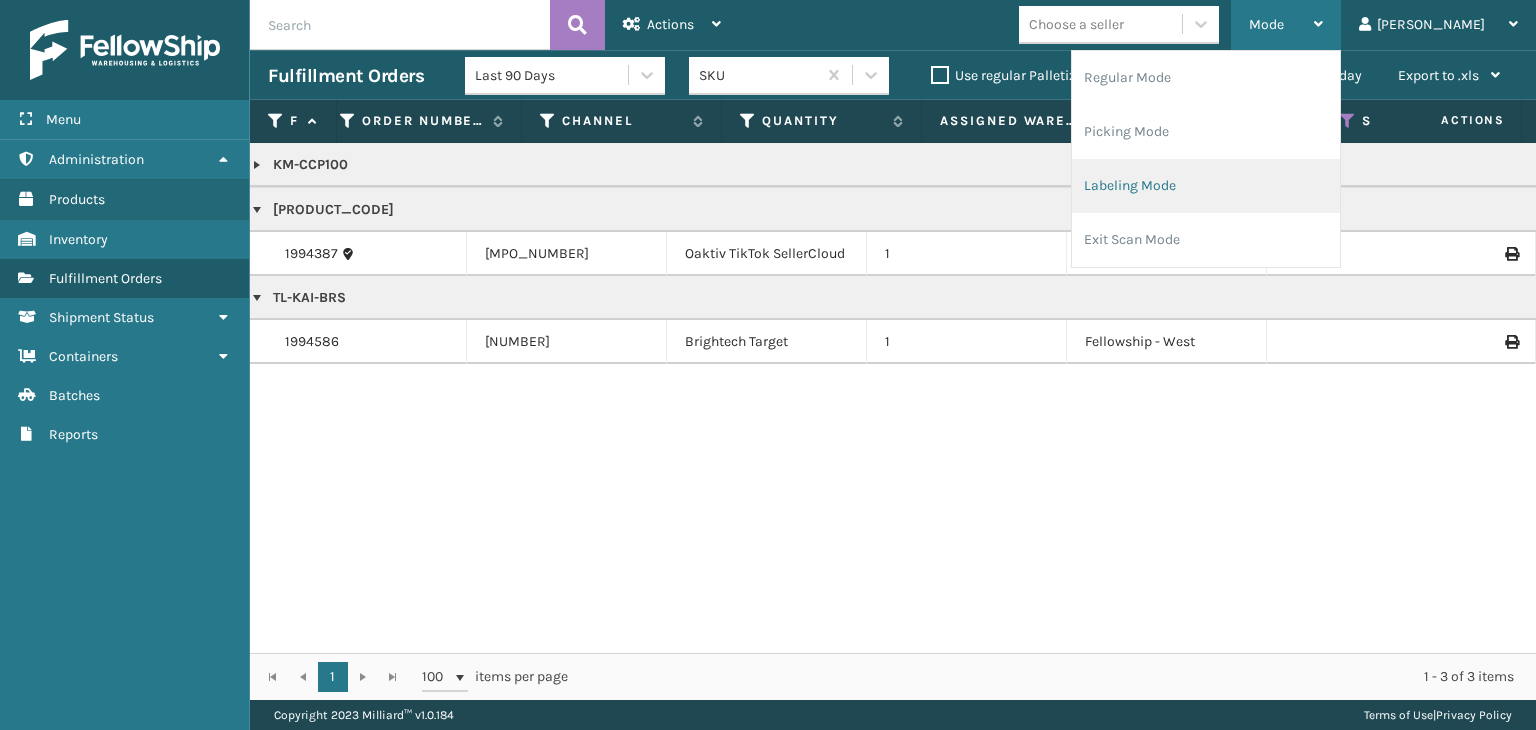 click on "Labeling Mode" at bounding box center [1206, 186] 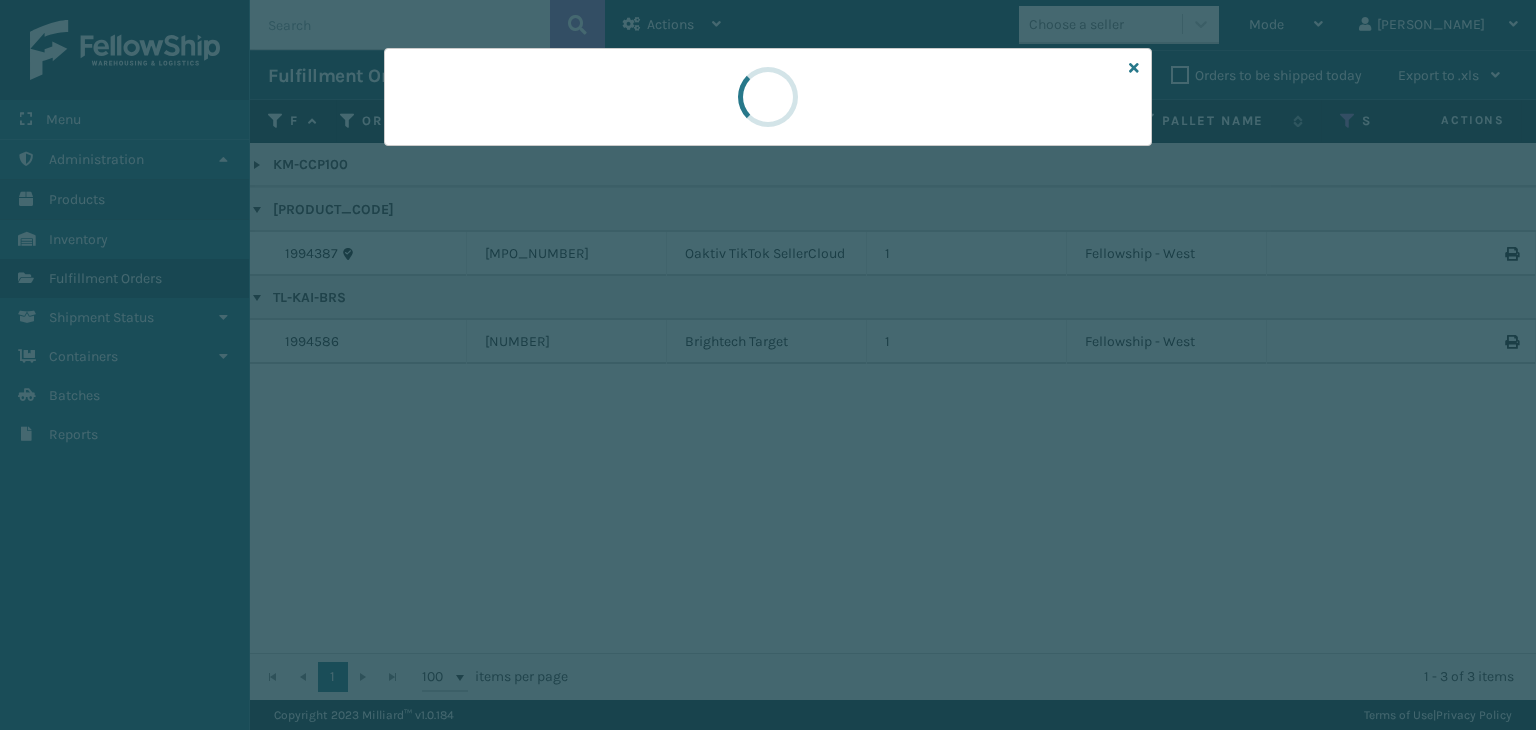 click at bounding box center [768, 365] 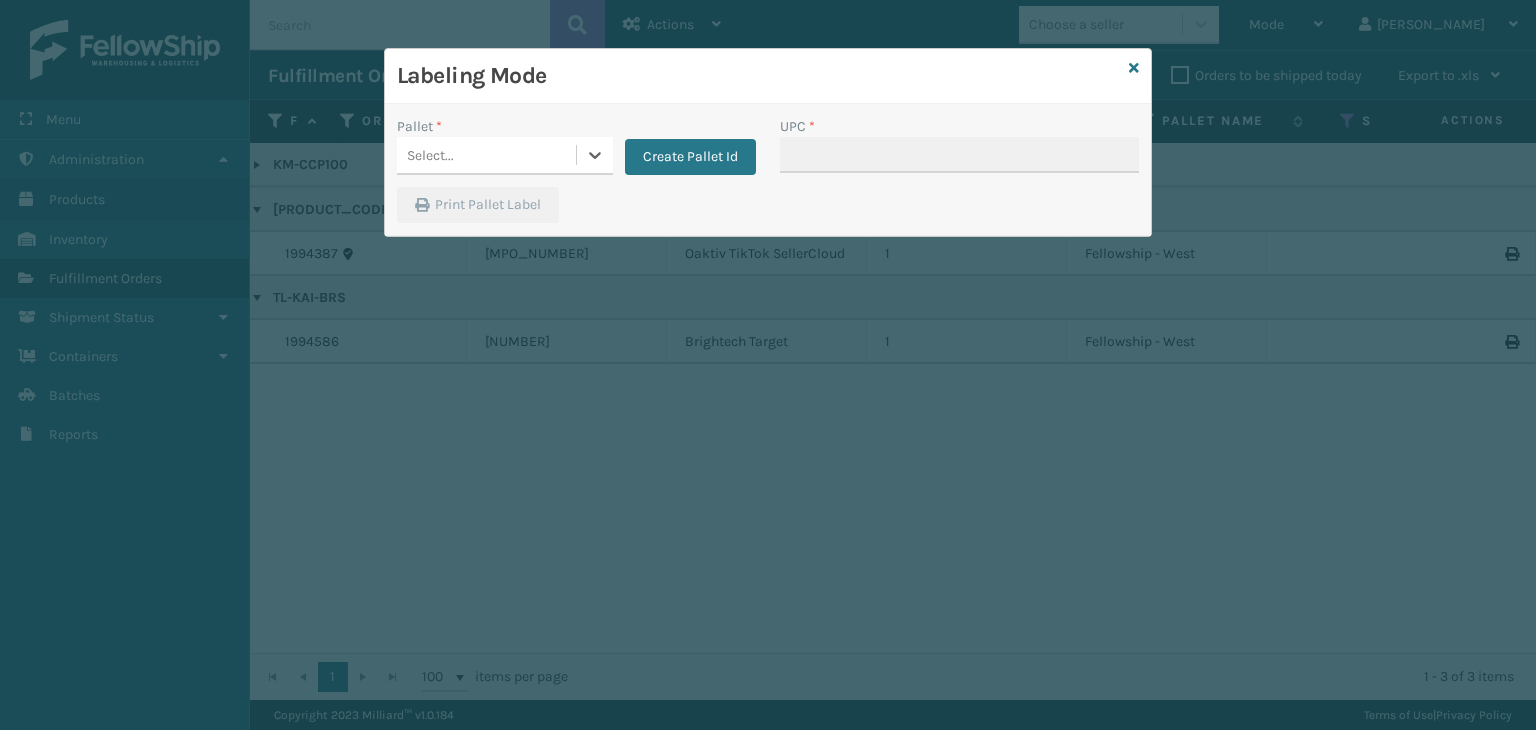 click on "Select..." at bounding box center (486, 155) 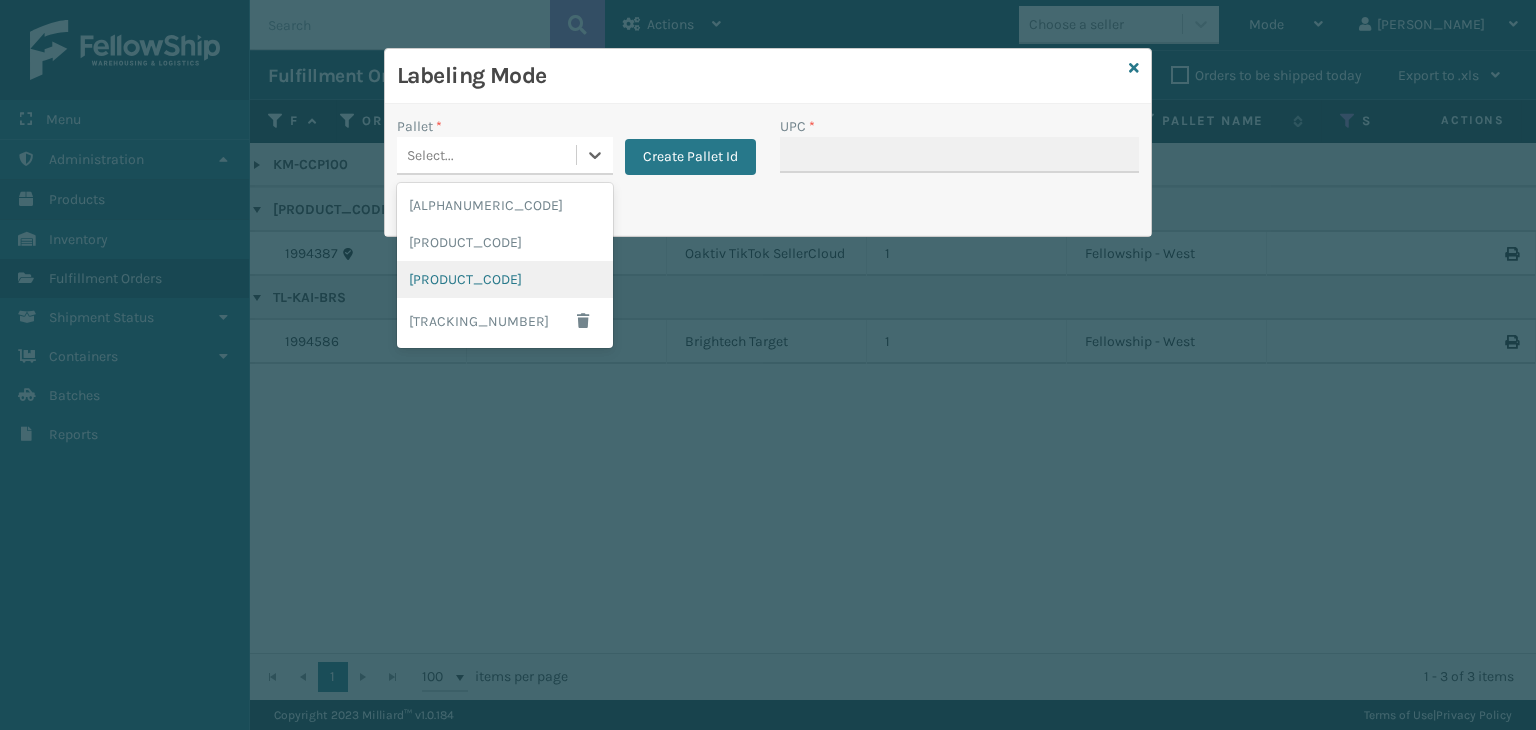 click on "[PRODUCT_CODE]" at bounding box center (505, 279) 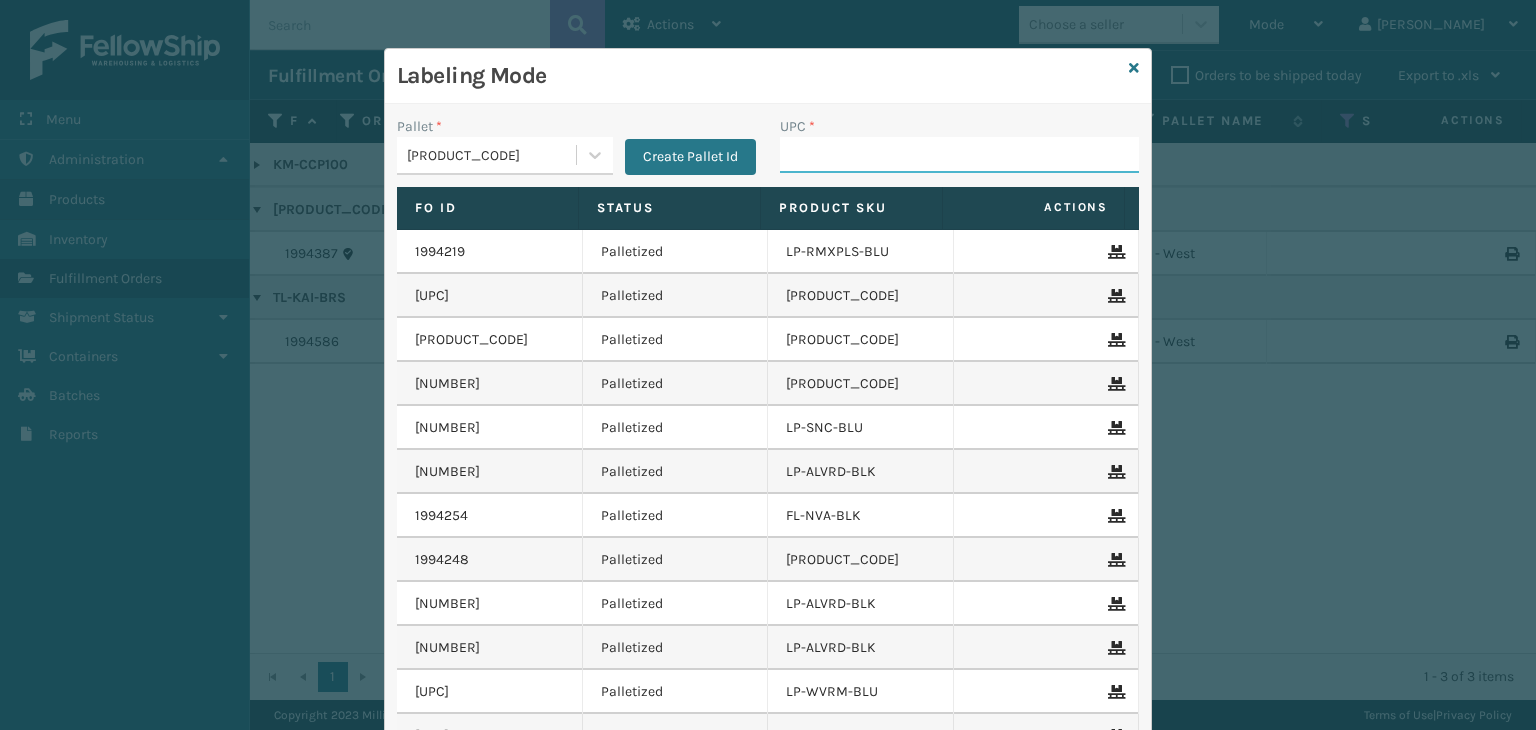 click on "UPC   *" at bounding box center (959, 155) 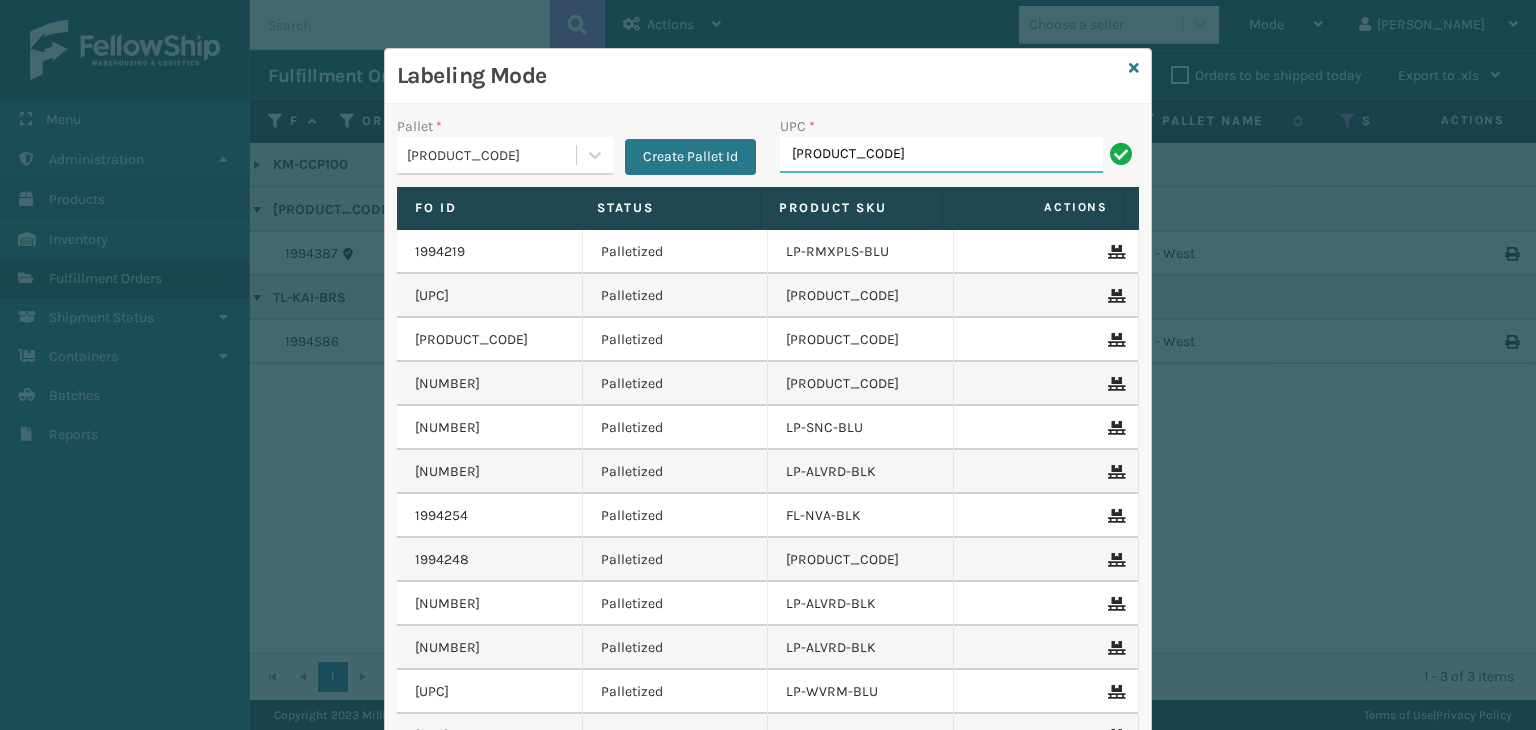 type on "KM-CCP100" 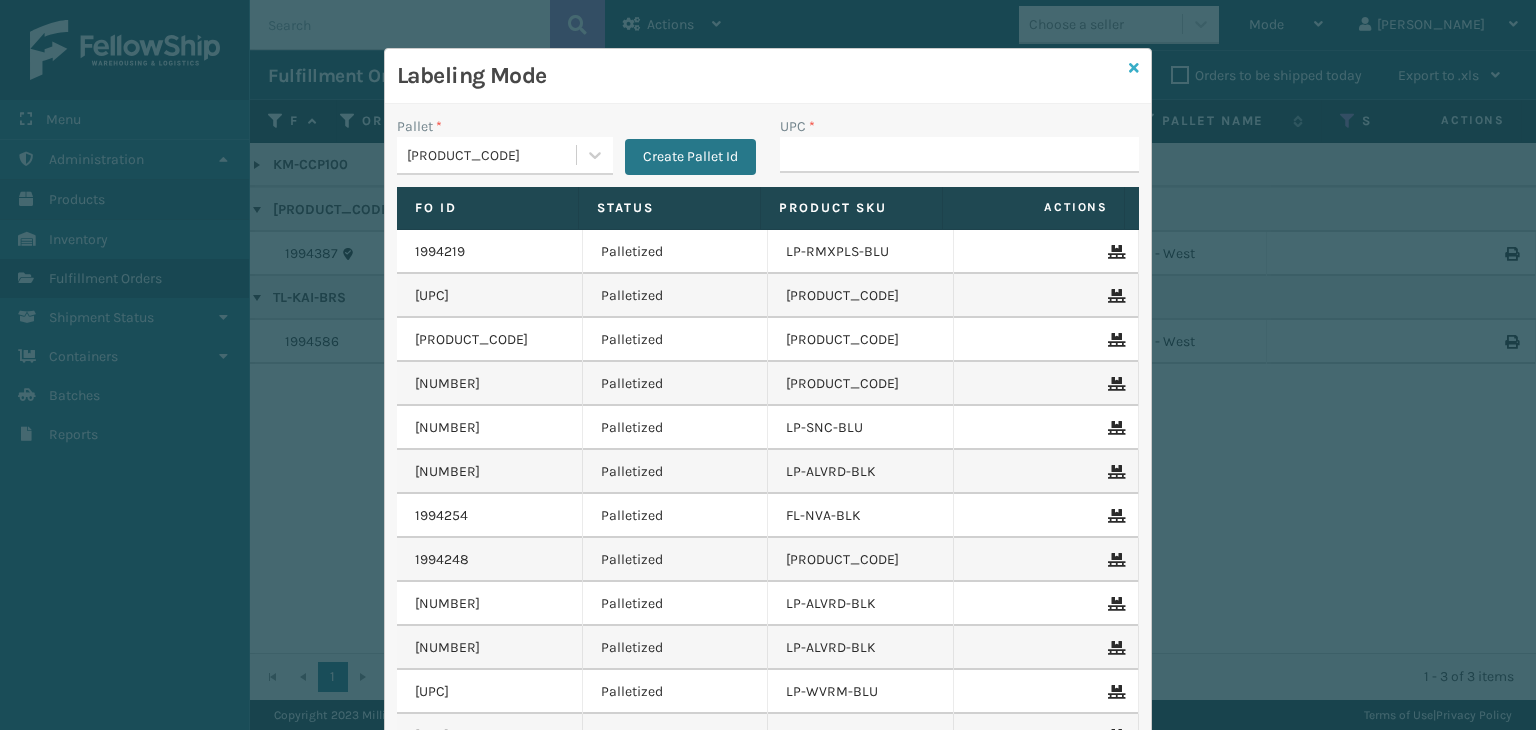 click at bounding box center [1134, 68] 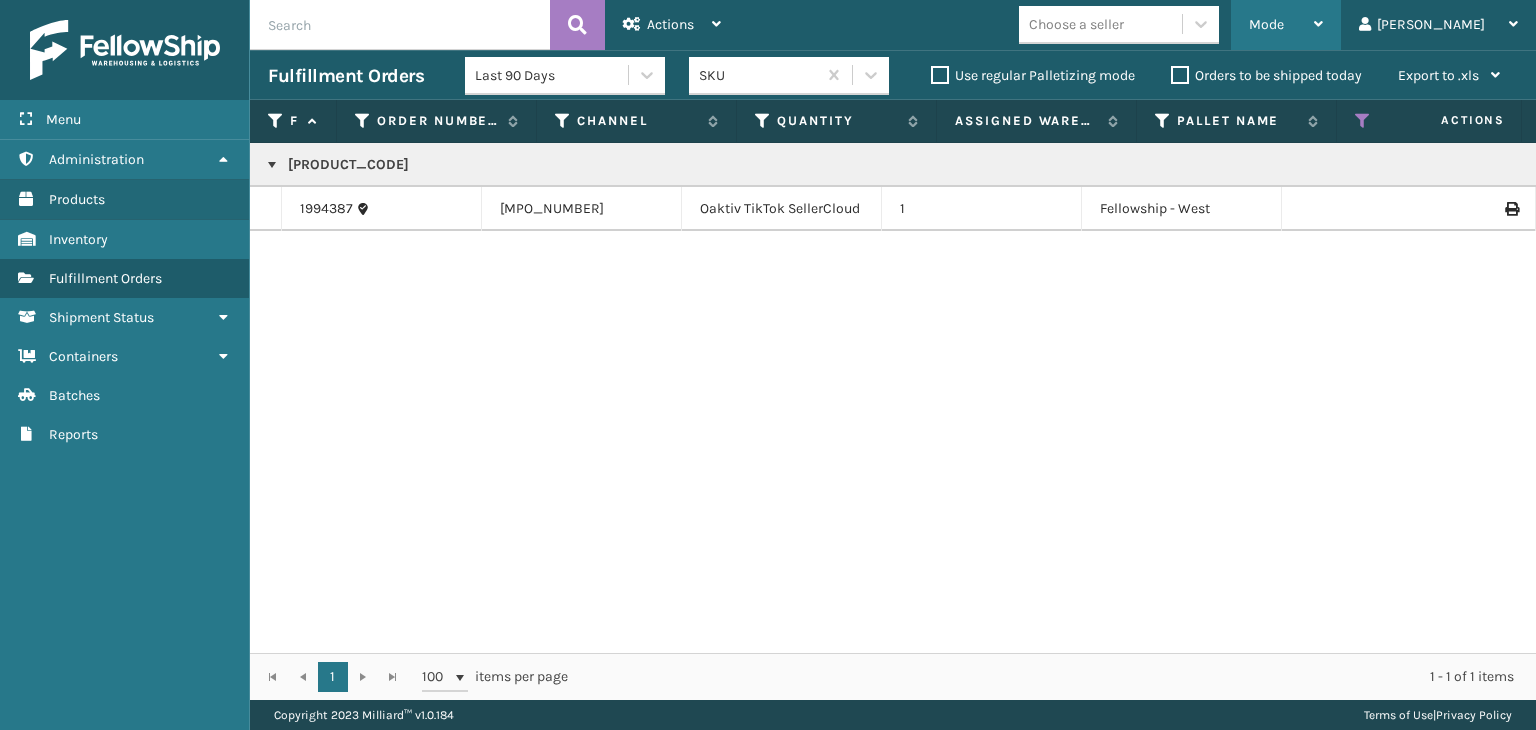 click on "Mode" at bounding box center (1266, 24) 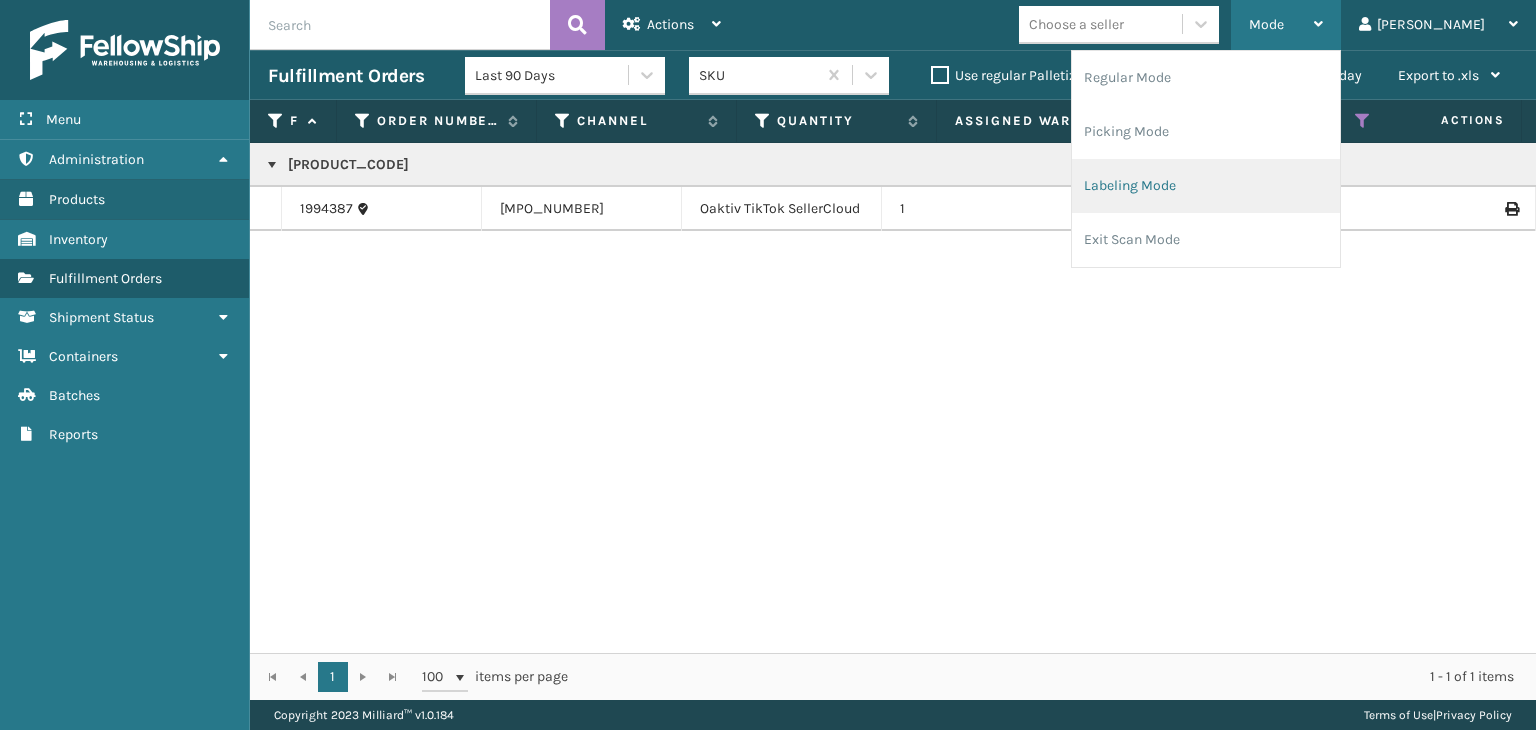click on "Labeling Mode" at bounding box center [1206, 186] 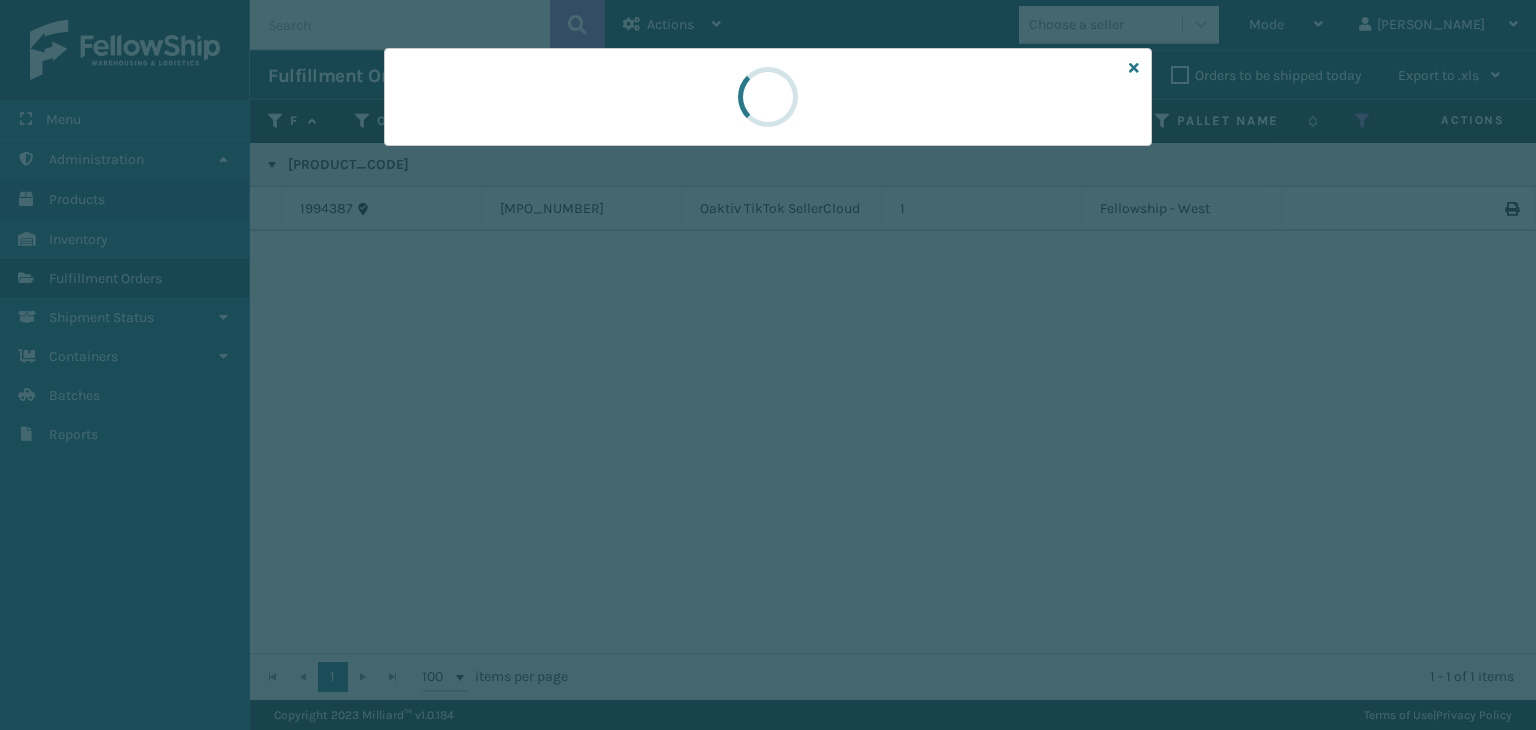 click at bounding box center (768, 365) 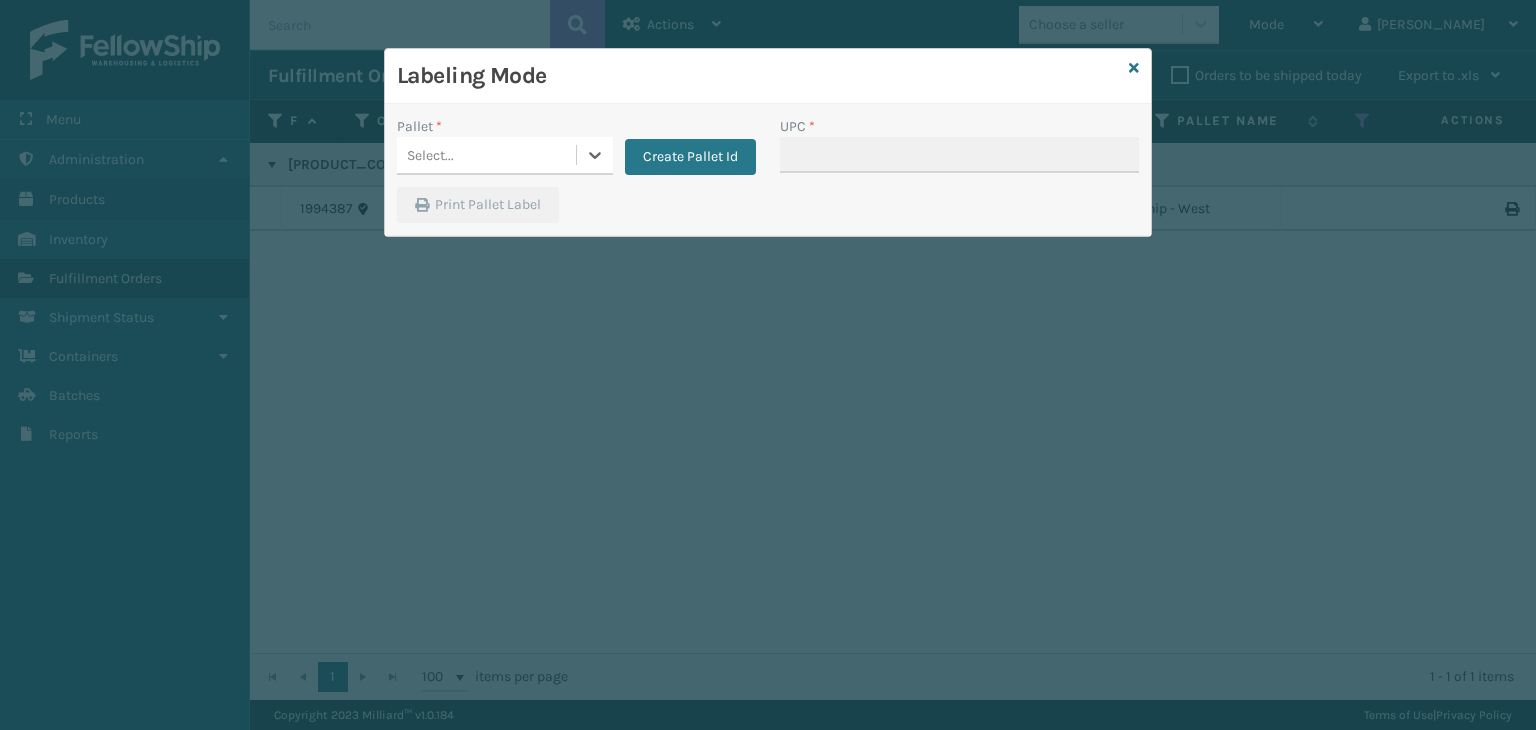 drag, startPoint x: 464, startPoint y: 165, endPoint x: 467, endPoint y: 179, distance: 14.3178215 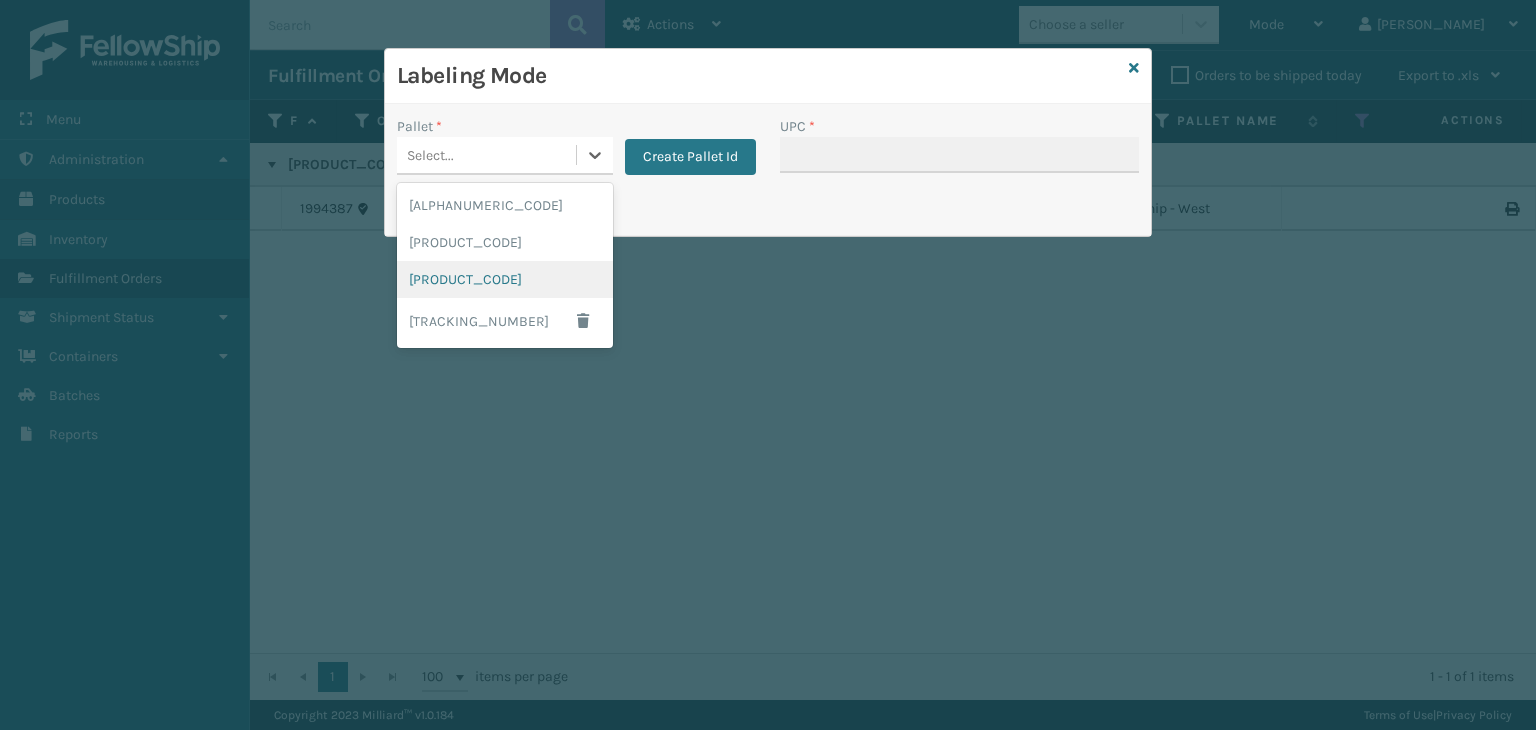 click on "[PRODUCT_CODE]" at bounding box center [505, 279] 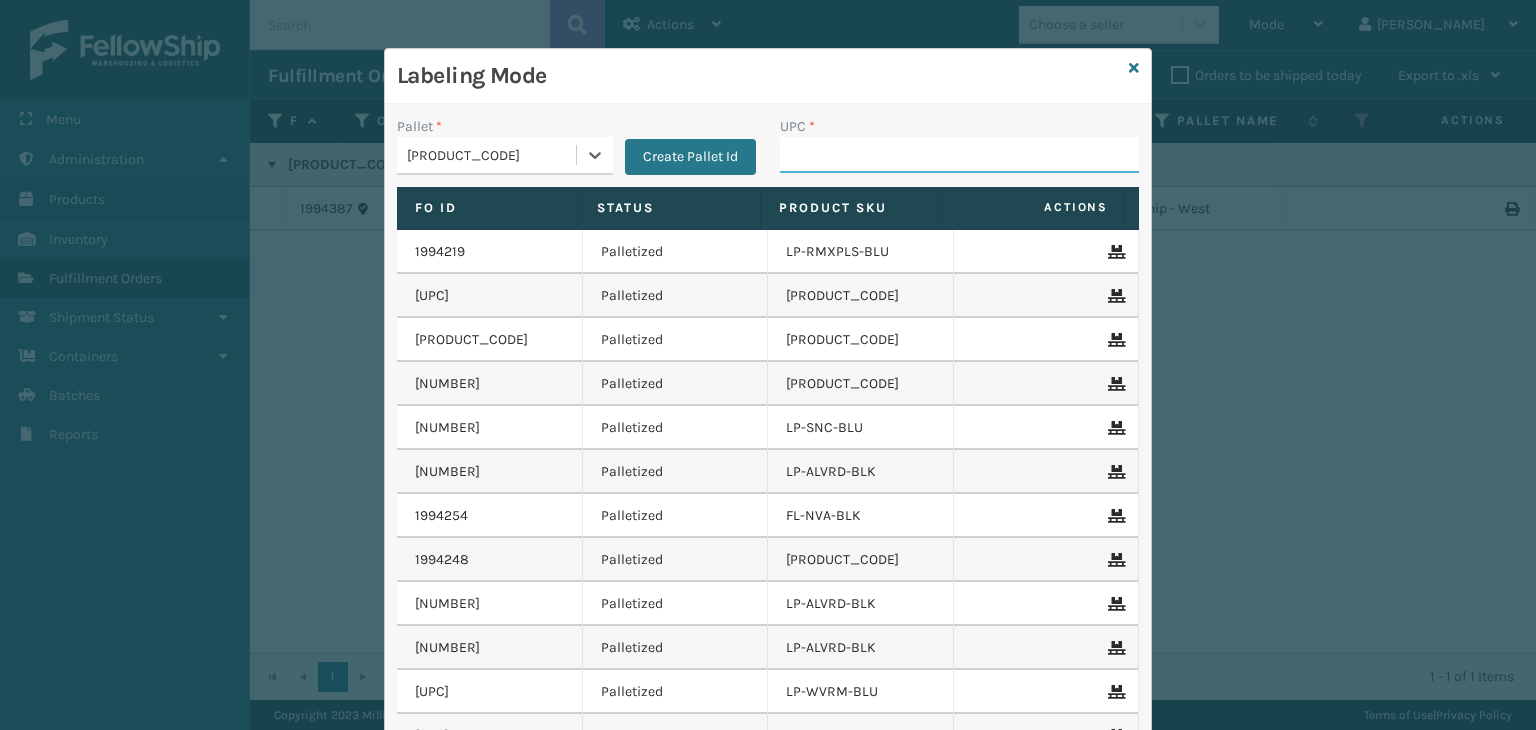 click on "UPC   *" at bounding box center [959, 155] 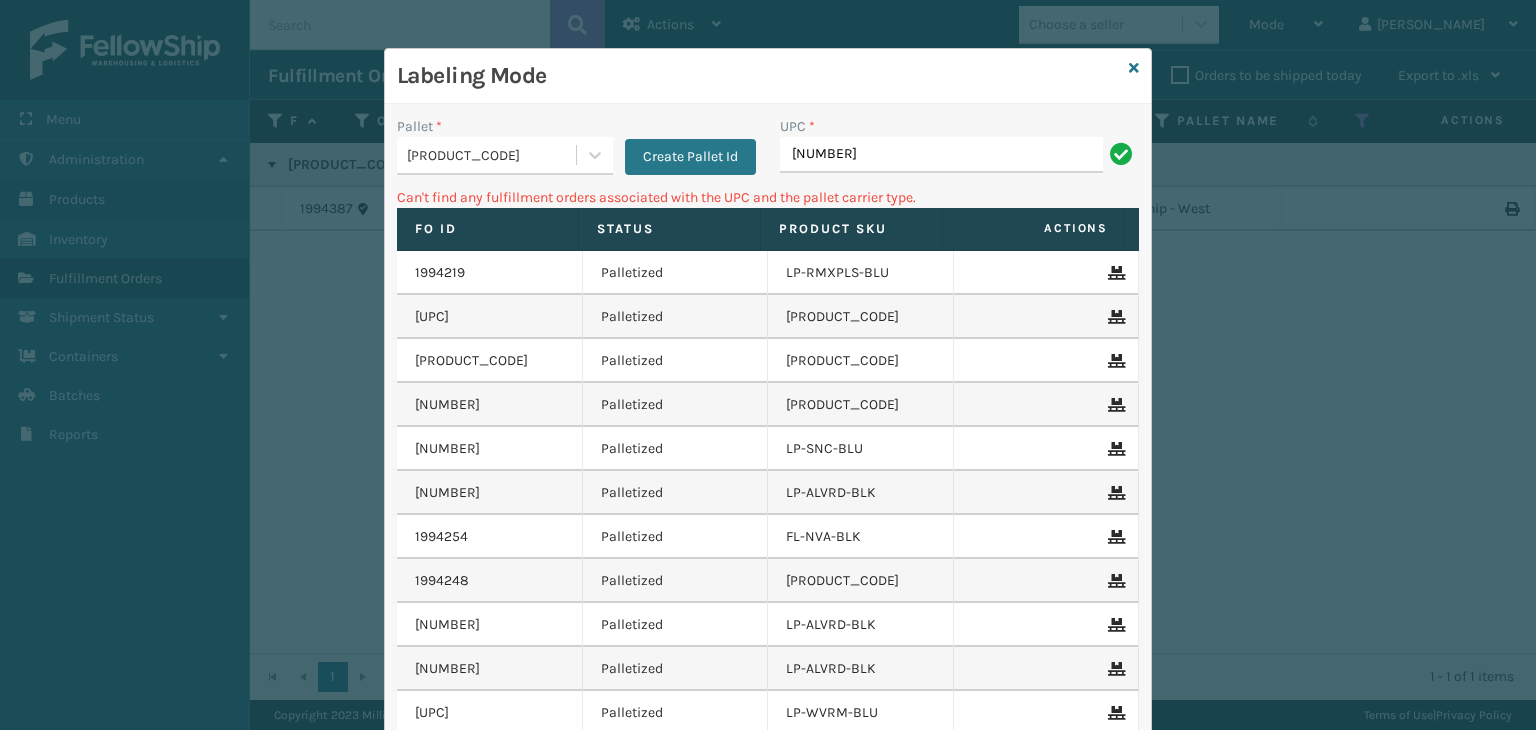 click on "[PRODUCT_CODE]" at bounding box center [492, 155] 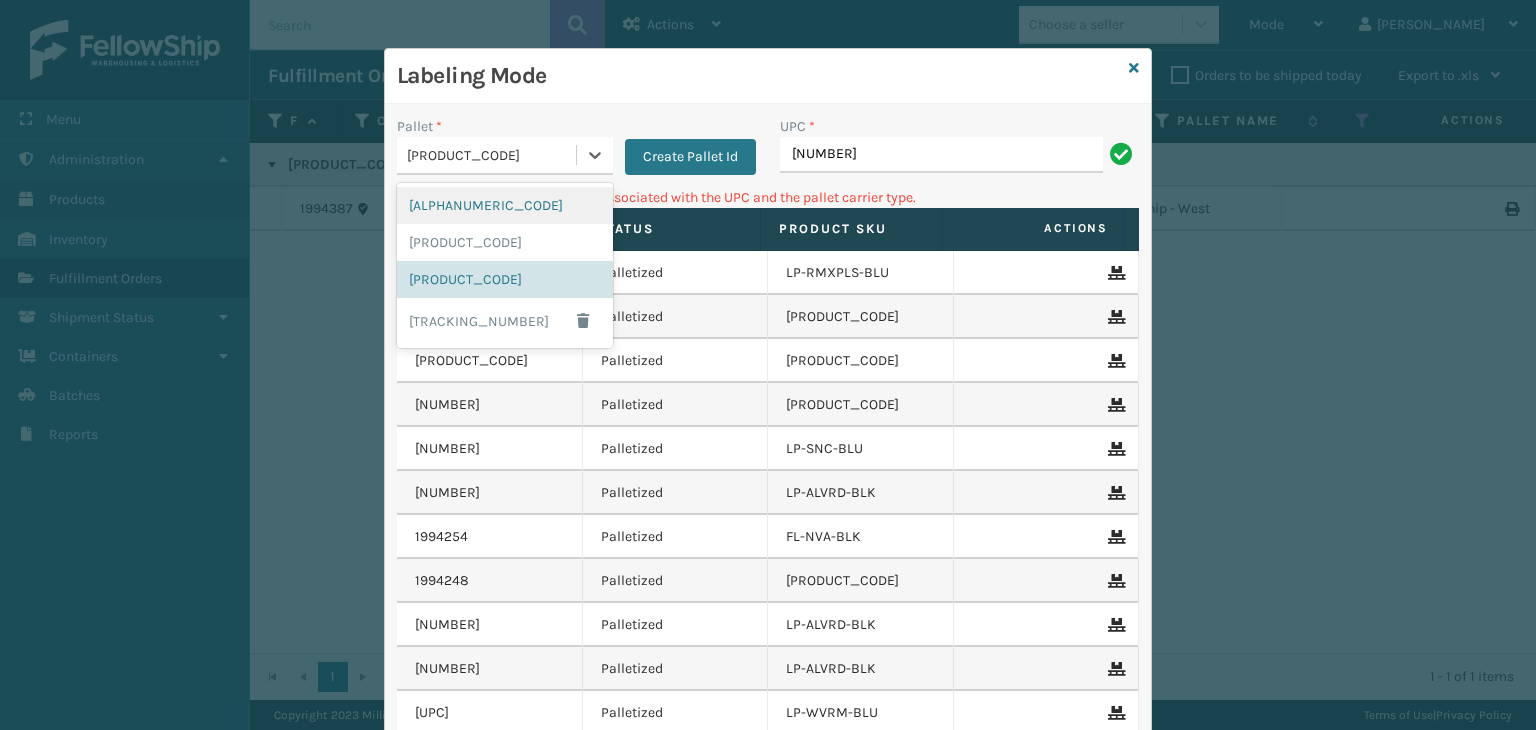 click on "[ALPHANUMERIC_CODE]" at bounding box center [505, 205] 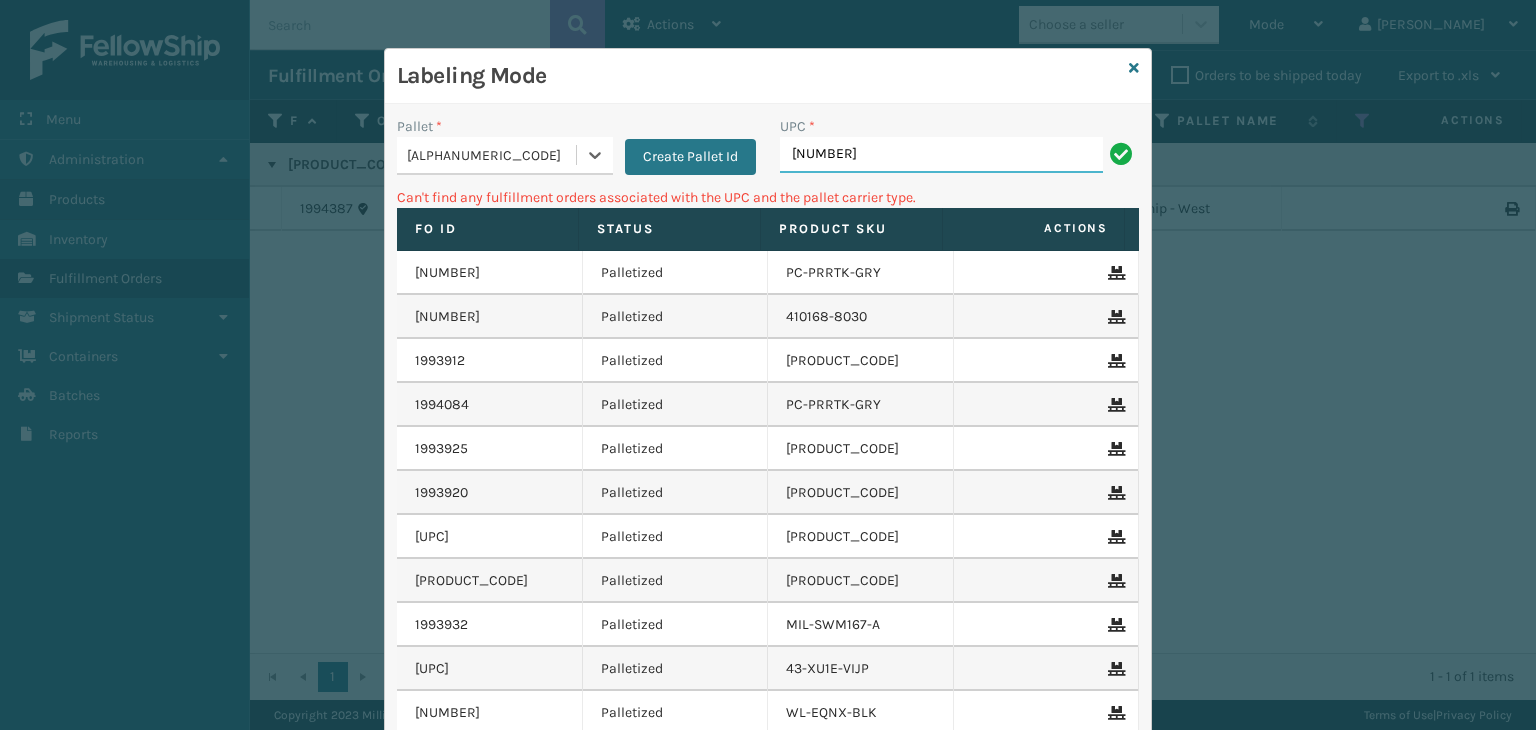 click on "[NUMBER]" at bounding box center [941, 155] 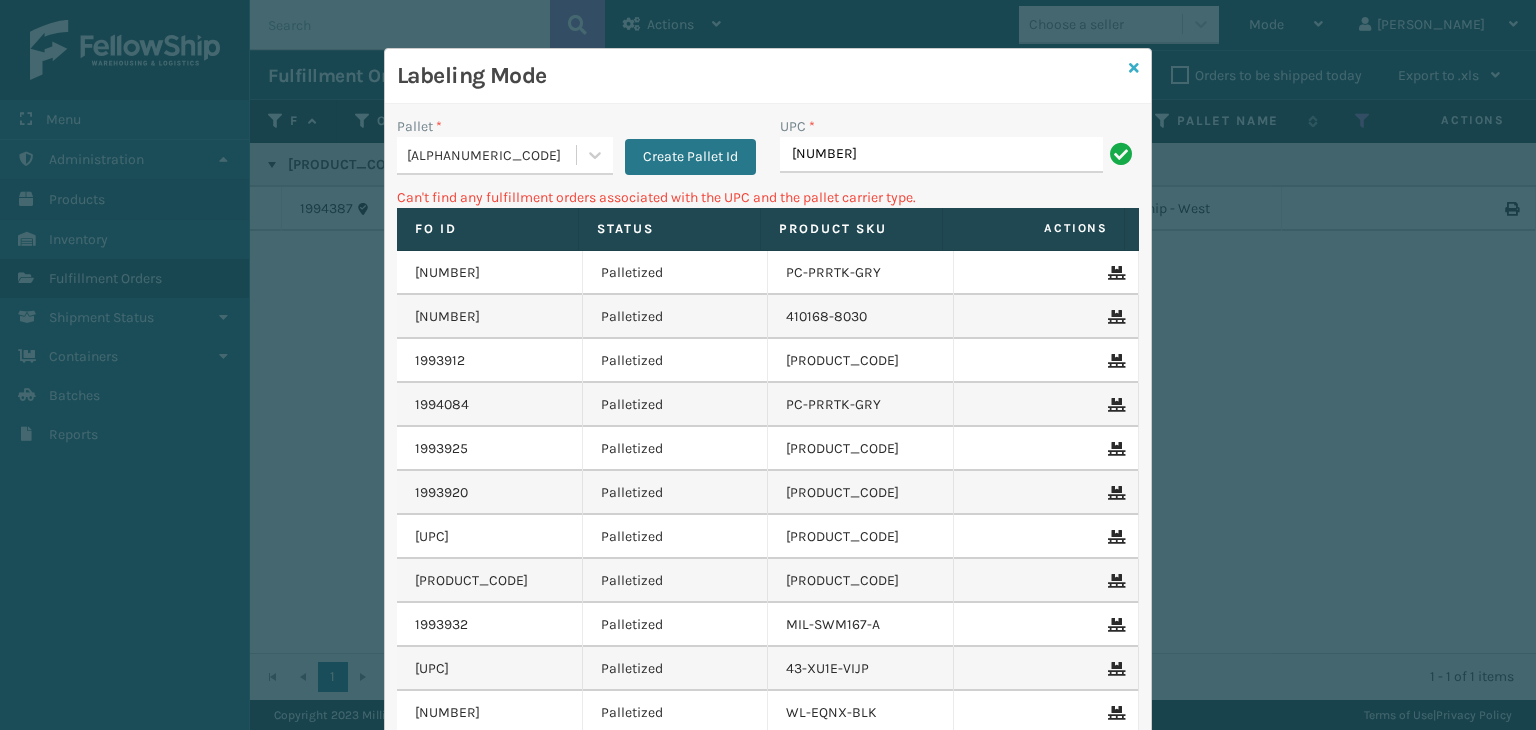 click at bounding box center [1134, 68] 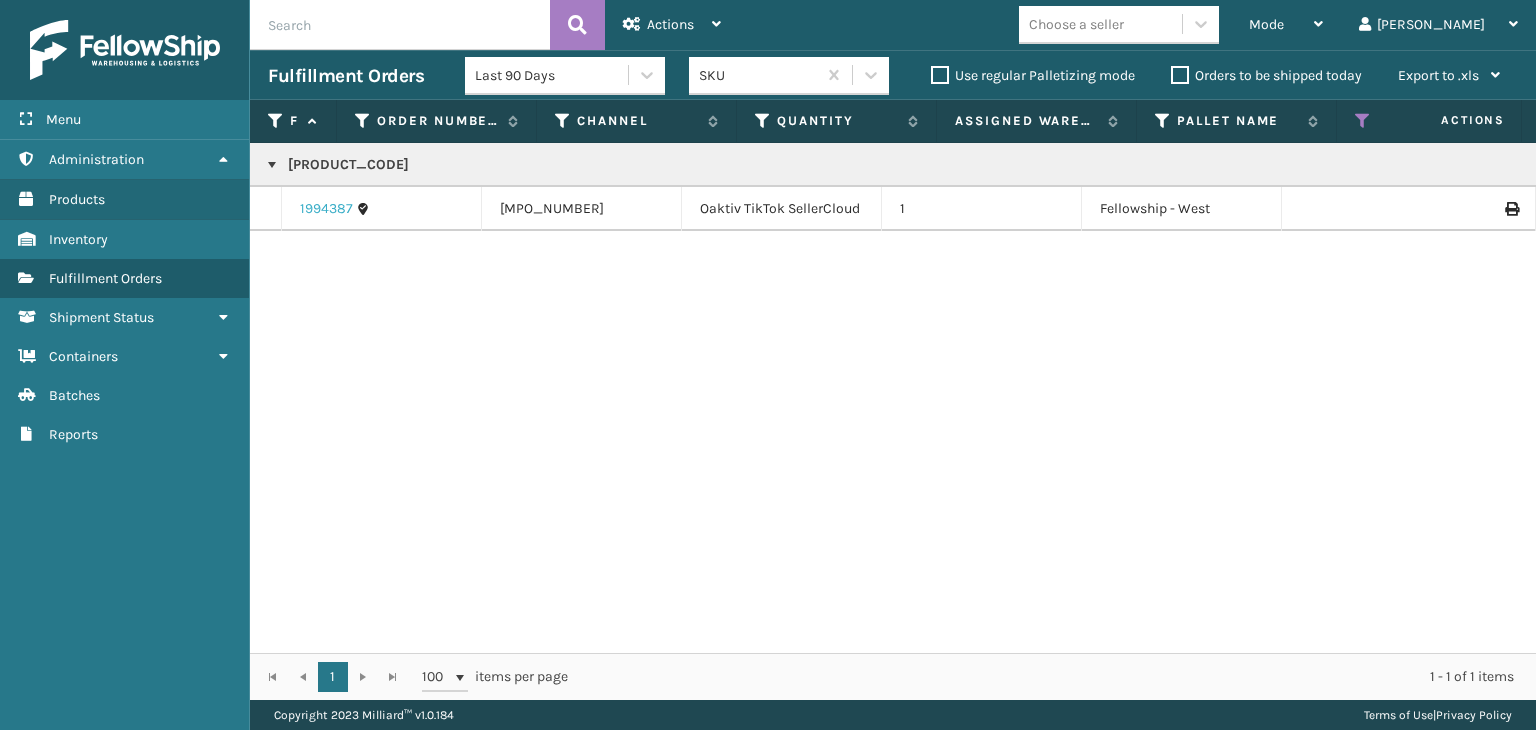 click on "1994387" at bounding box center (326, 209) 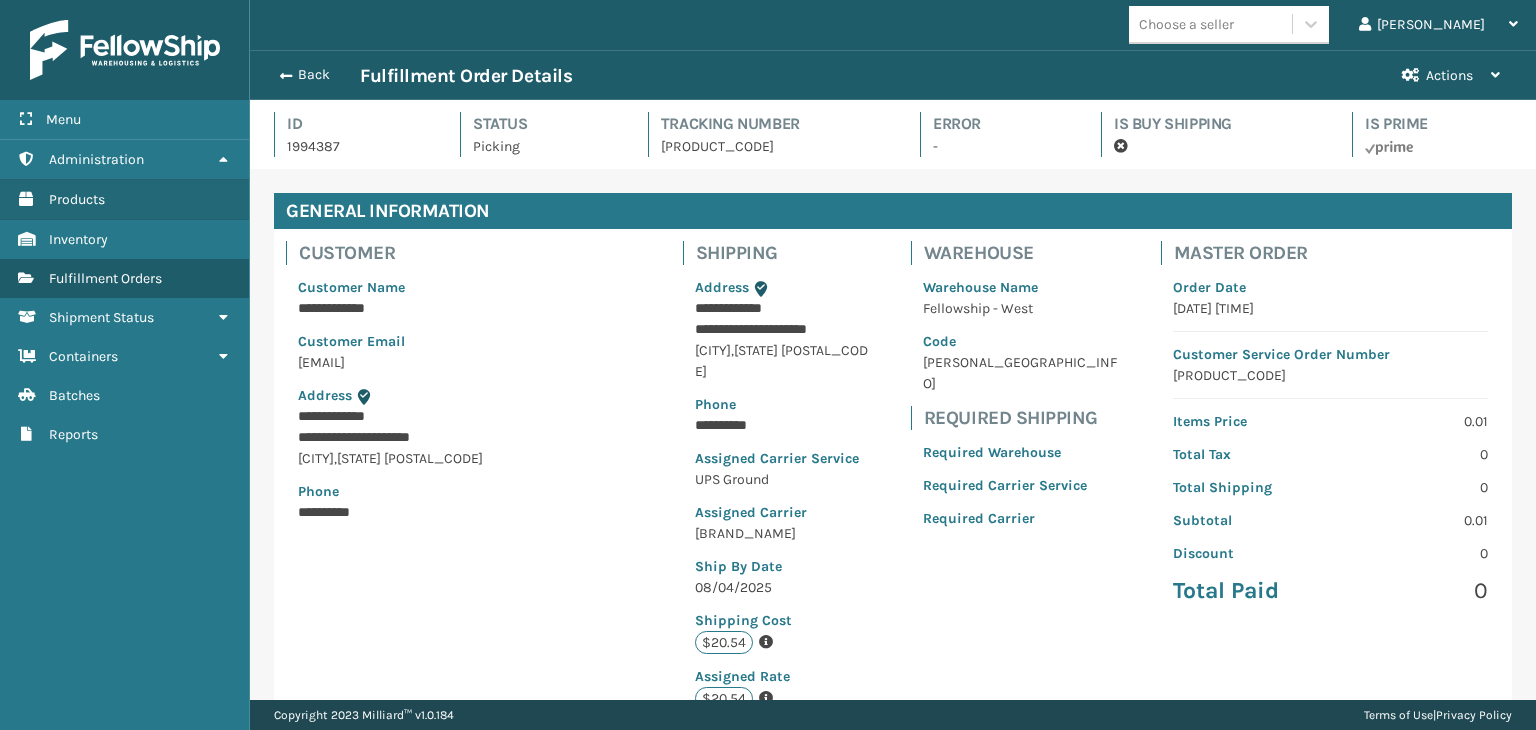 scroll, scrollTop: 99951, scrollLeft: 98713, axis: both 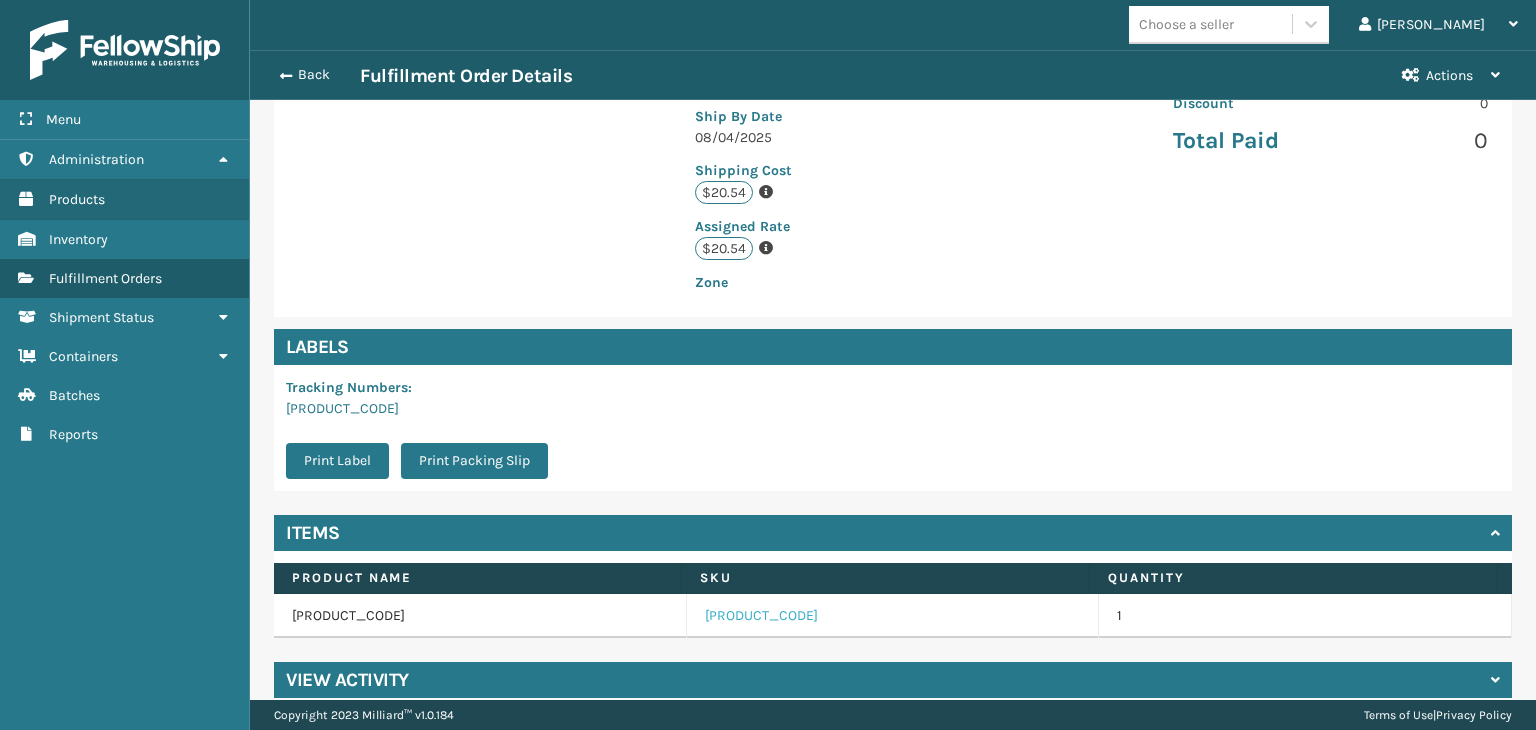 click on "[PRODUCT_CODE]" at bounding box center (761, 616) 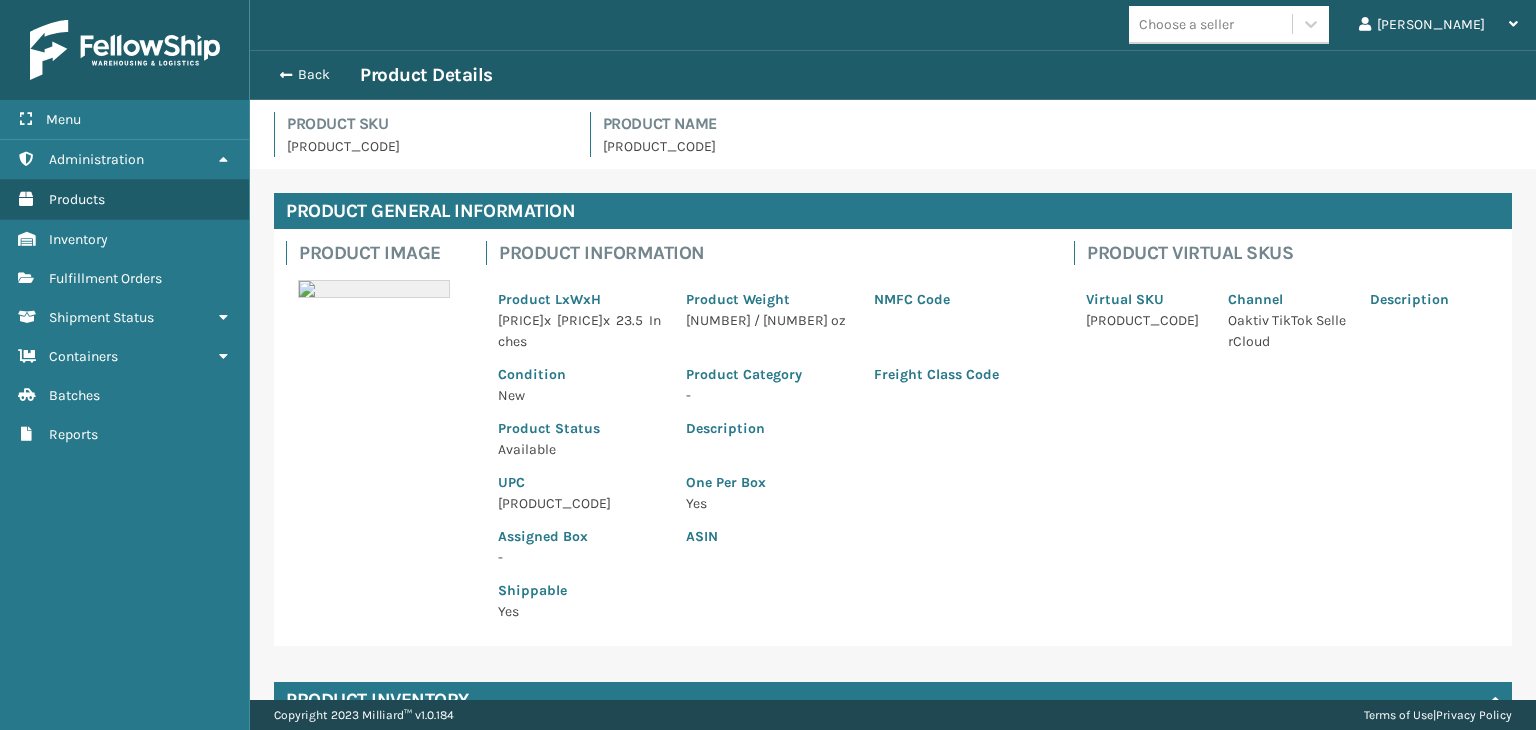 click on "[PRODUCT_CODE]" at bounding box center [580, 503] 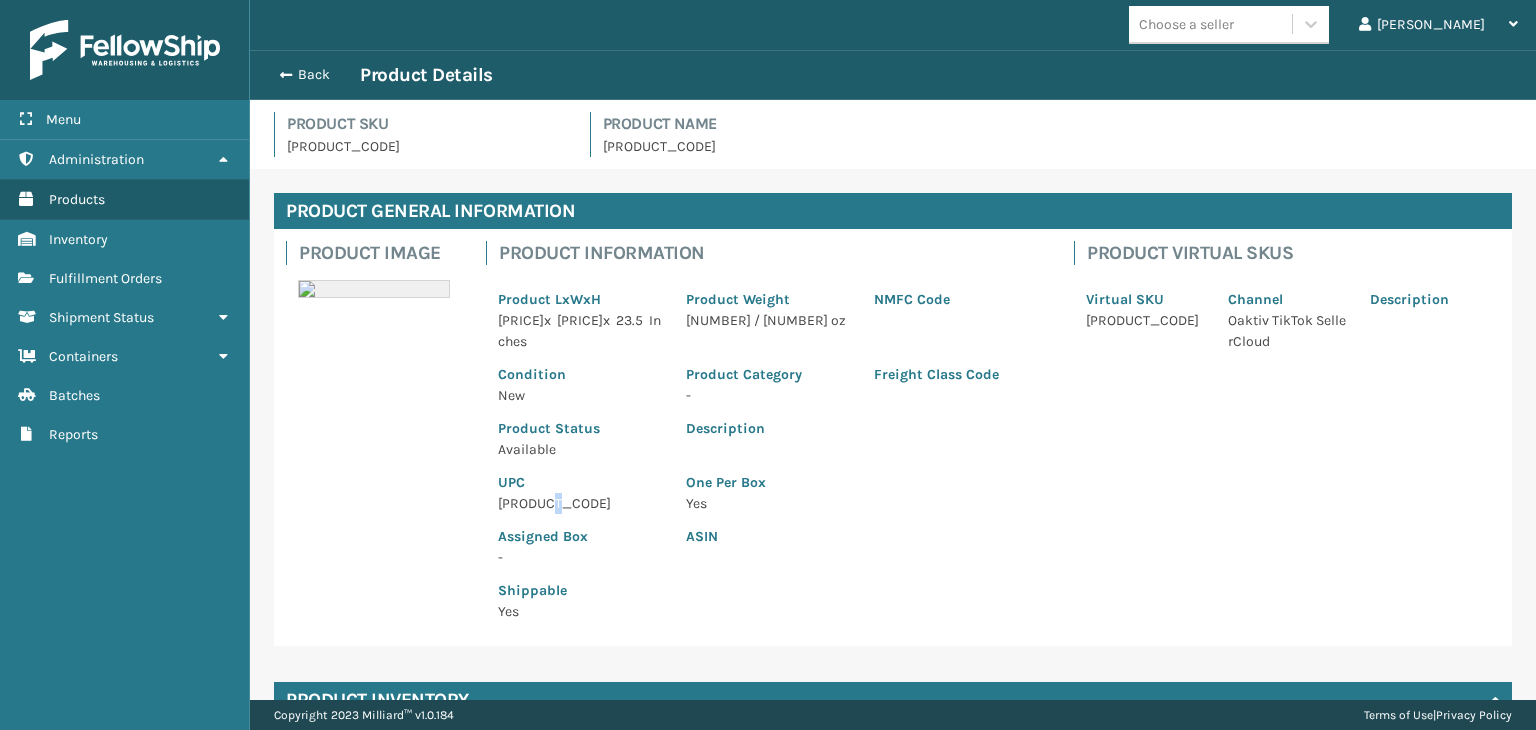 click on "[PRODUCT_CODE]" at bounding box center (580, 503) 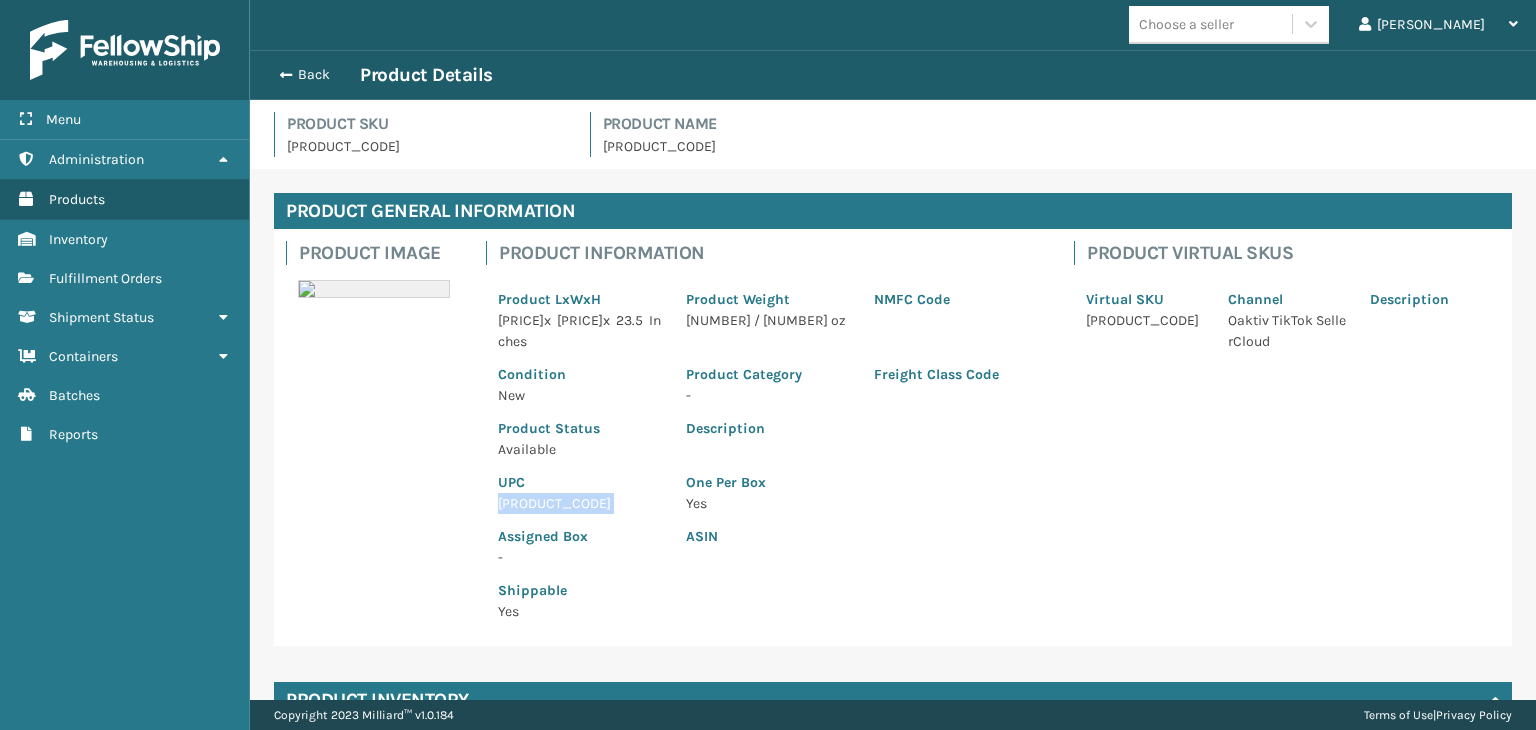 click on "[PRODUCT_CODE]" at bounding box center (580, 503) 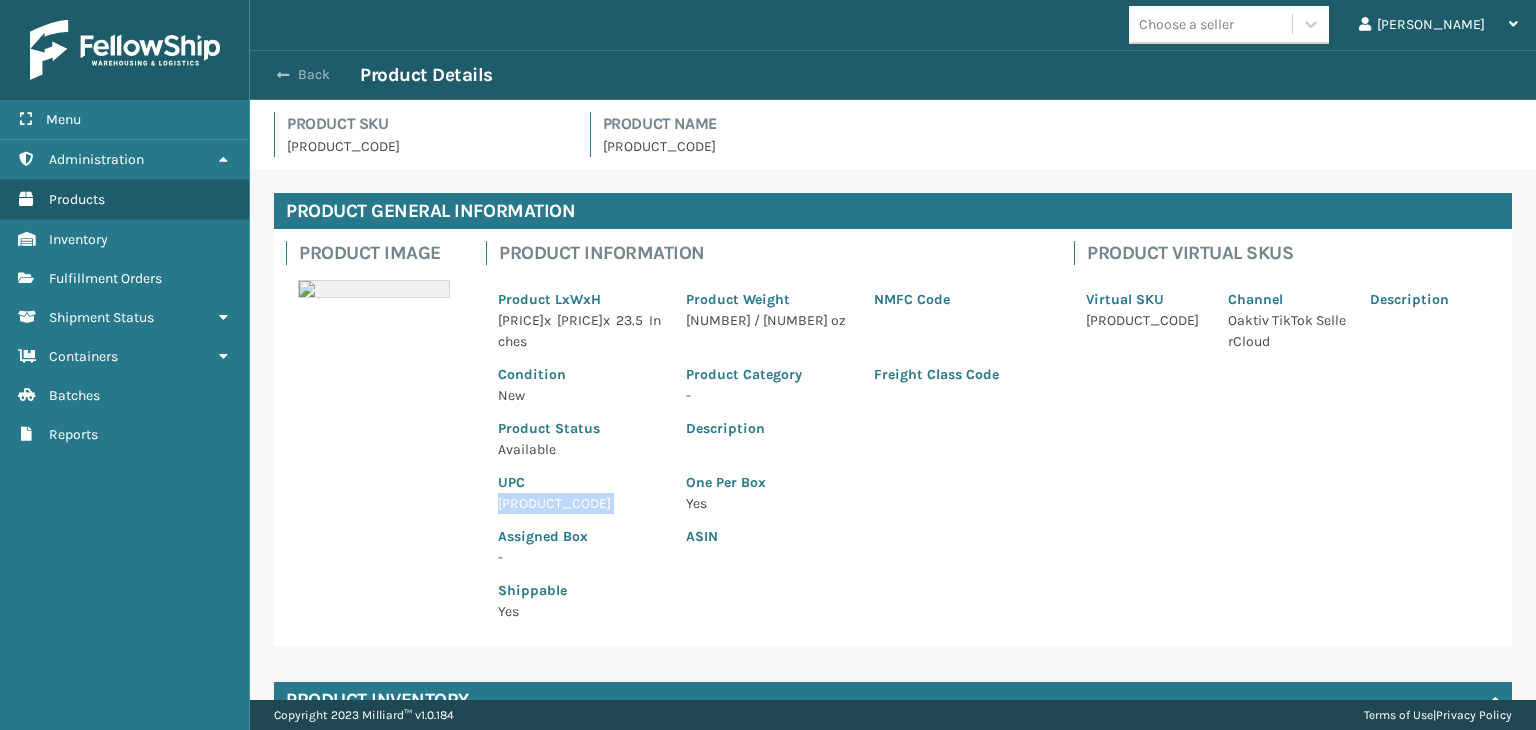 click on "Back" at bounding box center (314, 75) 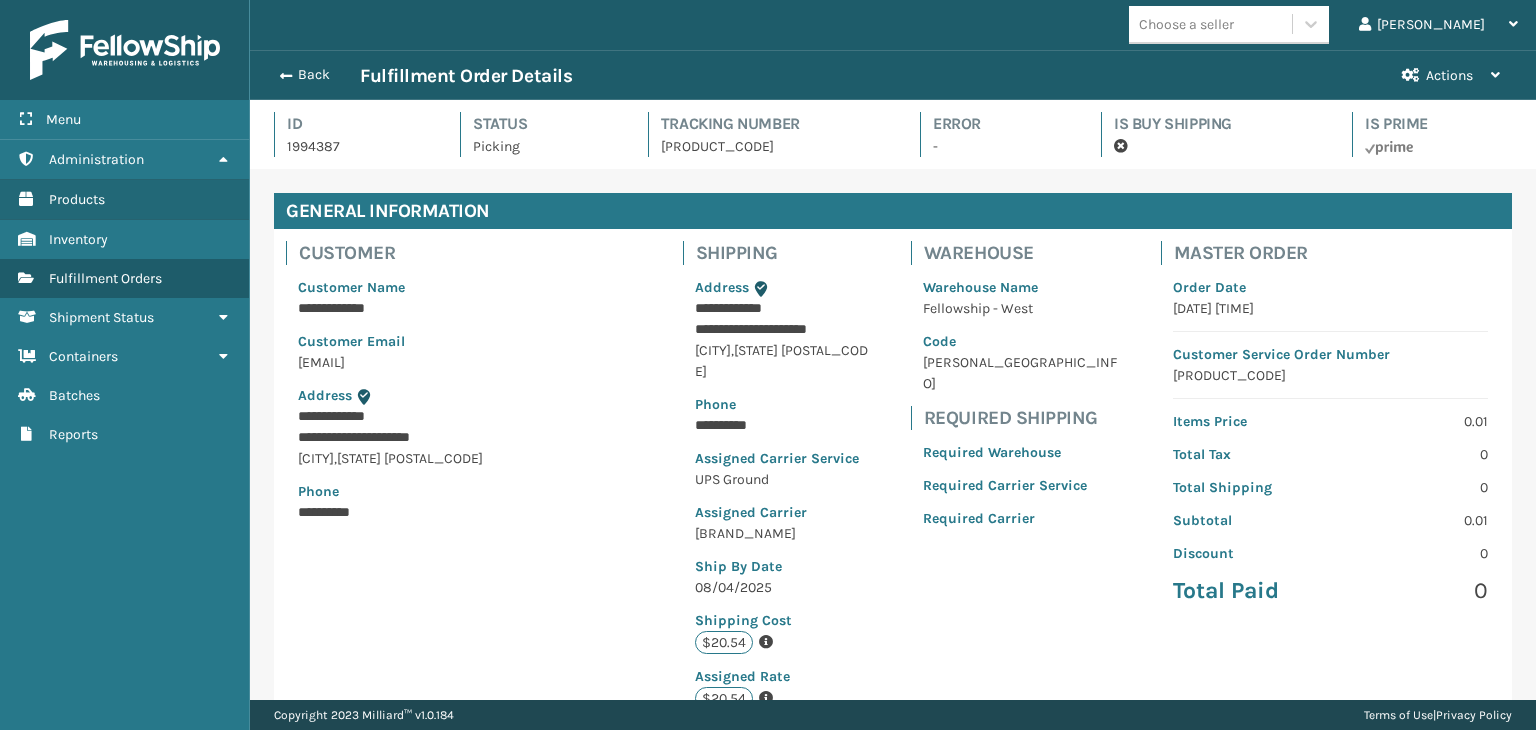 scroll, scrollTop: 99951, scrollLeft: 98713, axis: both 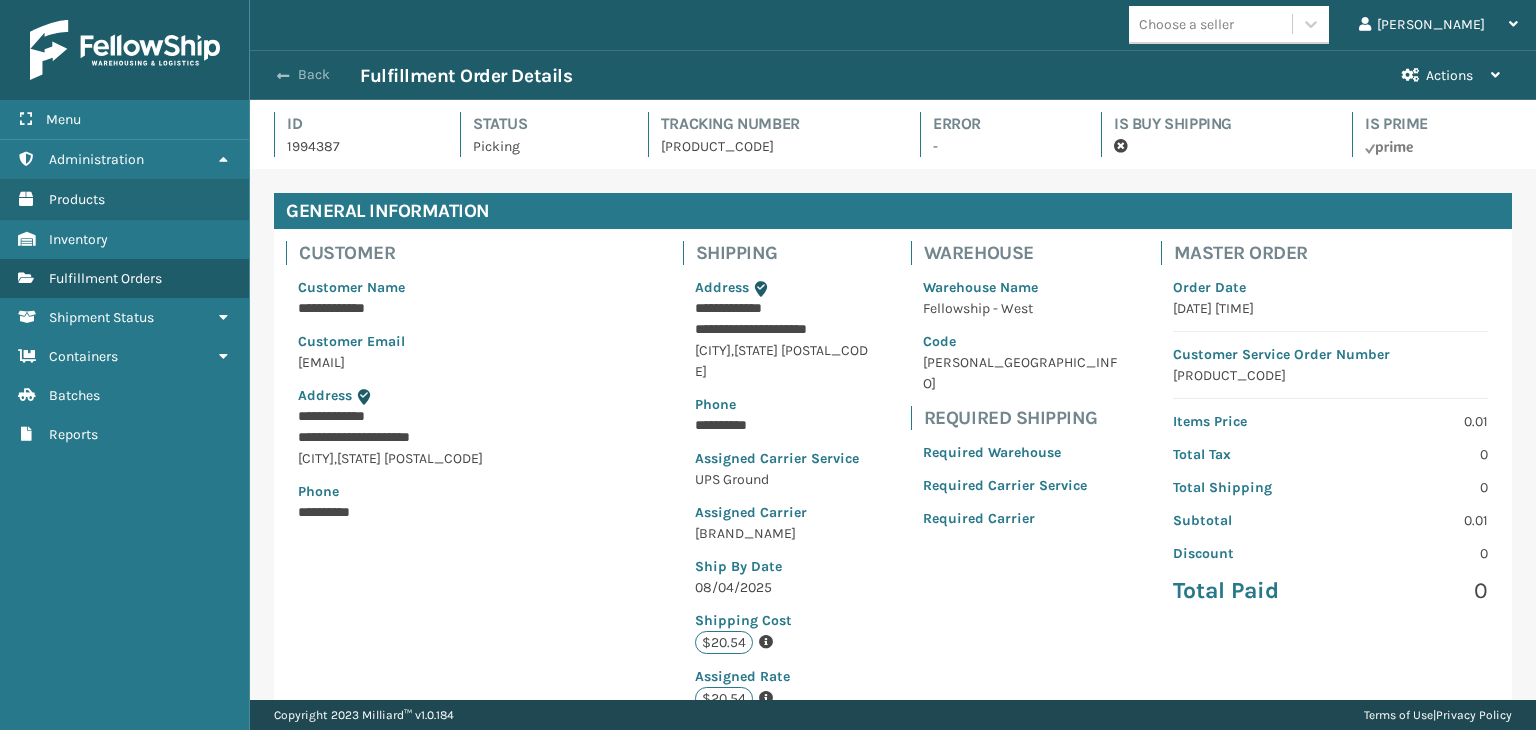 click on "Back" at bounding box center (314, 75) 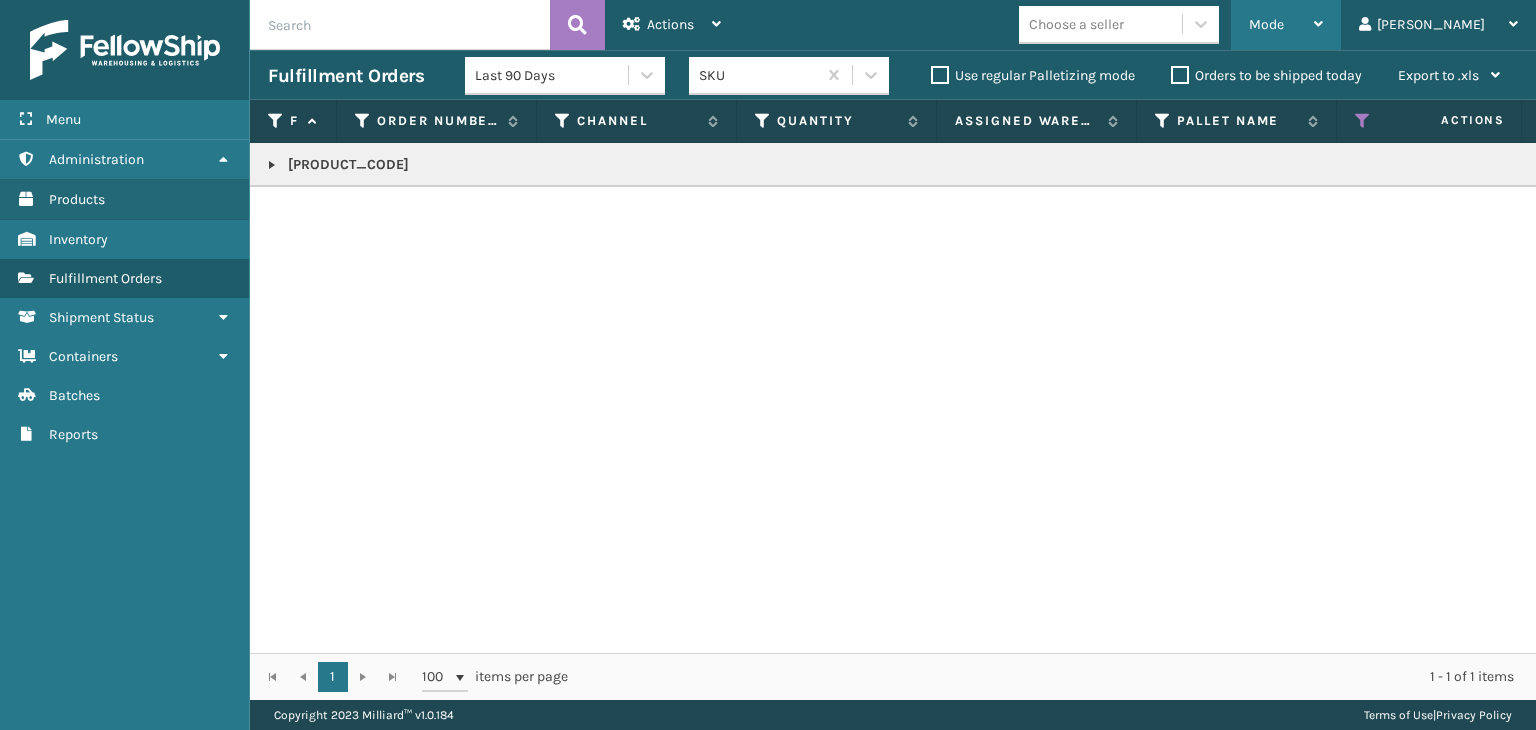 click on "Mode" at bounding box center (1266, 24) 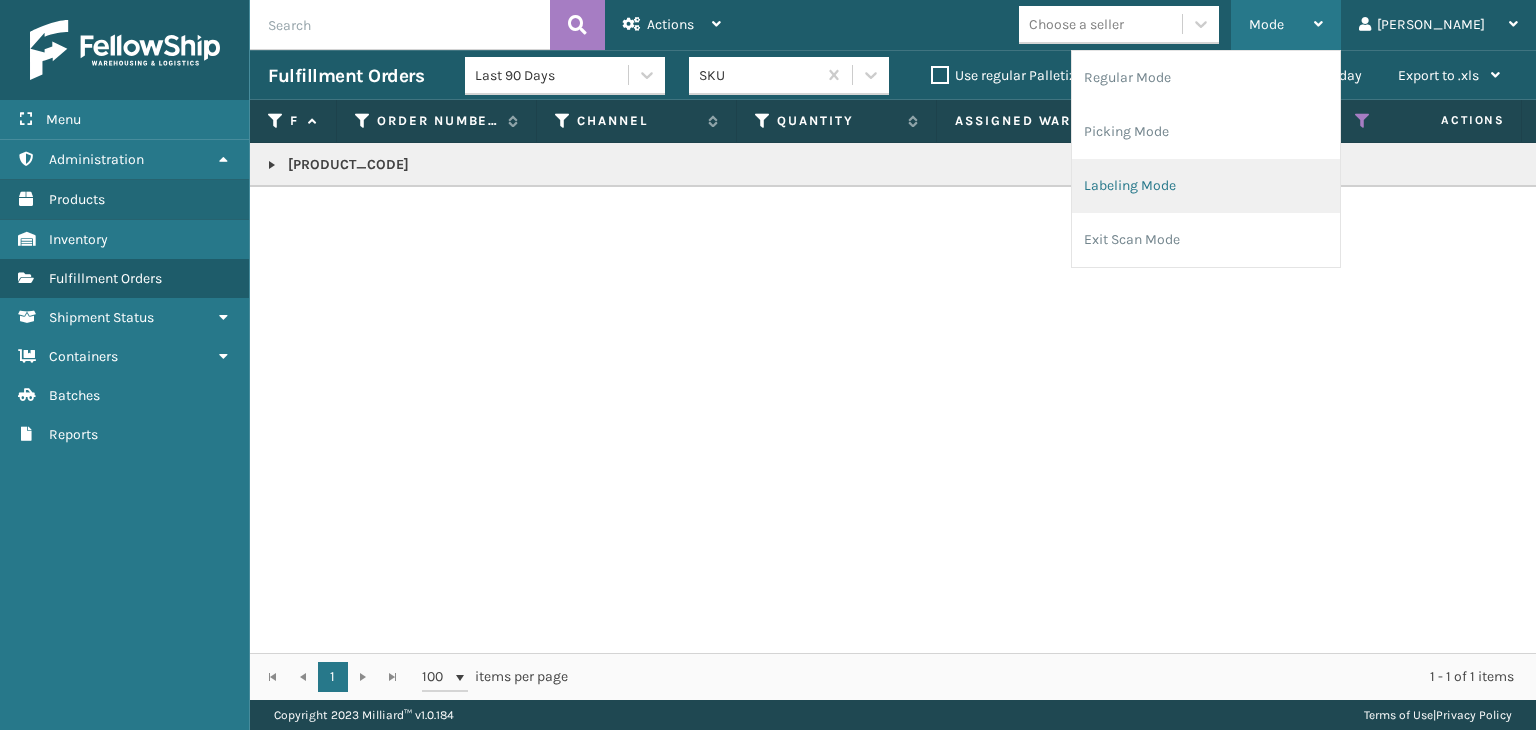 click on "Labeling Mode" at bounding box center [1206, 186] 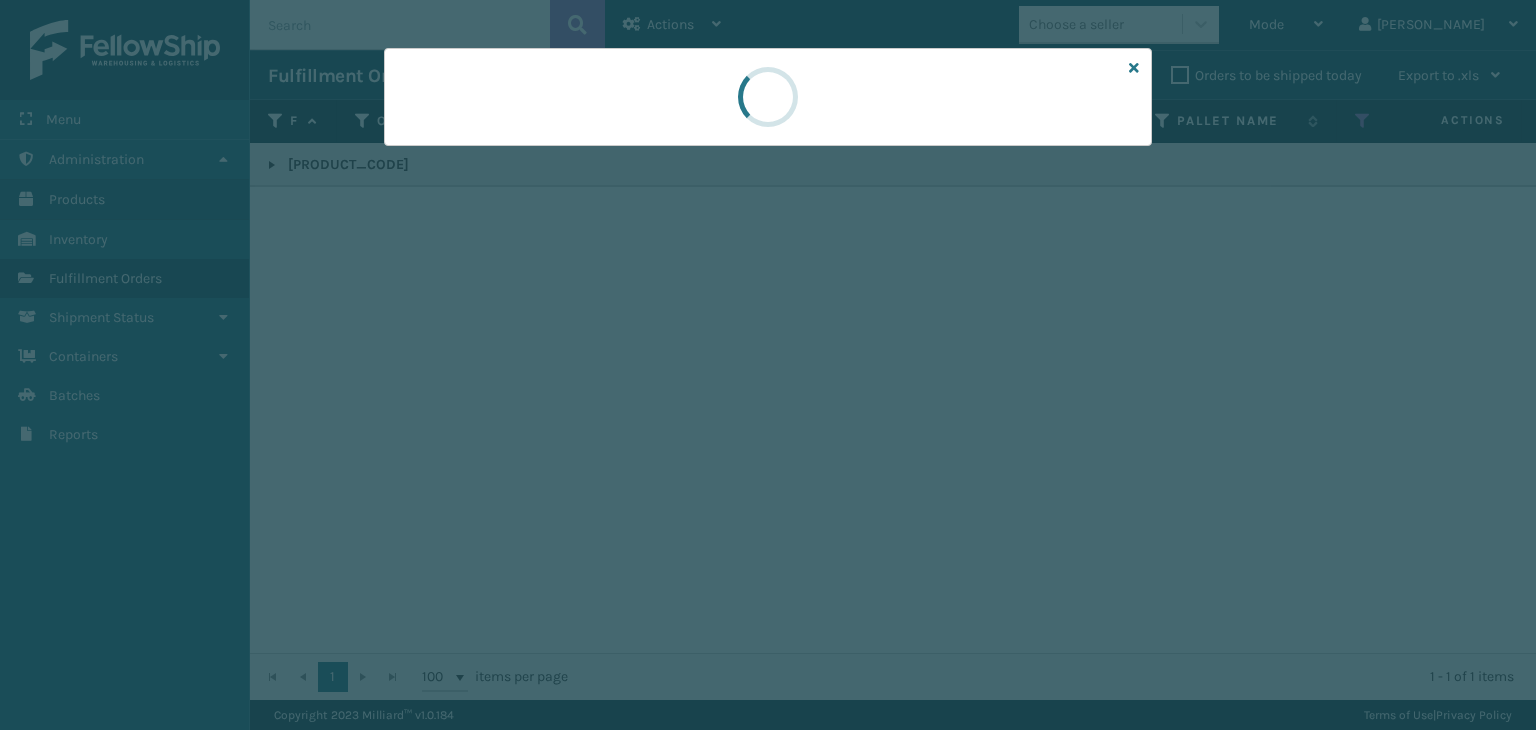 click at bounding box center [768, 365] 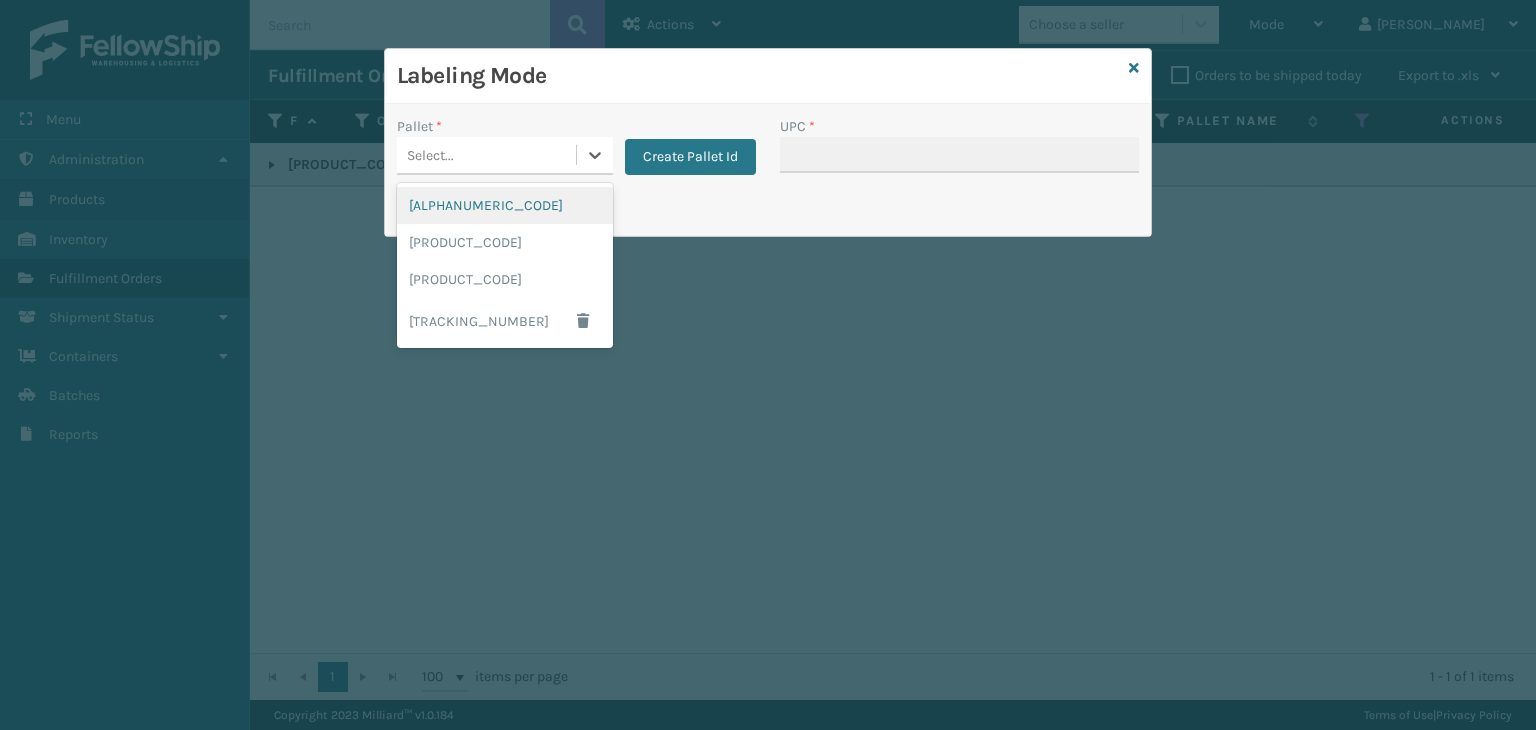 click on "Select..." at bounding box center [486, 155] 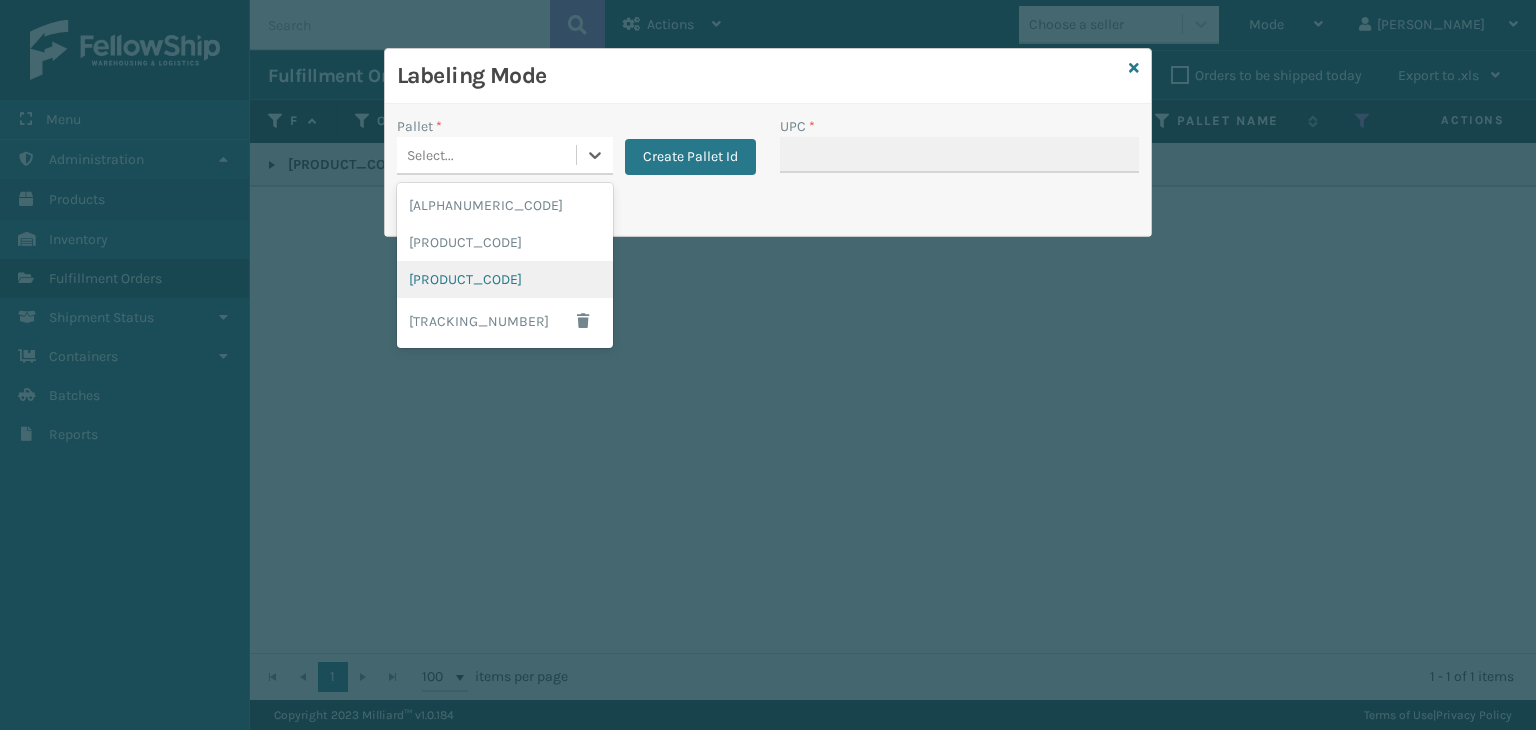 drag, startPoint x: 498, startPoint y: 276, endPoint x: 921, endPoint y: 165, distance: 437.32138 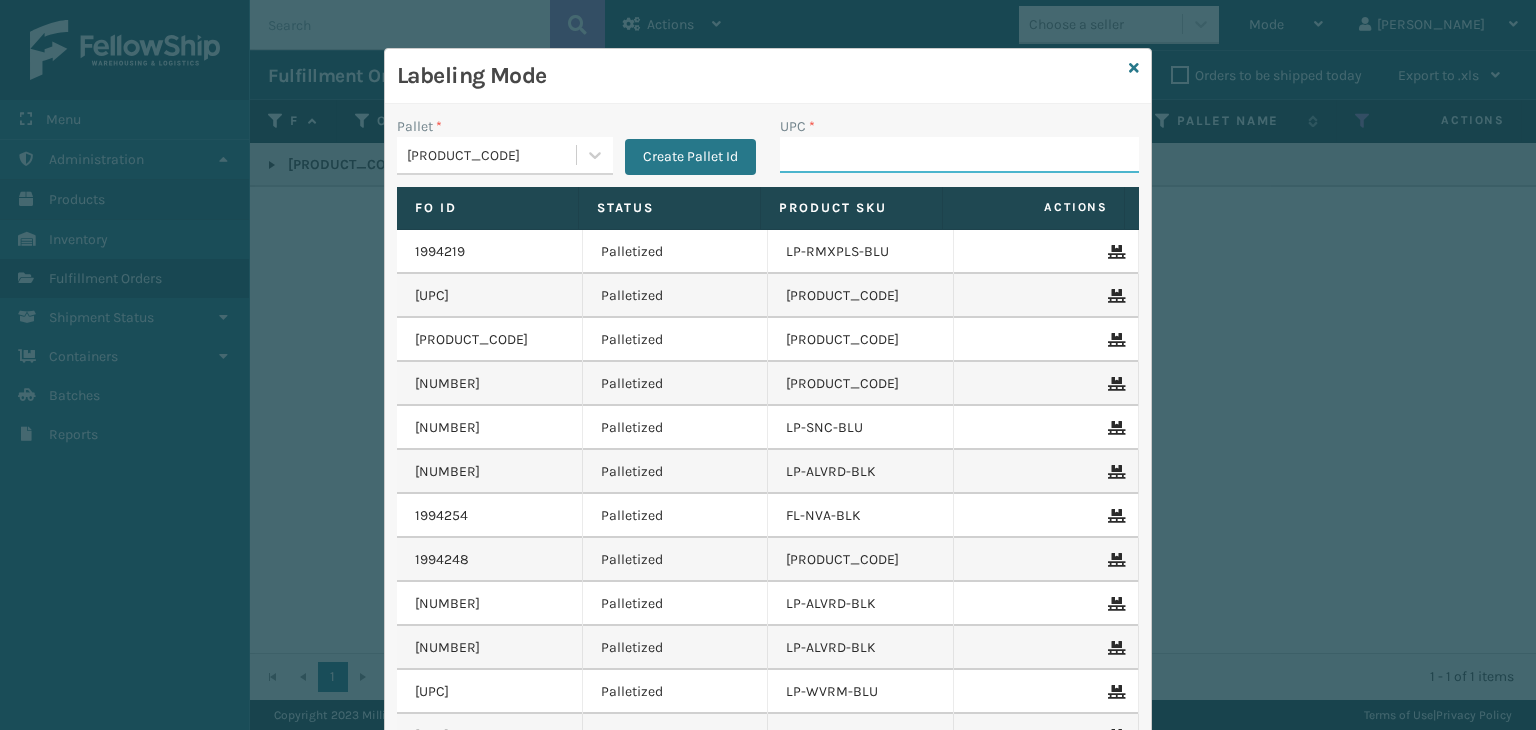 click on "UPC   *" at bounding box center (959, 155) 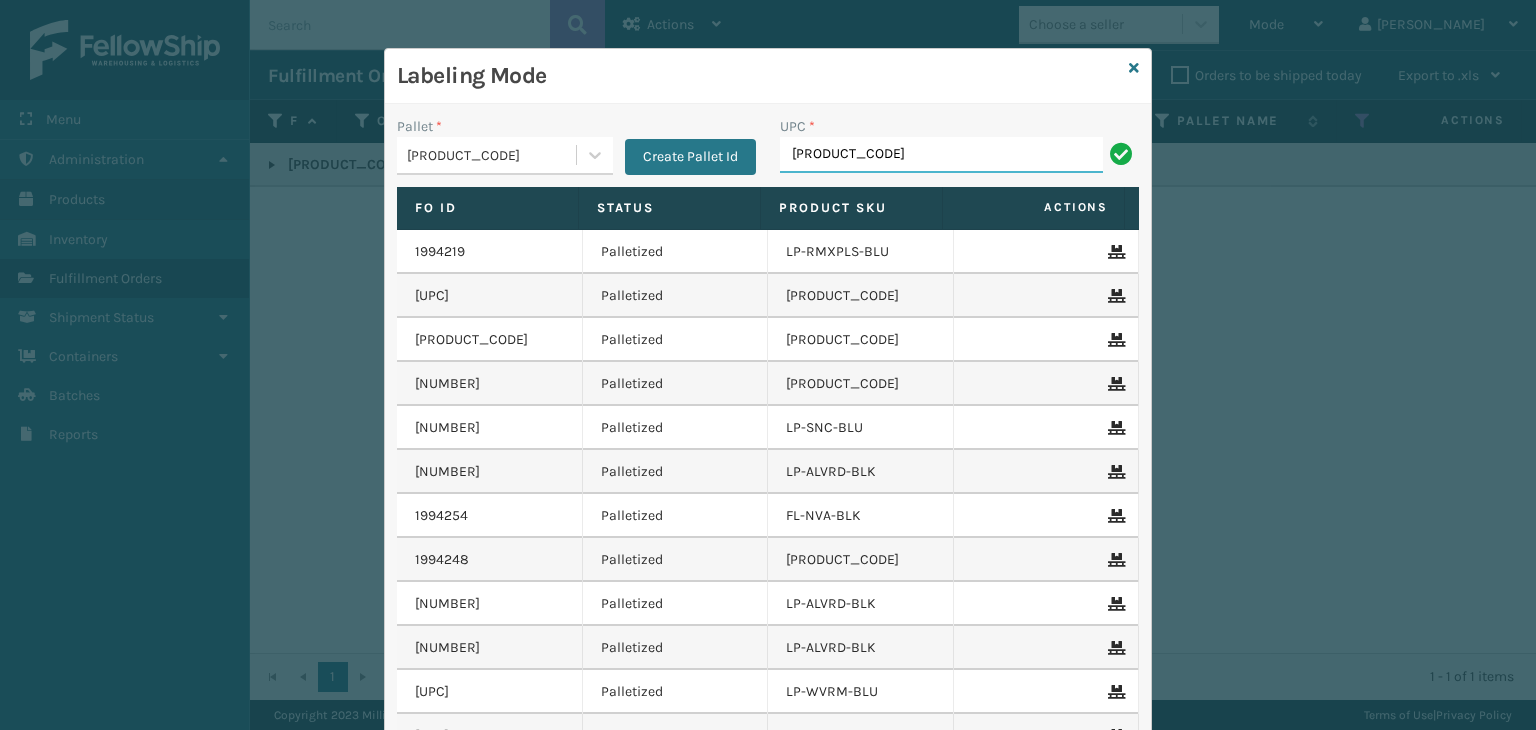 type on "[PRODUCT_CODE]" 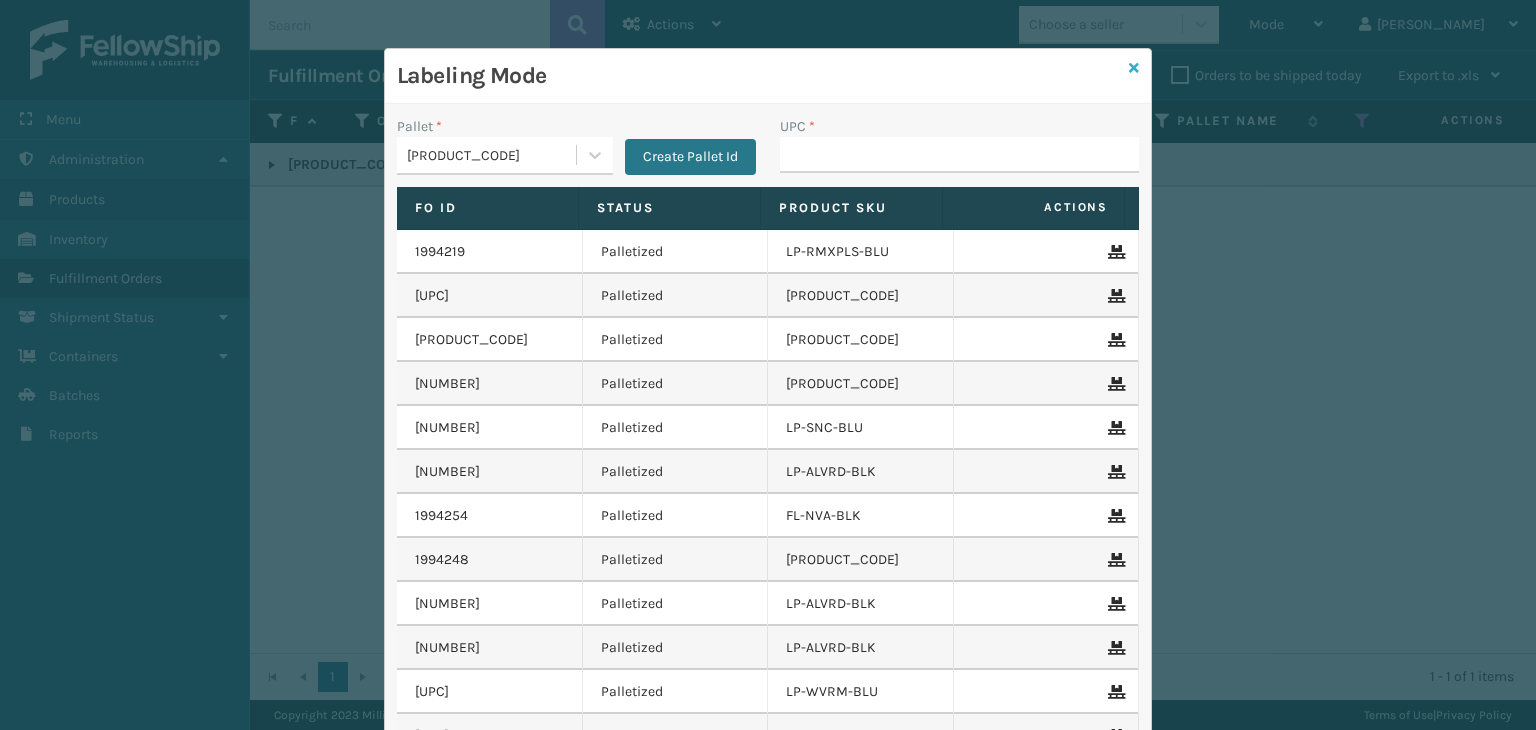 click at bounding box center [1134, 68] 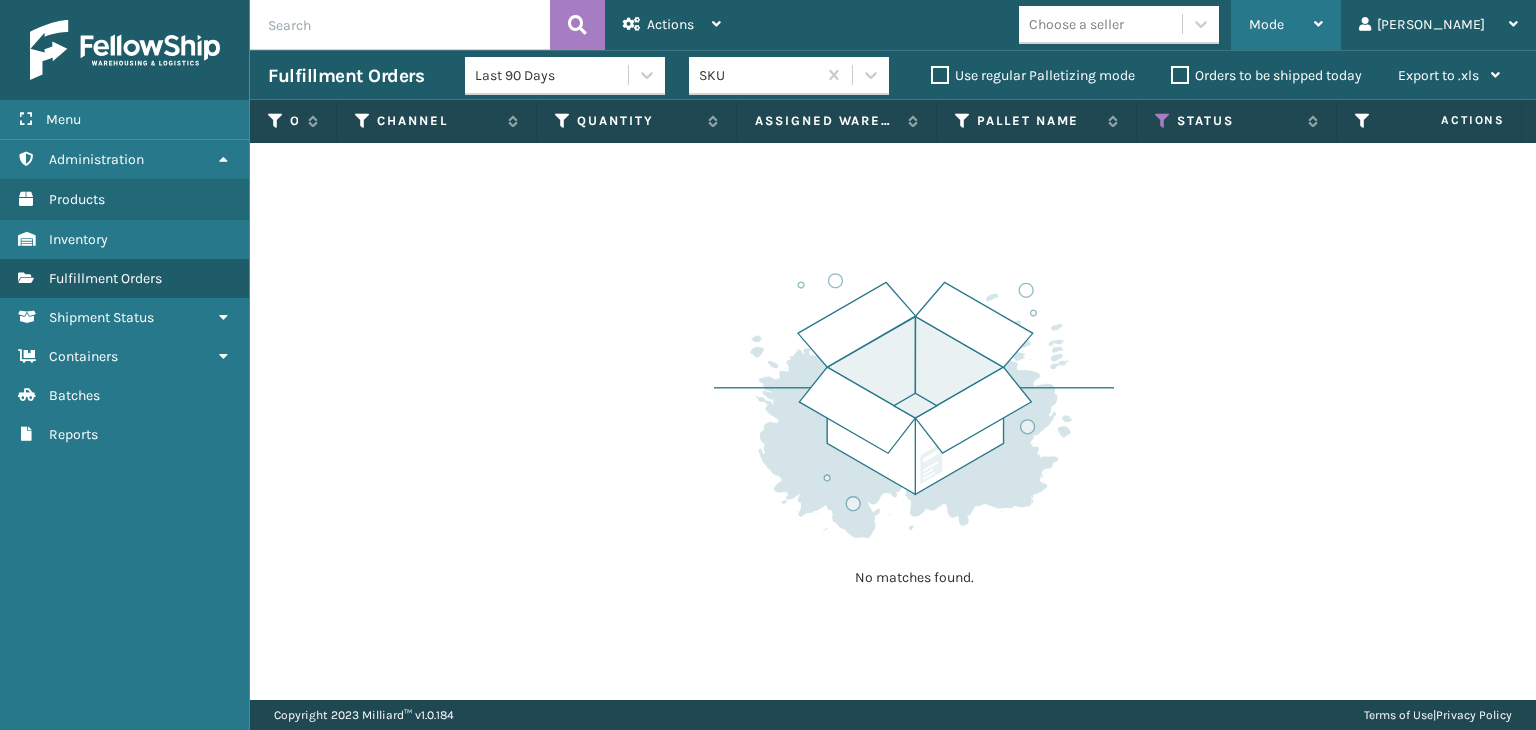 click on "Mode" at bounding box center [1266, 24] 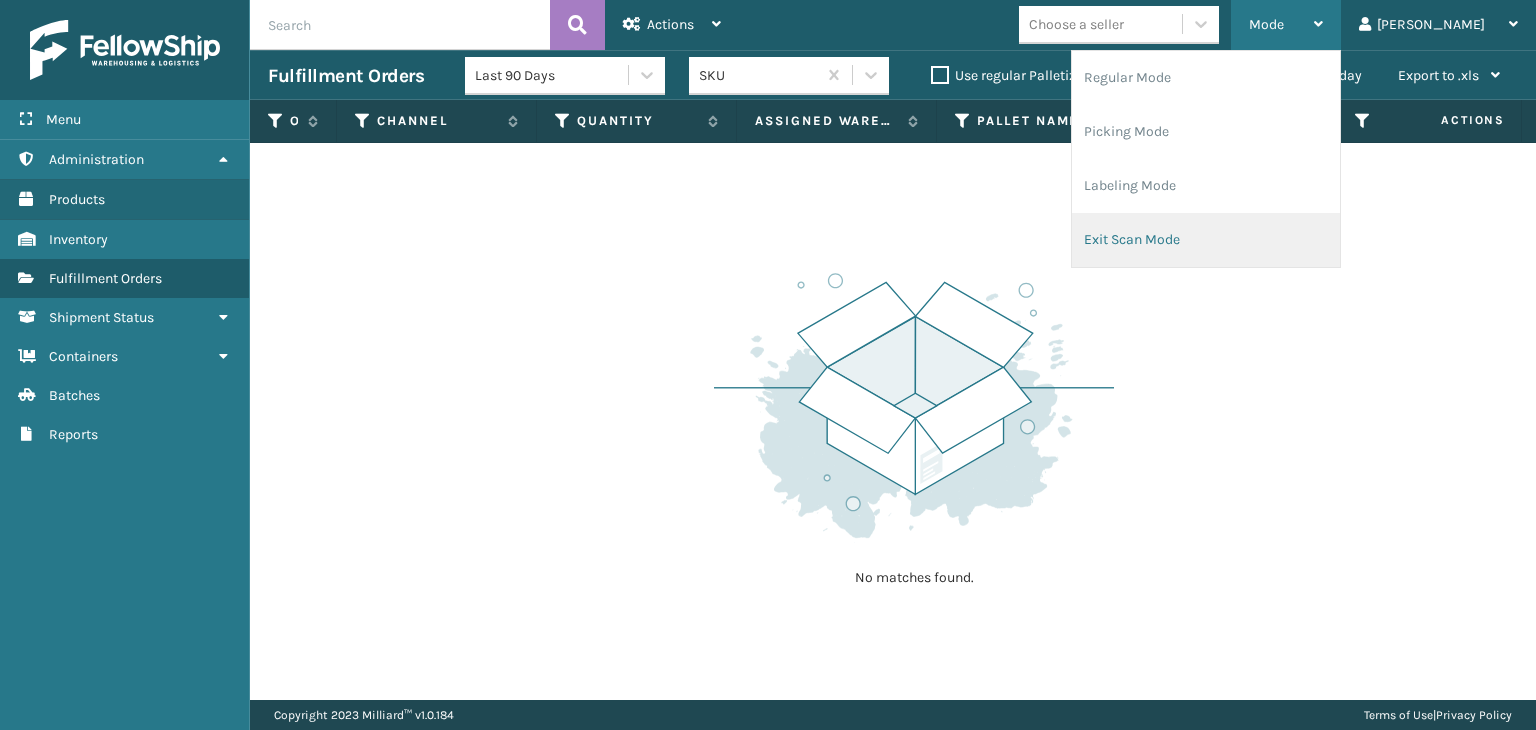 click on "Exit Scan Mode" at bounding box center (1206, 240) 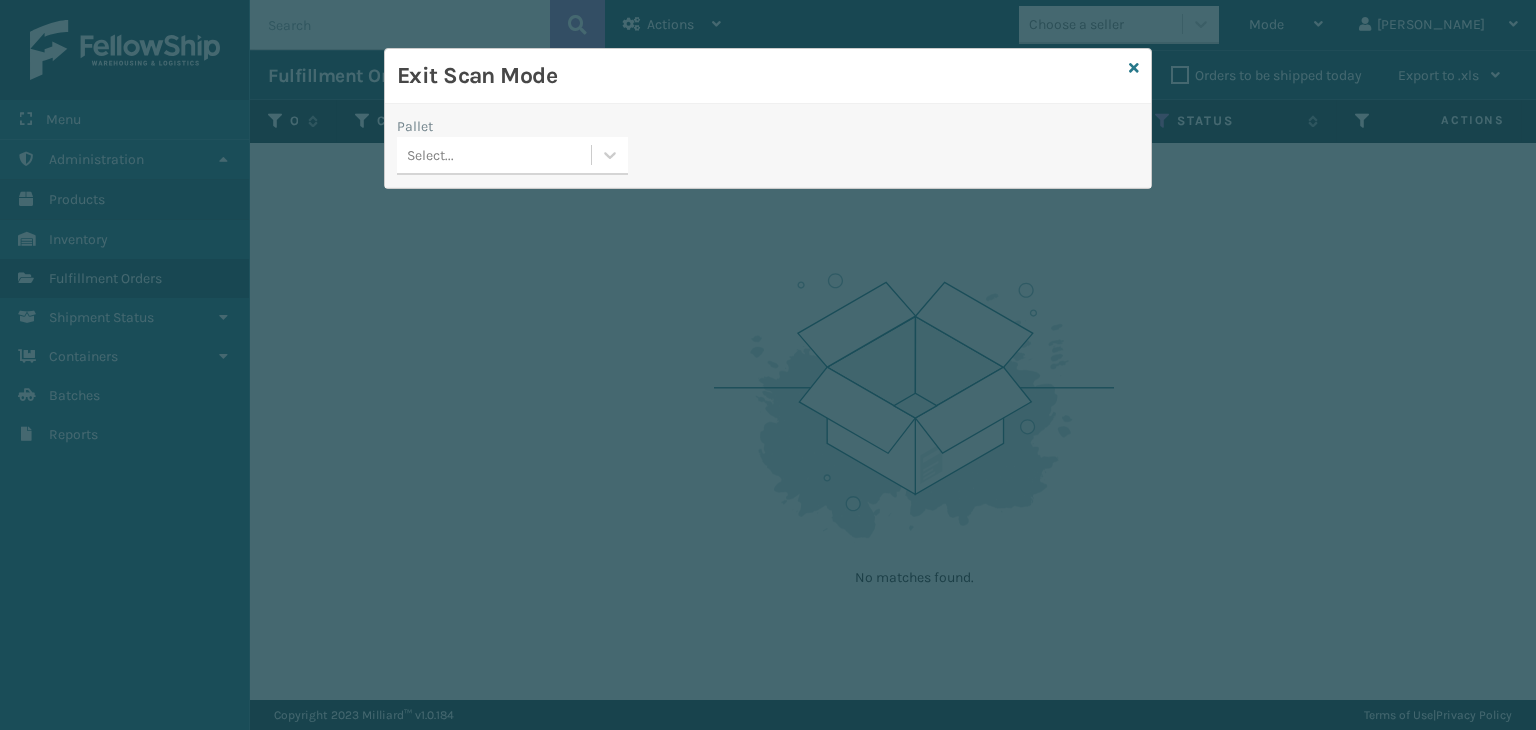 click on "Select..." at bounding box center (494, 155) 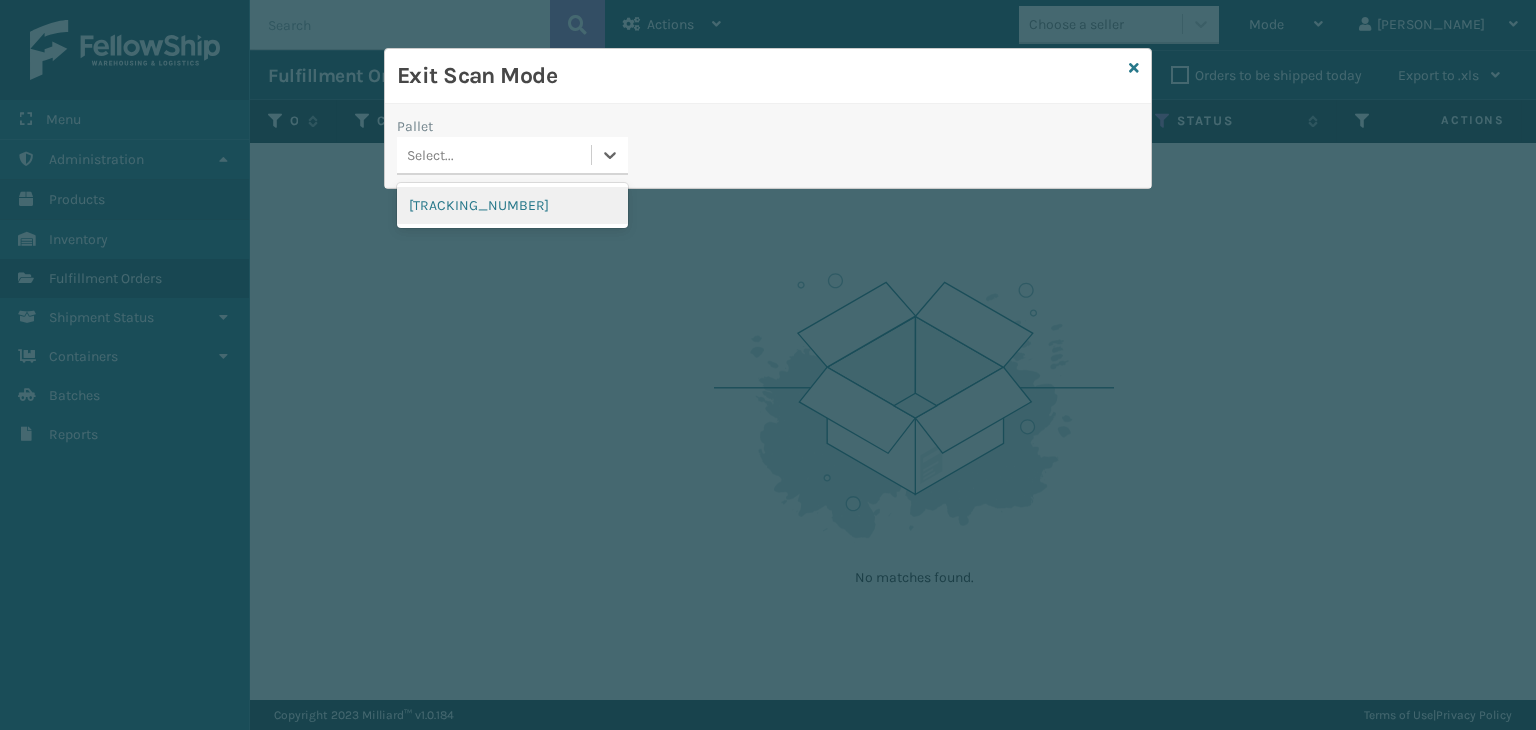 click on "[TRACKING_NUMBER]" at bounding box center [512, 205] 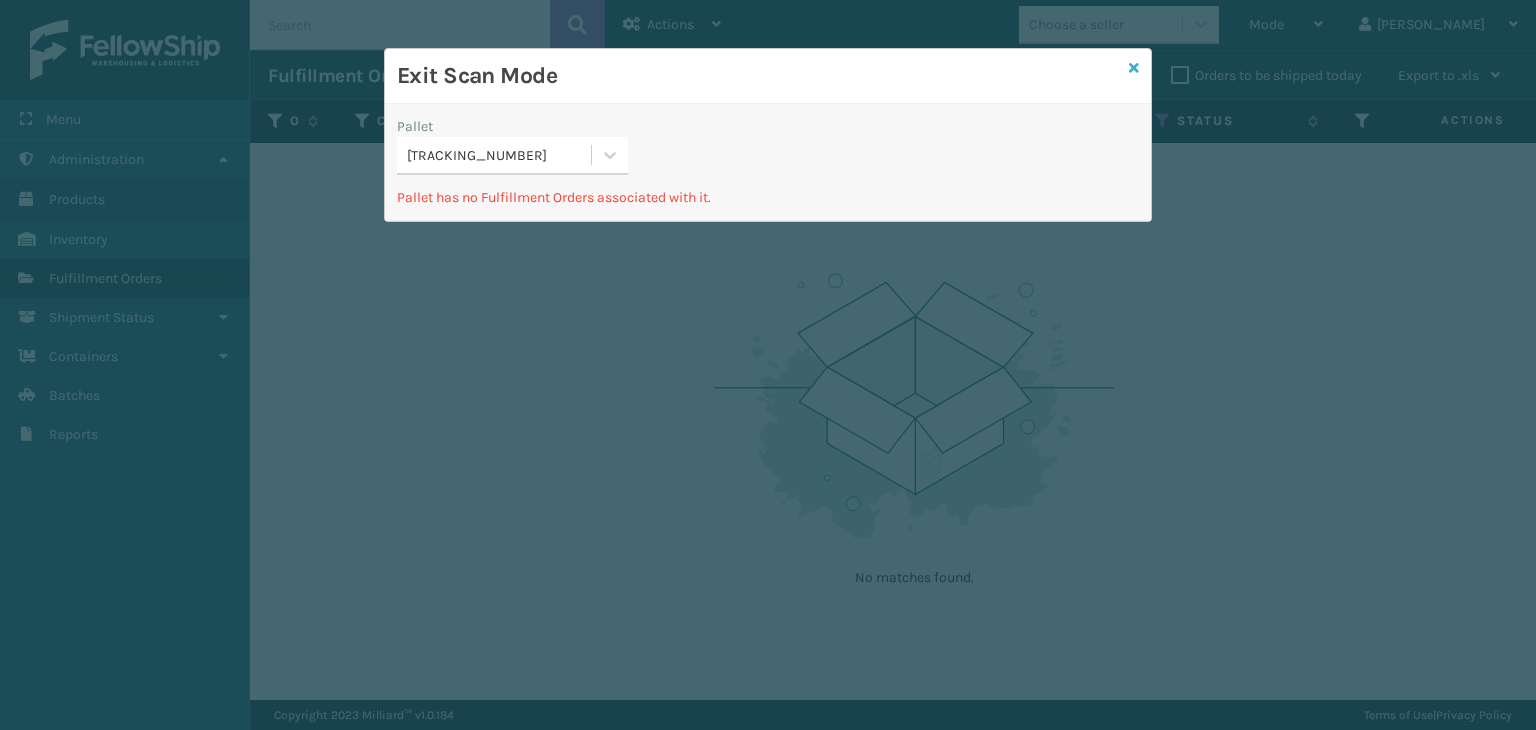 click at bounding box center [1134, 68] 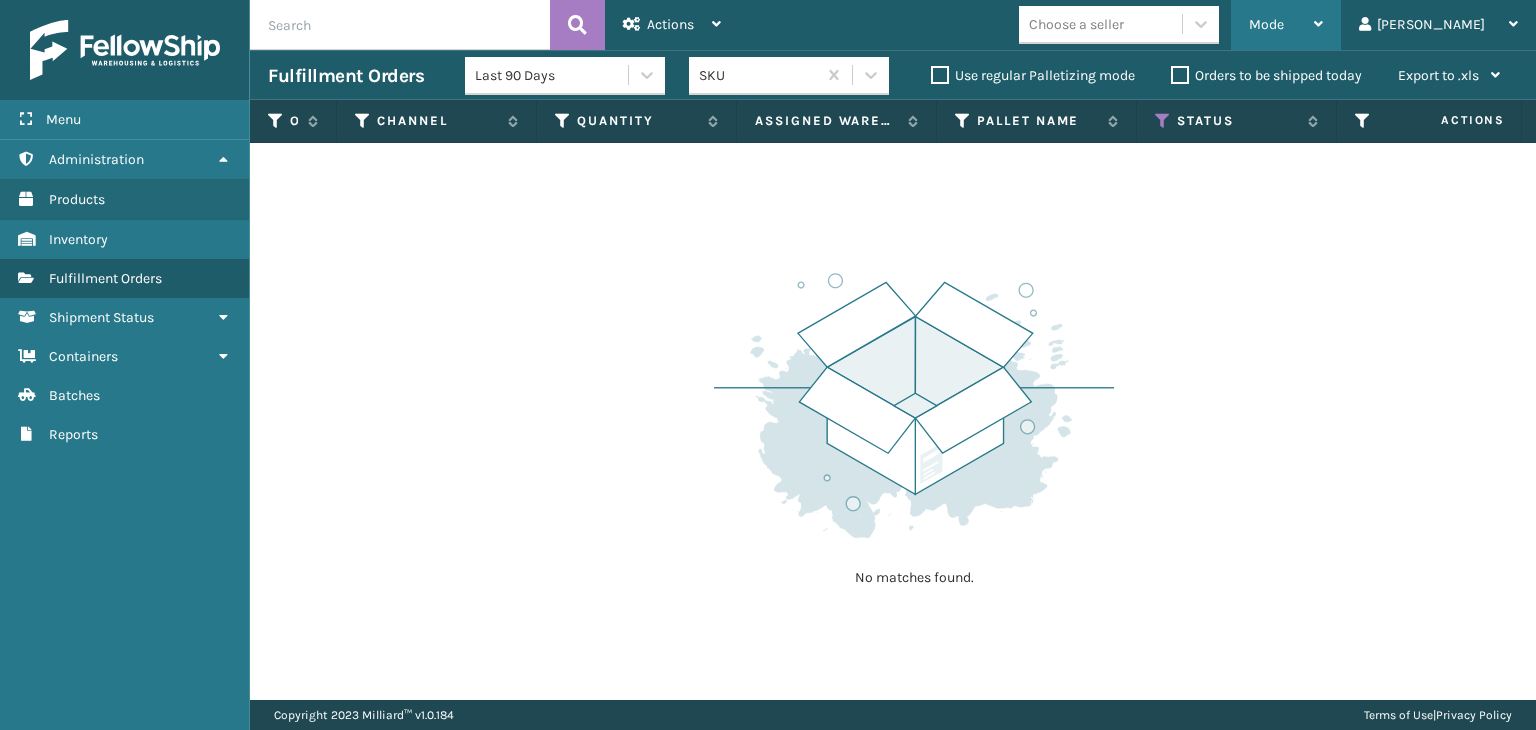 click on "Mode" at bounding box center [1266, 24] 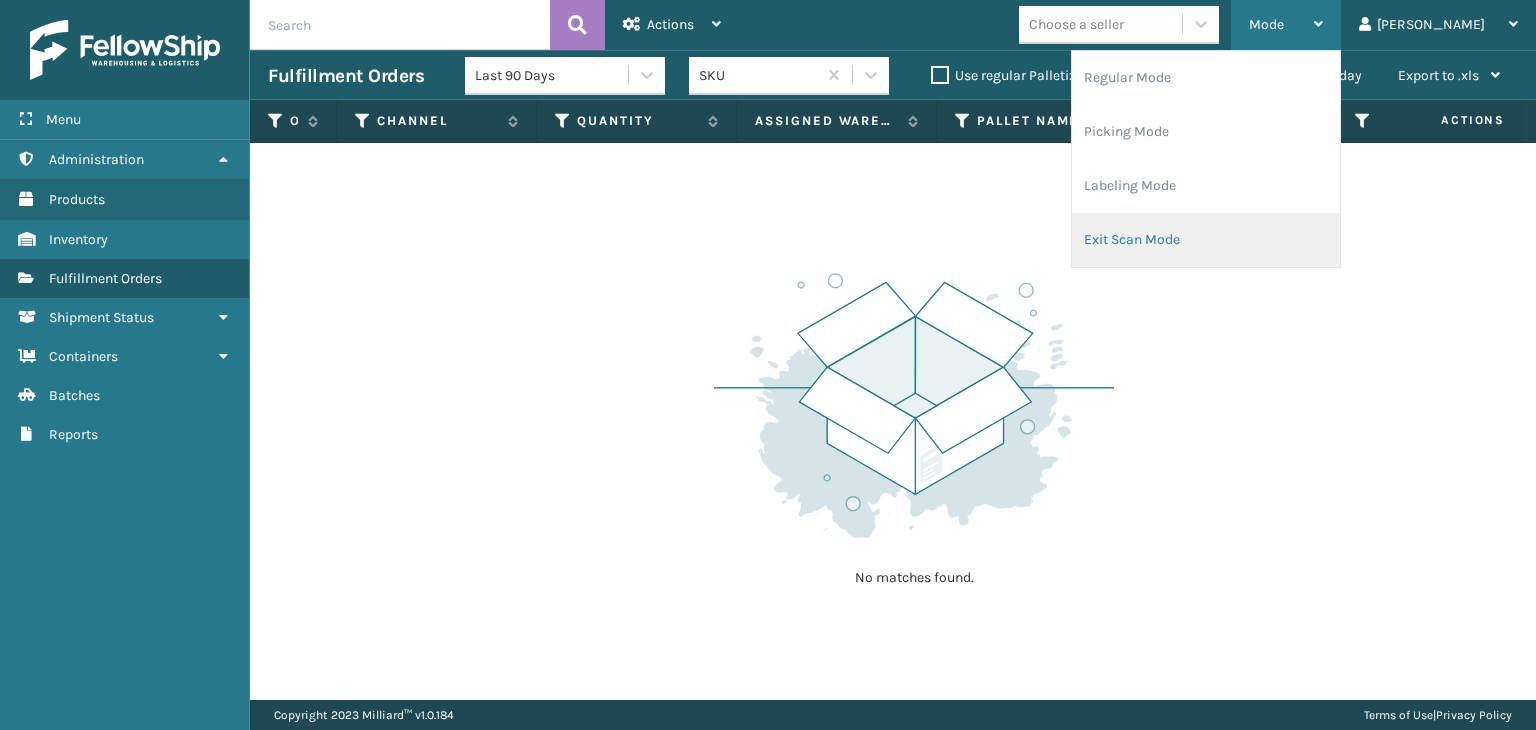 click on "Exit Scan Mode" at bounding box center [1206, 240] 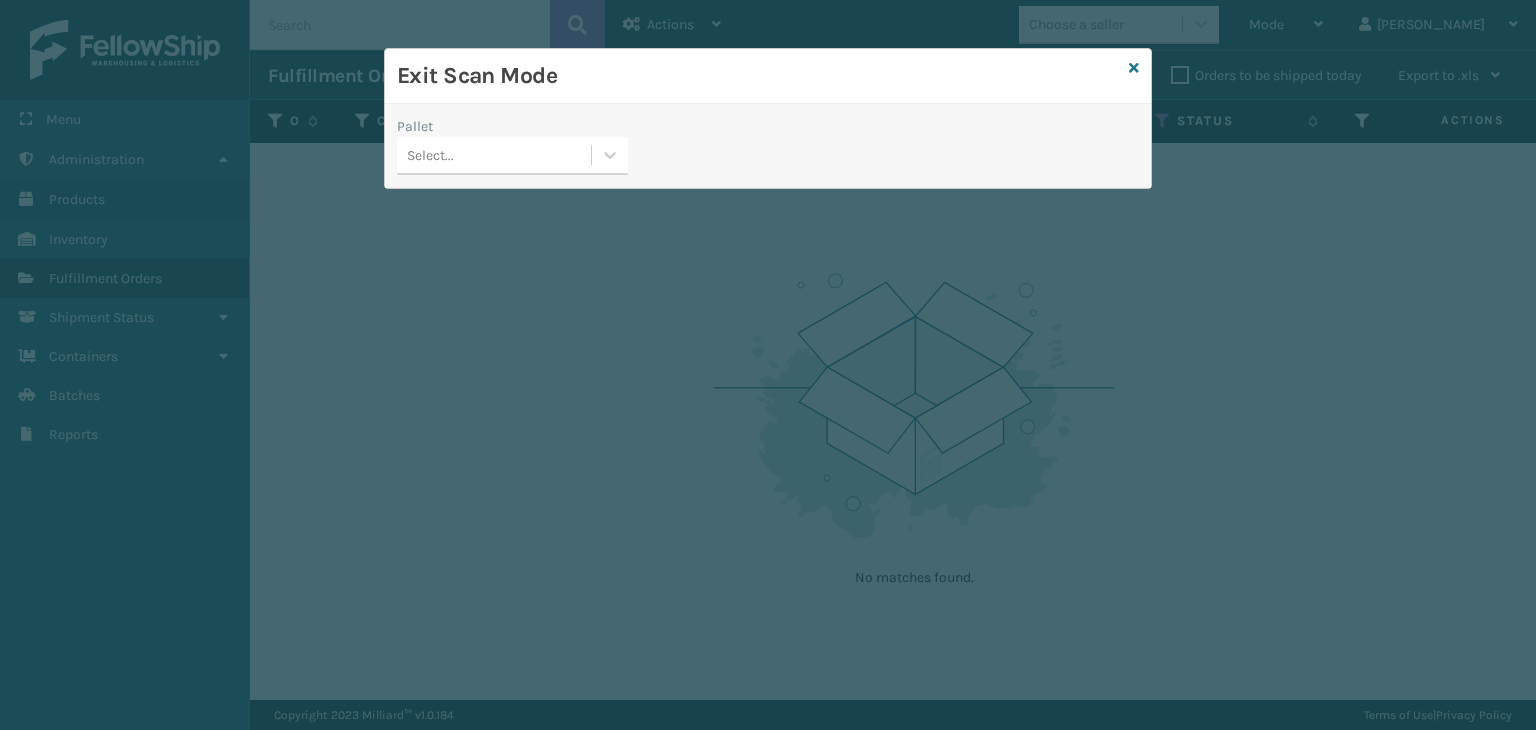 click on "Select..." at bounding box center (494, 155) 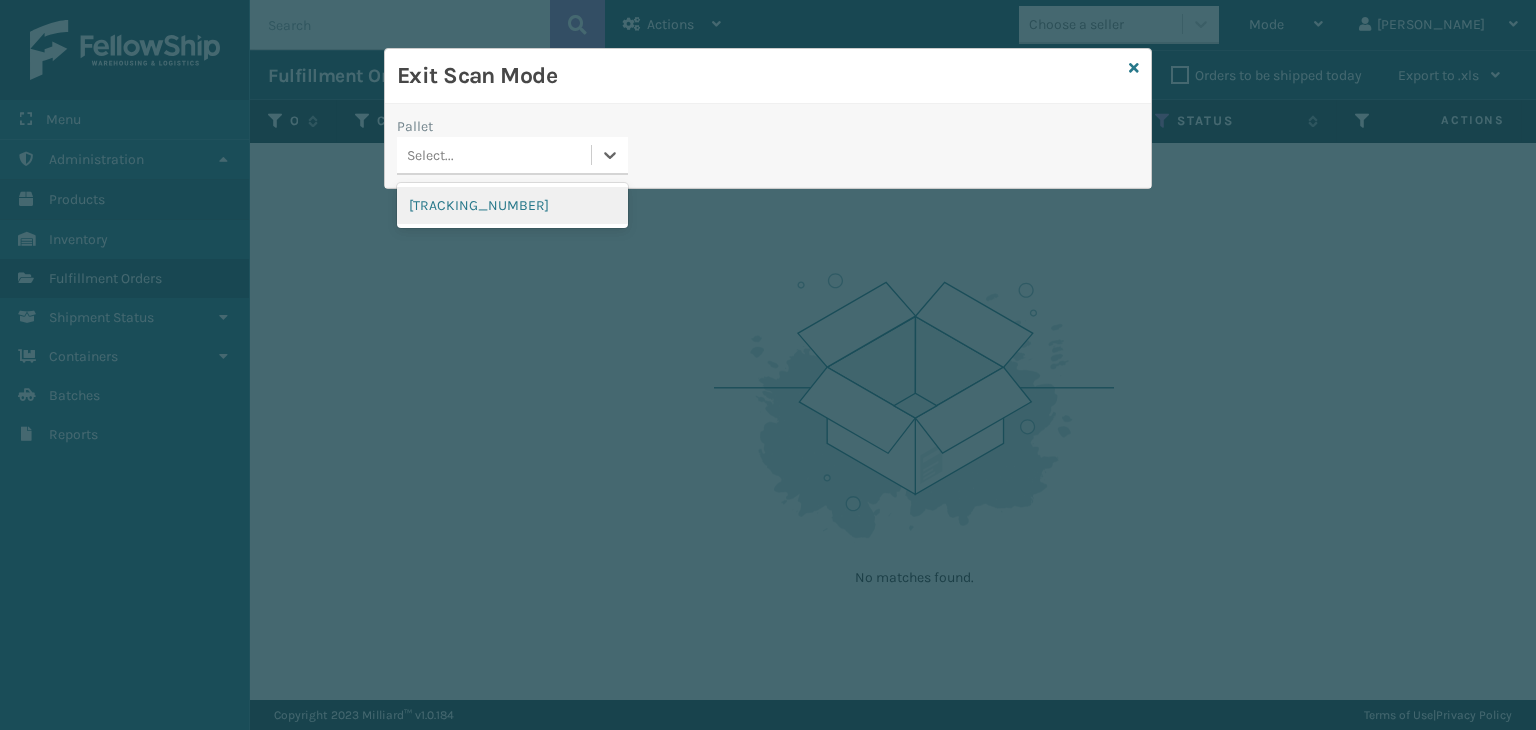 click on "[TRACKING_NUMBER]" at bounding box center (512, 205) 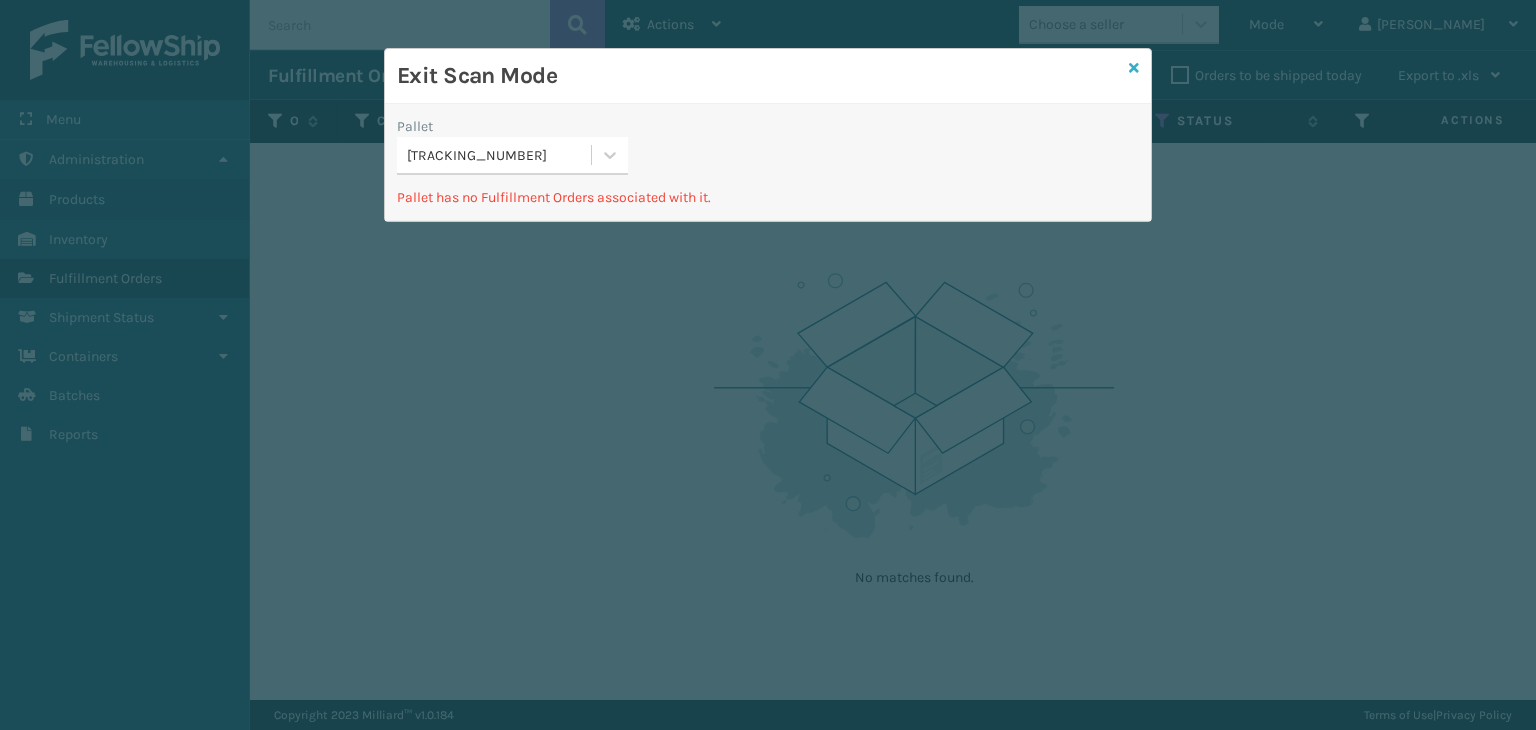 click at bounding box center (1134, 68) 